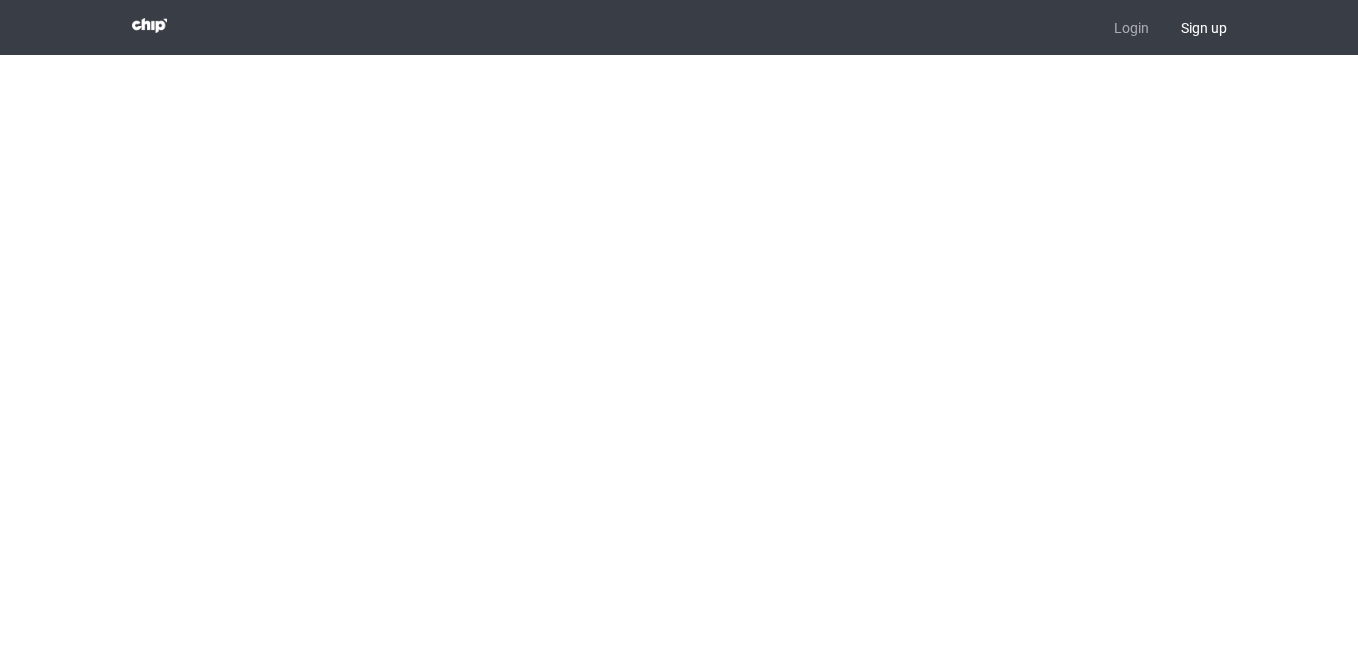 scroll, scrollTop: 0, scrollLeft: 0, axis: both 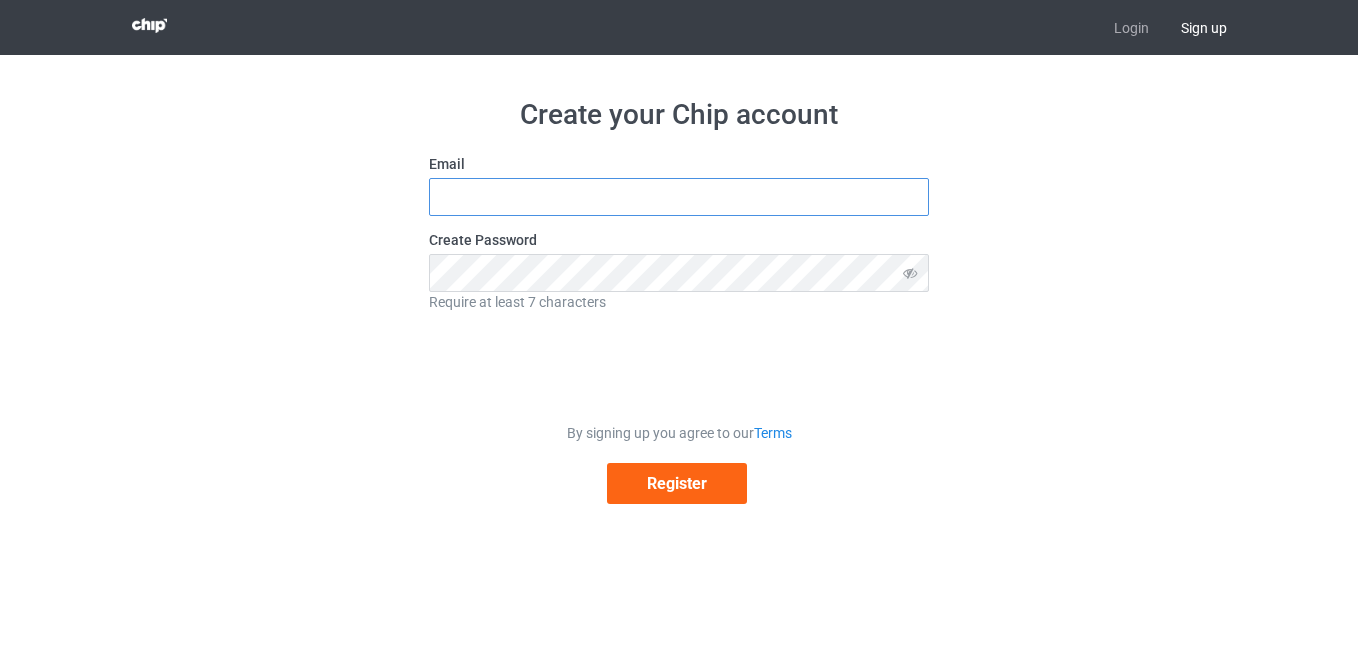 click at bounding box center [679, 197] 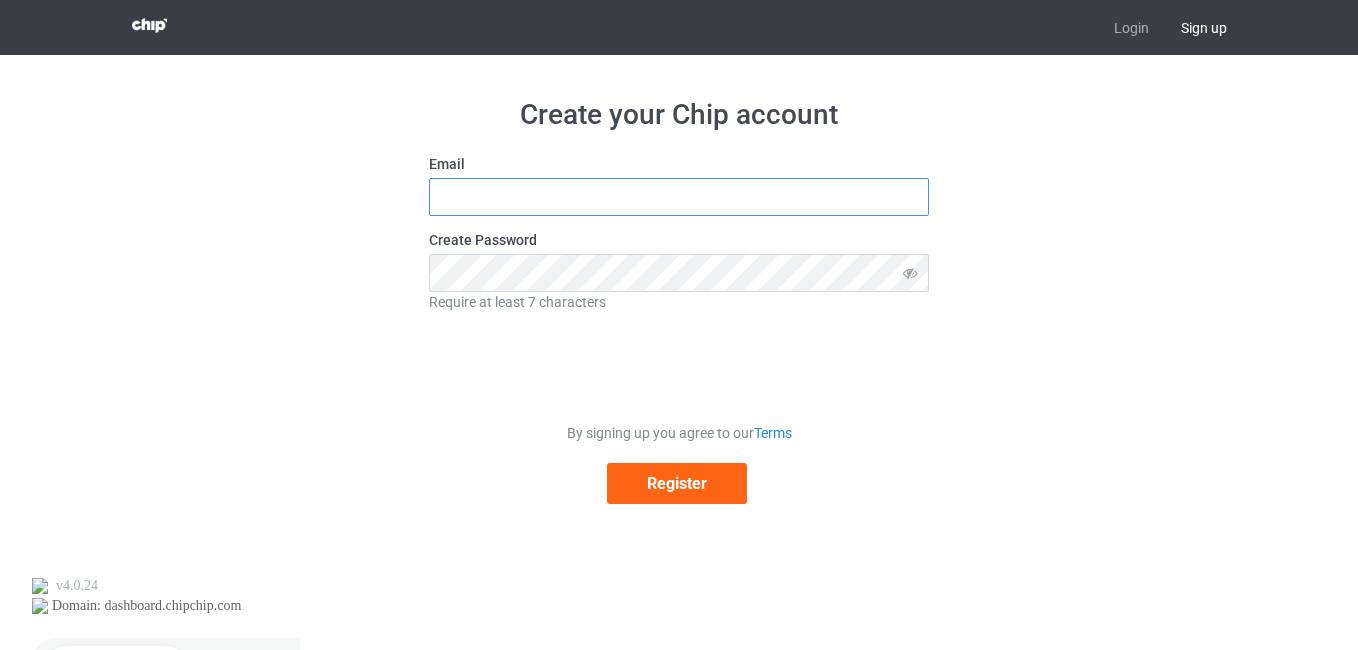 scroll, scrollTop: 0, scrollLeft: 0, axis: both 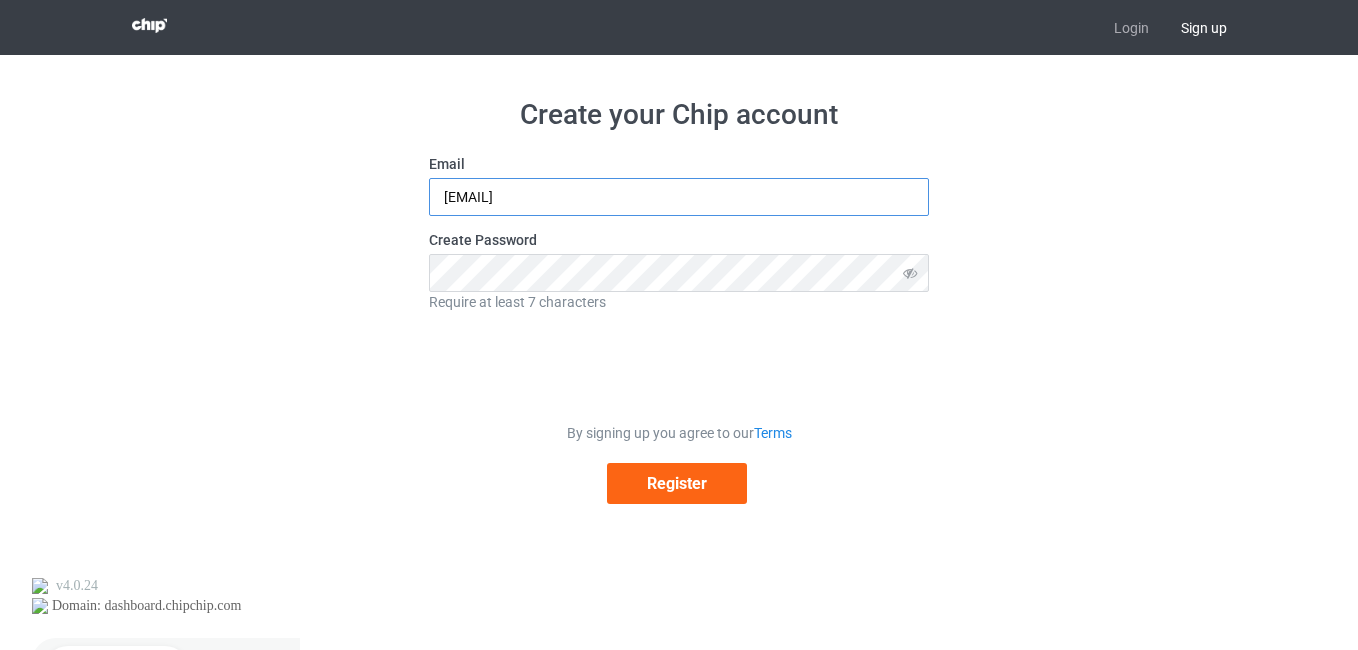 click on "[EMAIL]" at bounding box center [679, 197] 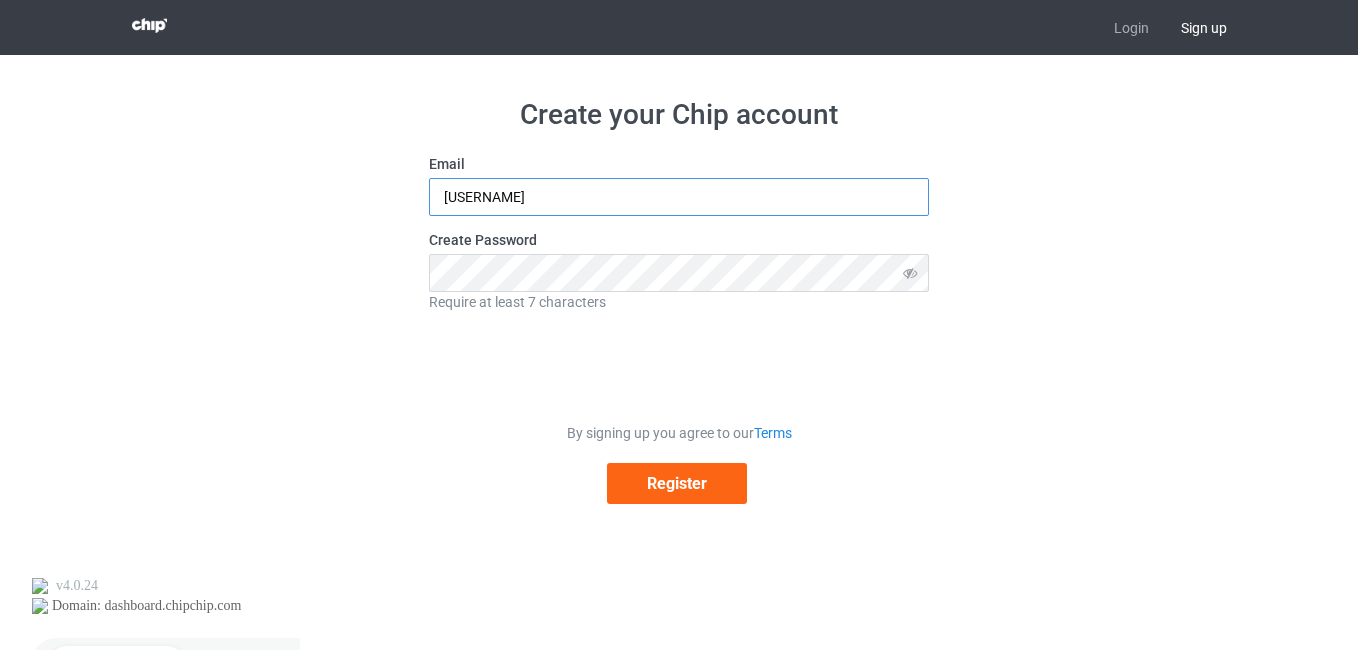 type on "m" 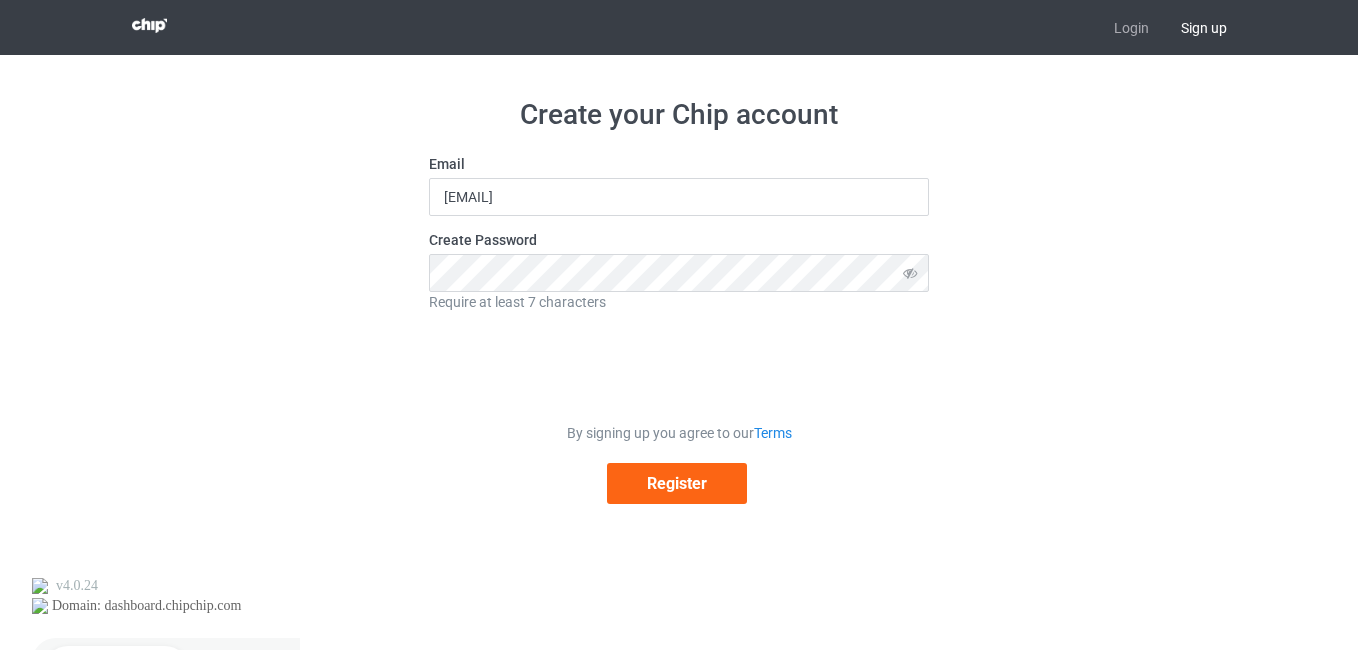 click on "By signing up you agree to our Terms Register" at bounding box center [679, 463] 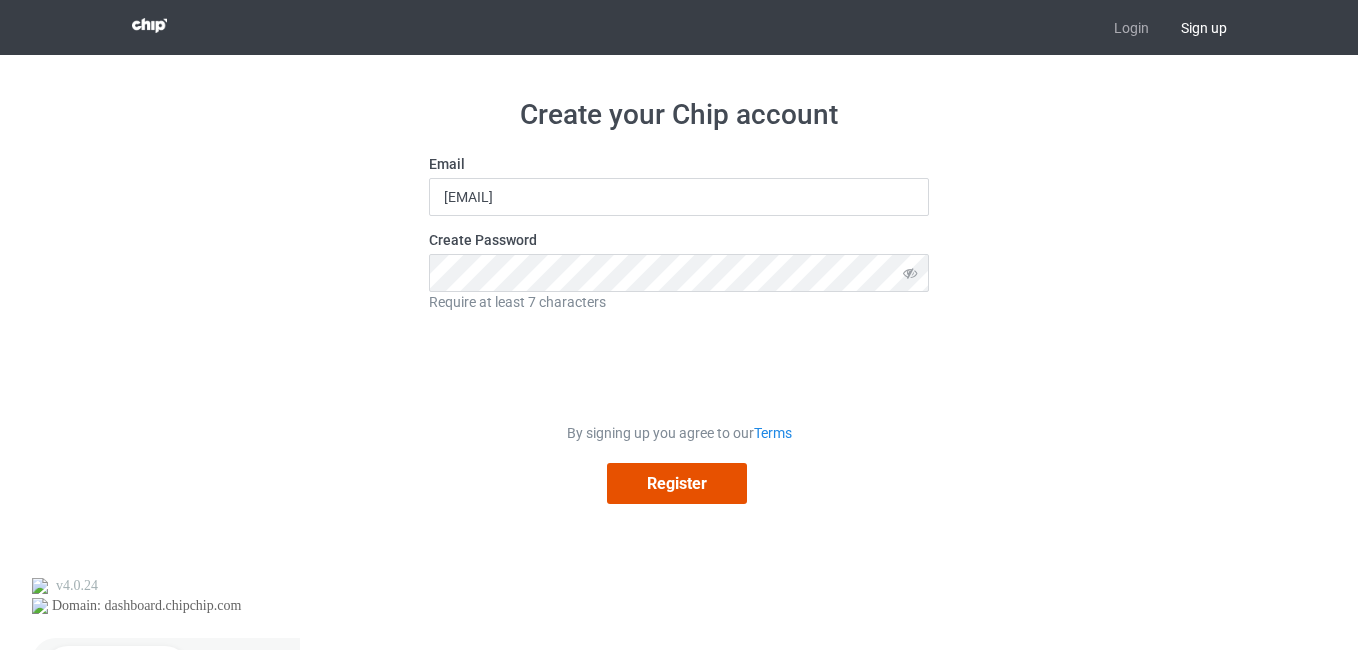 click on "Register" at bounding box center (677, 483) 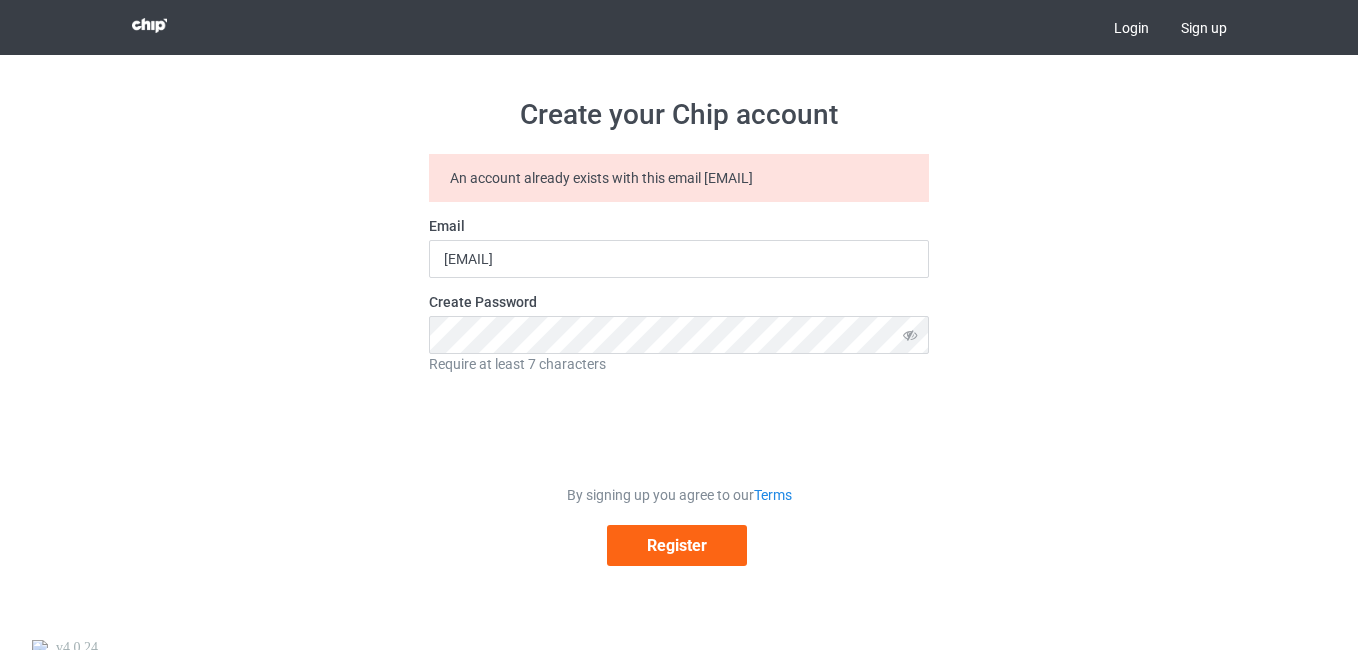 click on "Login" at bounding box center (1131, 27) 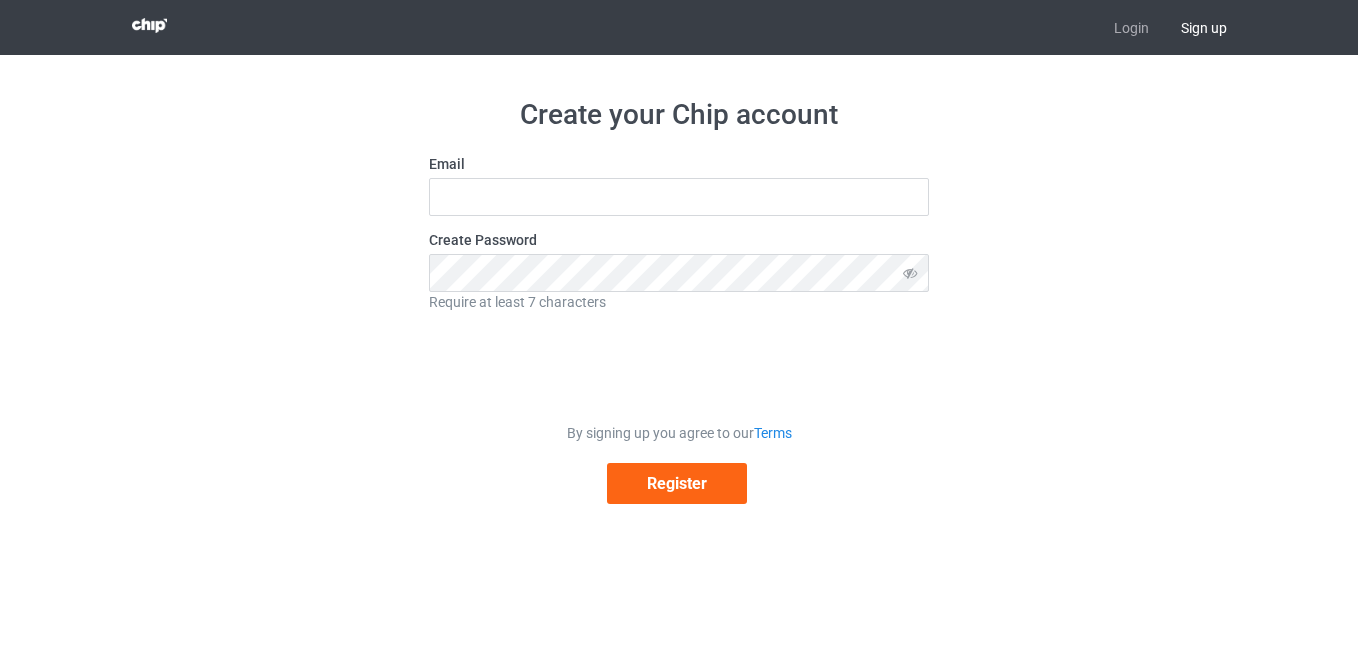 scroll, scrollTop: 0, scrollLeft: 0, axis: both 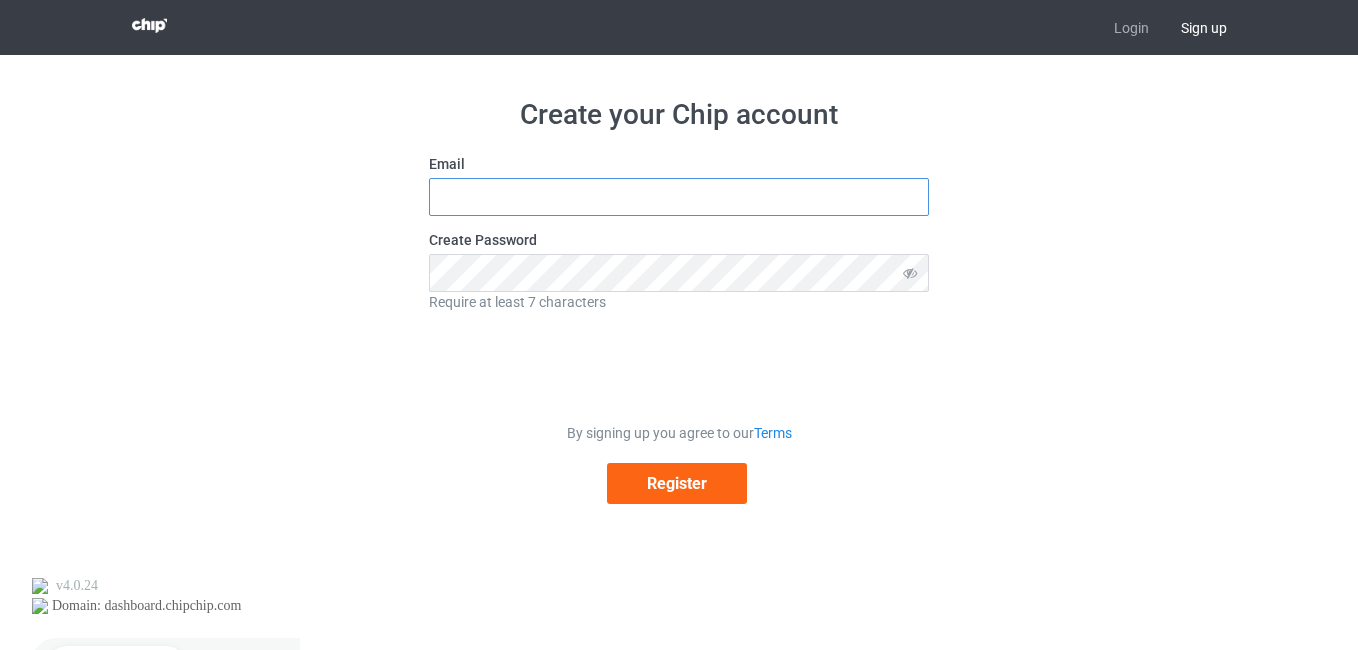 click at bounding box center [679, 197] 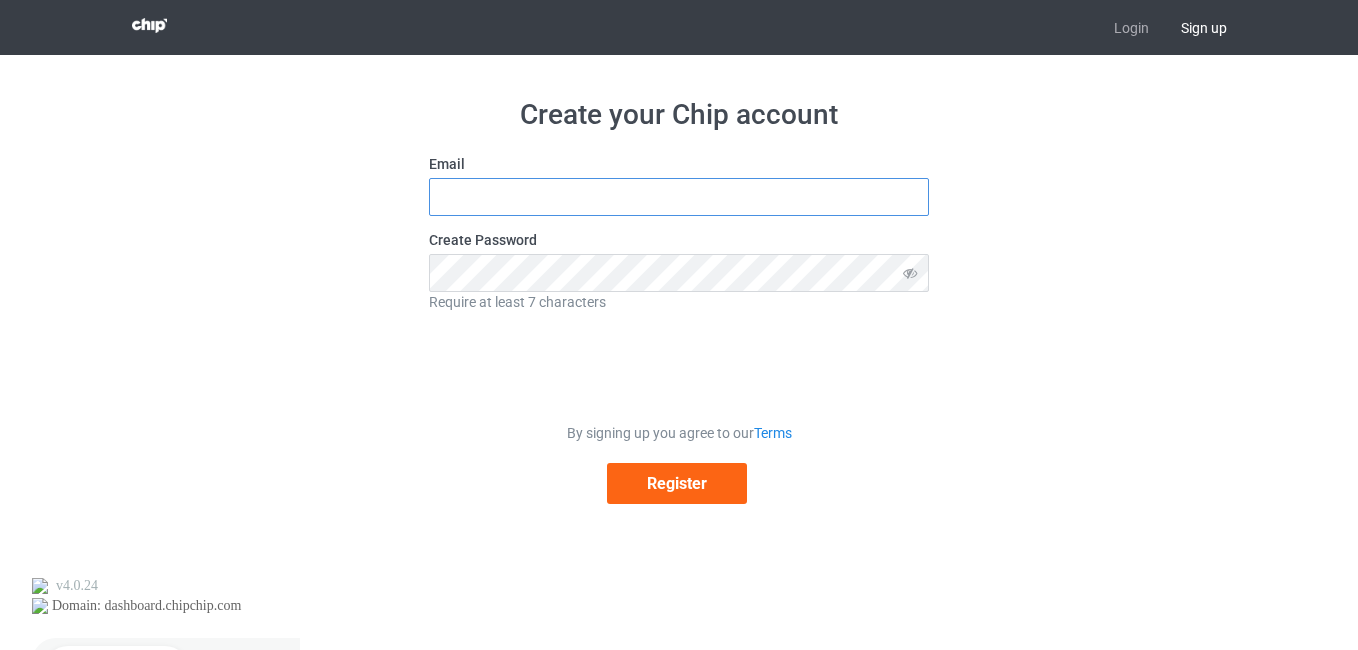 type on "mollygrhhn@gmail.com" 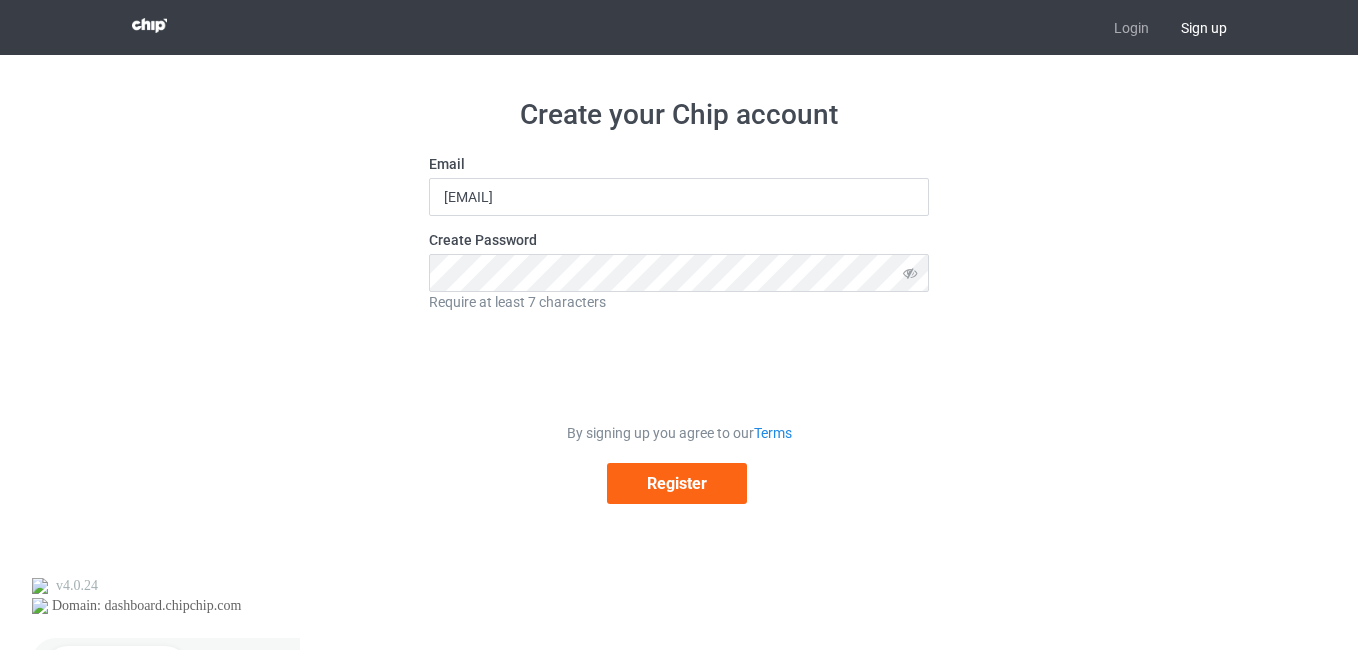 click on "Create your Chip account Email mollygrhhn@gmail.com Create Password Require at least 7 characters By signing up you agree to our  Terms Register" at bounding box center [679, 300] 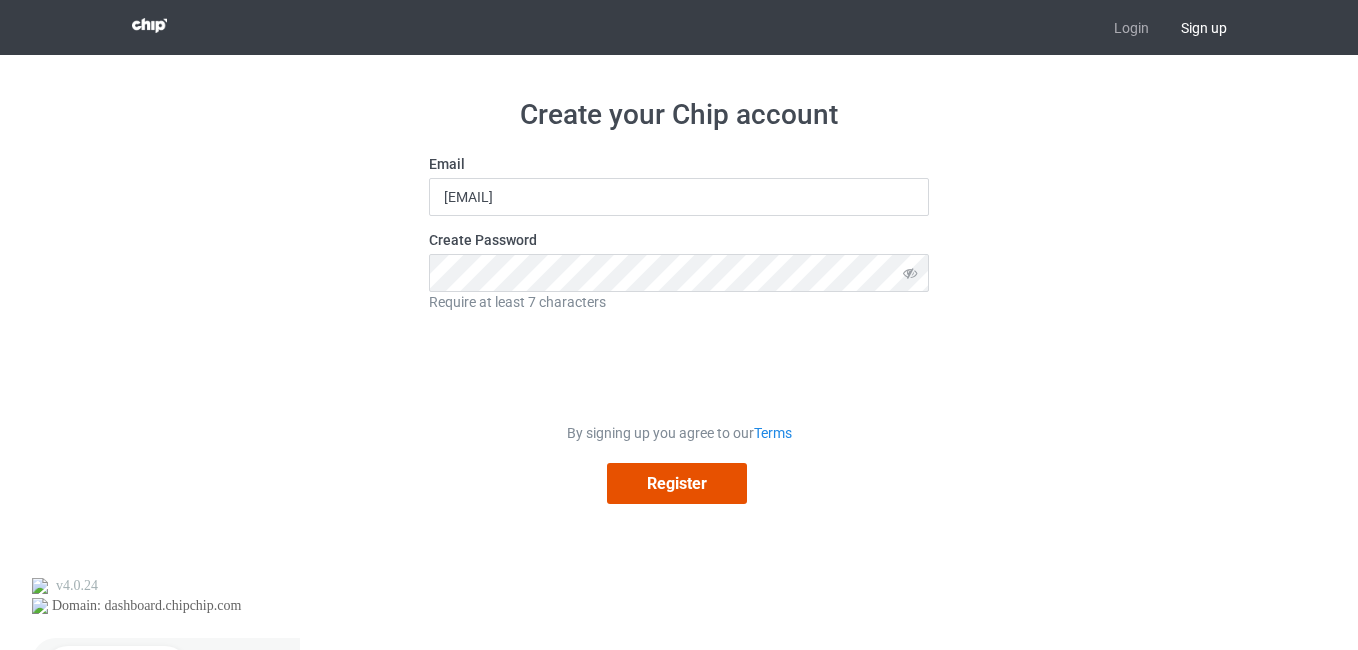 click on "Register" at bounding box center [677, 483] 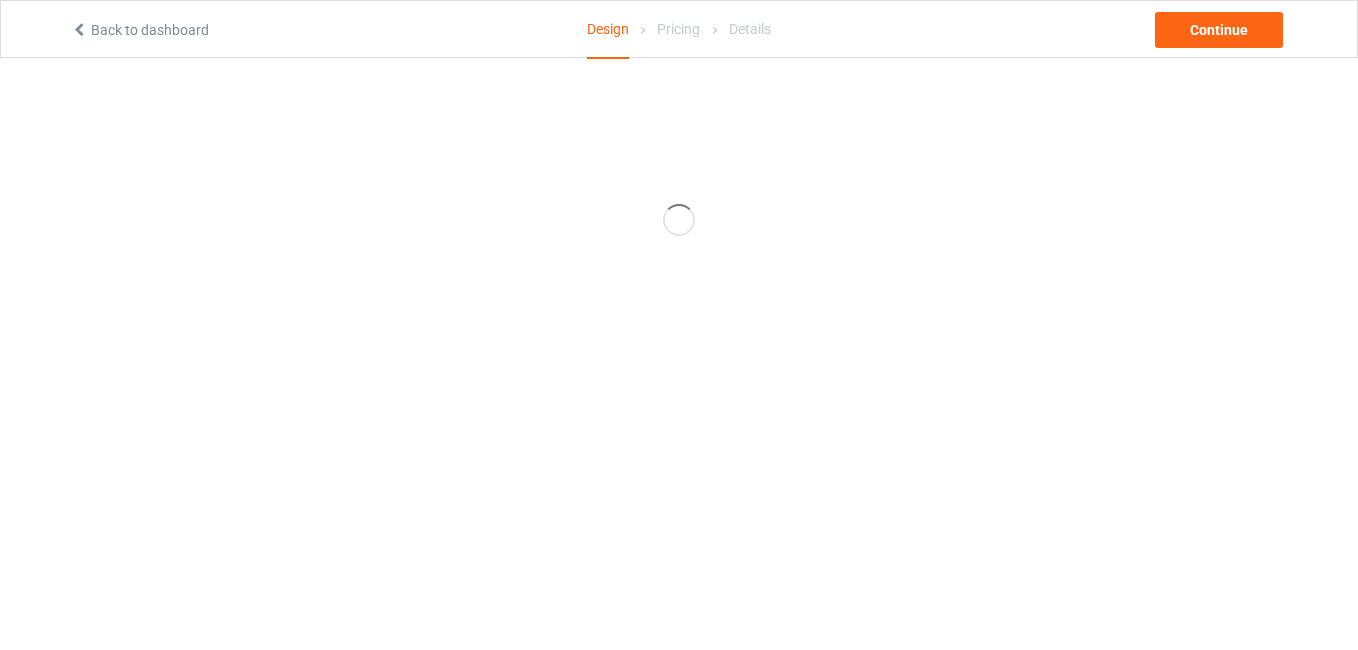 scroll, scrollTop: 0, scrollLeft: 0, axis: both 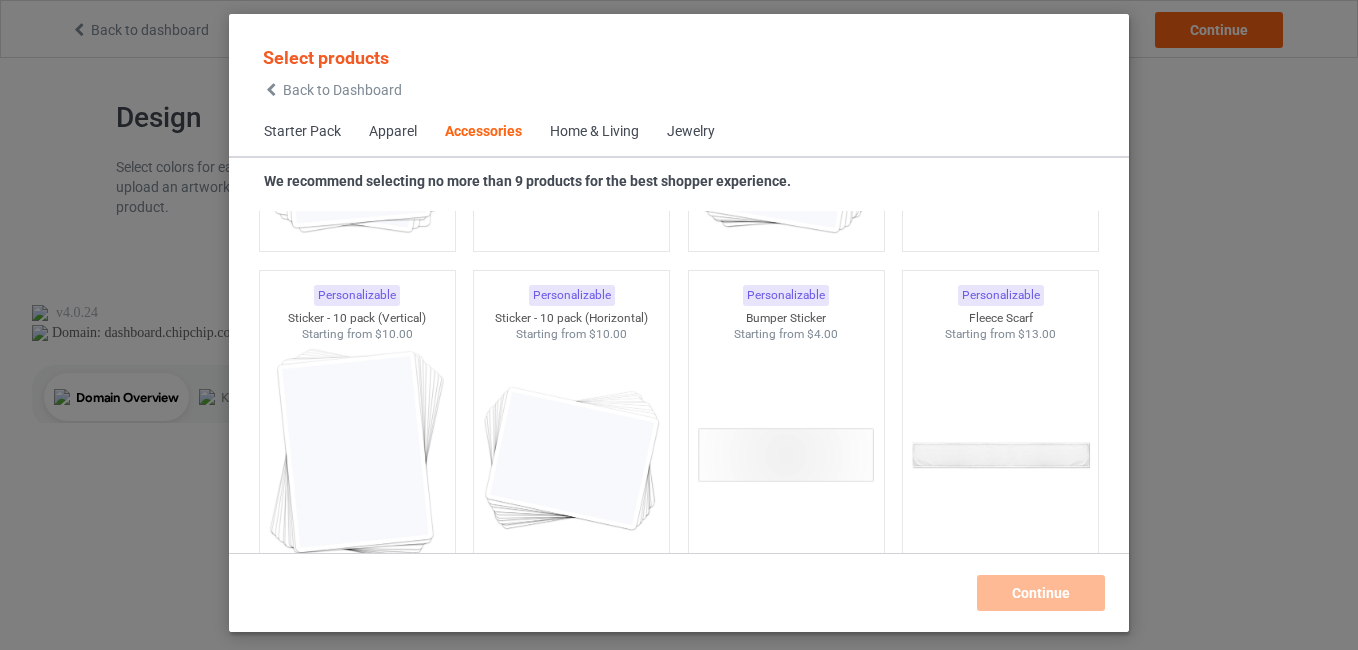 click on "Apparel" at bounding box center [393, 132] 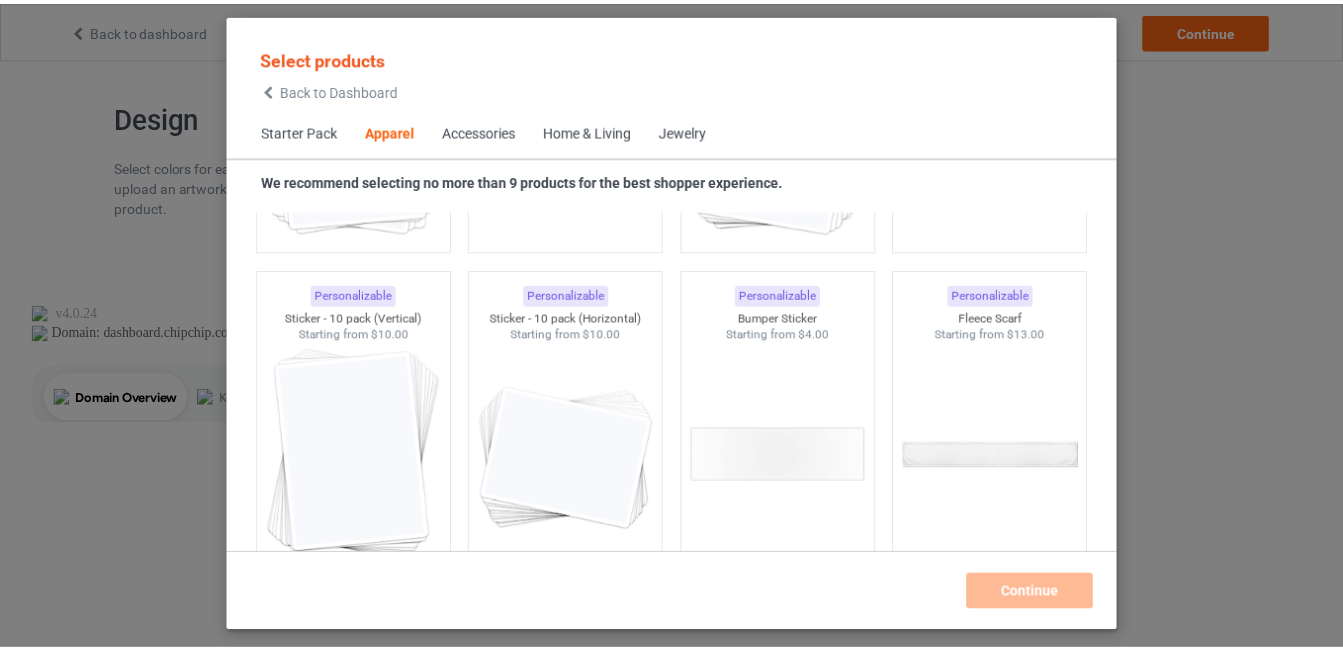 scroll, scrollTop: 745, scrollLeft: 0, axis: vertical 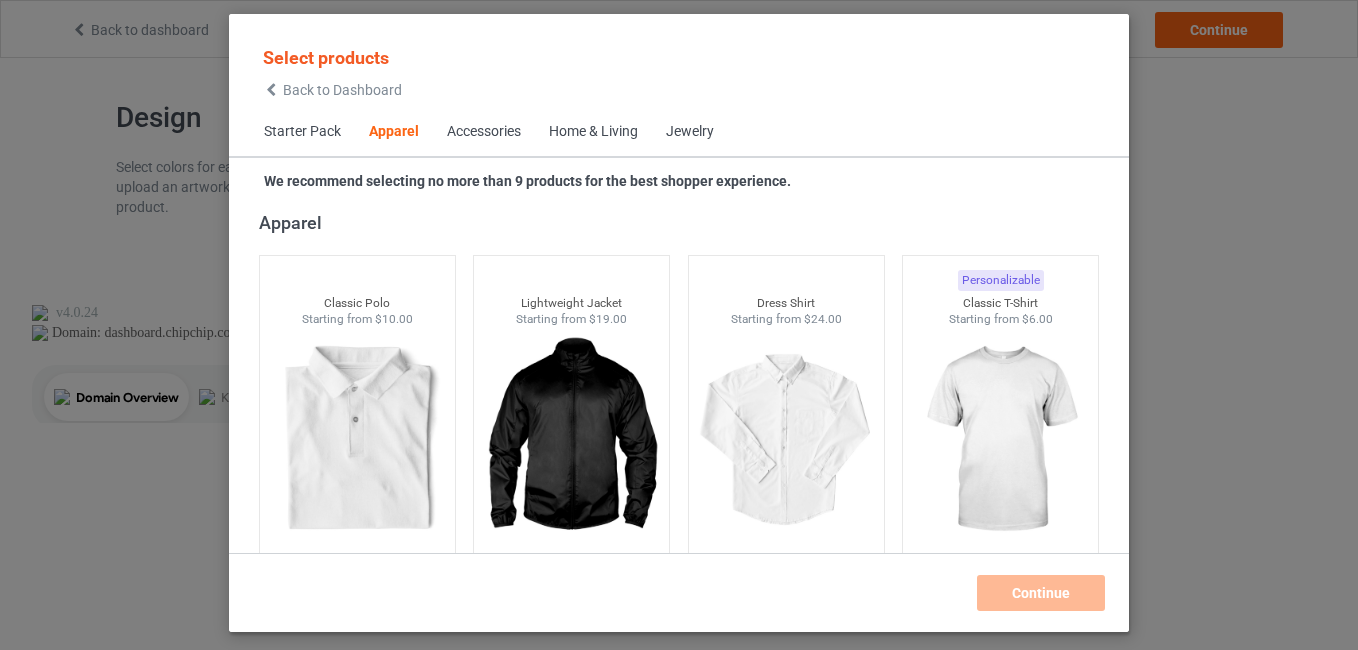 click on "Apparel" at bounding box center [394, 132] 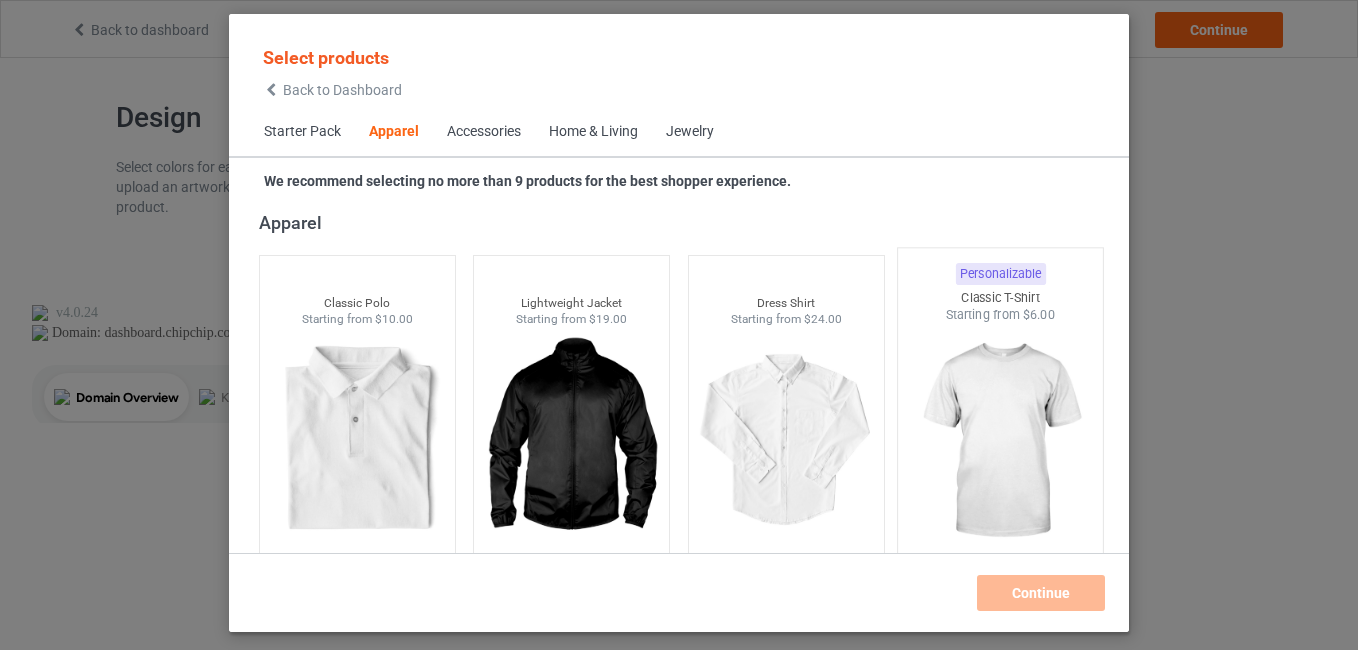 click at bounding box center [1001, 441] 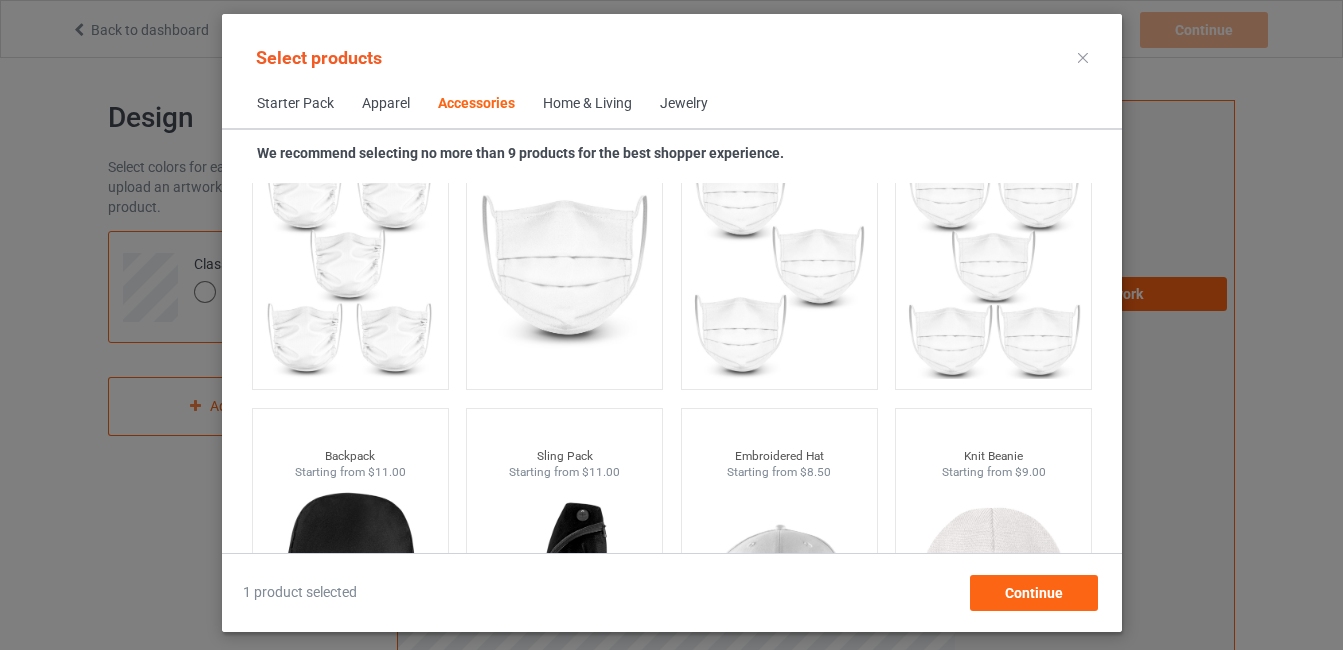 scroll, scrollTop: 4525, scrollLeft: 0, axis: vertical 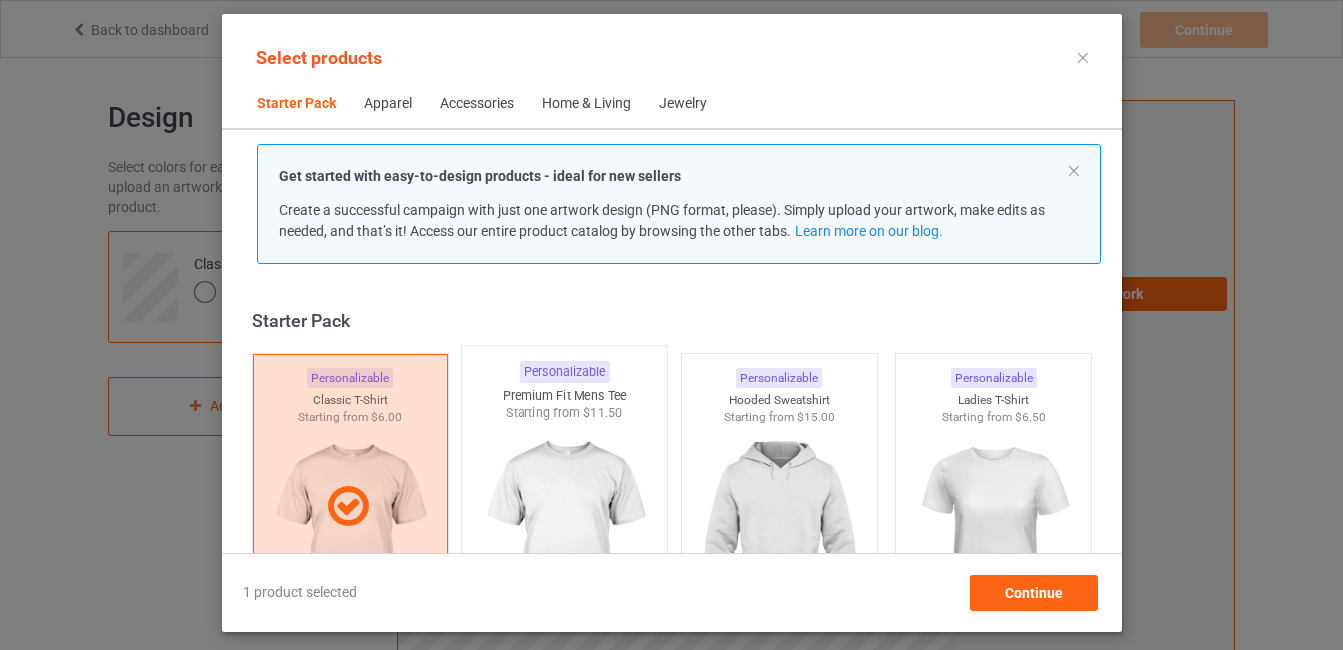 click at bounding box center (564, 539) 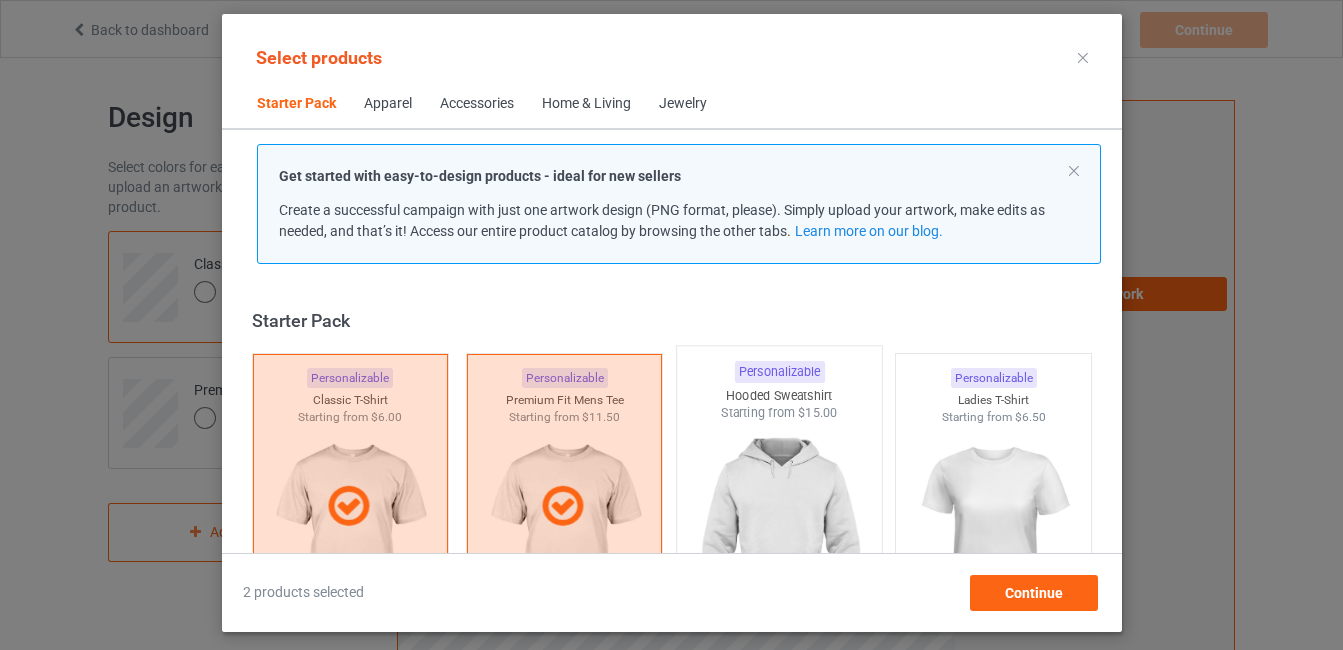 click at bounding box center [779, 539] 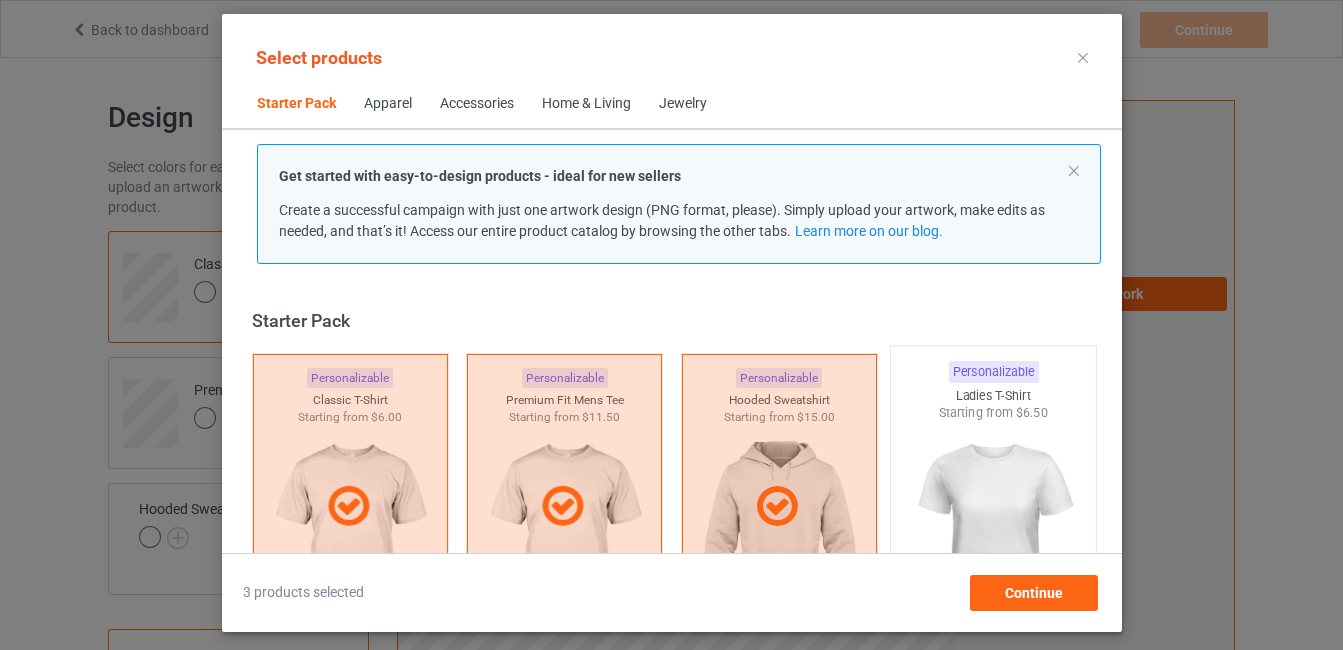 click at bounding box center [993, 539] 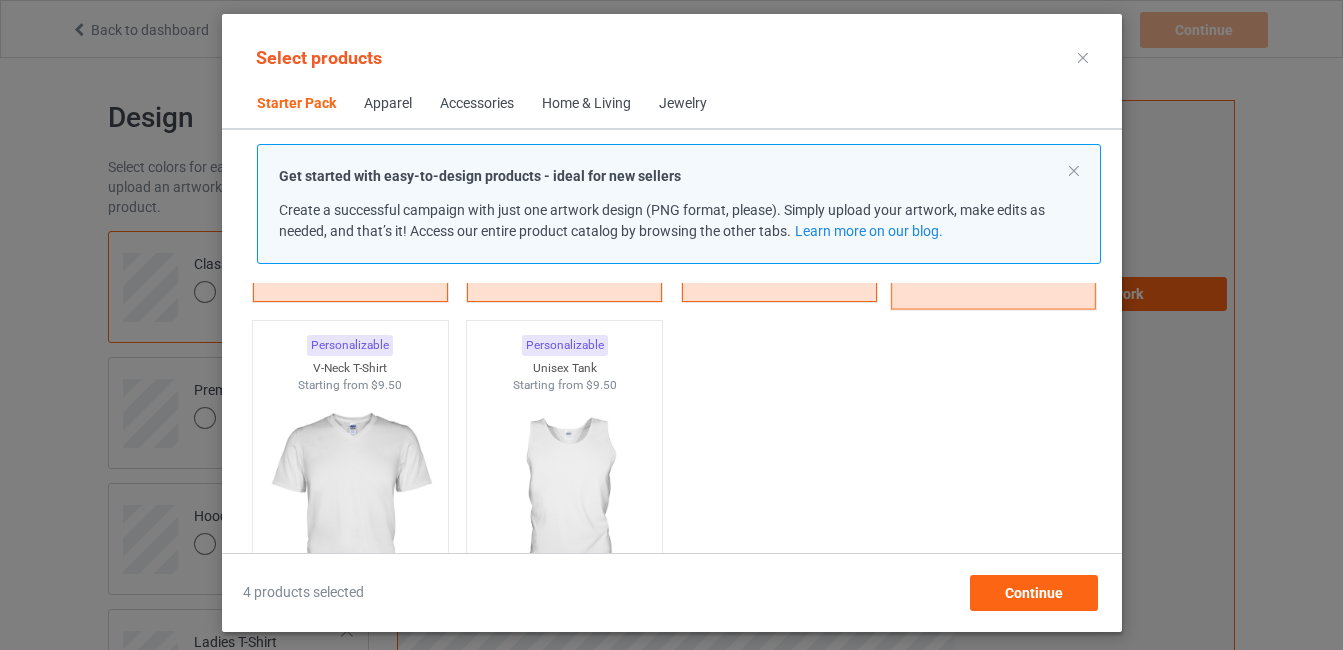 scroll, scrollTop: 360, scrollLeft: 0, axis: vertical 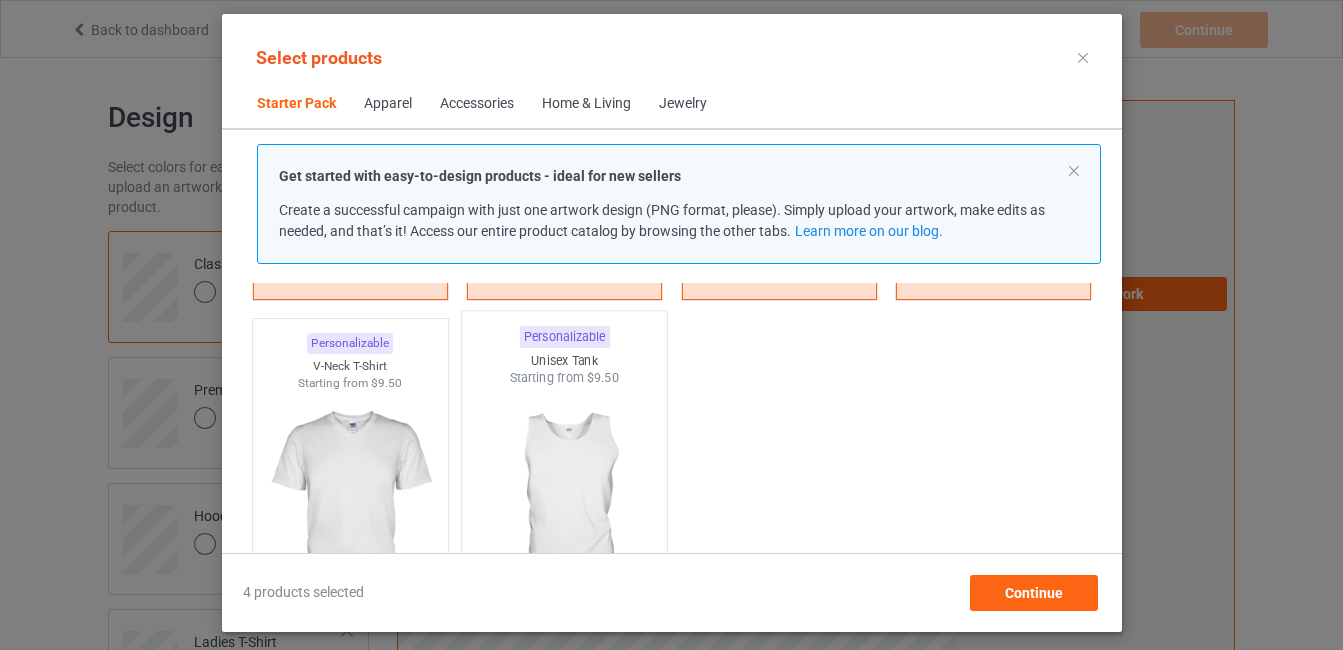 click at bounding box center (564, 504) 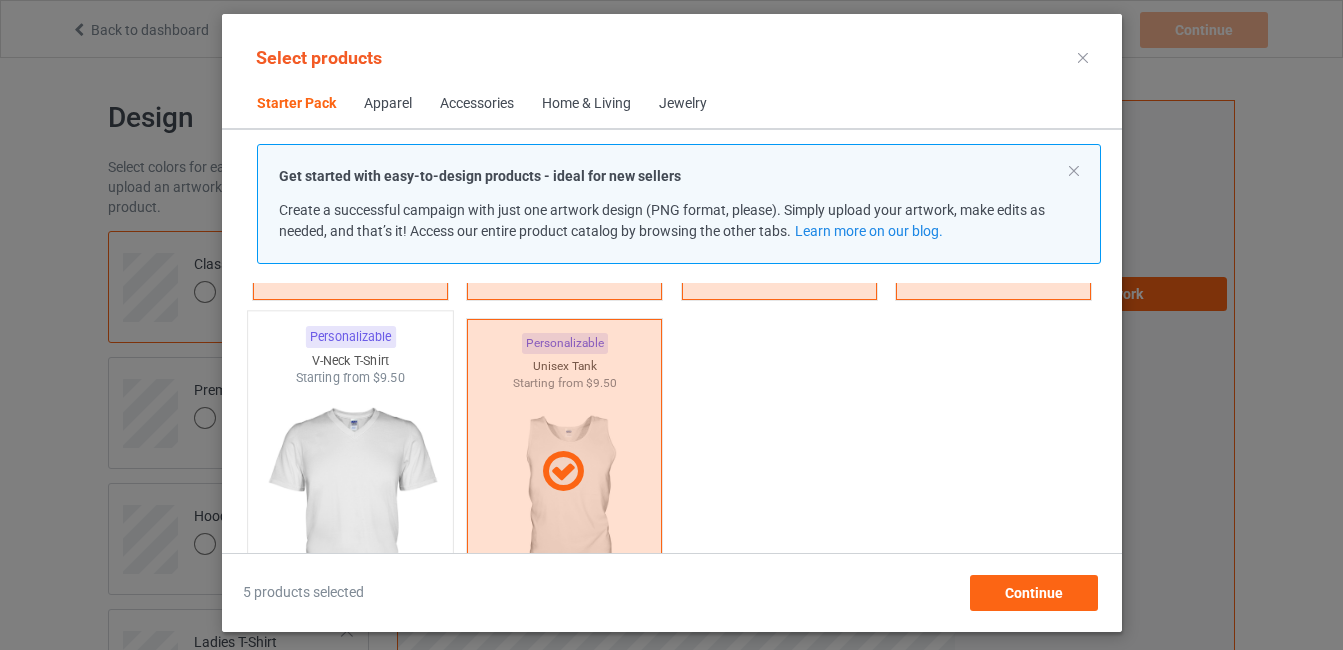 click at bounding box center [350, 504] 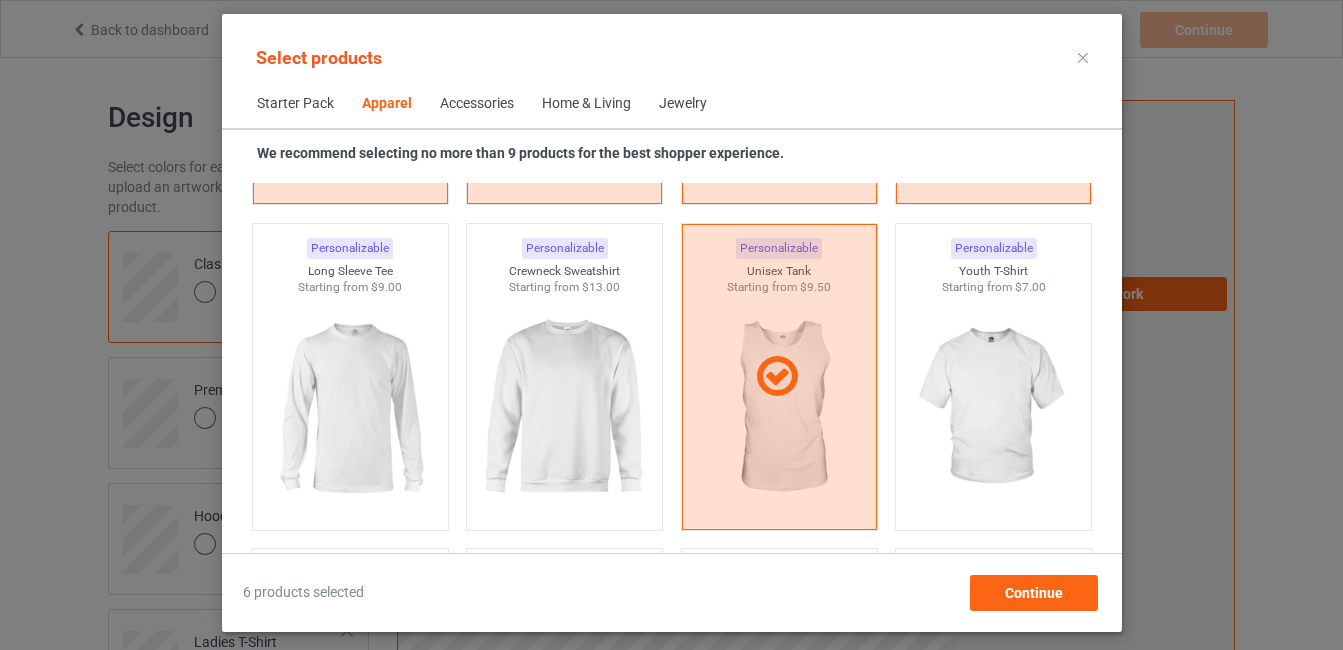 scroll, scrollTop: 1440, scrollLeft: 0, axis: vertical 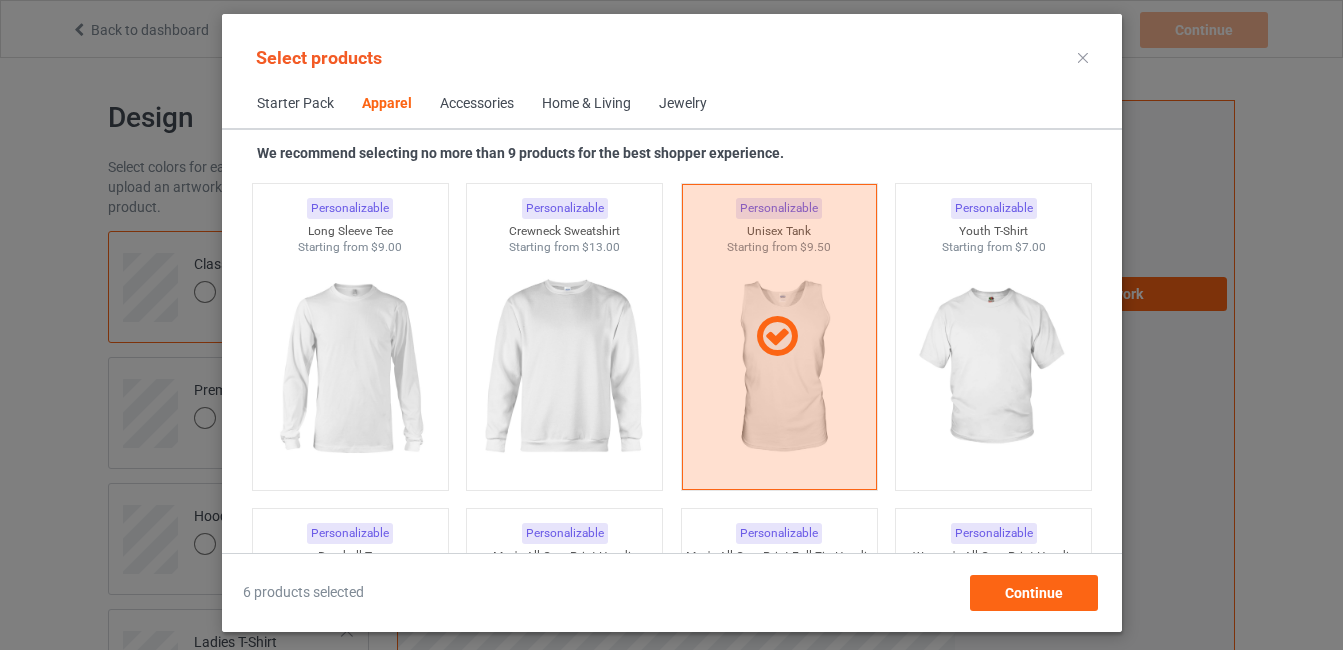 click at bounding box center (349, 368) 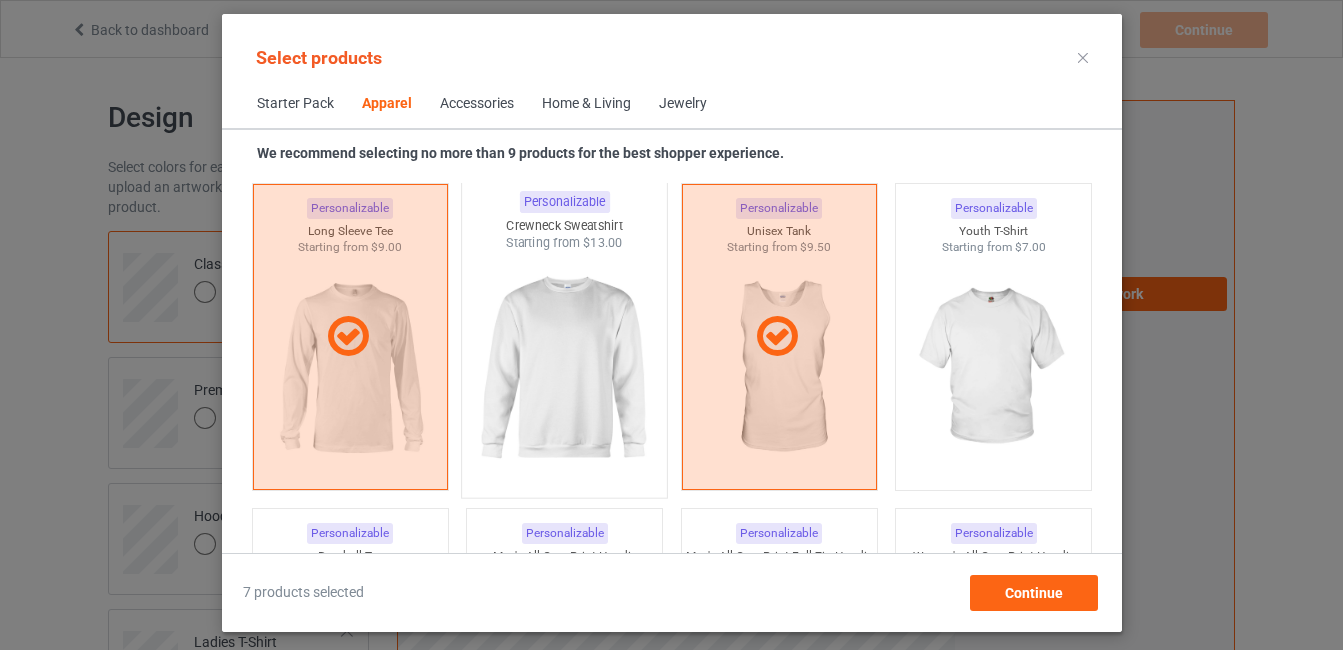 click at bounding box center [564, 369] 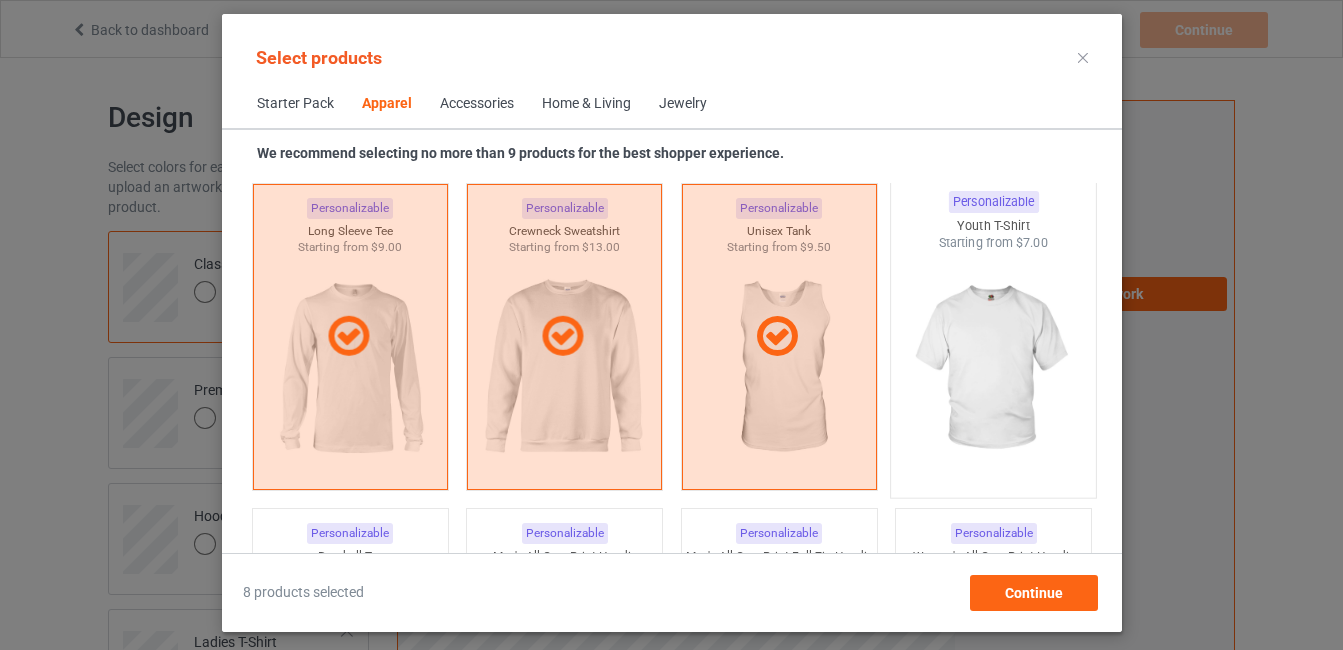 click at bounding box center [993, 369] 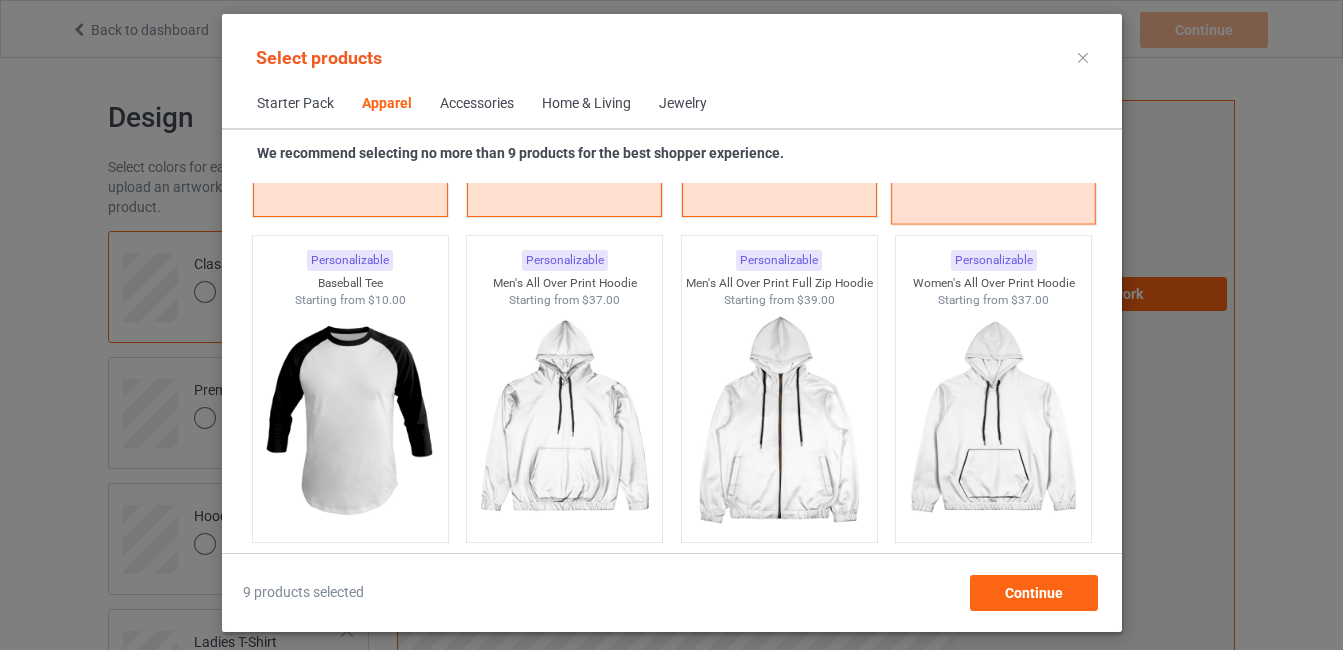 scroll, scrollTop: 1760, scrollLeft: 0, axis: vertical 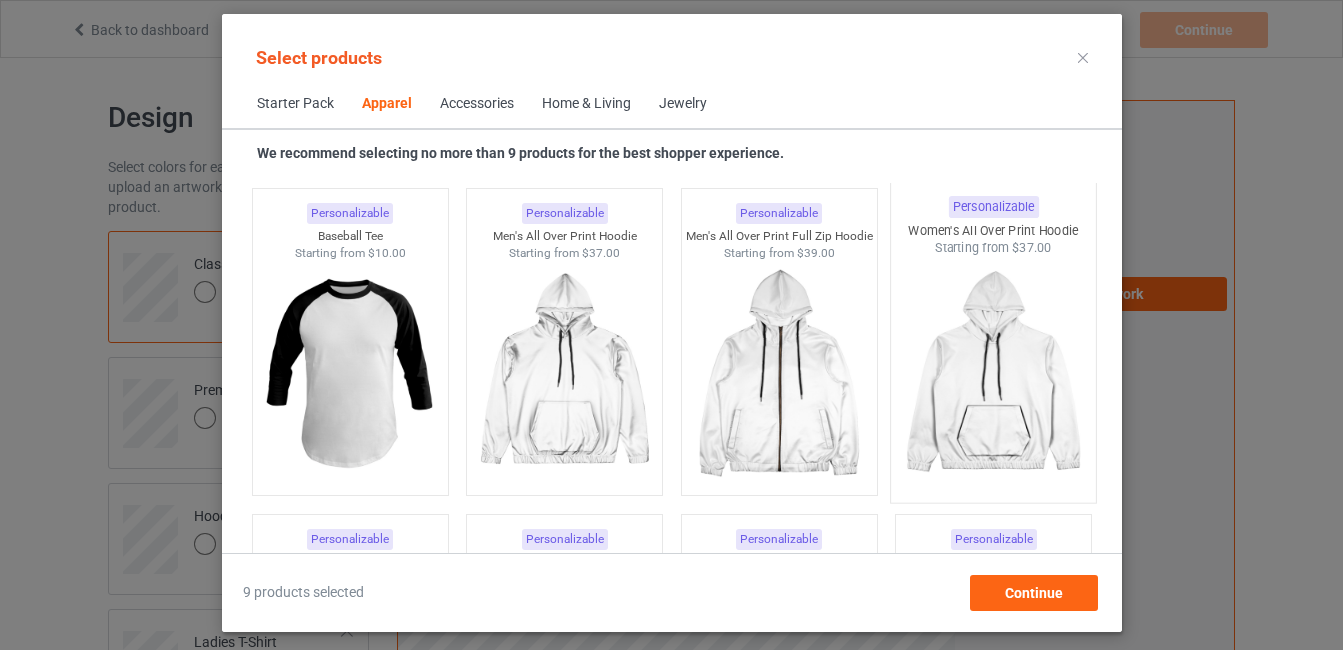 click at bounding box center (993, 374) 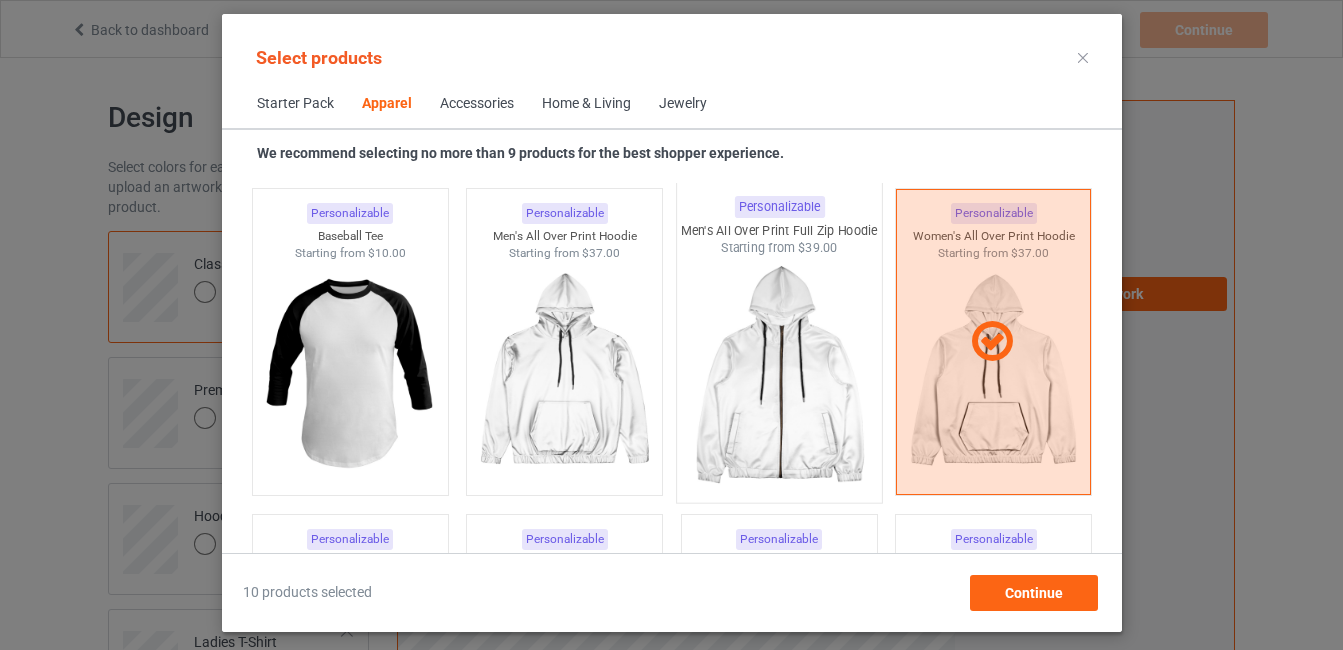 click at bounding box center (779, 374) 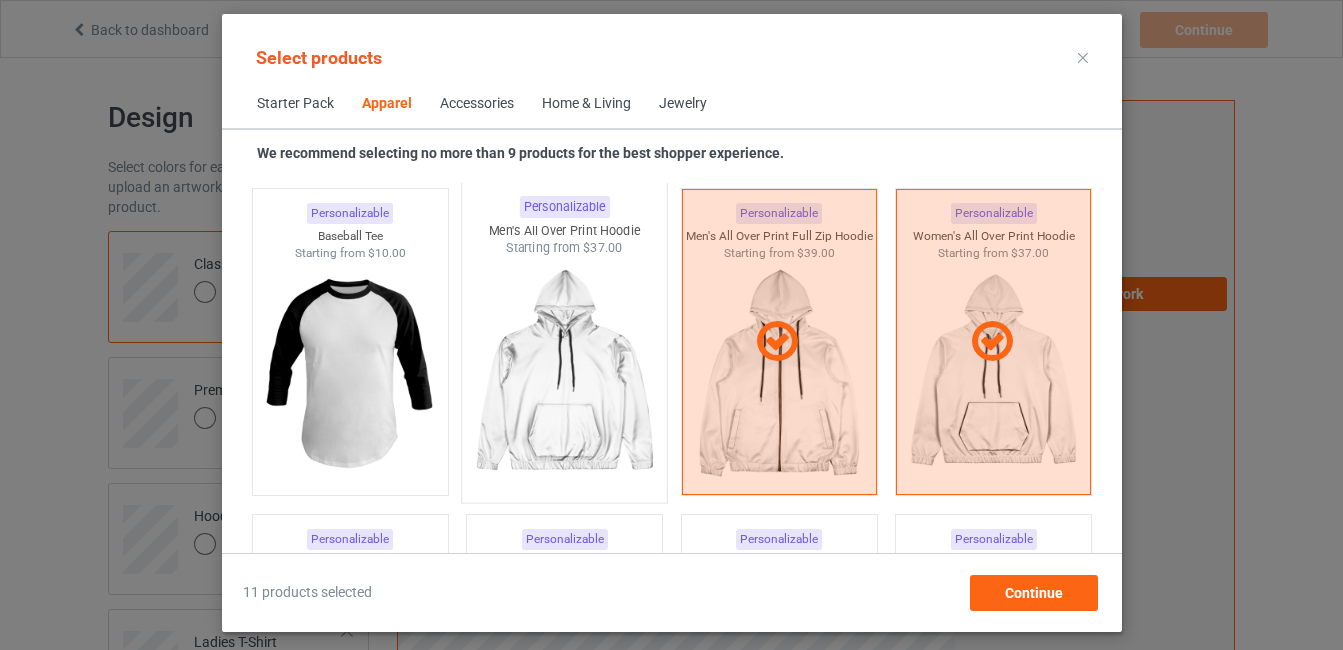 click at bounding box center (564, 374) 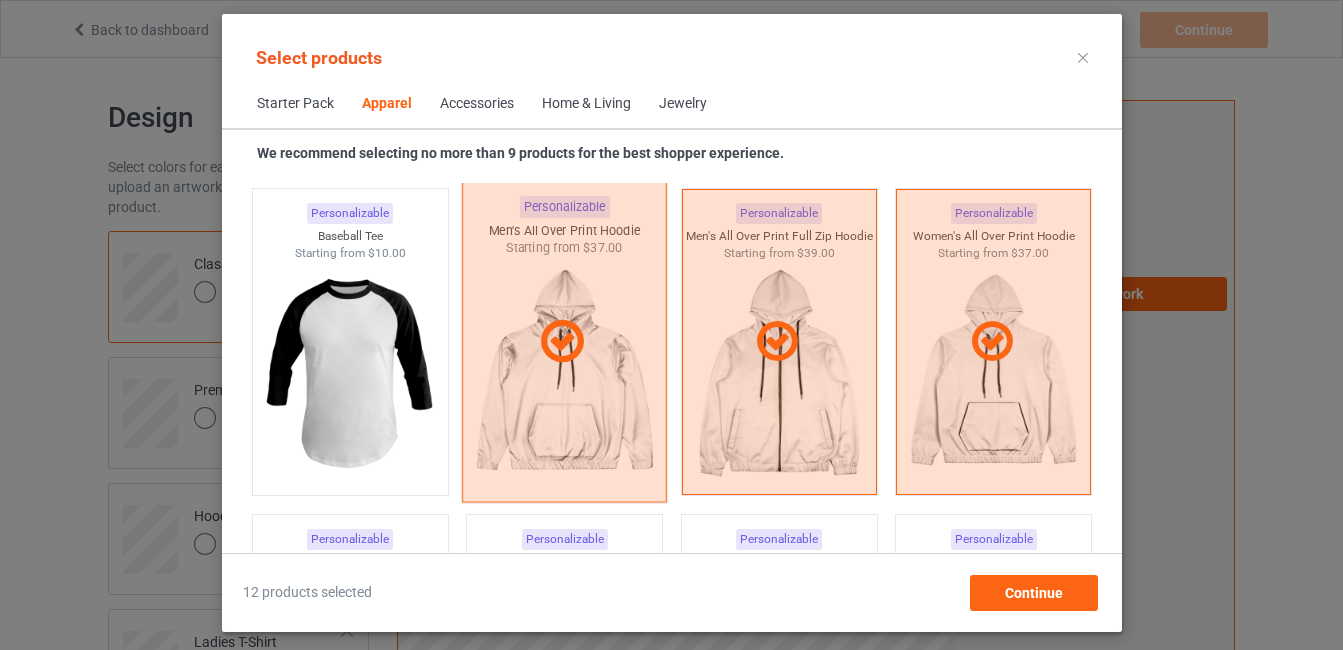 click at bounding box center [562, 342] 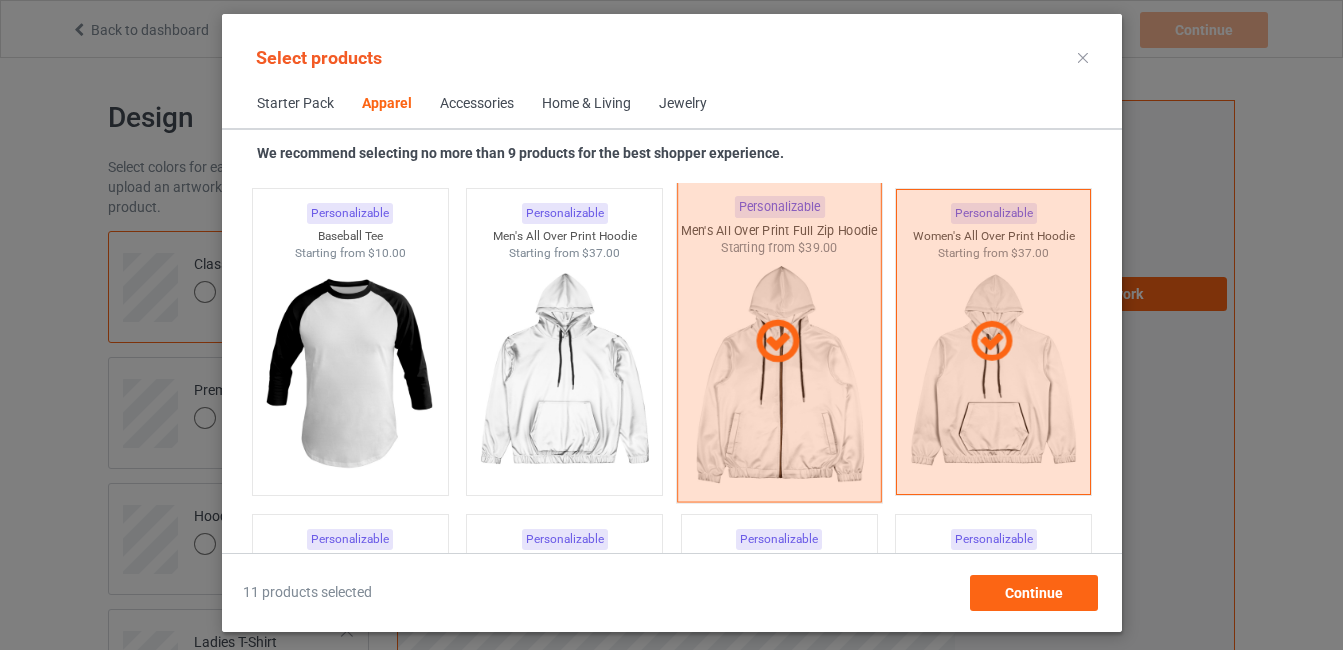 click at bounding box center (778, 342) 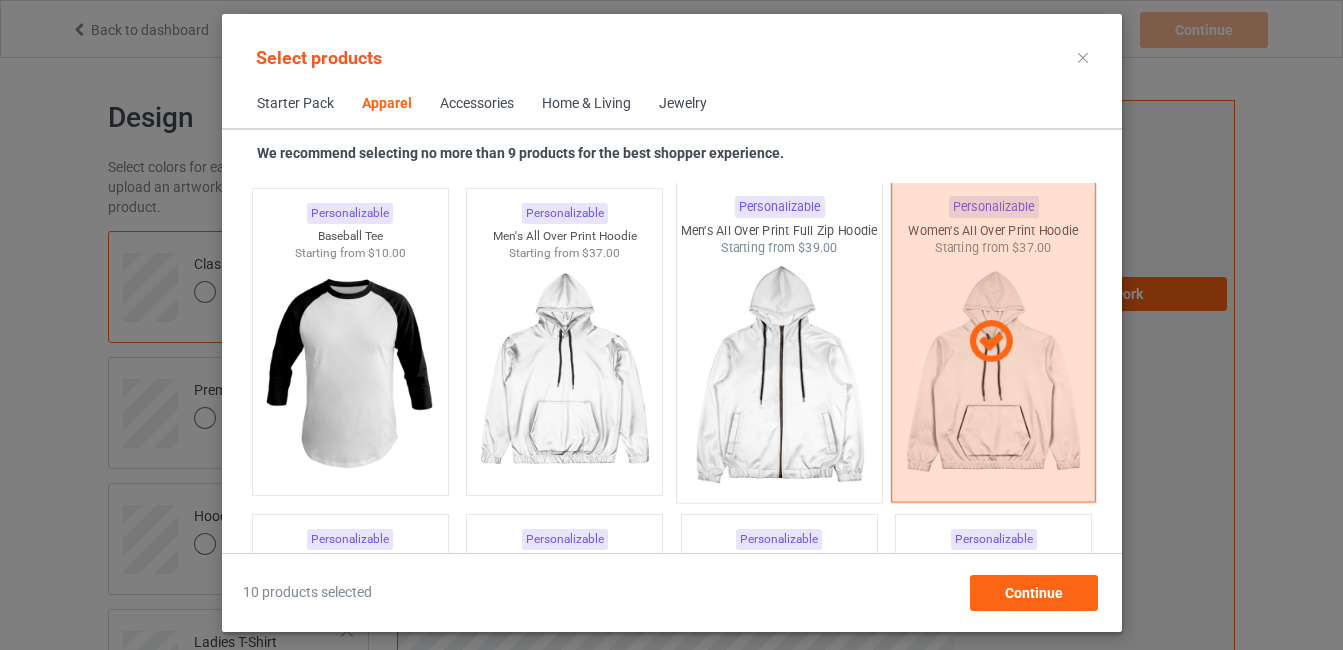 click at bounding box center [993, 342] 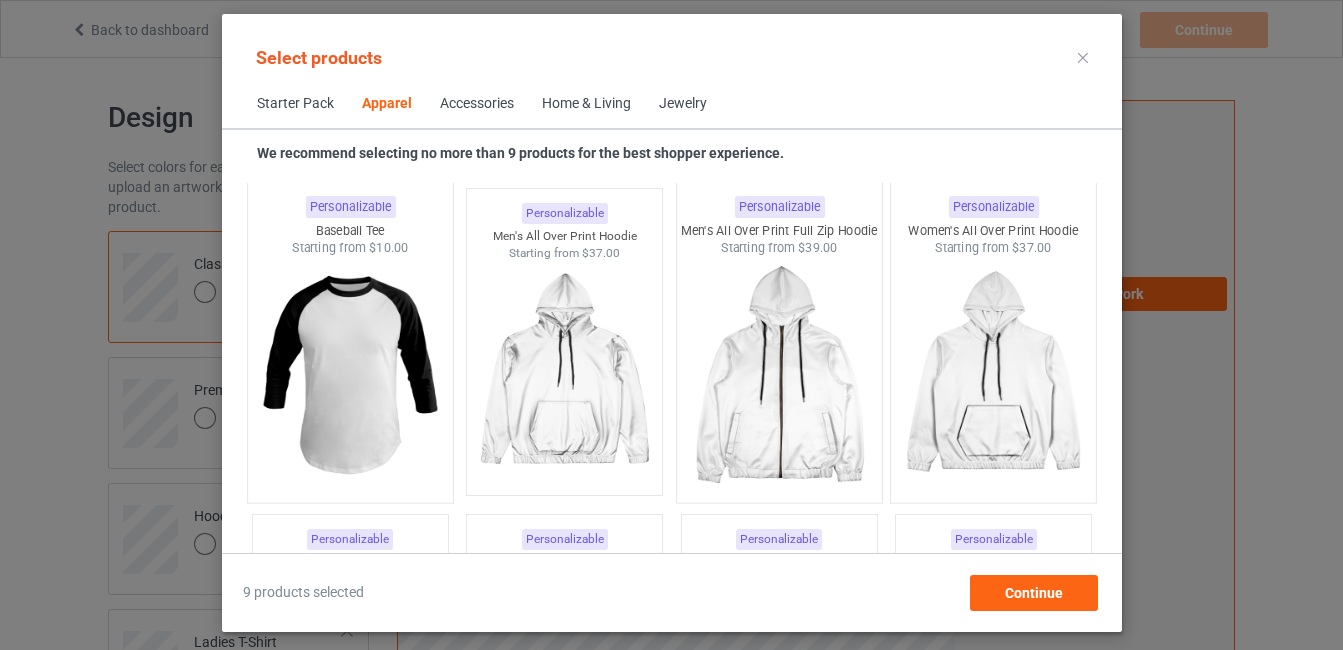 click at bounding box center (350, 374) 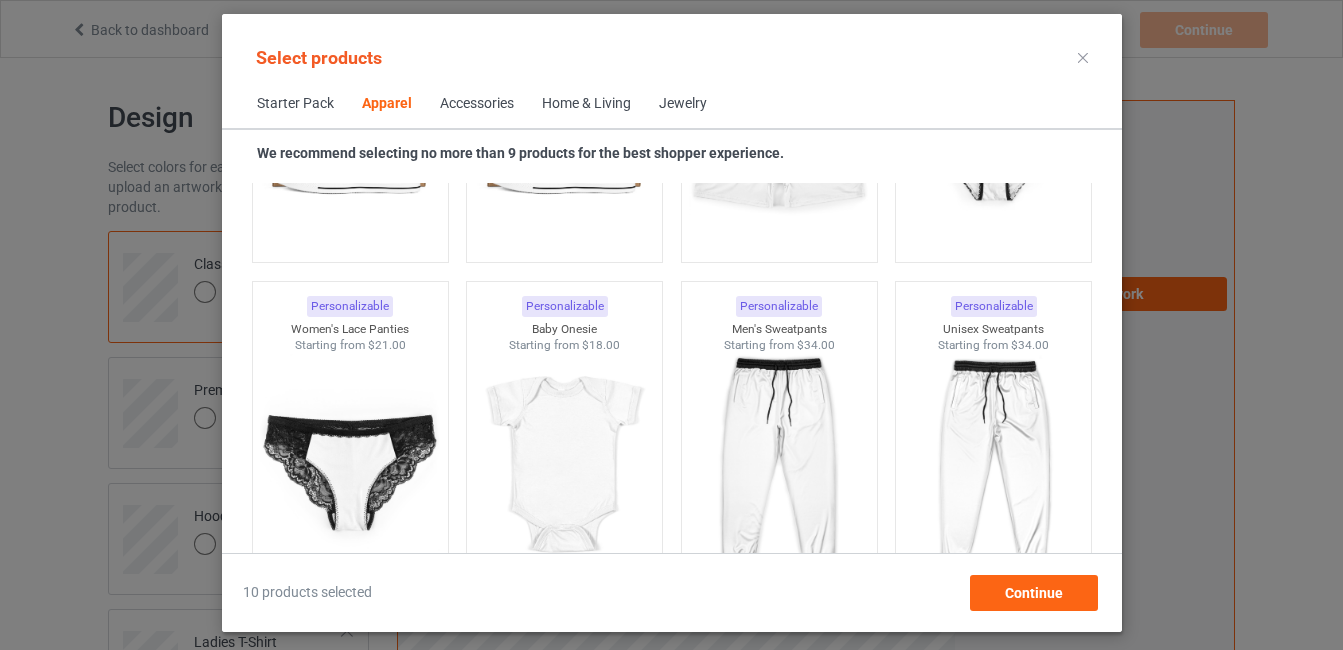 scroll, scrollTop: 2640, scrollLeft: 0, axis: vertical 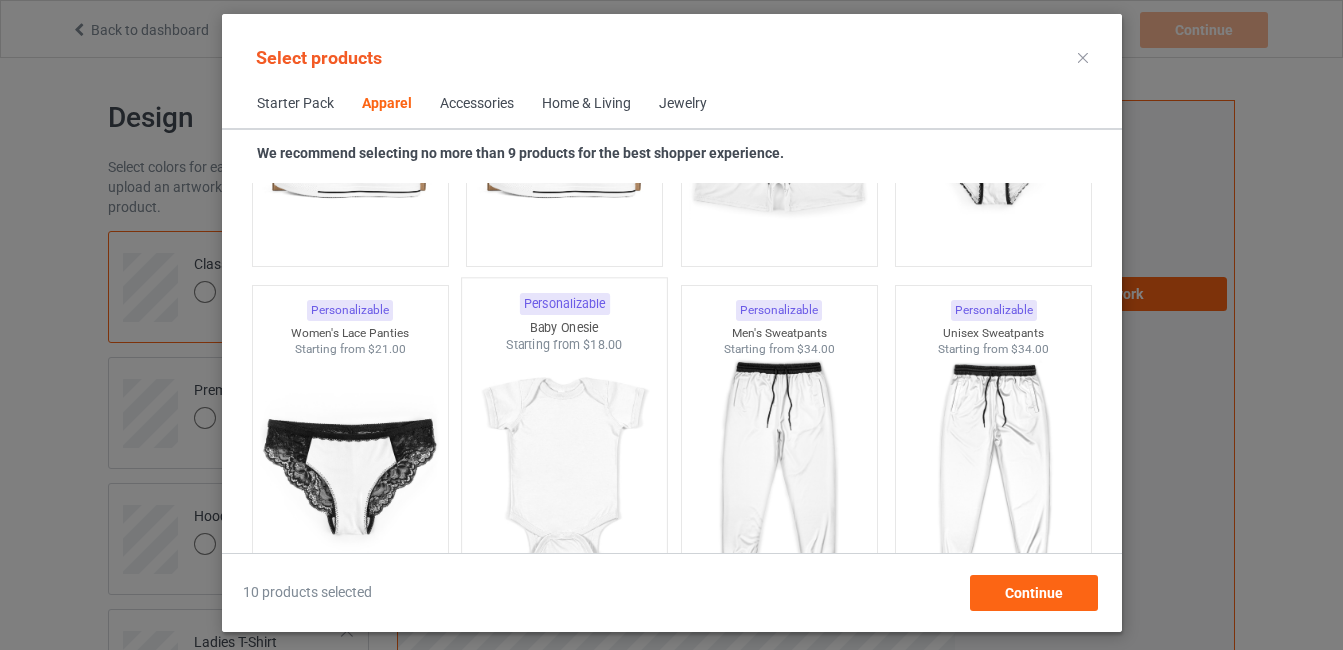 click at bounding box center (564, 471) 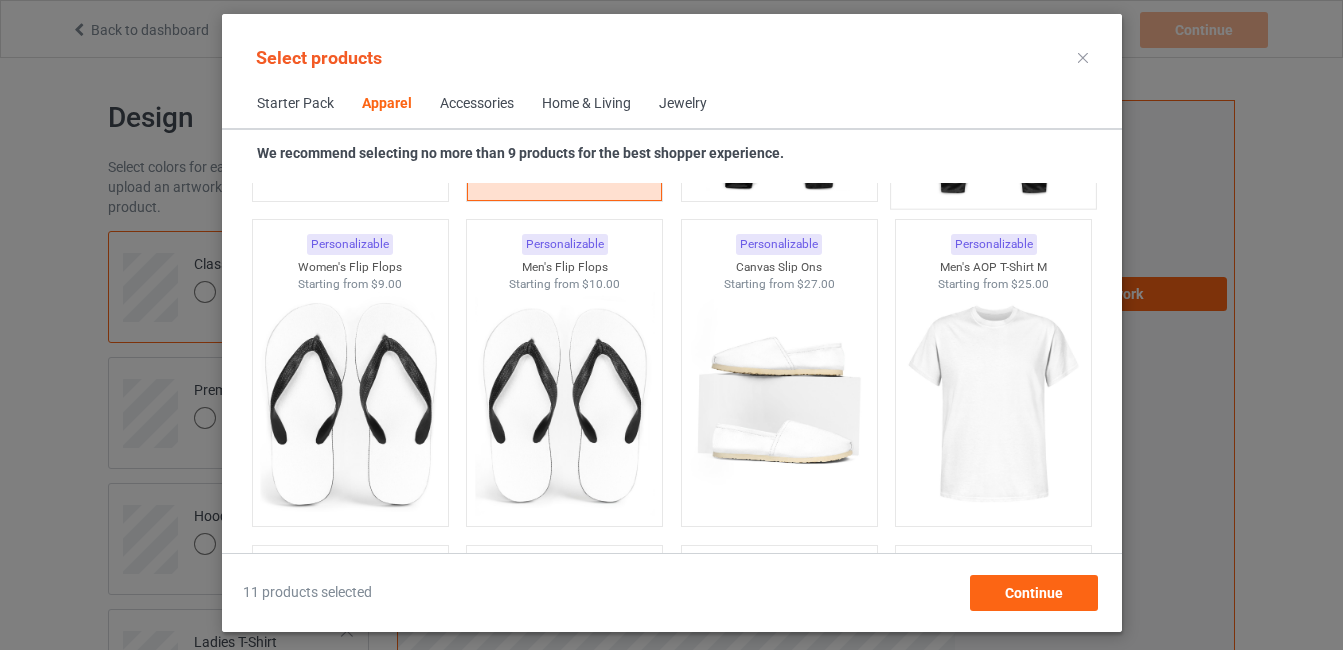 scroll, scrollTop: 3040, scrollLeft: 0, axis: vertical 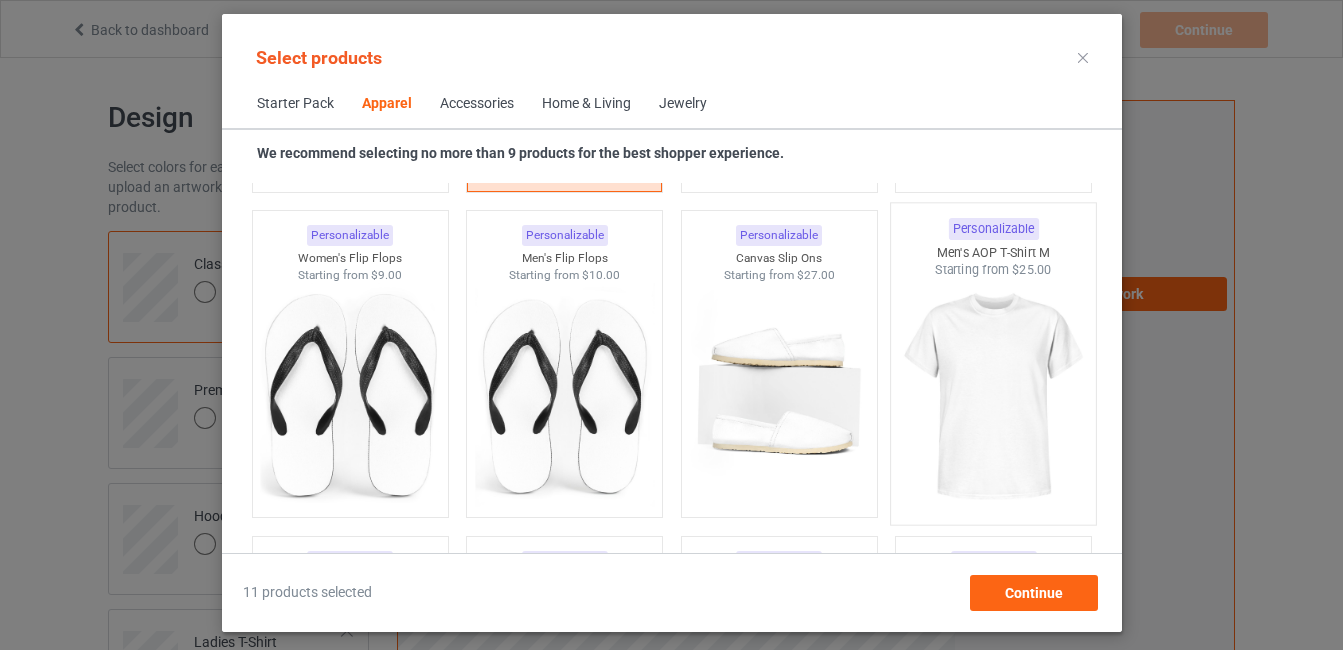 click at bounding box center [993, 396] 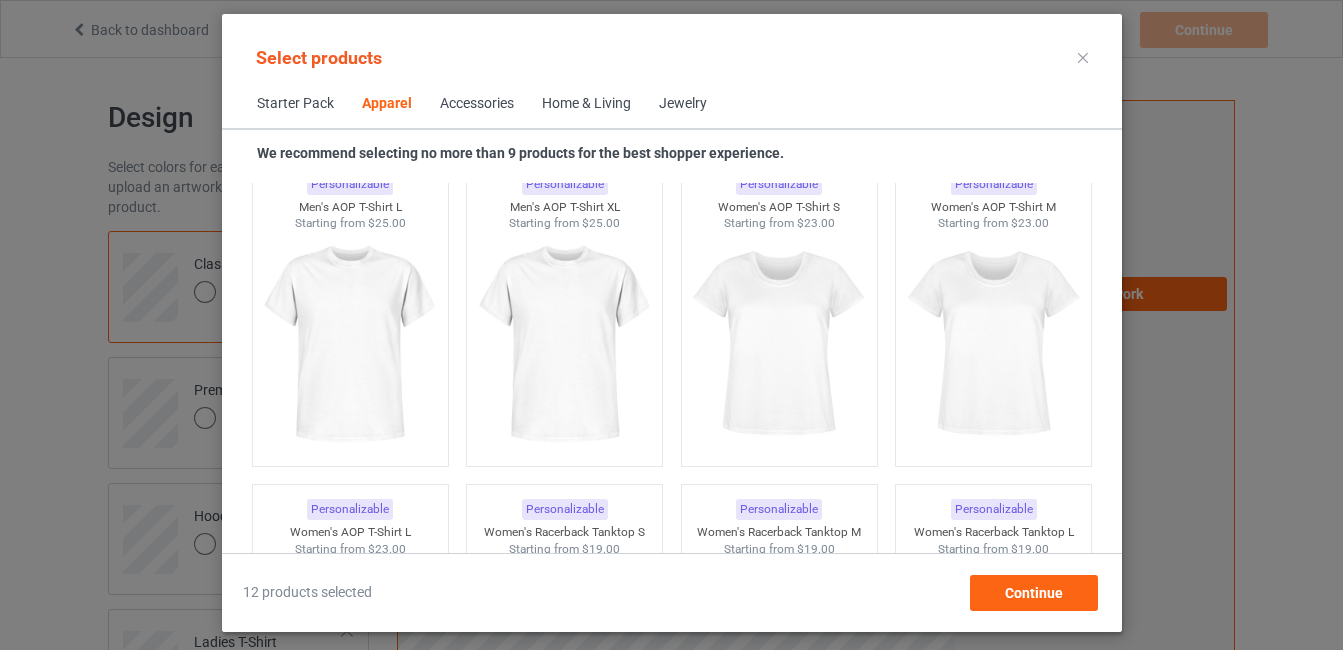scroll, scrollTop: 3400, scrollLeft: 0, axis: vertical 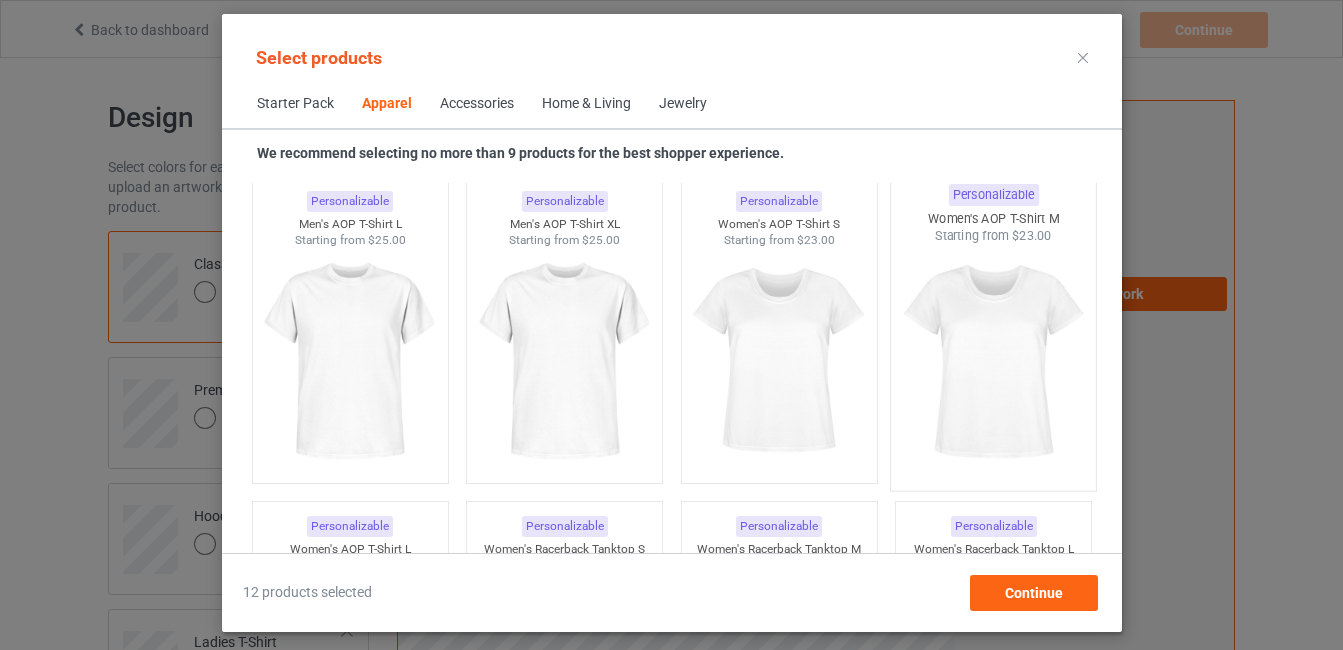 click at bounding box center (993, 362) 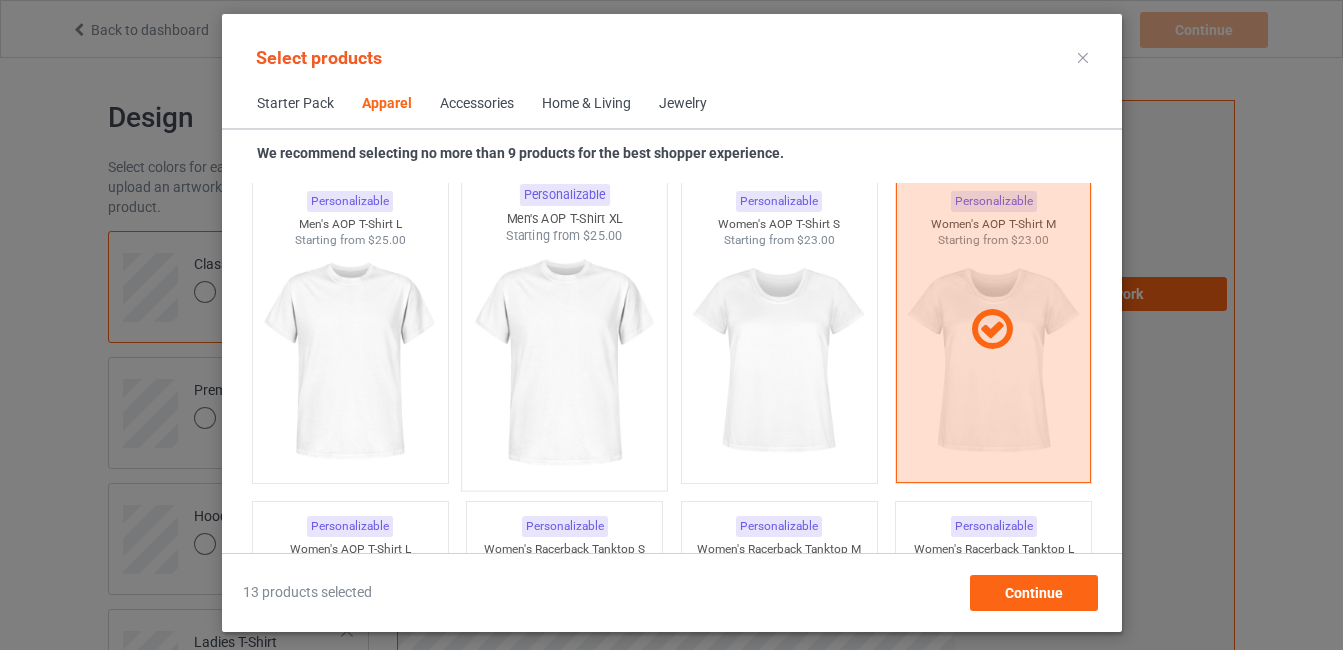 click at bounding box center [564, 362] 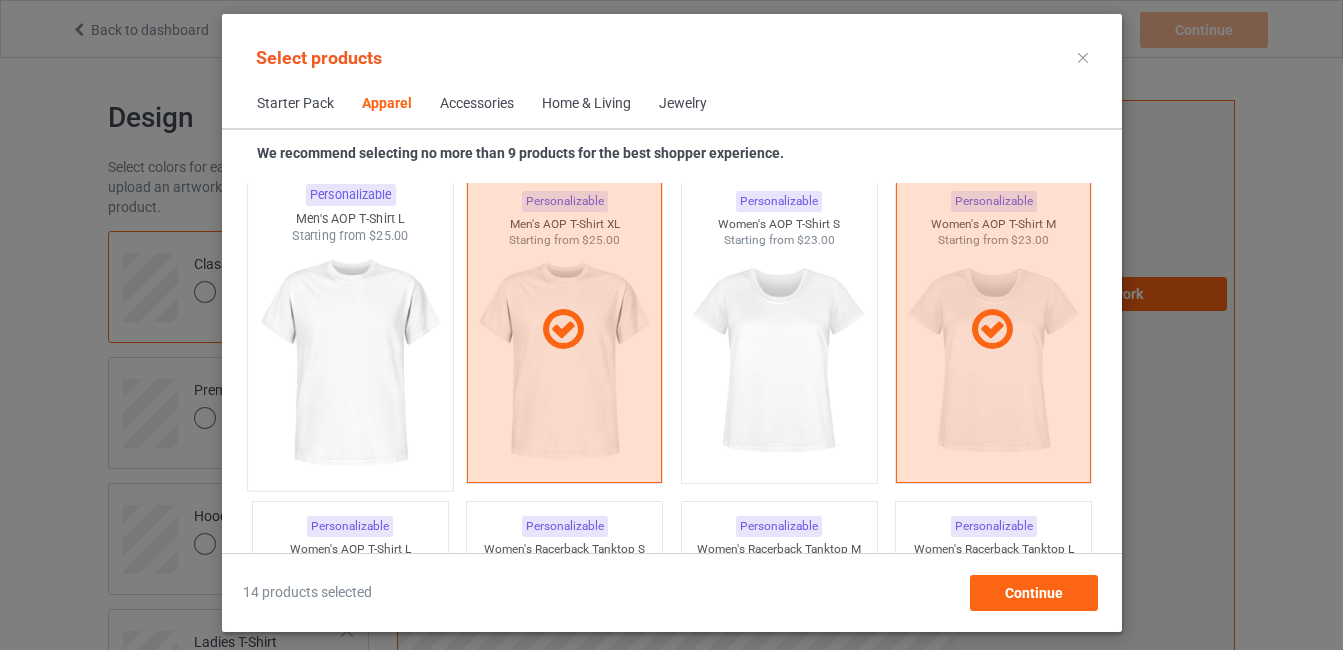 click at bounding box center [350, 362] 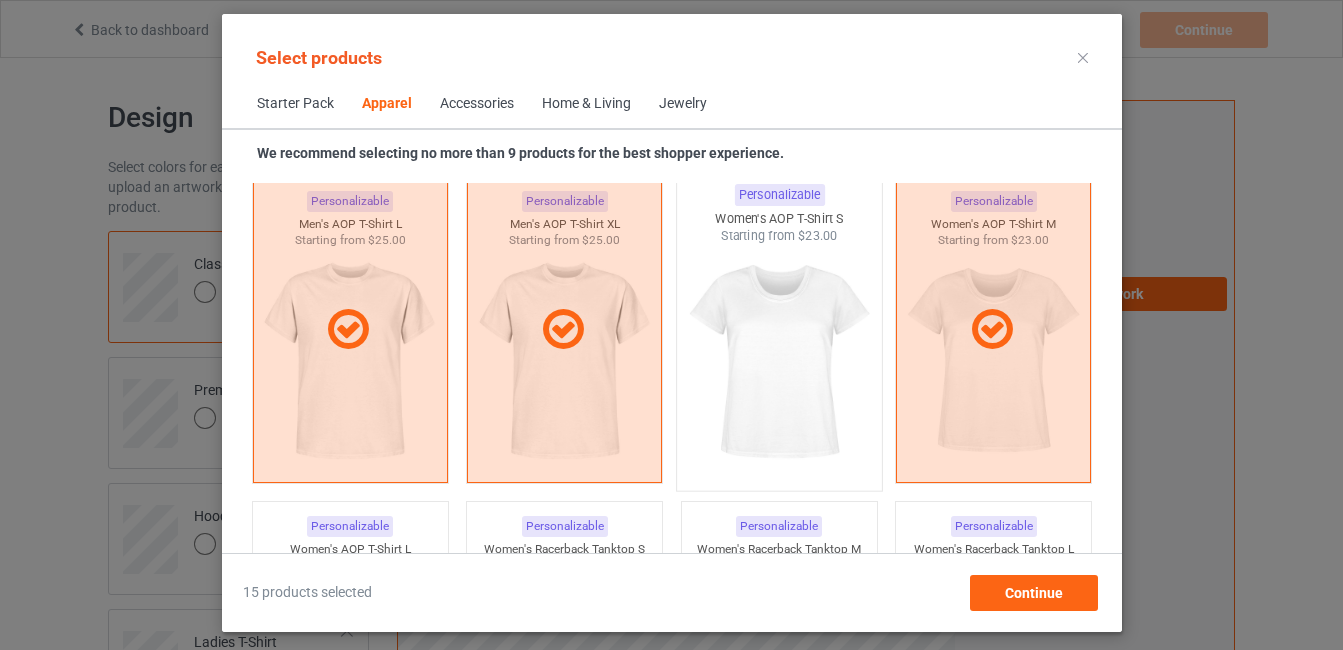 click at bounding box center (779, 362) 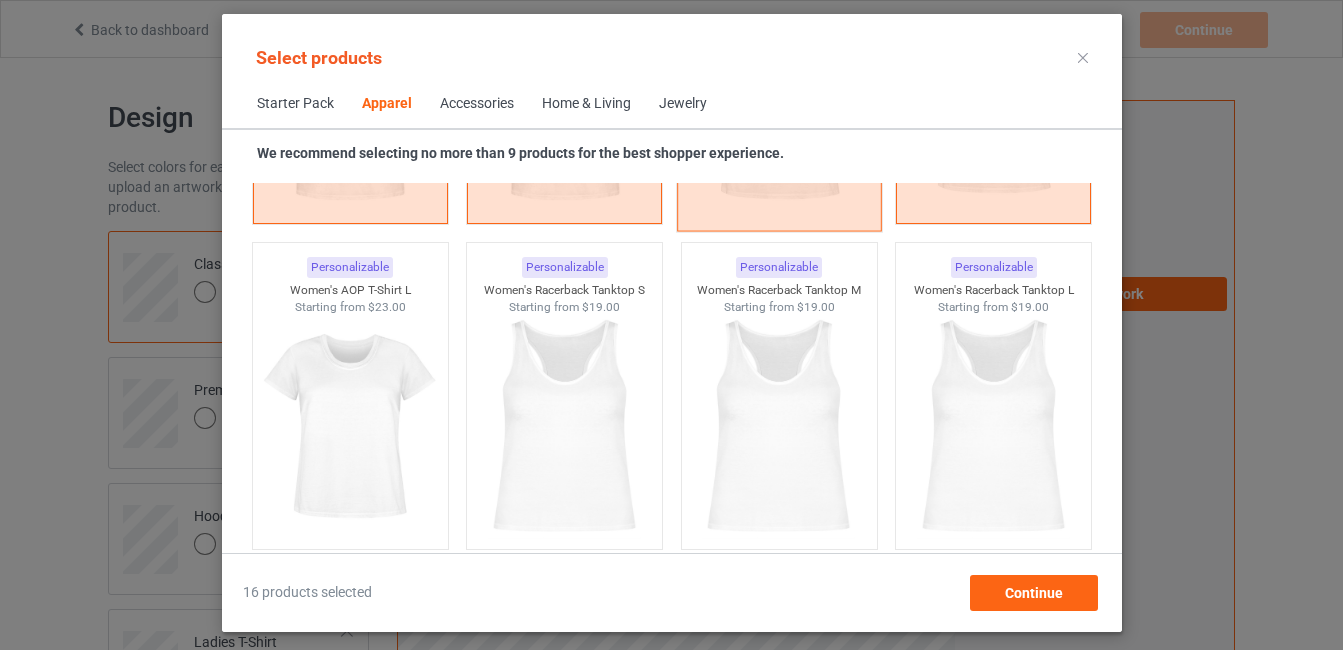 scroll, scrollTop: 3680, scrollLeft: 0, axis: vertical 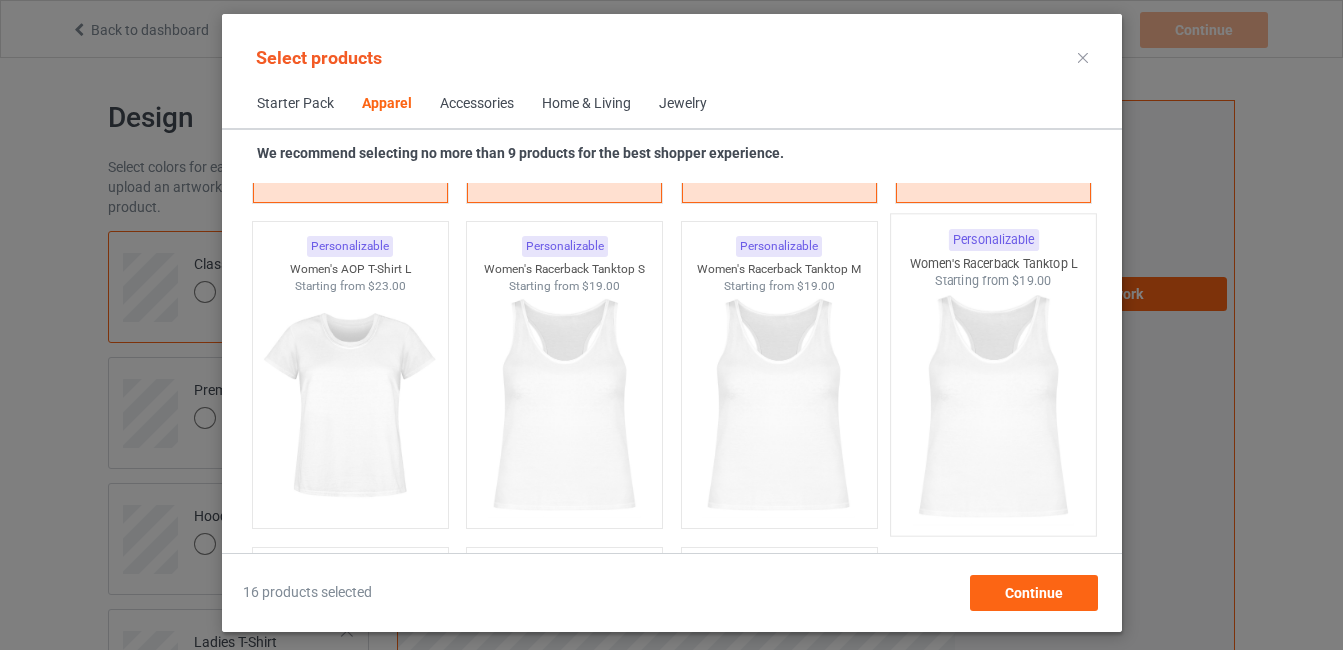 click at bounding box center [993, 407] 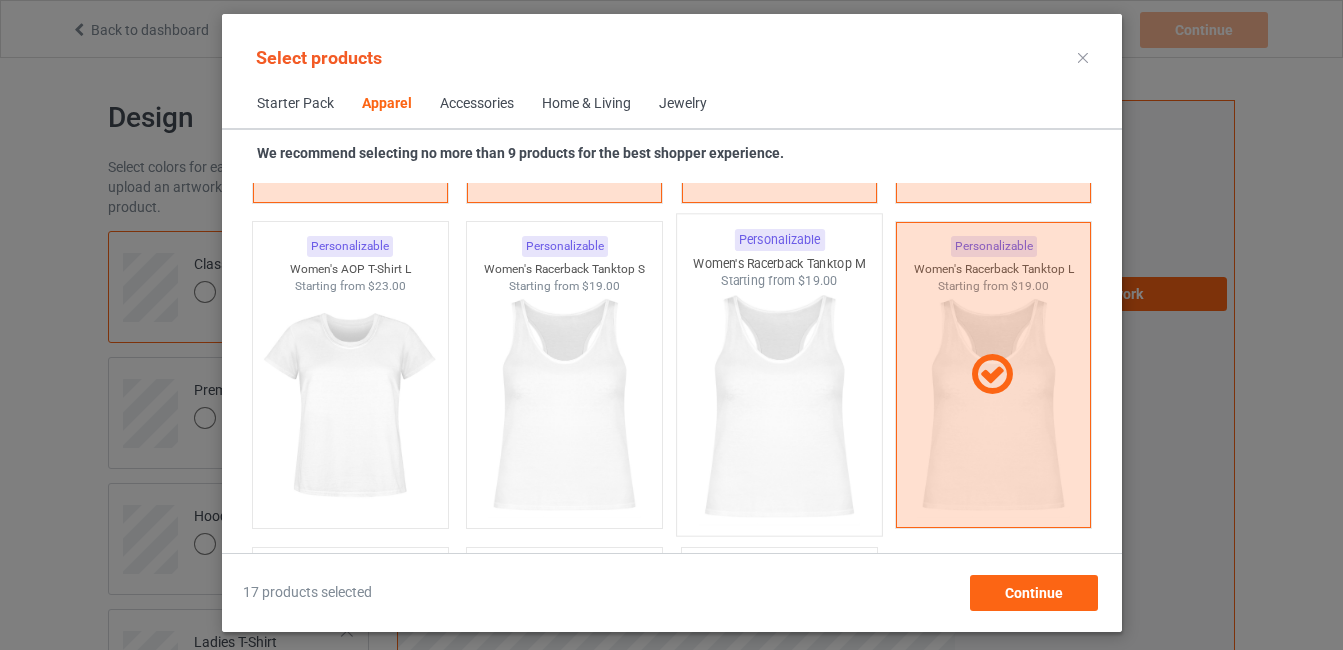 click at bounding box center (779, 407) 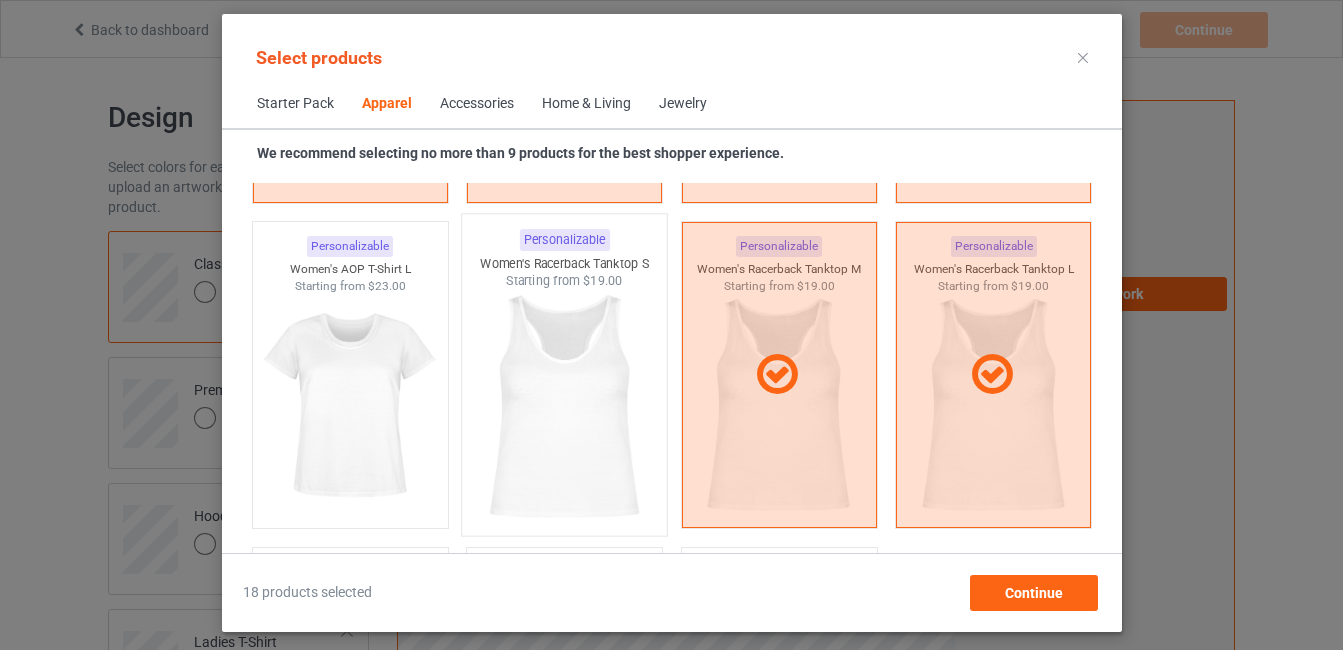 click at bounding box center [564, 407] 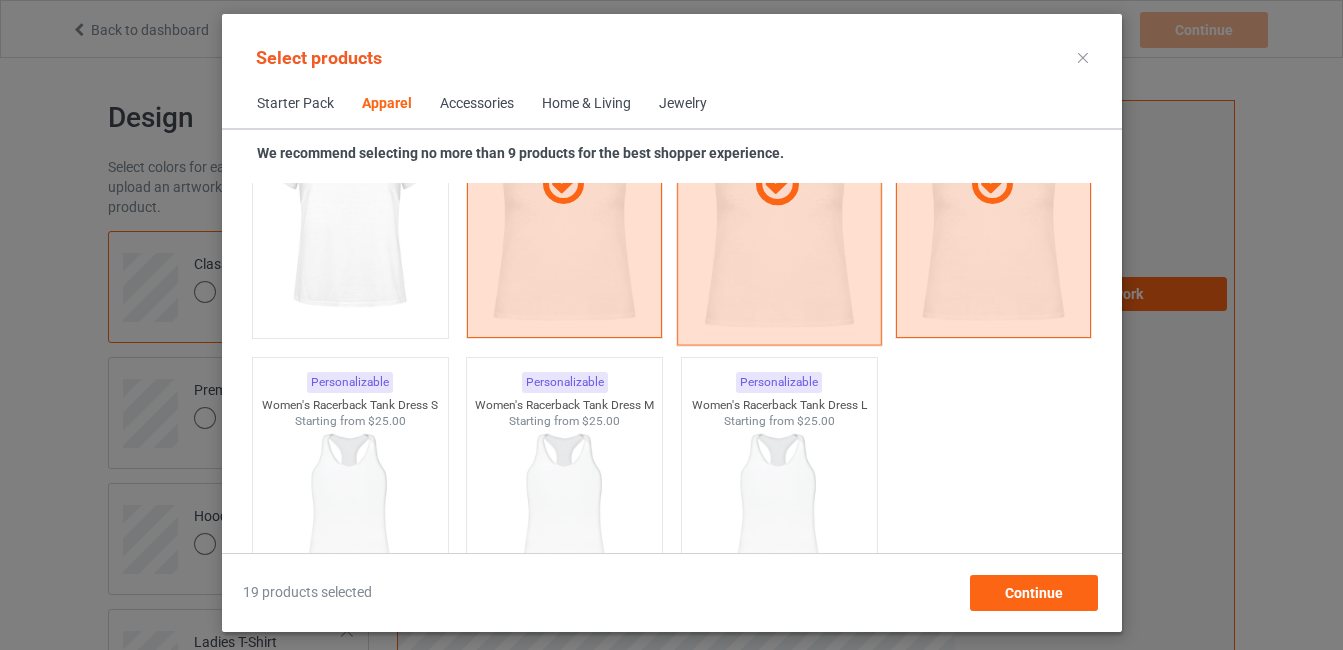scroll, scrollTop: 3920, scrollLeft: 0, axis: vertical 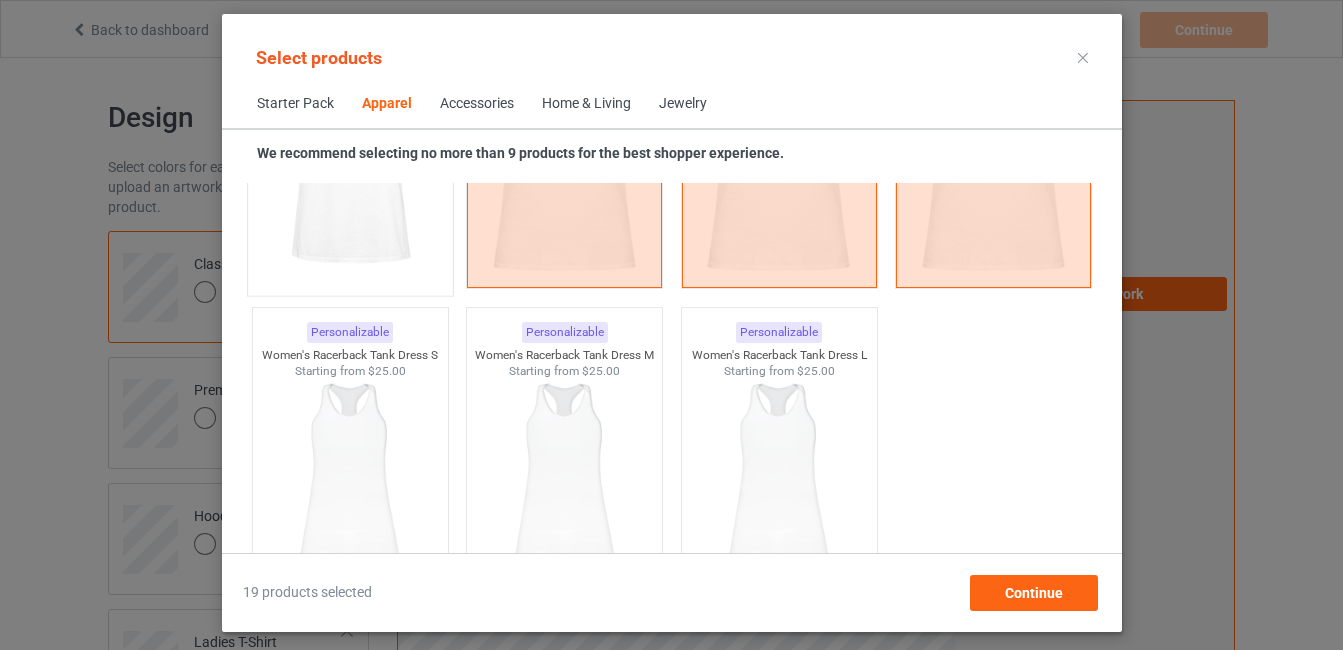 click at bounding box center (350, 167) 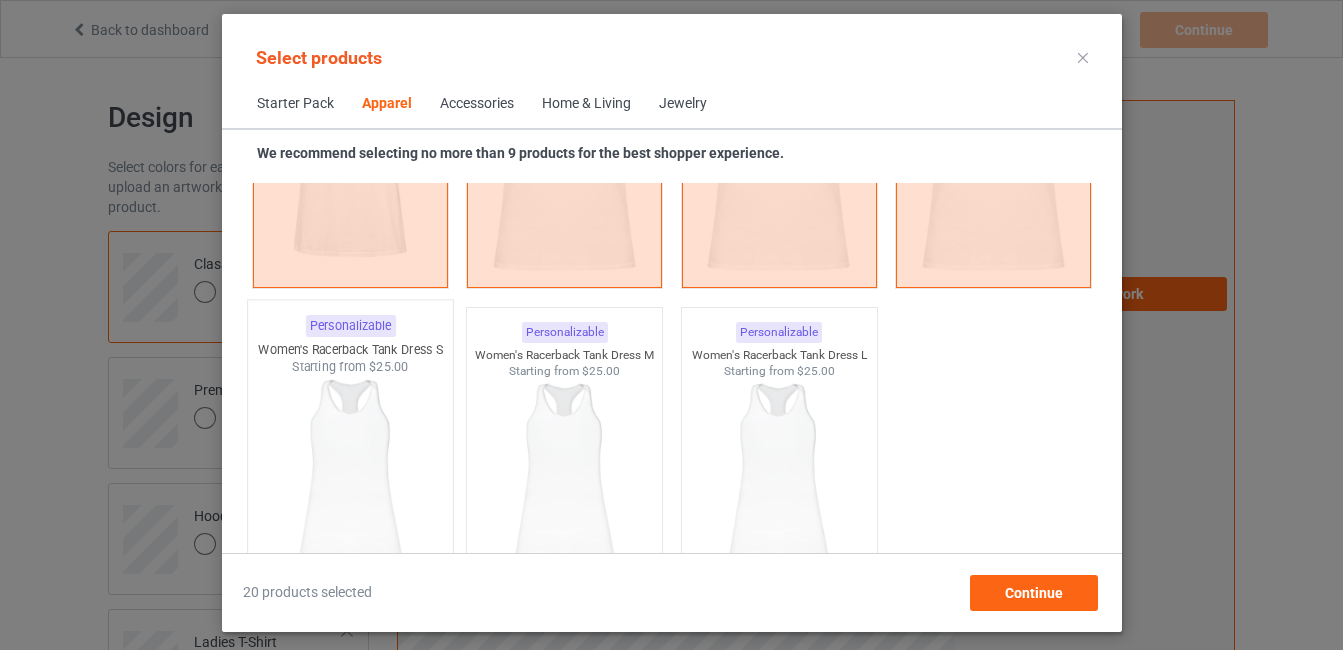 click at bounding box center [350, 493] 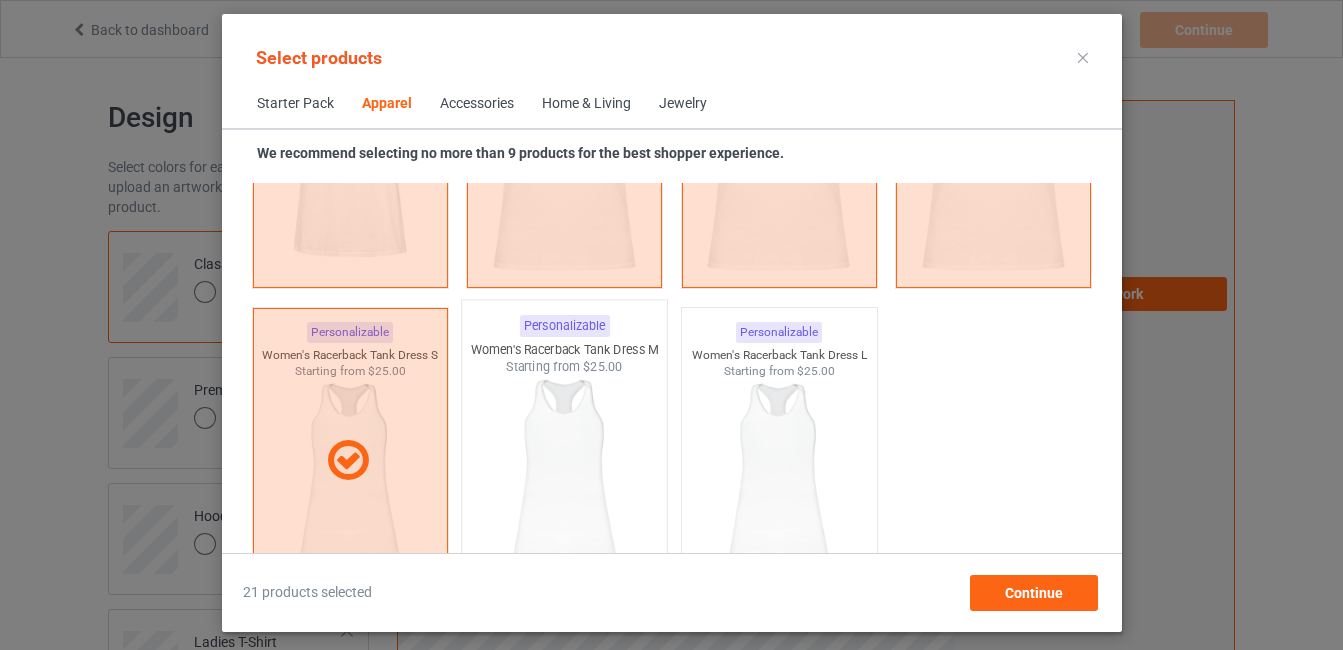 click at bounding box center [564, 493] 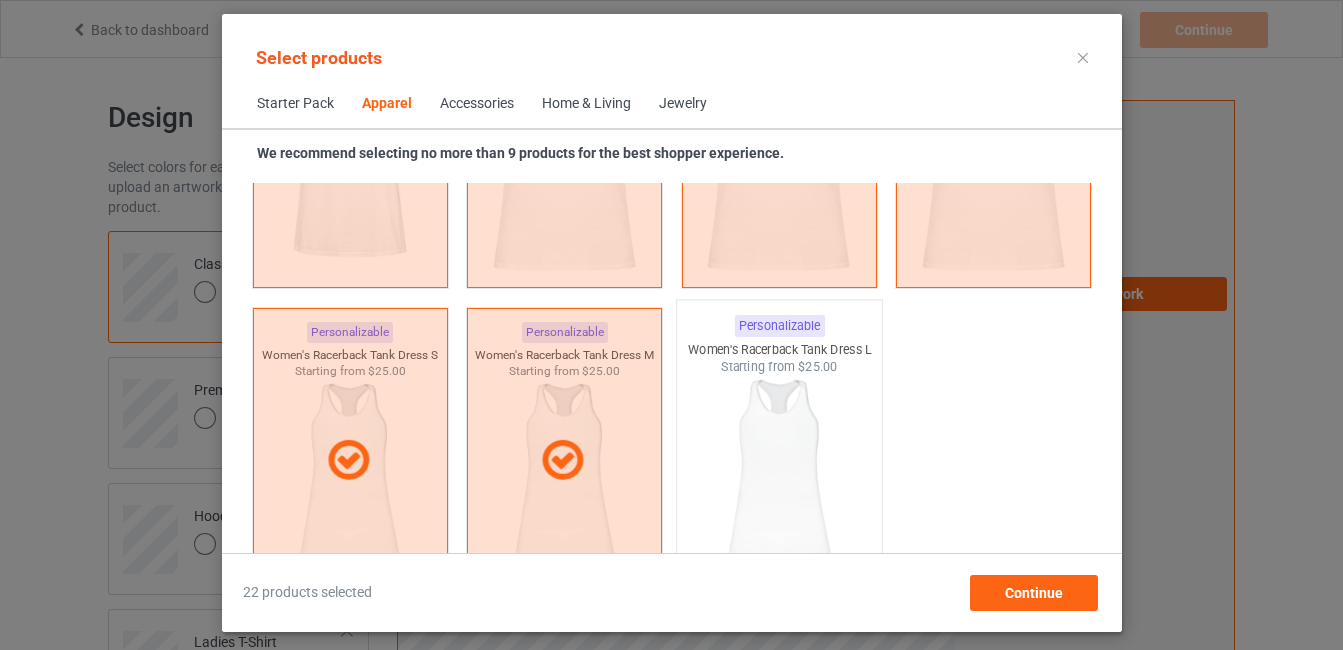 click at bounding box center [779, 493] 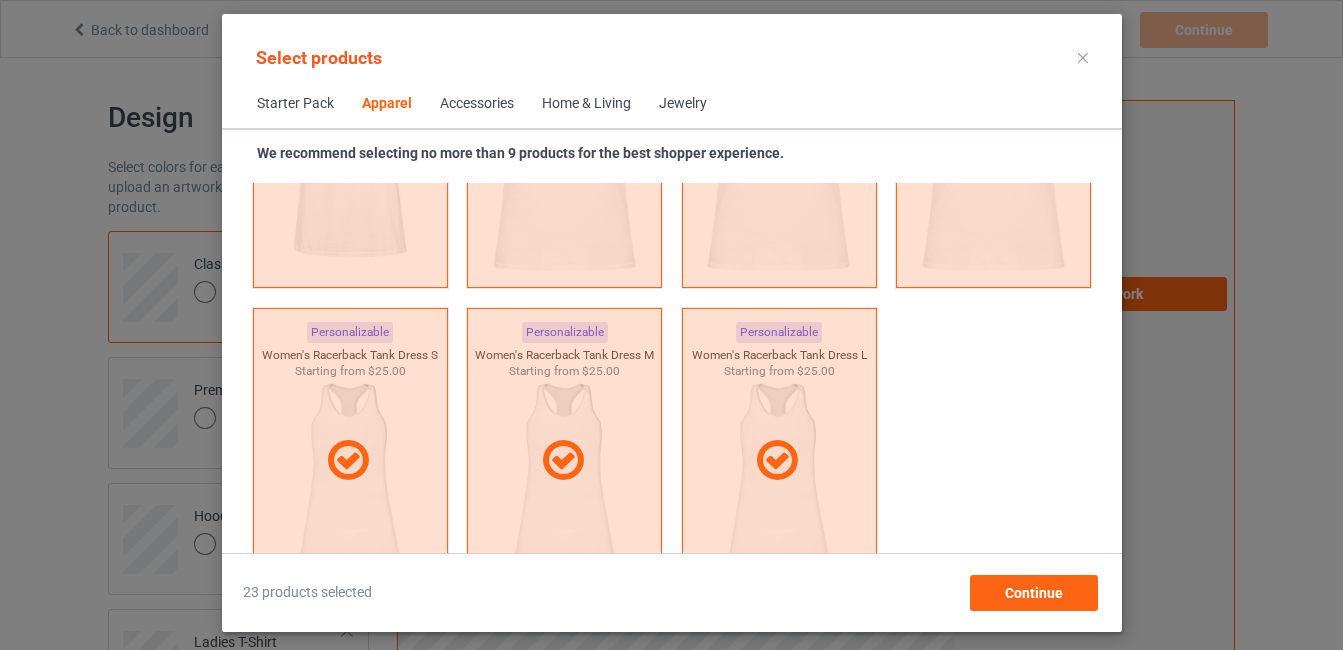 click on "Accessories" at bounding box center [477, 104] 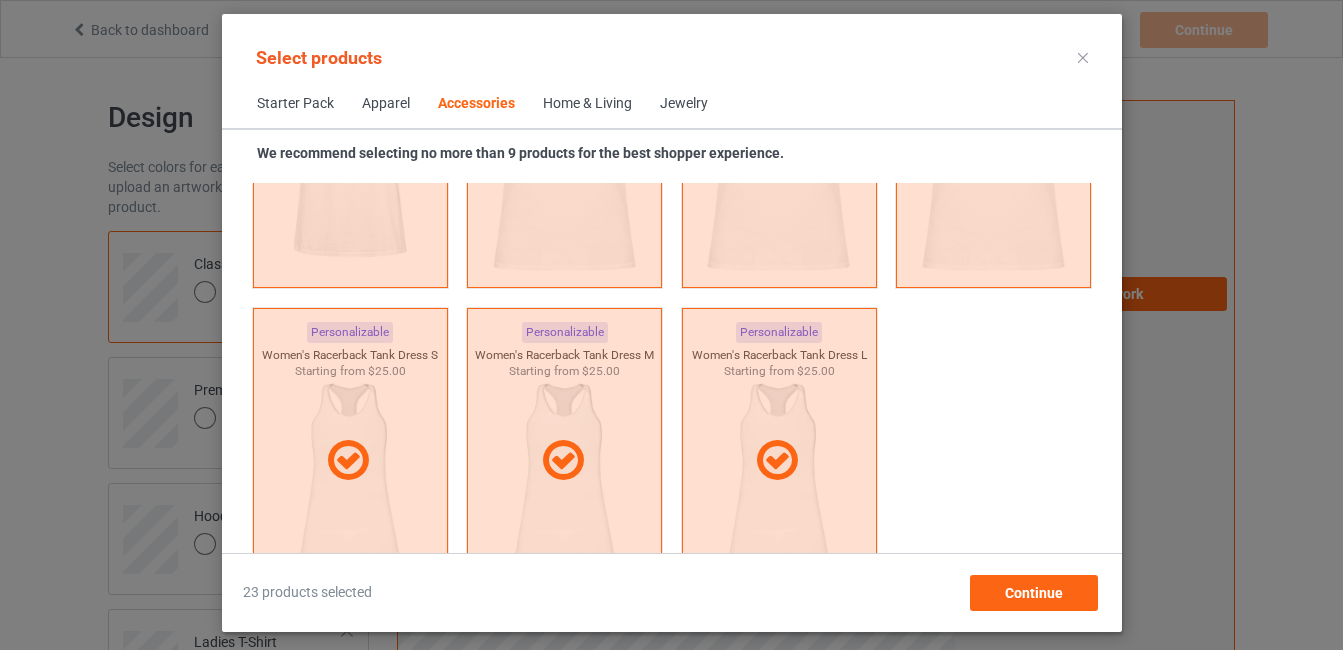 scroll, scrollTop: 4394, scrollLeft: 0, axis: vertical 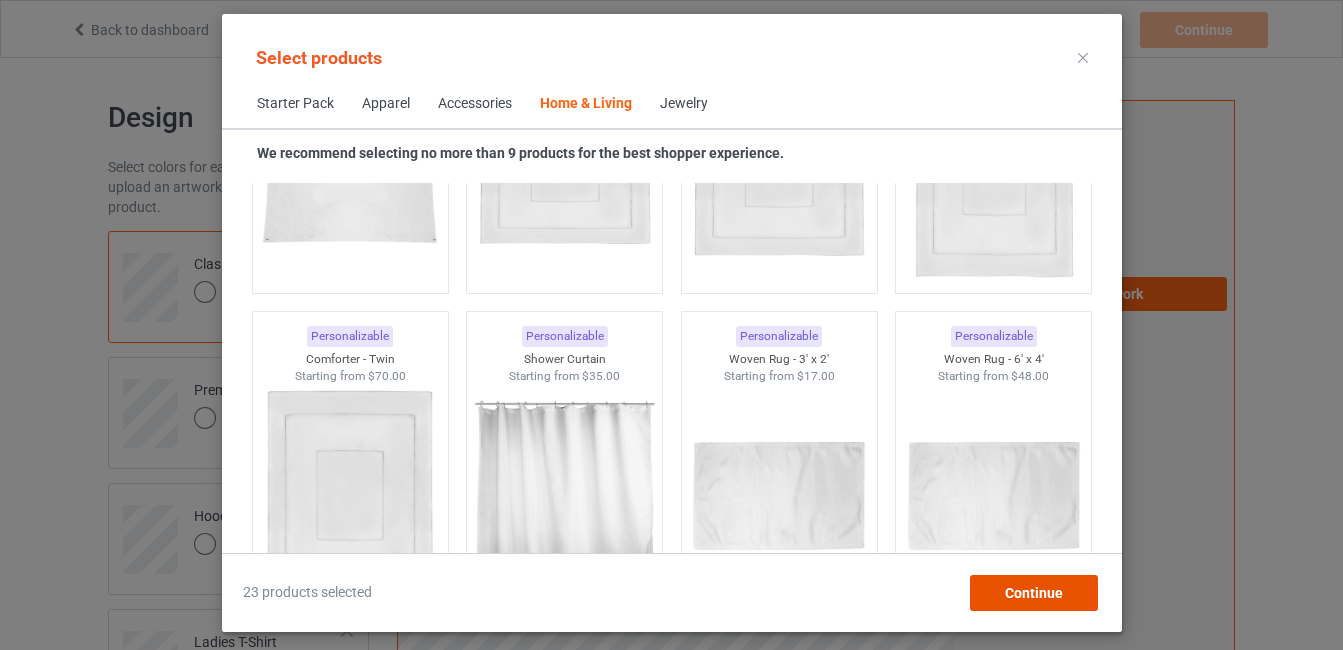 click on "Continue" at bounding box center [1033, 593] 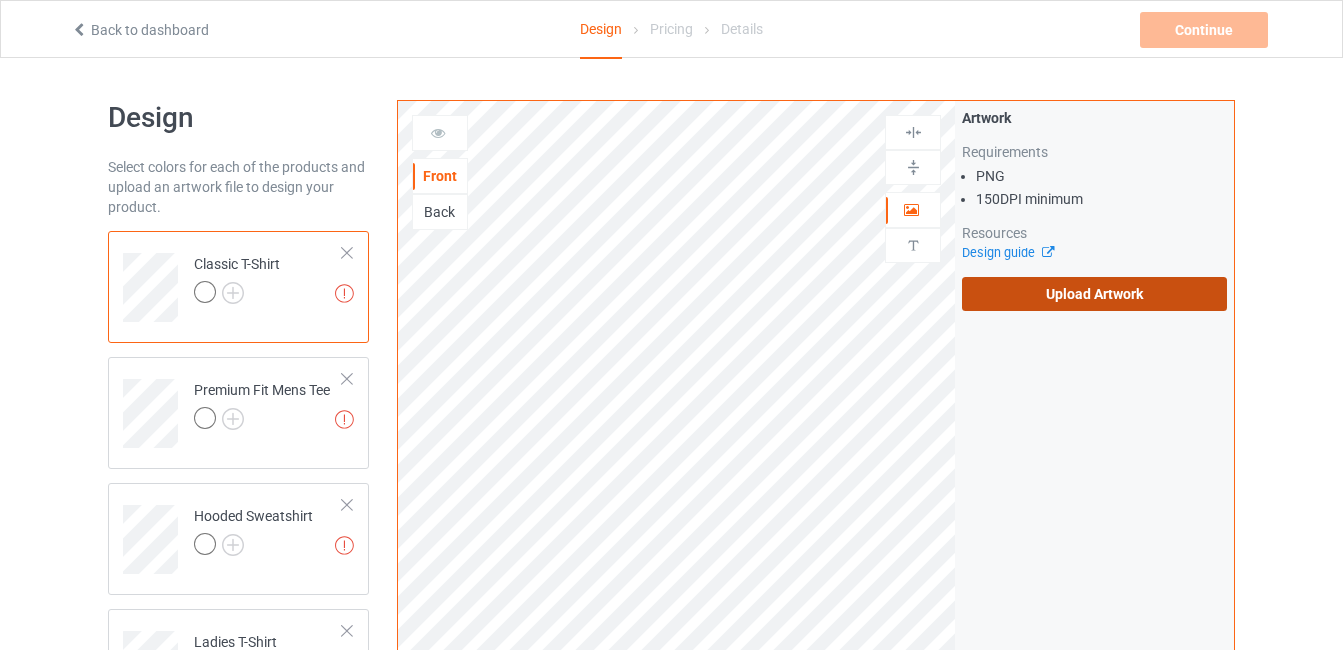 click on "Upload Artwork" at bounding box center [1094, 294] 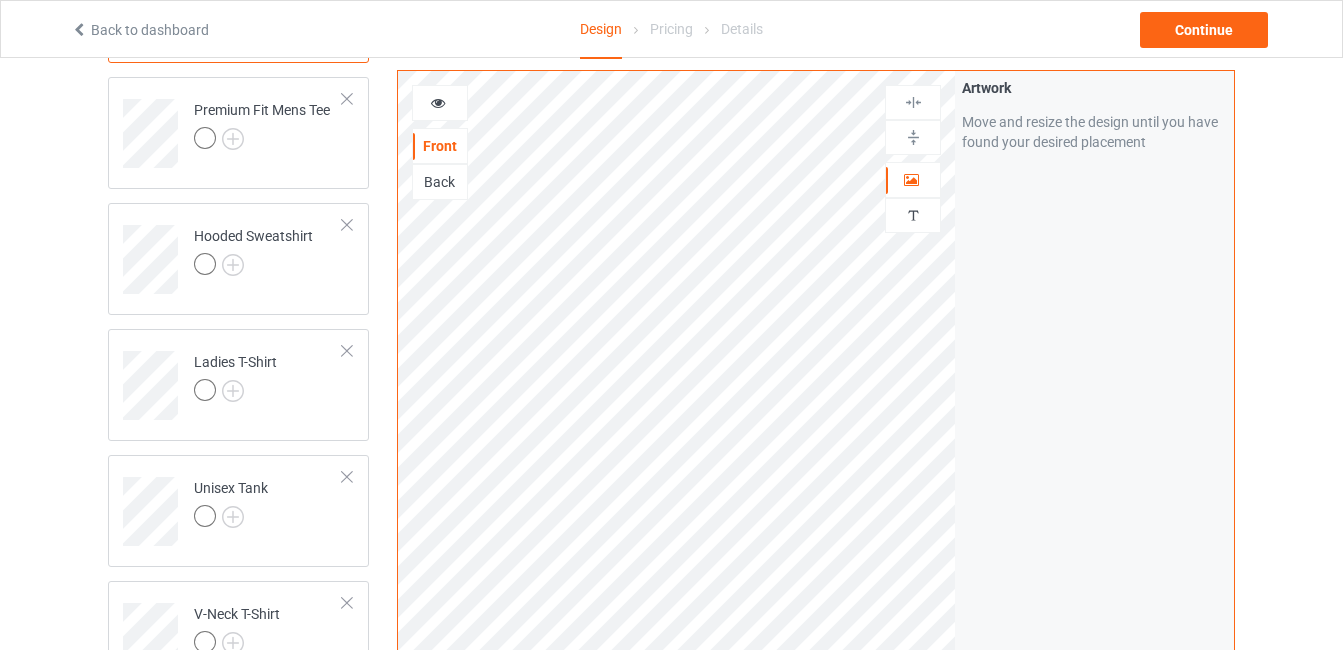 scroll, scrollTop: 0, scrollLeft: 0, axis: both 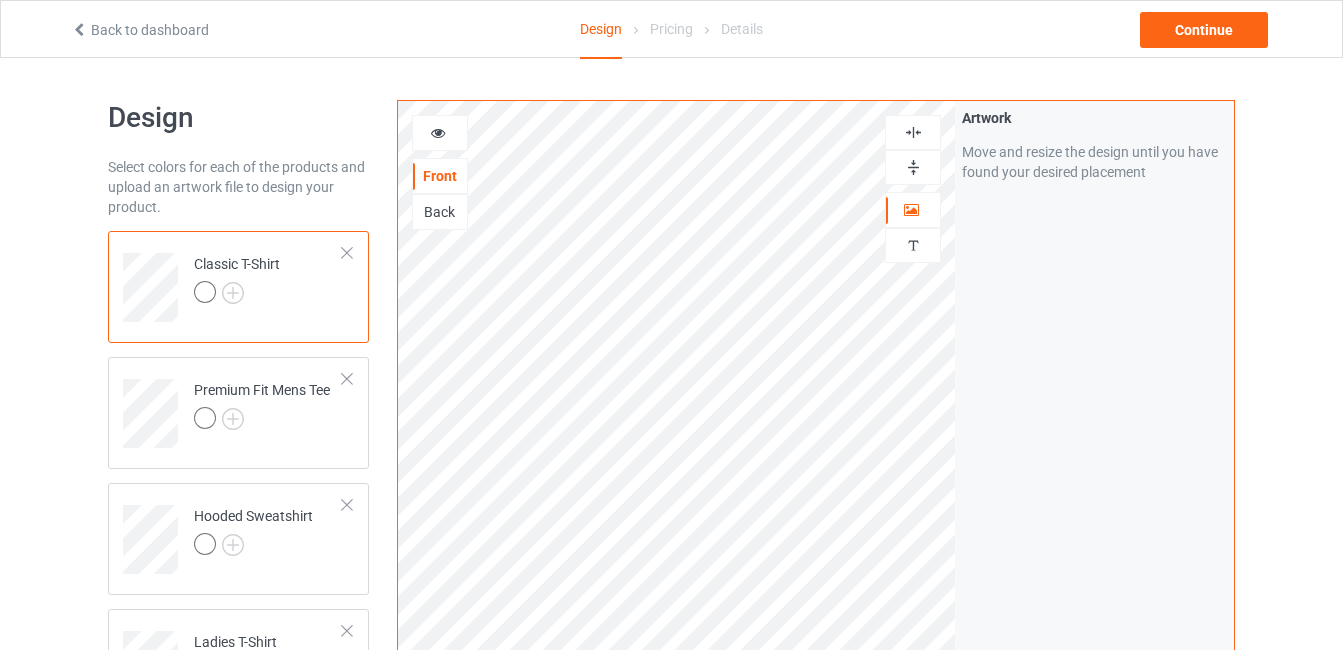 click at bounding box center [205, 292] 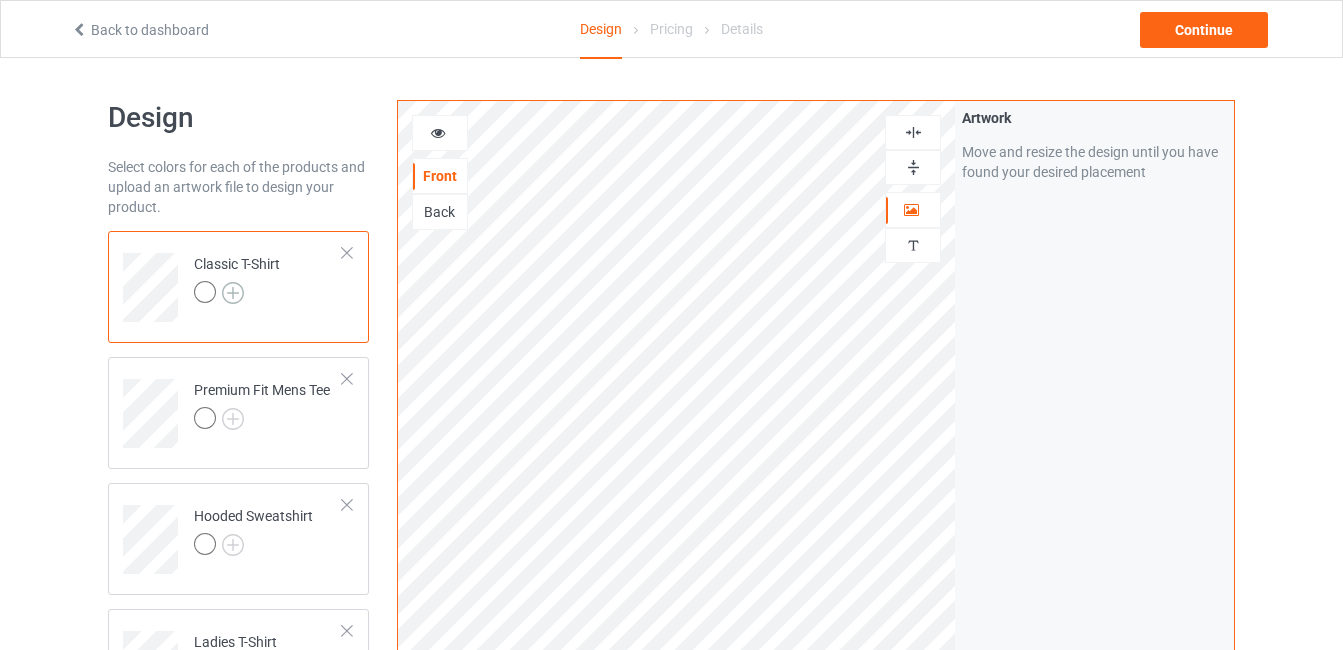 click at bounding box center [233, 293] 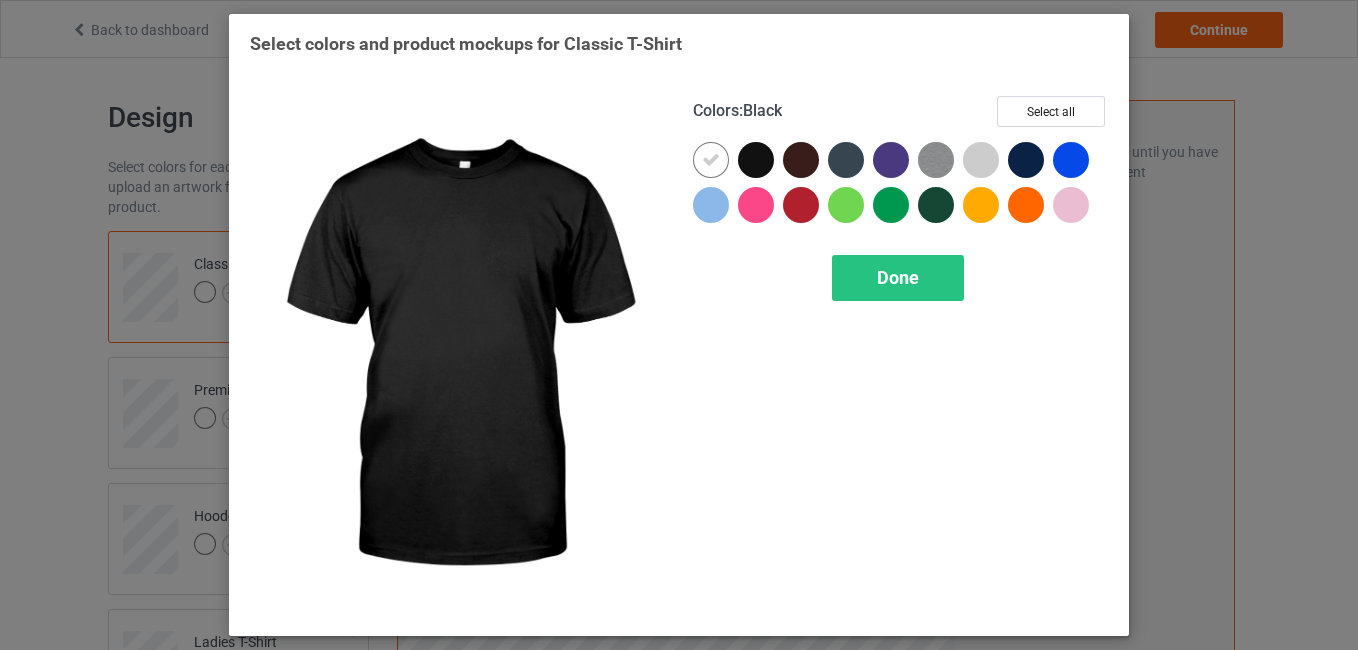 click at bounding box center [756, 160] 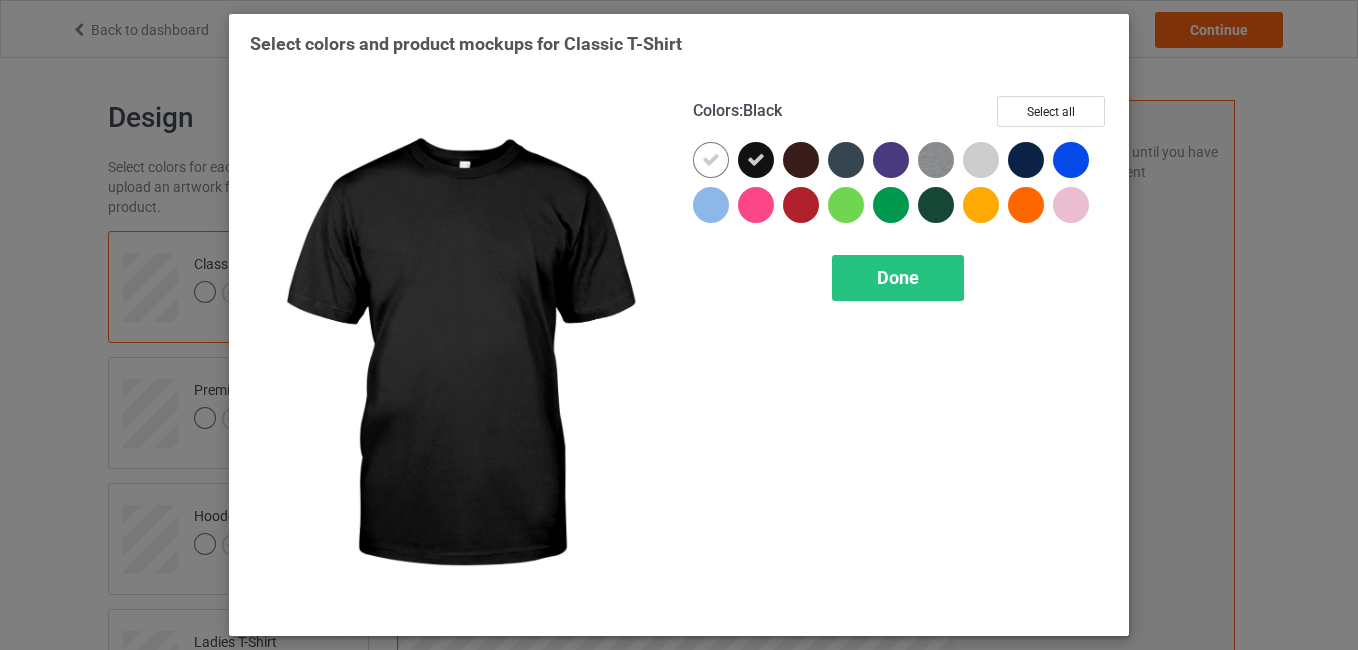 click at bounding box center (760, 164) 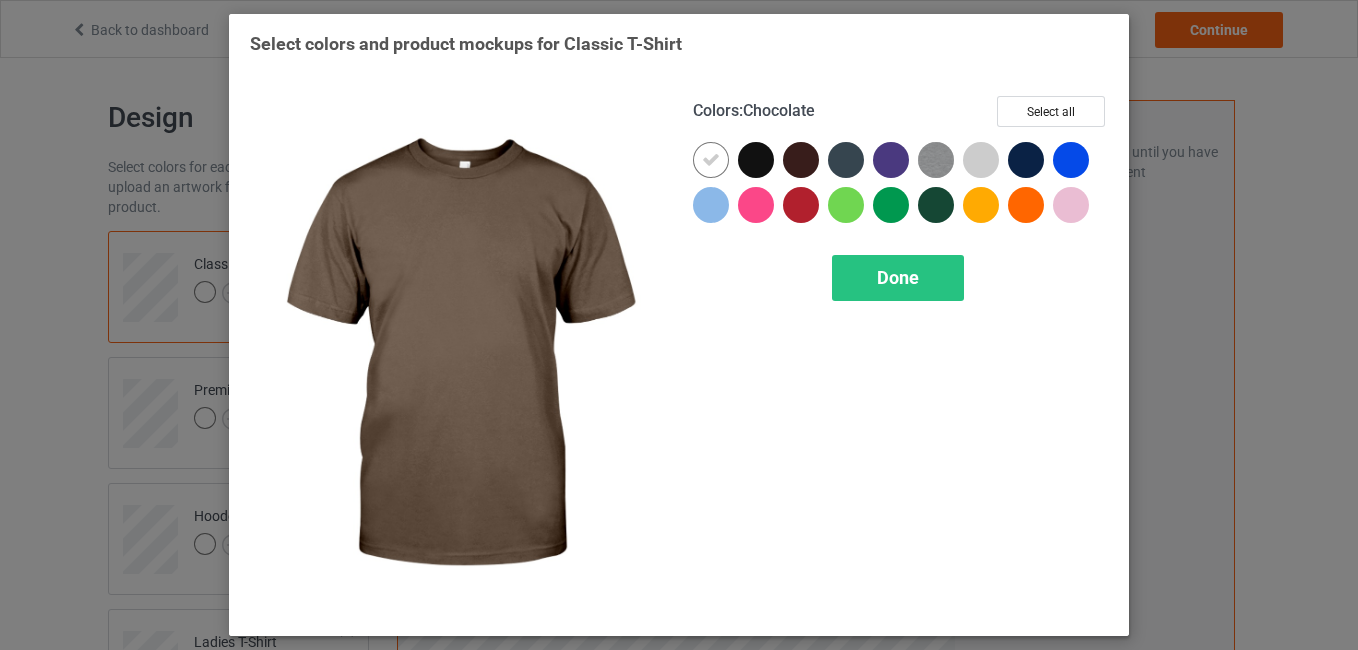 click at bounding box center (801, 160) 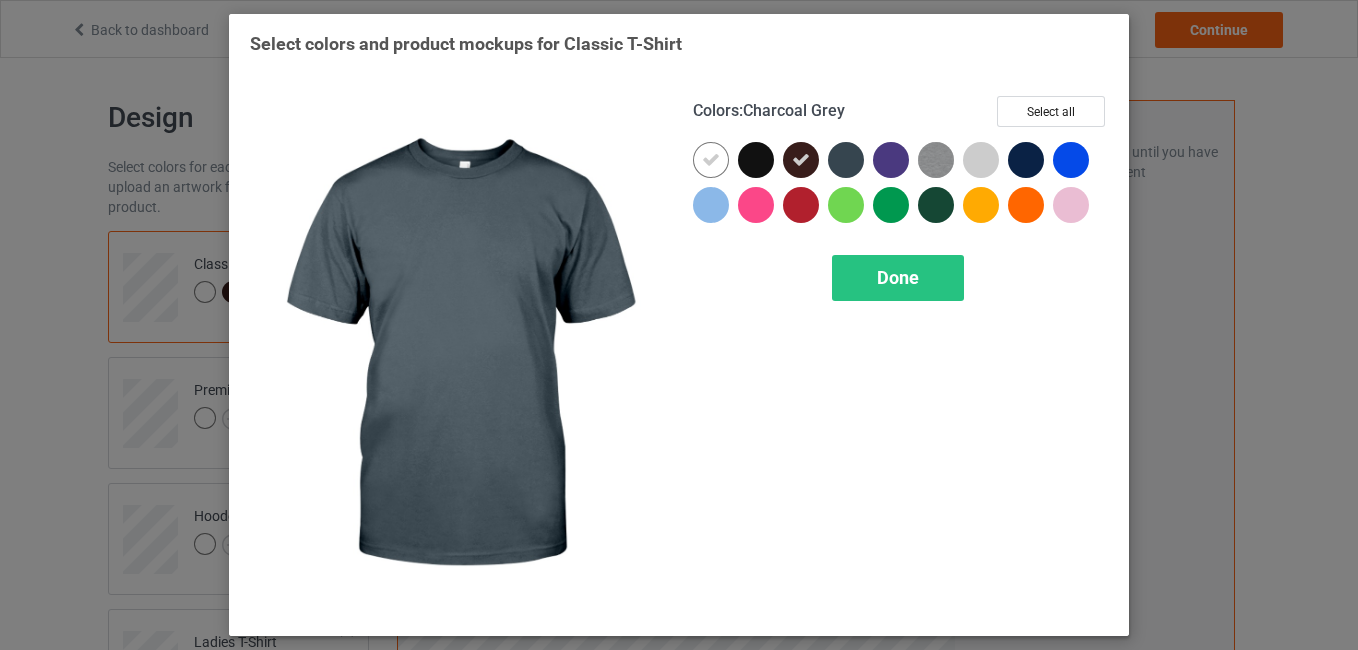 click at bounding box center [846, 160] 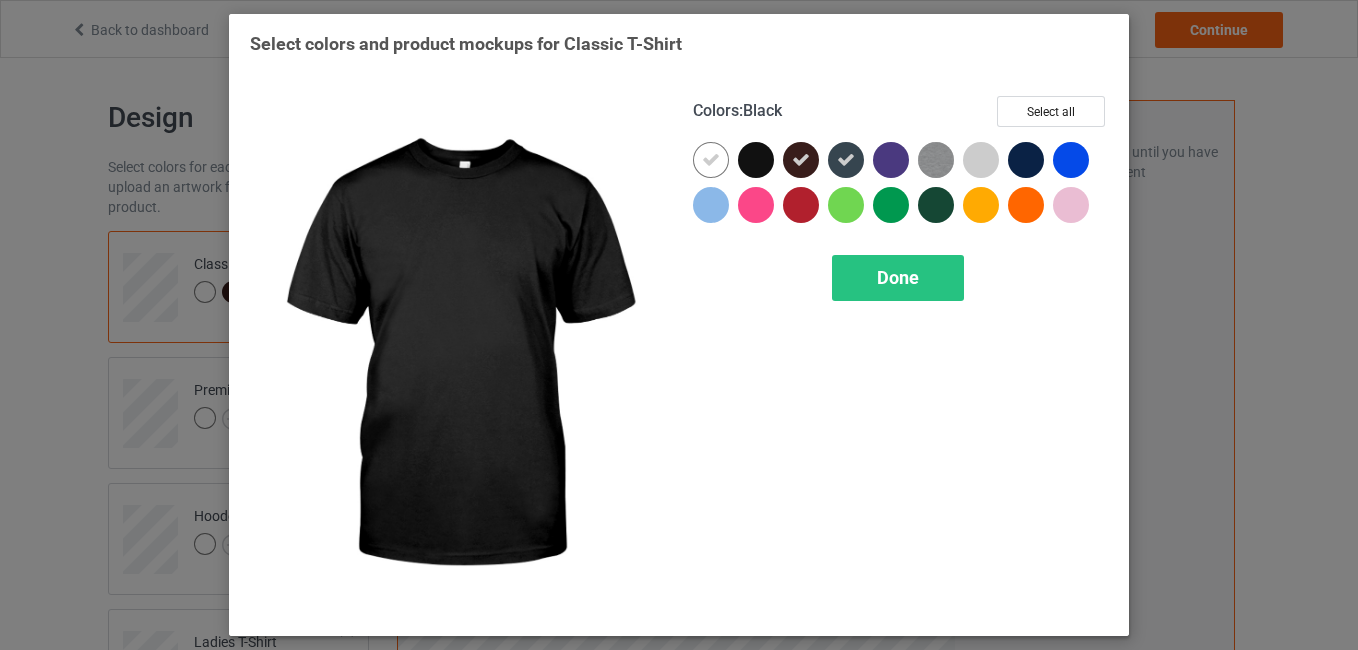 click at bounding box center [756, 160] 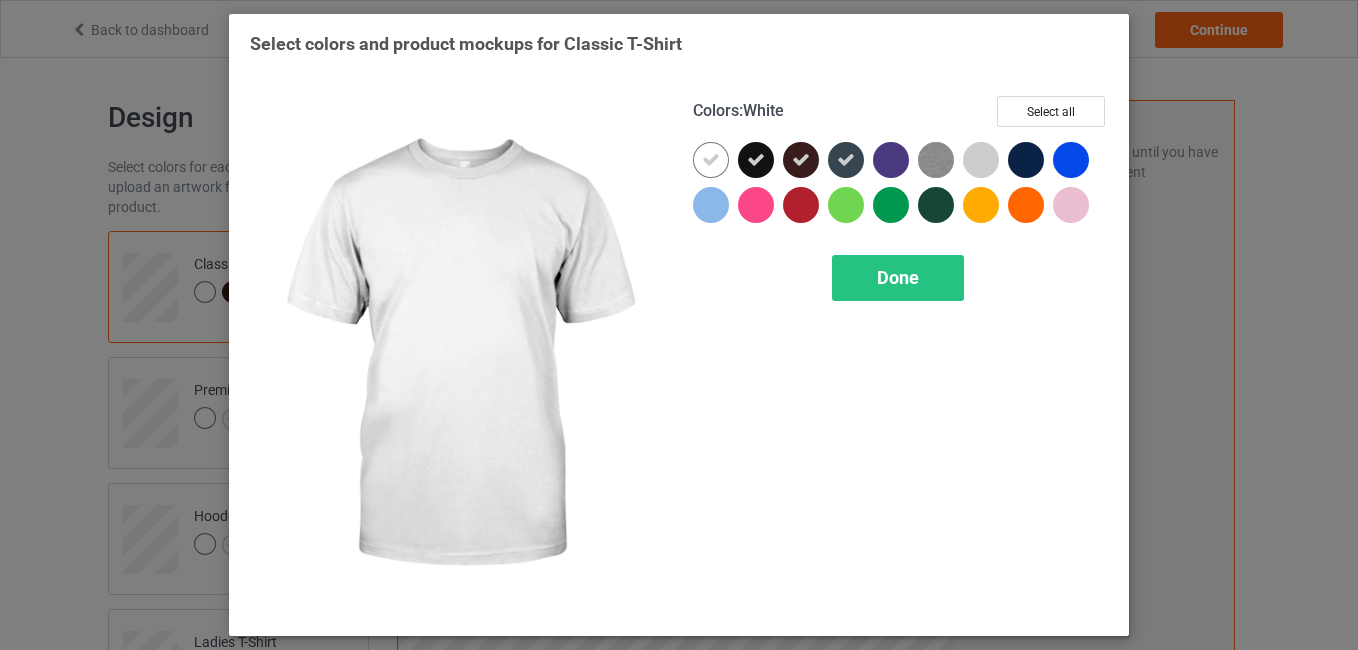 click at bounding box center [711, 160] 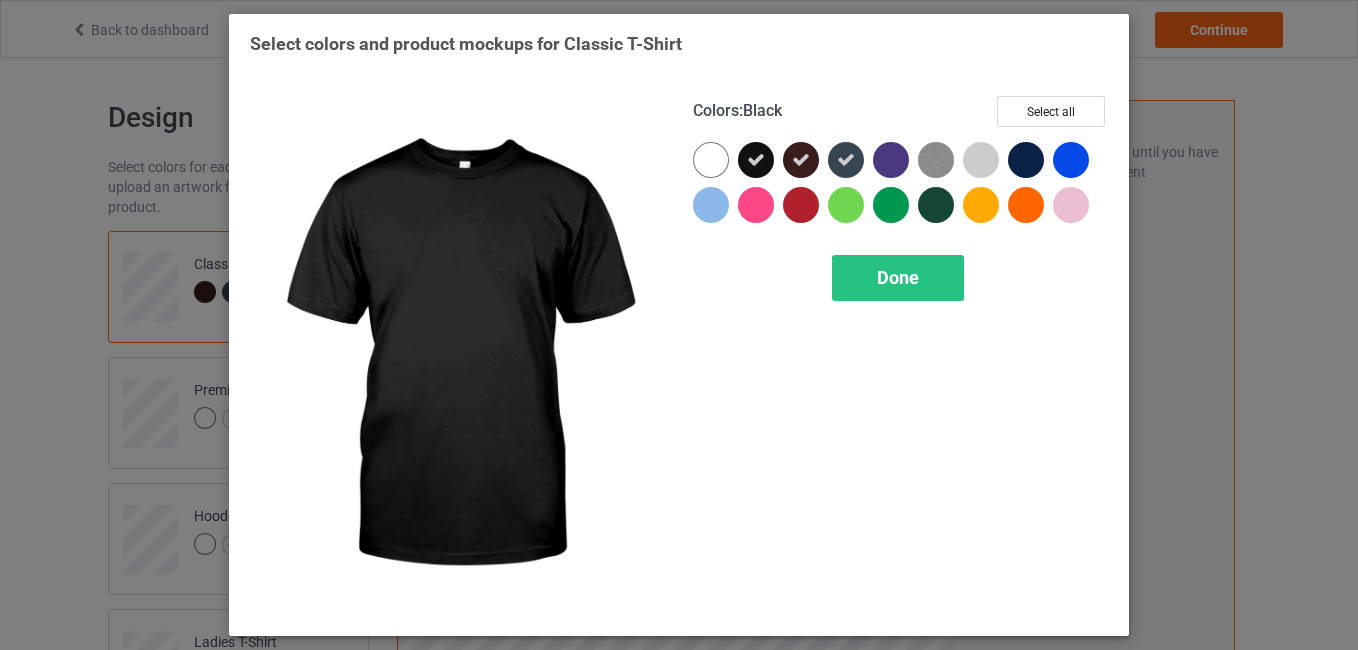 click at bounding box center [756, 160] 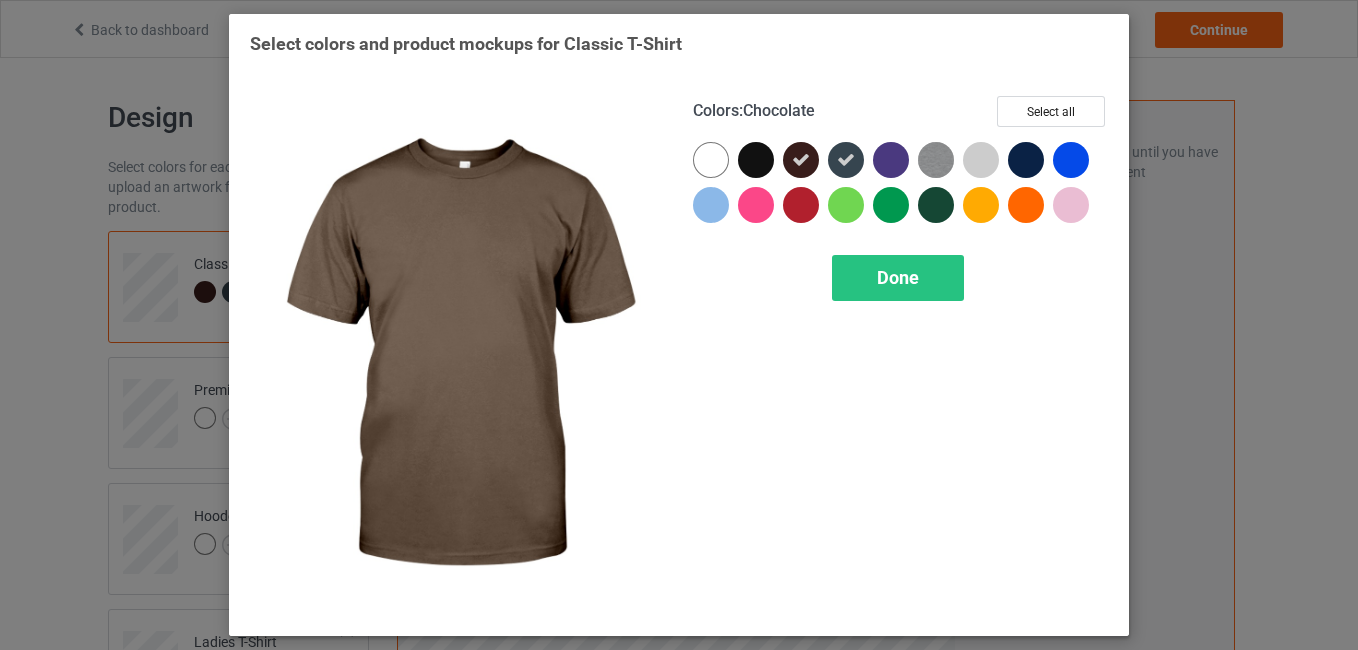 click at bounding box center [801, 160] 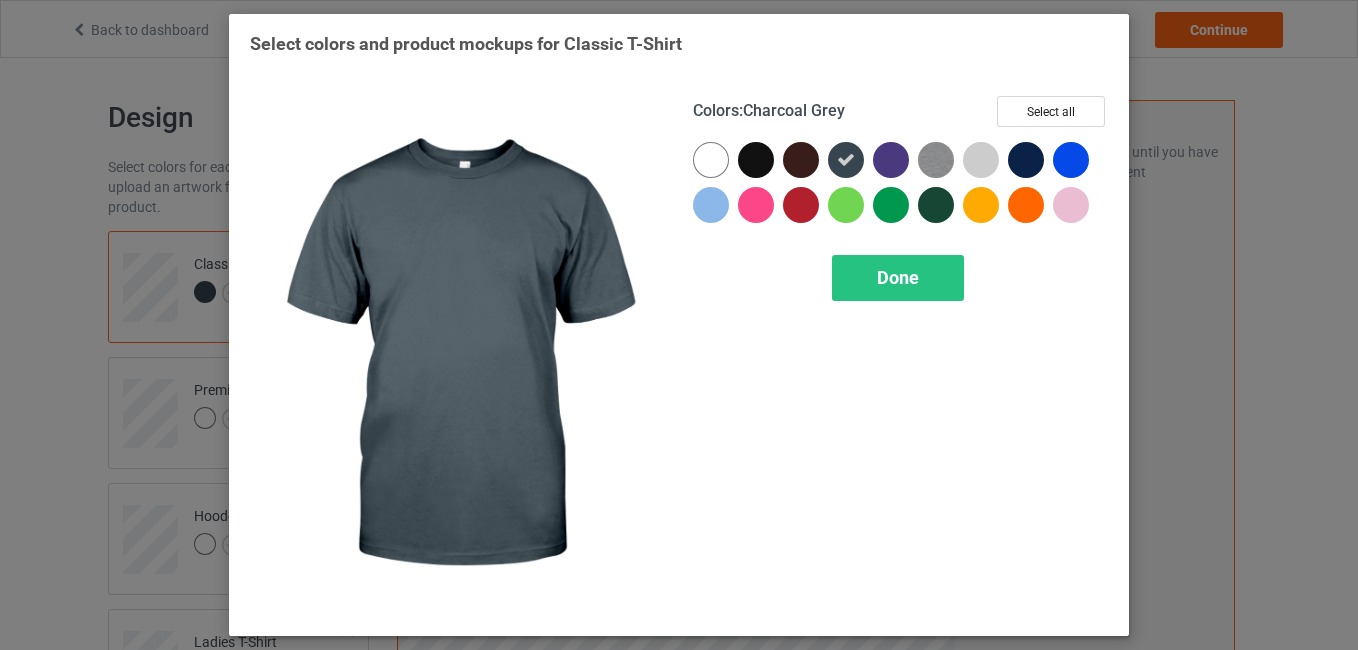 click at bounding box center (846, 160) 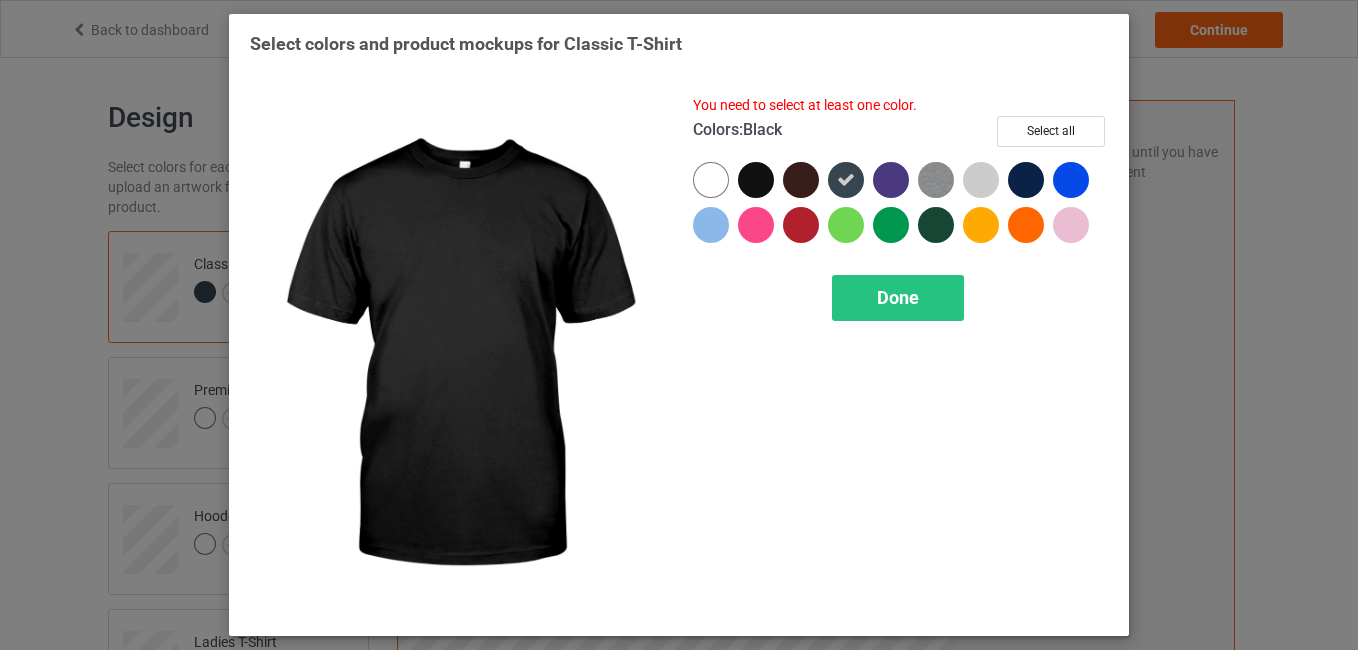 click at bounding box center [756, 180] 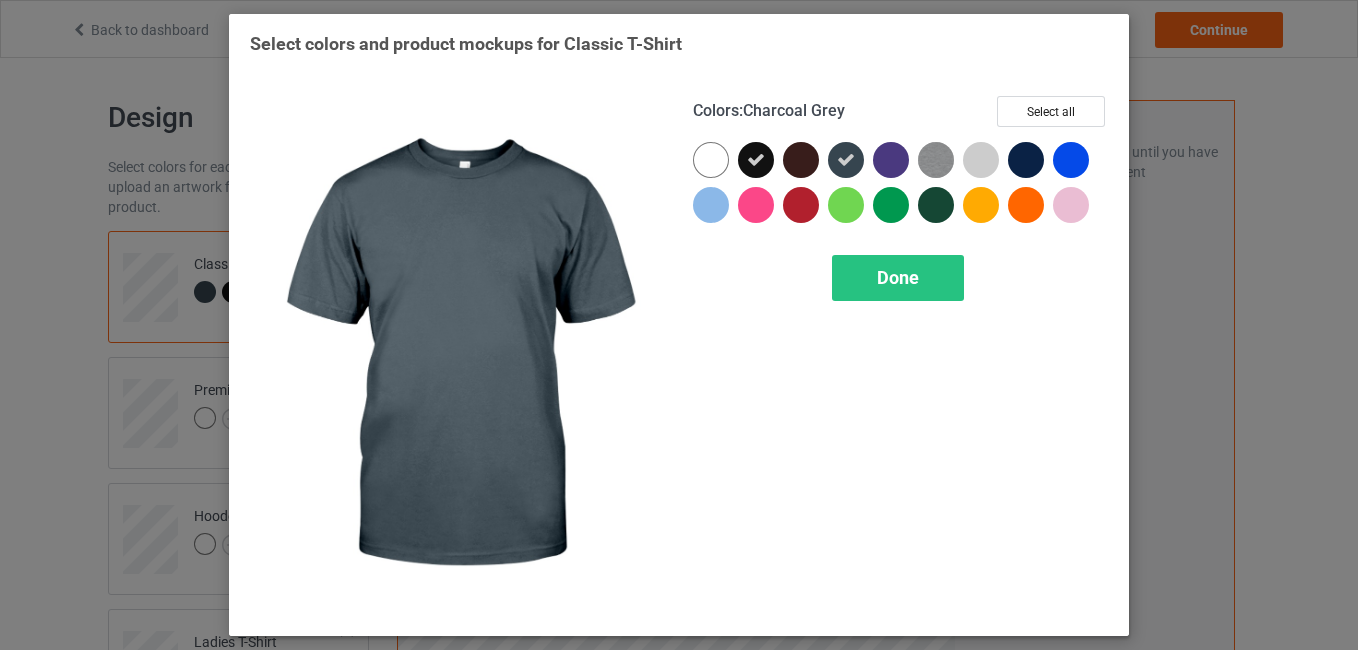 click at bounding box center (846, 160) 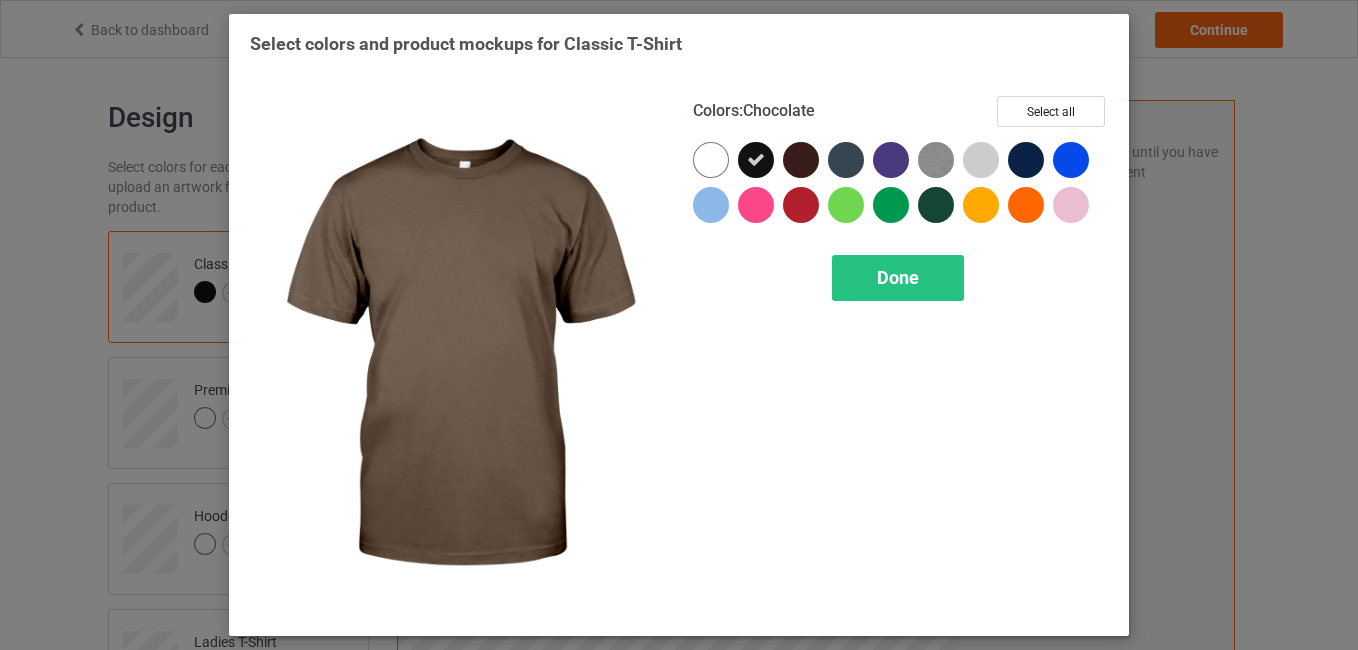 click at bounding box center (801, 160) 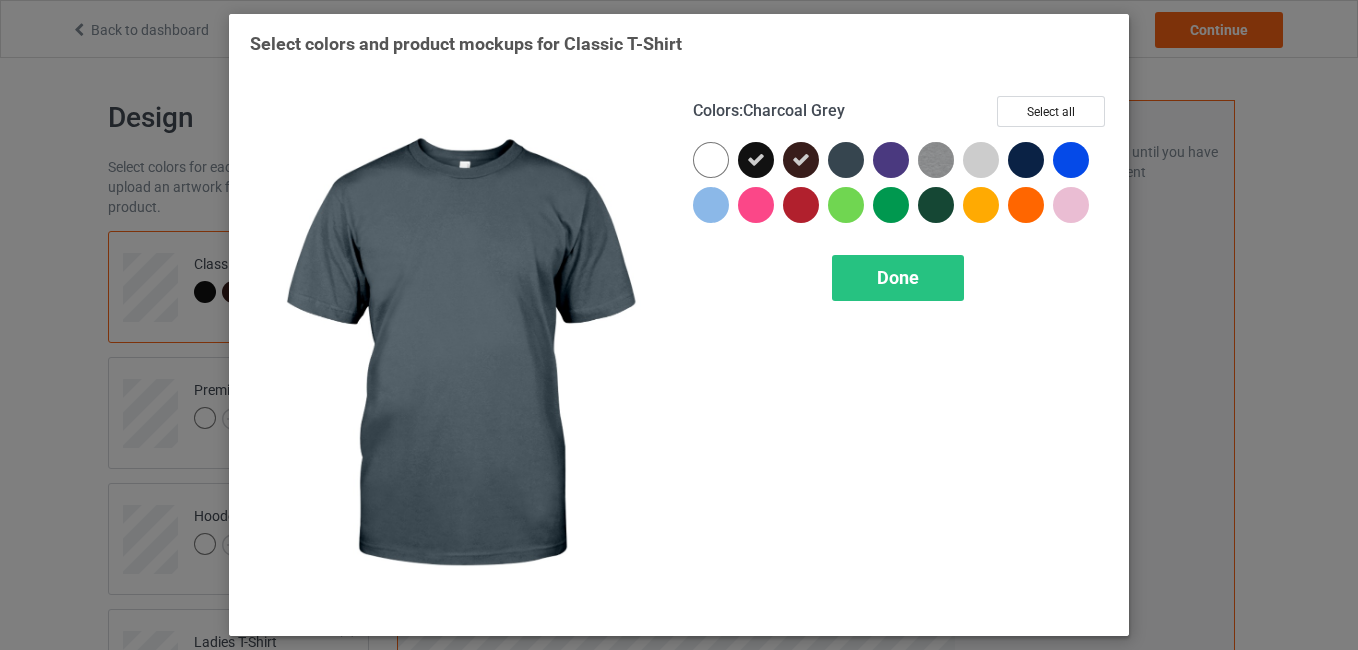 click at bounding box center (846, 160) 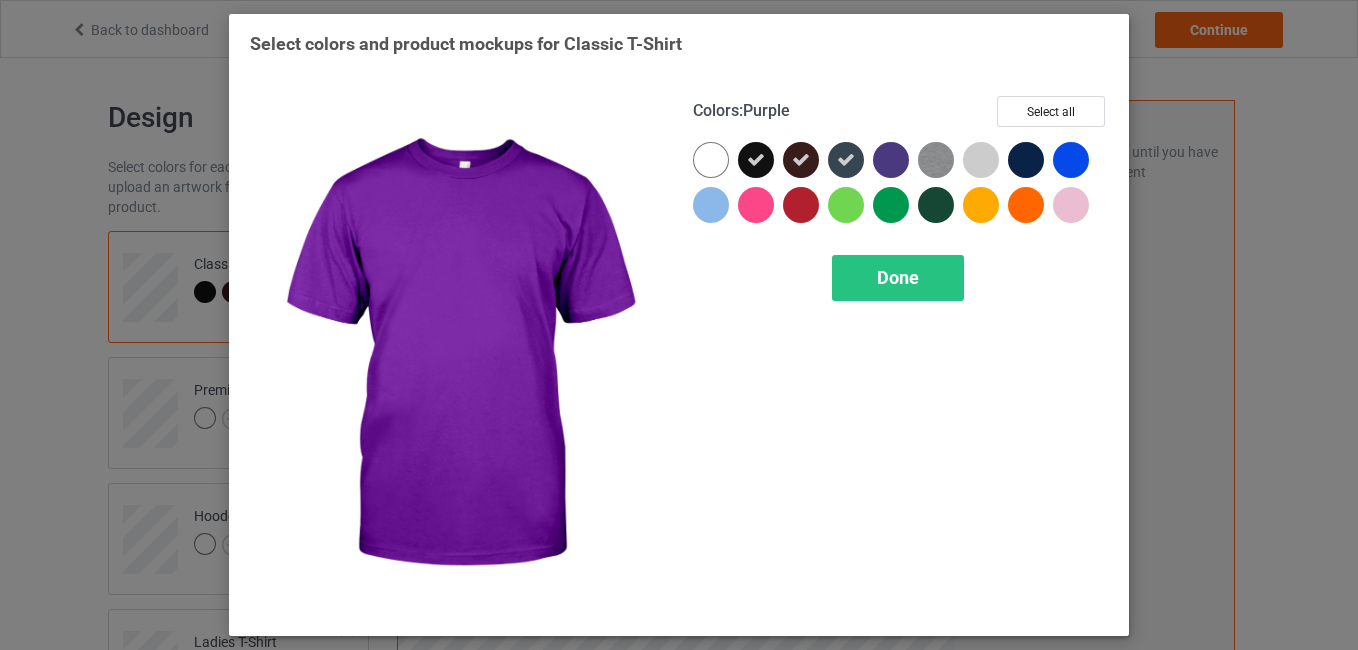 click at bounding box center [891, 160] 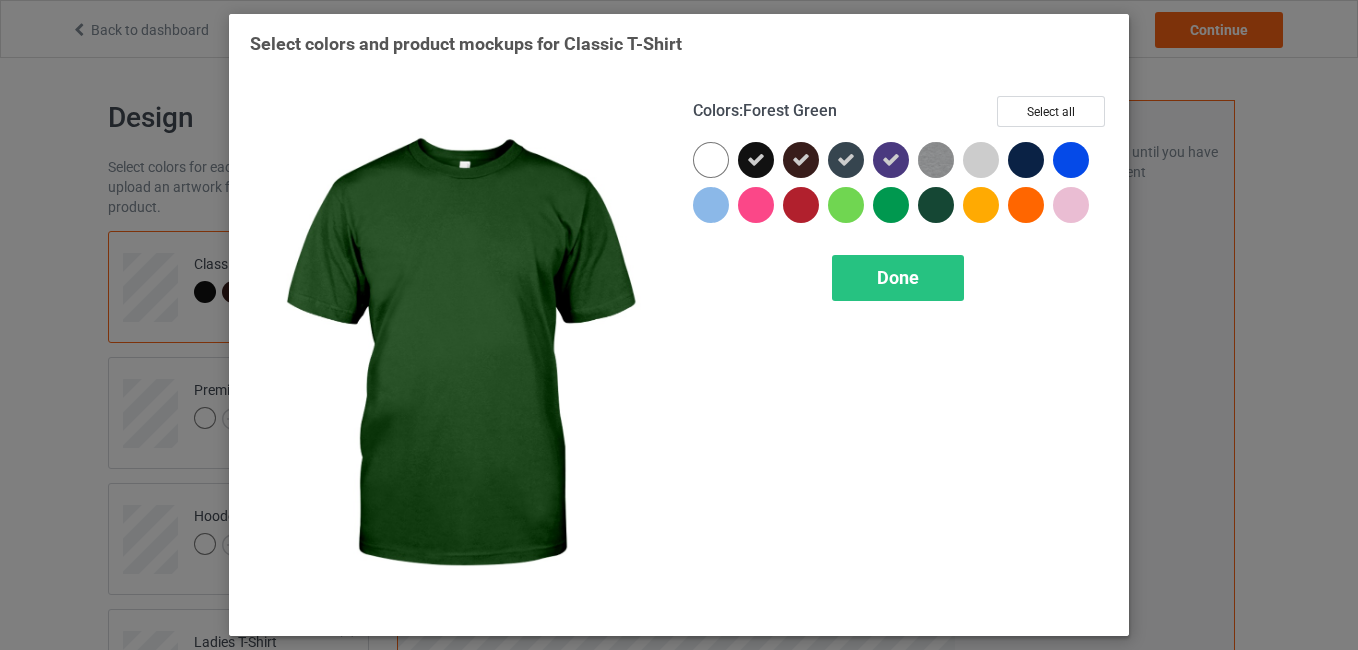 click at bounding box center (936, 205) 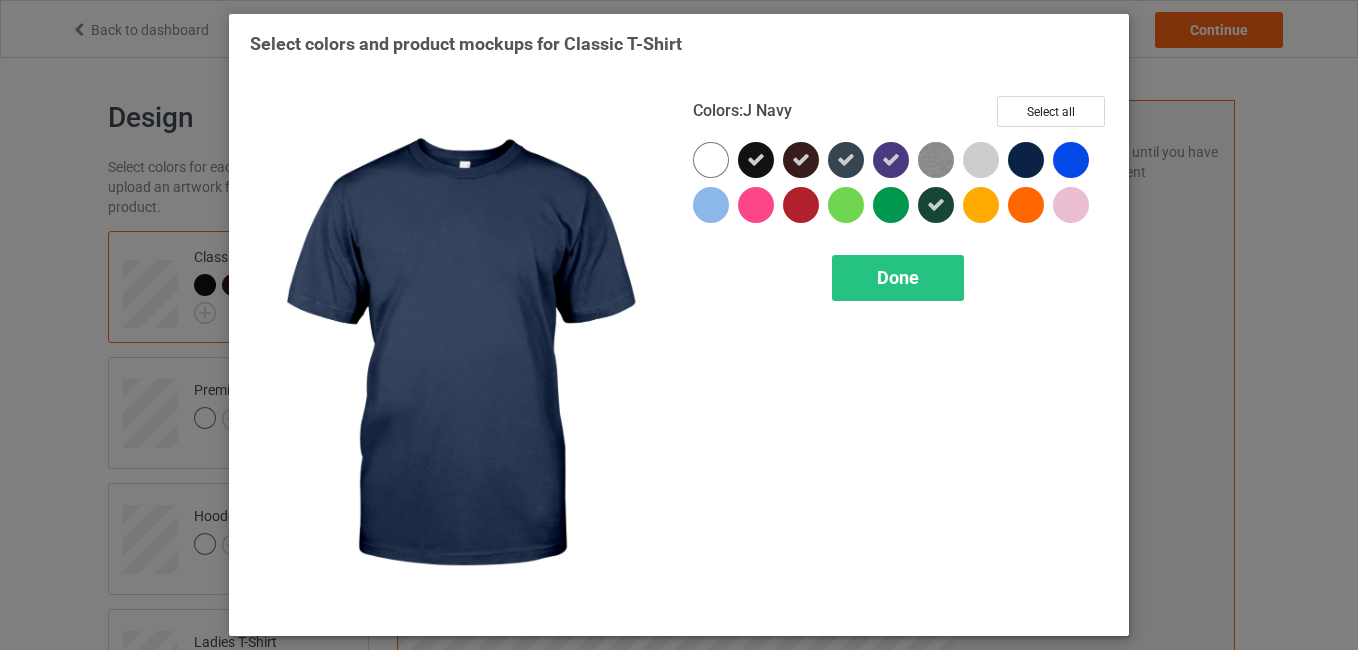 click at bounding box center [1026, 160] 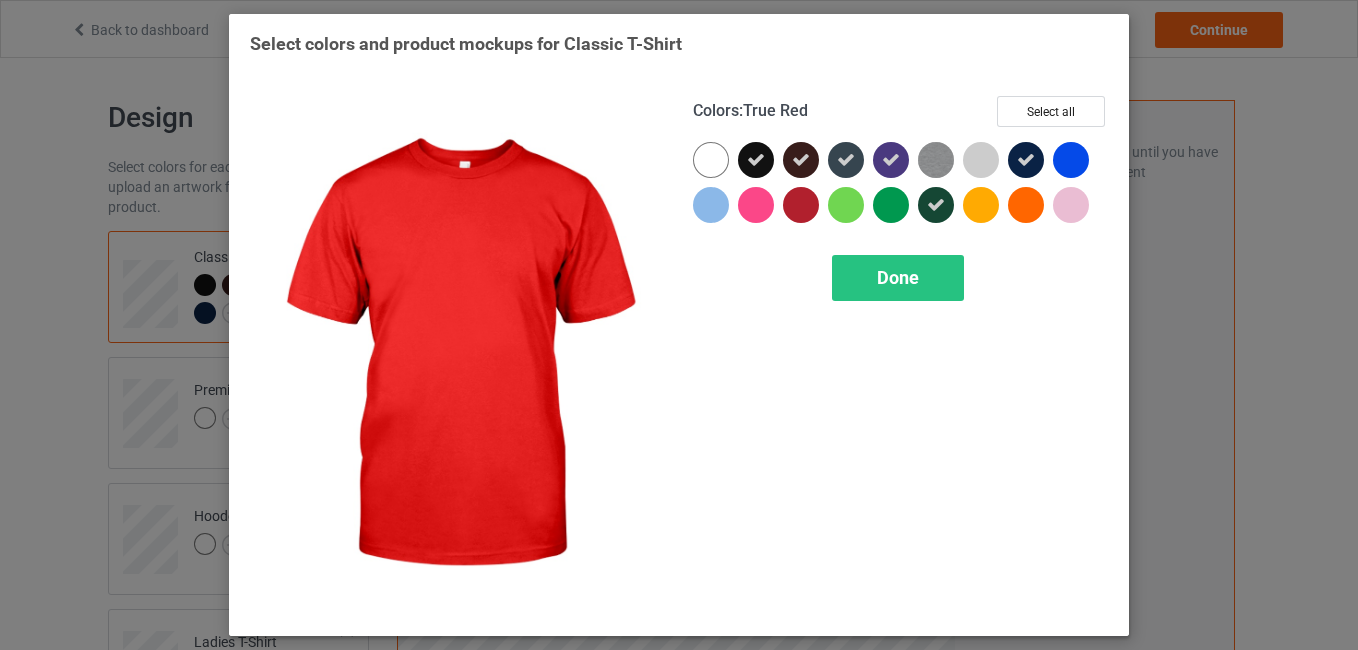 click at bounding box center (801, 205) 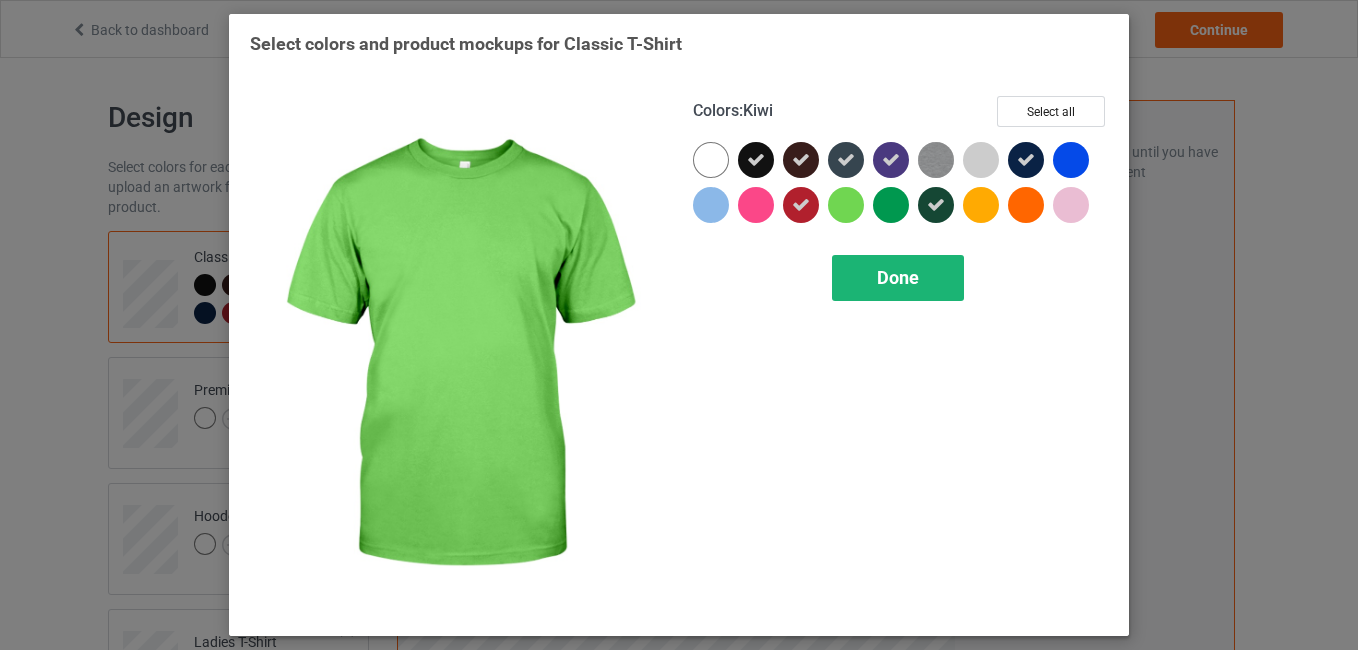 click on "Done" at bounding box center [898, 278] 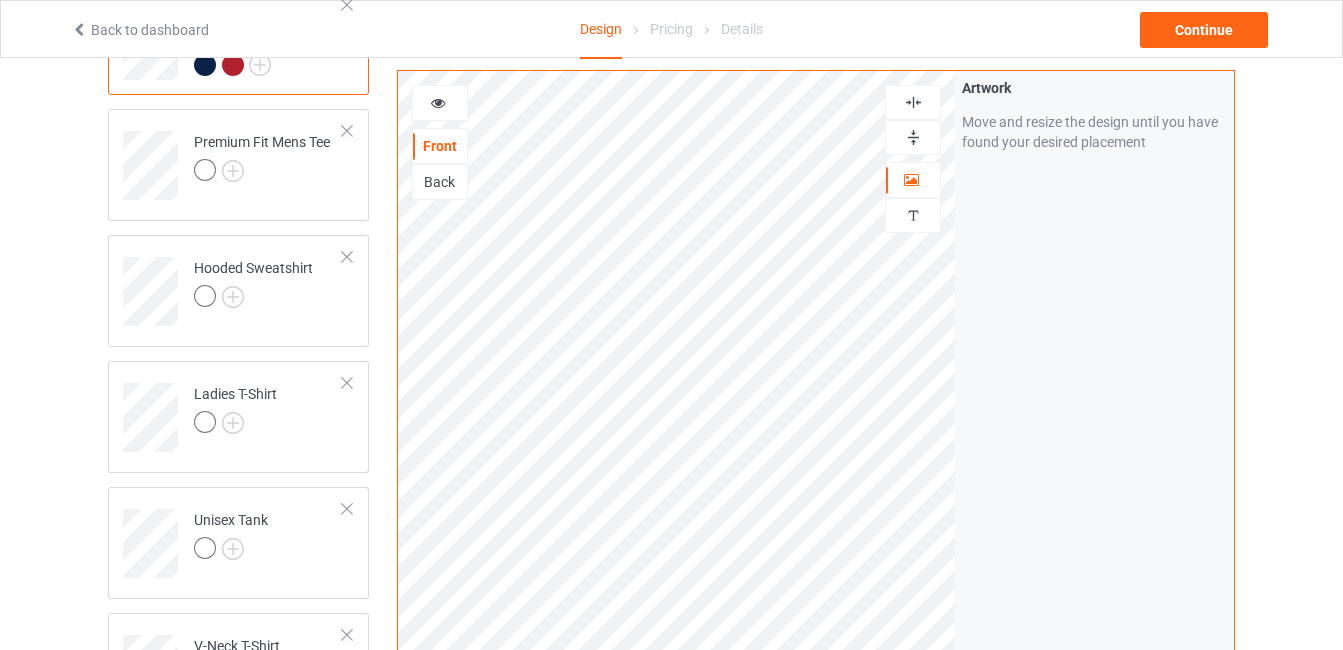 scroll, scrollTop: 162, scrollLeft: 0, axis: vertical 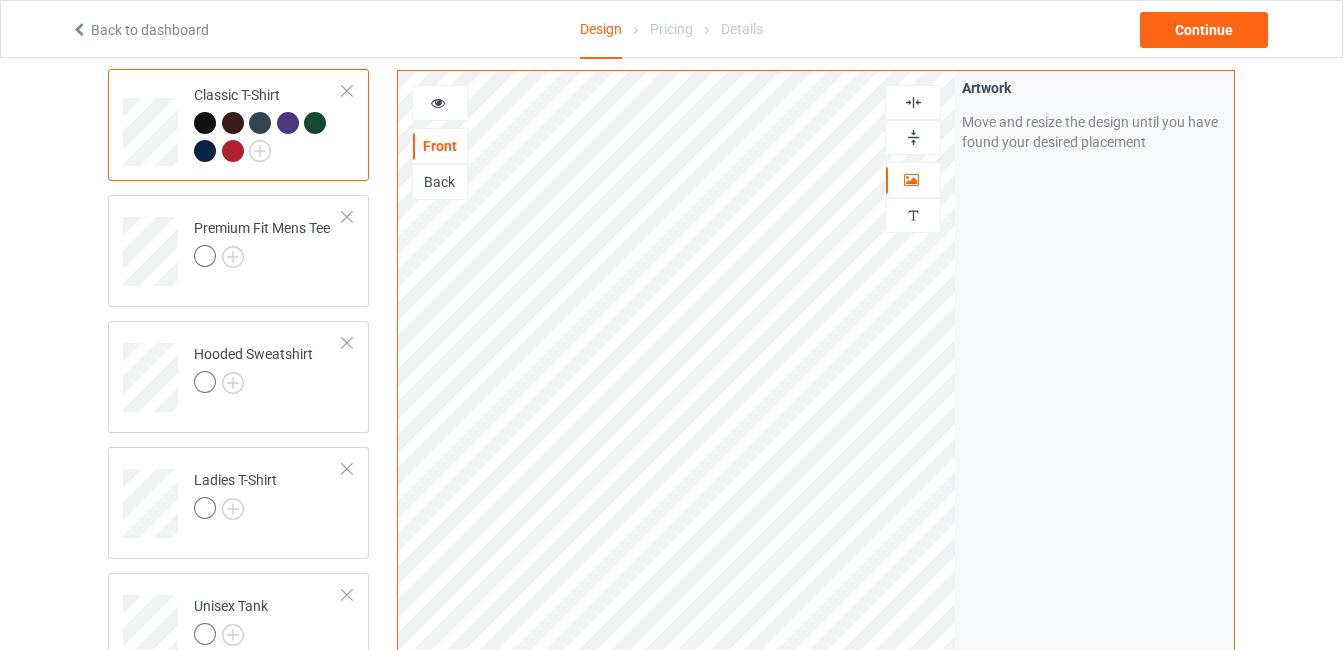 click on "Design Select colors for each of the products and upload an artwork file to design your product. Classic T-Shirt Premium Fit Mens Tee Hooded Sweatshirt Ladies T-Shirt Unisex Tank V-Neck T-Shirt Long Sleeve Tee Crewneck Sweatshirt Youth T-Shirt Baseball Tee Baby Onesie Missing artwork on 4 side(s) Men's AOP T-Shirt M Missing artwork on 4 side(s) Women's AOP T-Shirt M Missing artwork on 4 side(s) Men's AOP T-Shirt XL Missing artwork on 4 side(s) Men's AOP T-Shirt L Missing artwork on 4 side(s) Women's AOP T-Shirt S Missing artwork on 1 side(s) Women's Racerback Tanktop L Missing artwork on 1 side(s) Women's Racerback Tanktop M Missing artwork on 1 side(s) Women's Racerback Tanktop S Missing artwork on 4 side(s) Women's AOP T-Shirt L Missing artwork on 1 side(s) Women's Racerback Tank Dress S Missing artwork on 1 side(s) Women's Racerback Tank Dress M Missing artwork on 1 side(s) Women's Racerback Tank Dress L Add product Front Back Artwork Personalized text Artwork Product Mockups Add mockup Add mockup" at bounding box center [671, 1492] 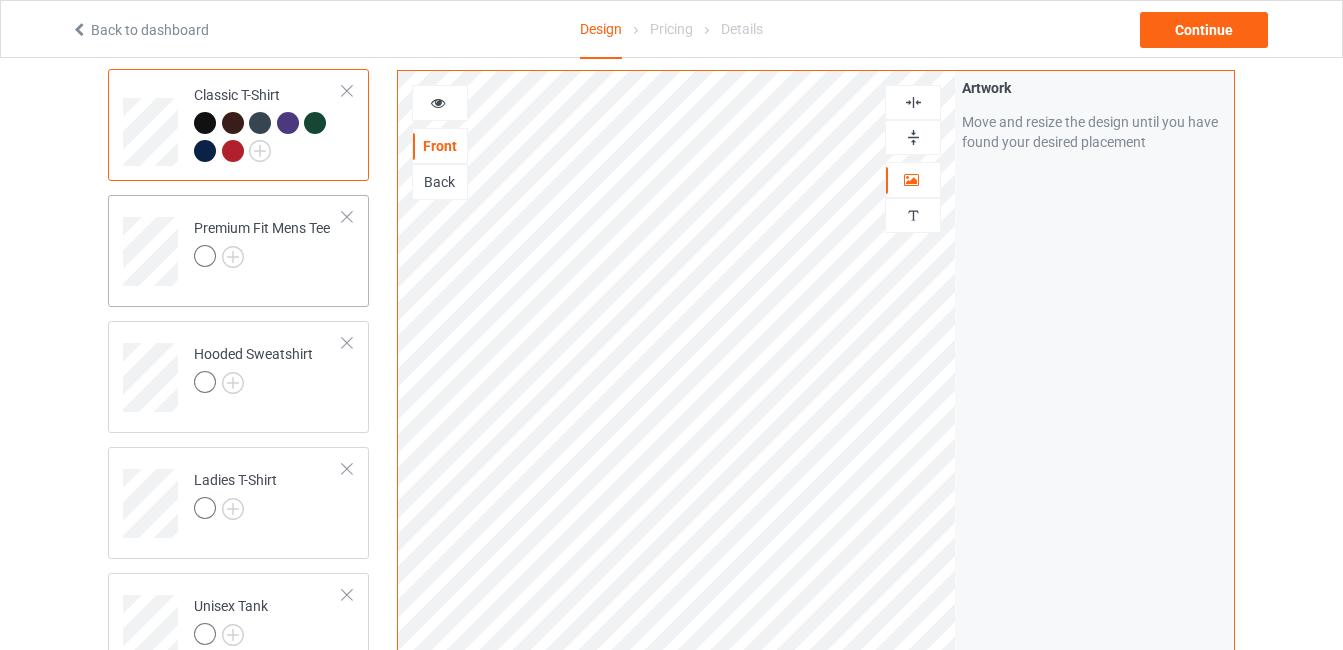 click on "Premium Fit Mens Tee" at bounding box center [262, 242] 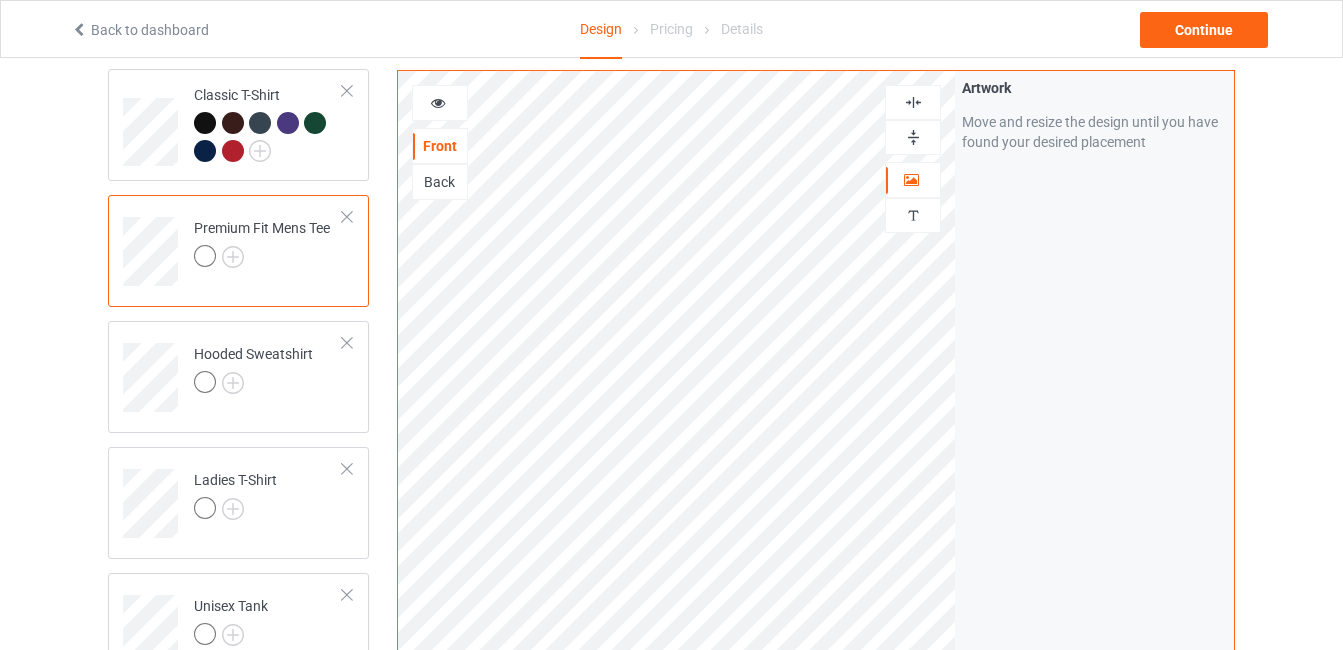 click at bounding box center [205, 256] 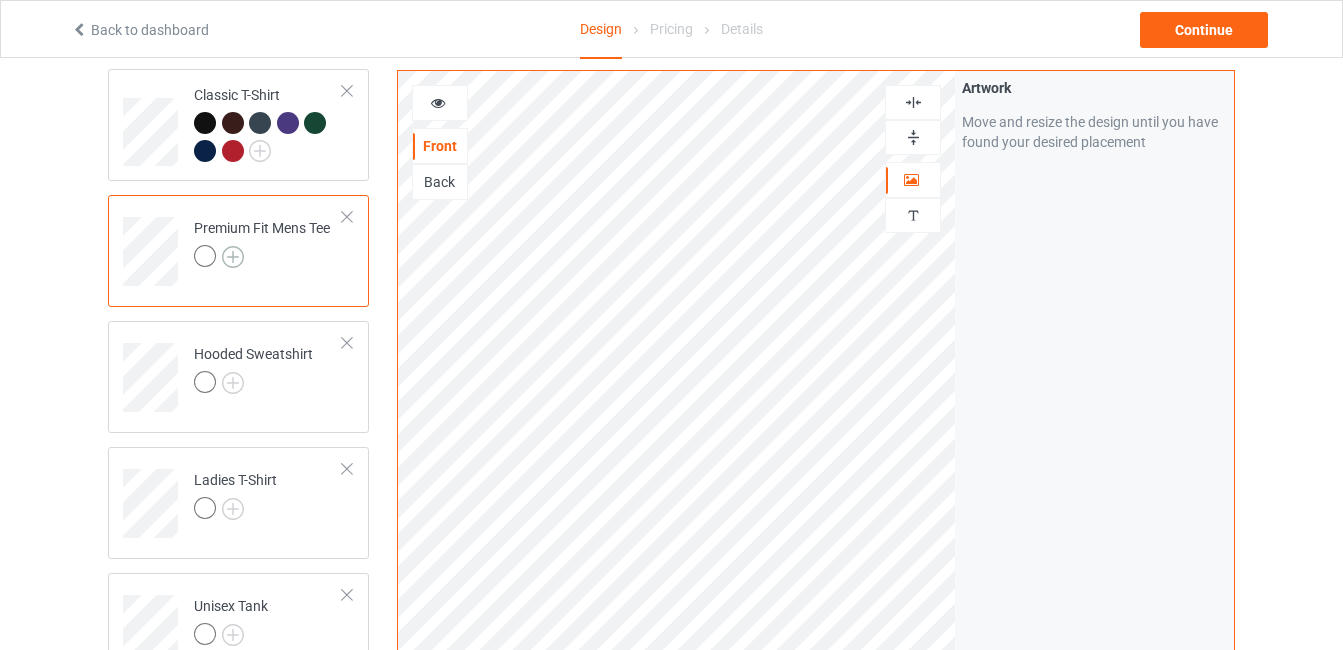 click at bounding box center (233, 257) 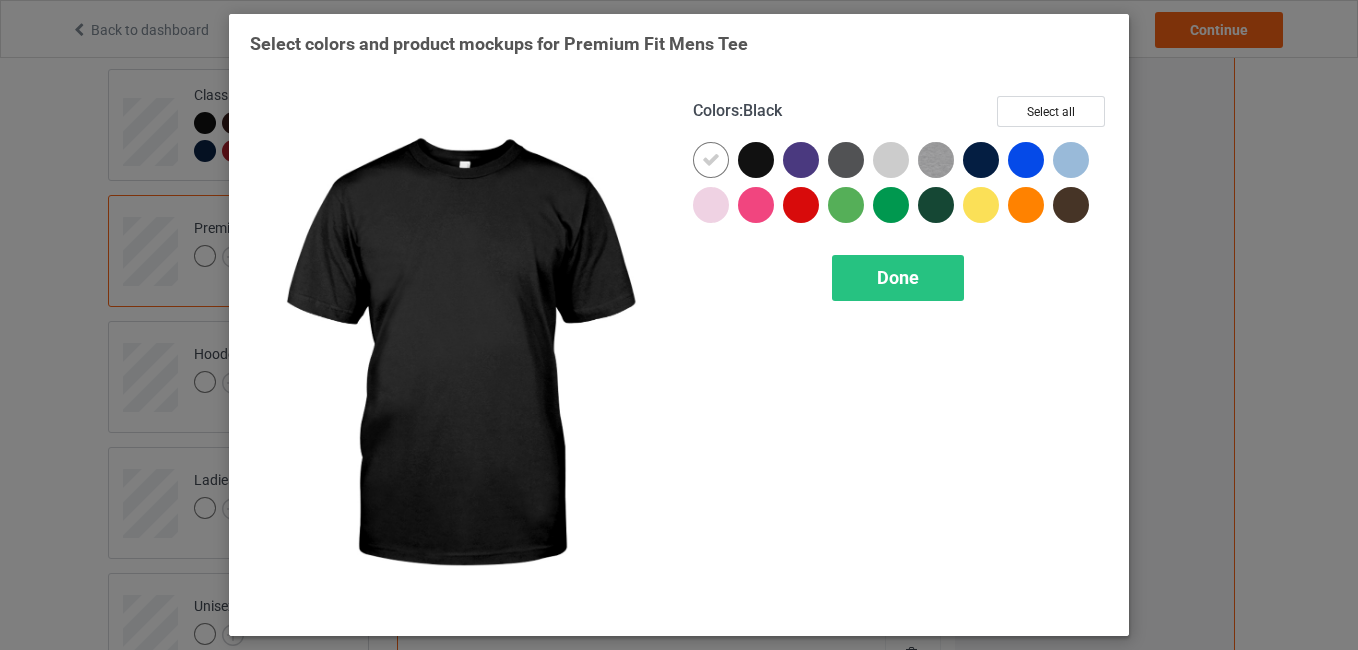 click at bounding box center (756, 160) 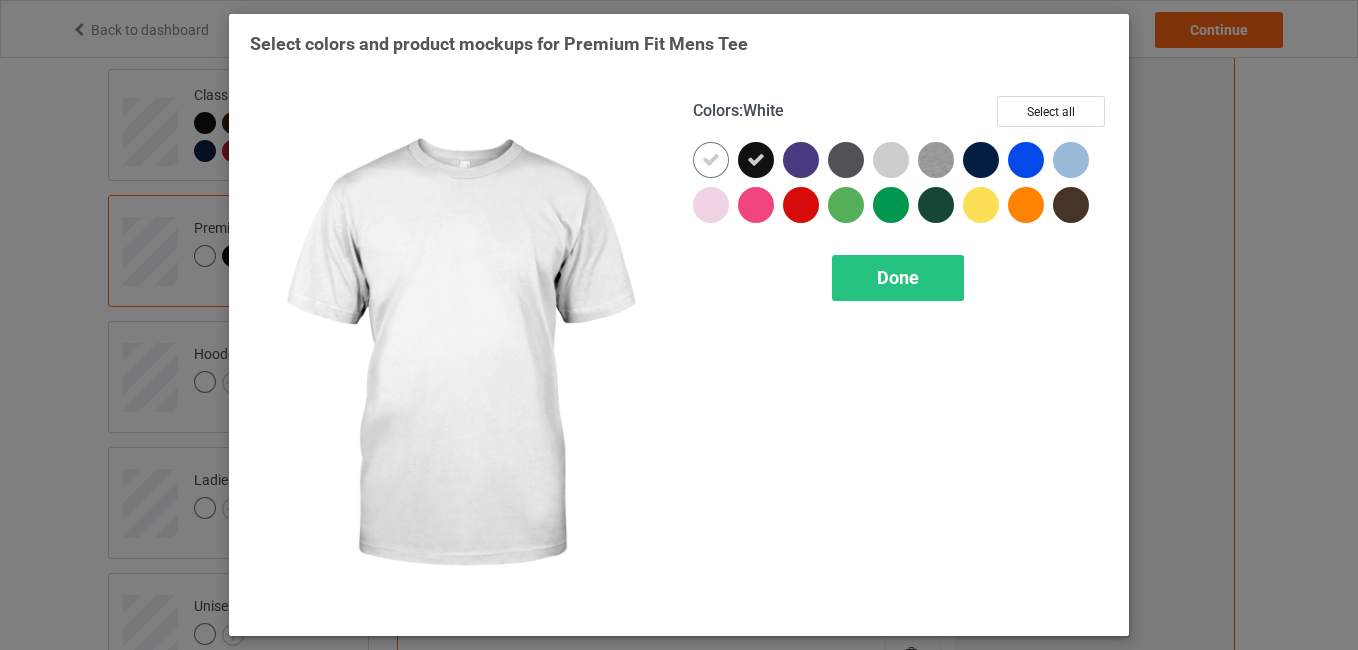 click at bounding box center (711, 160) 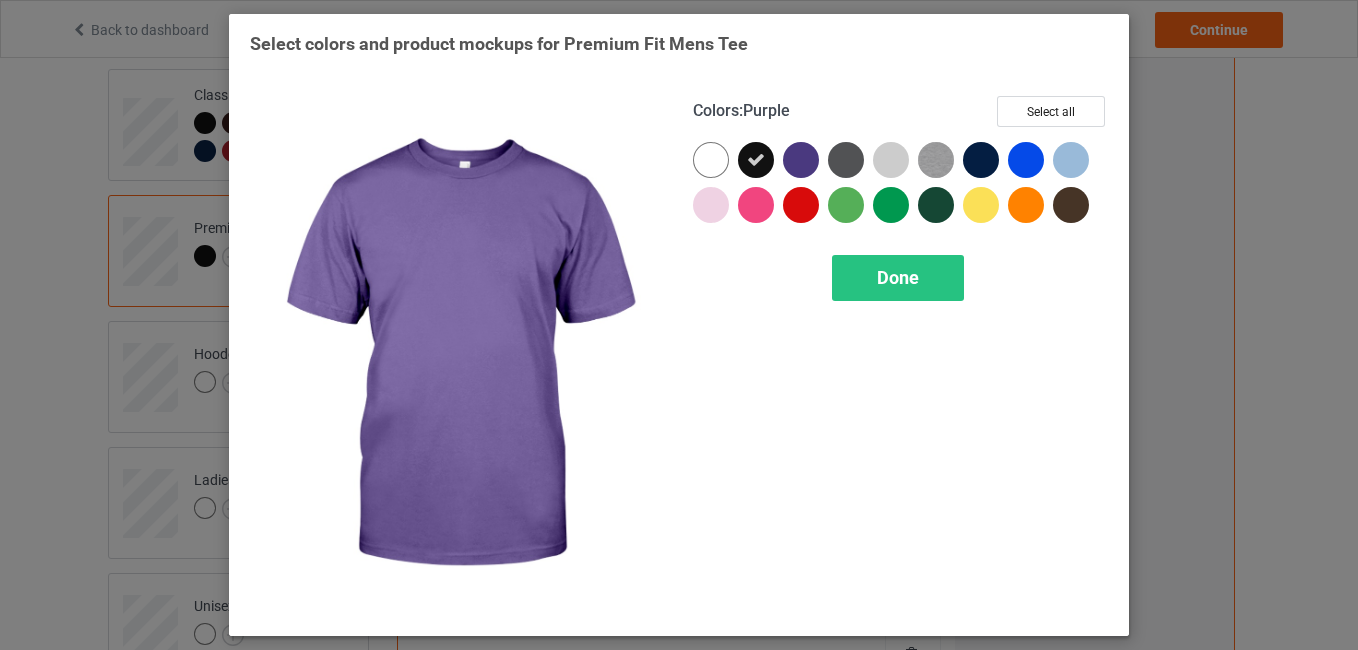 click at bounding box center [801, 160] 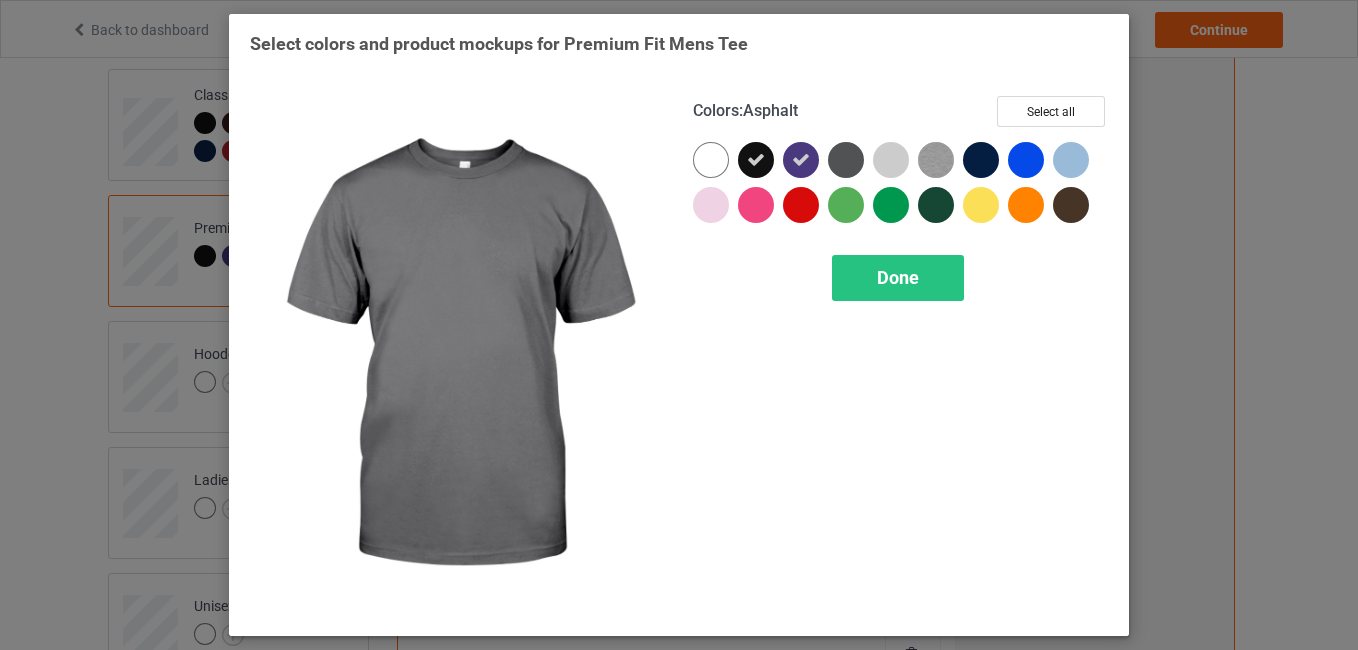 click at bounding box center (846, 160) 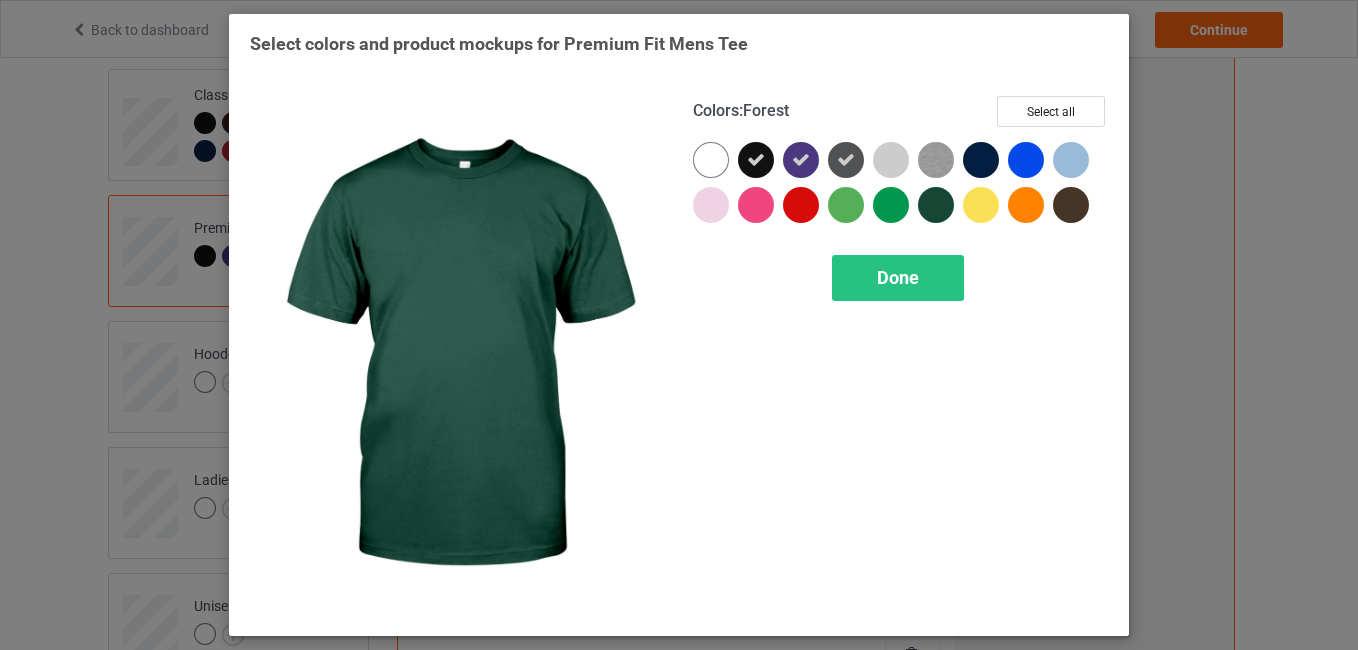 click at bounding box center [936, 205] 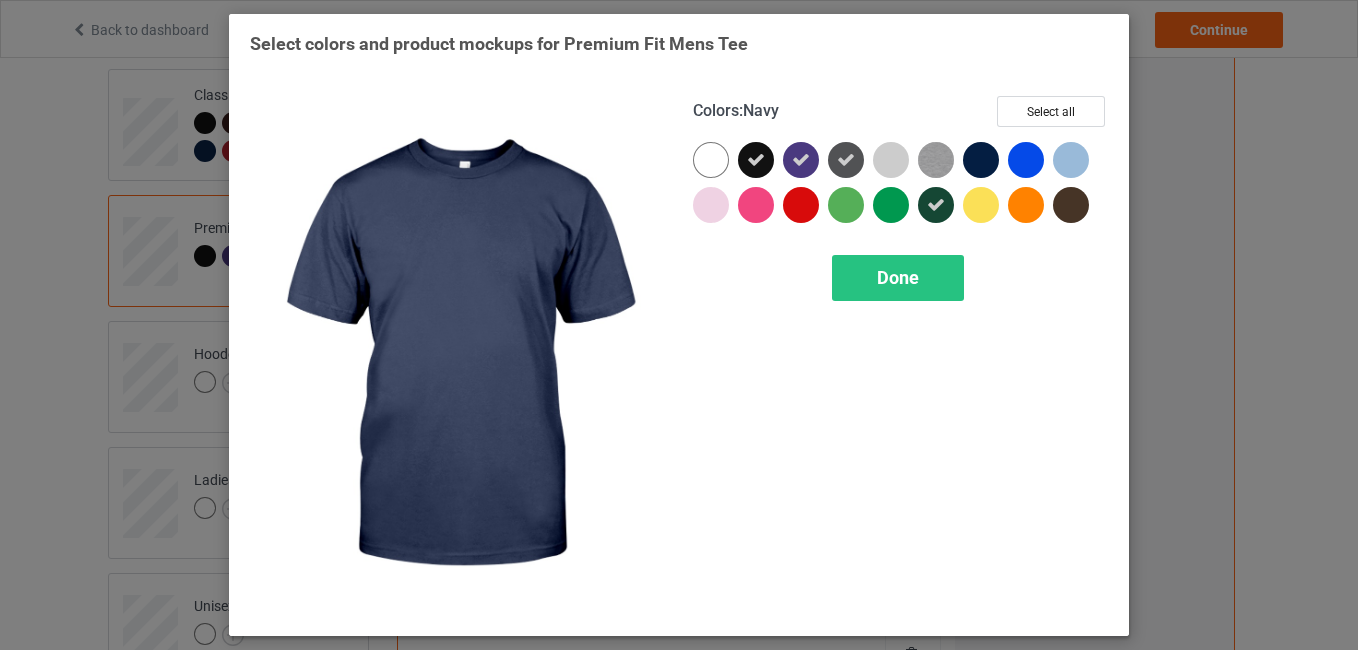 click at bounding box center (981, 160) 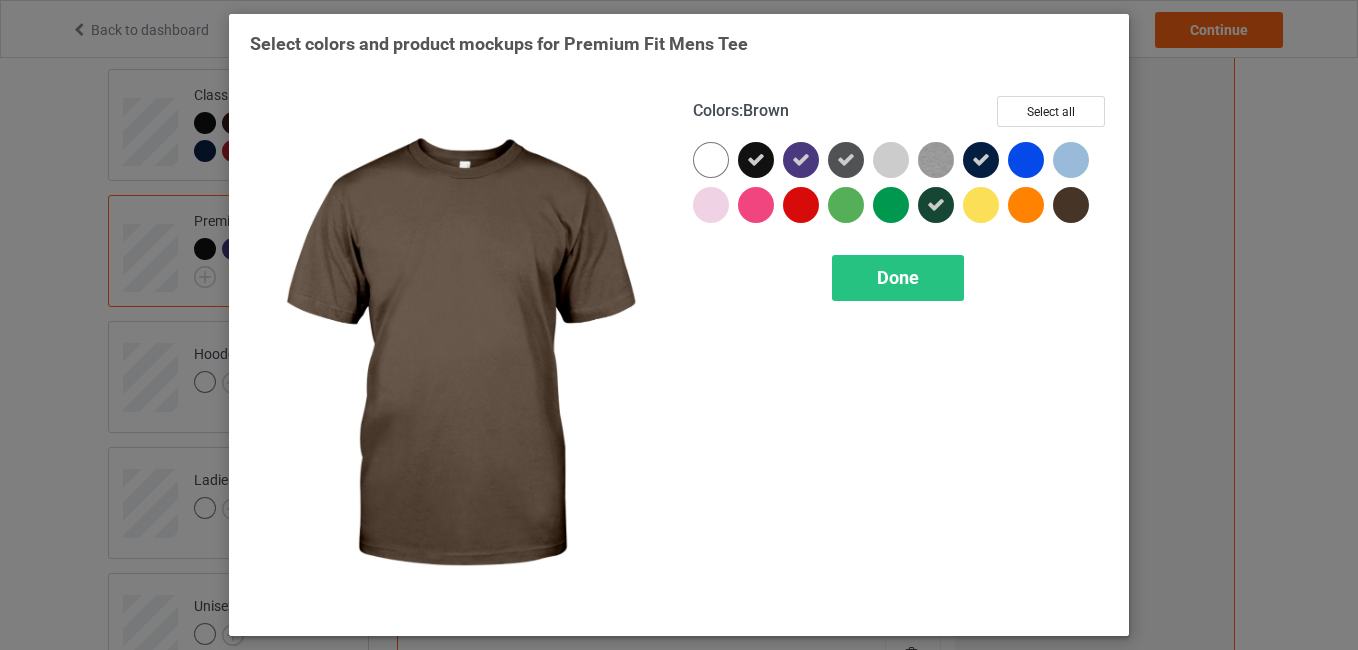 click at bounding box center (1071, 205) 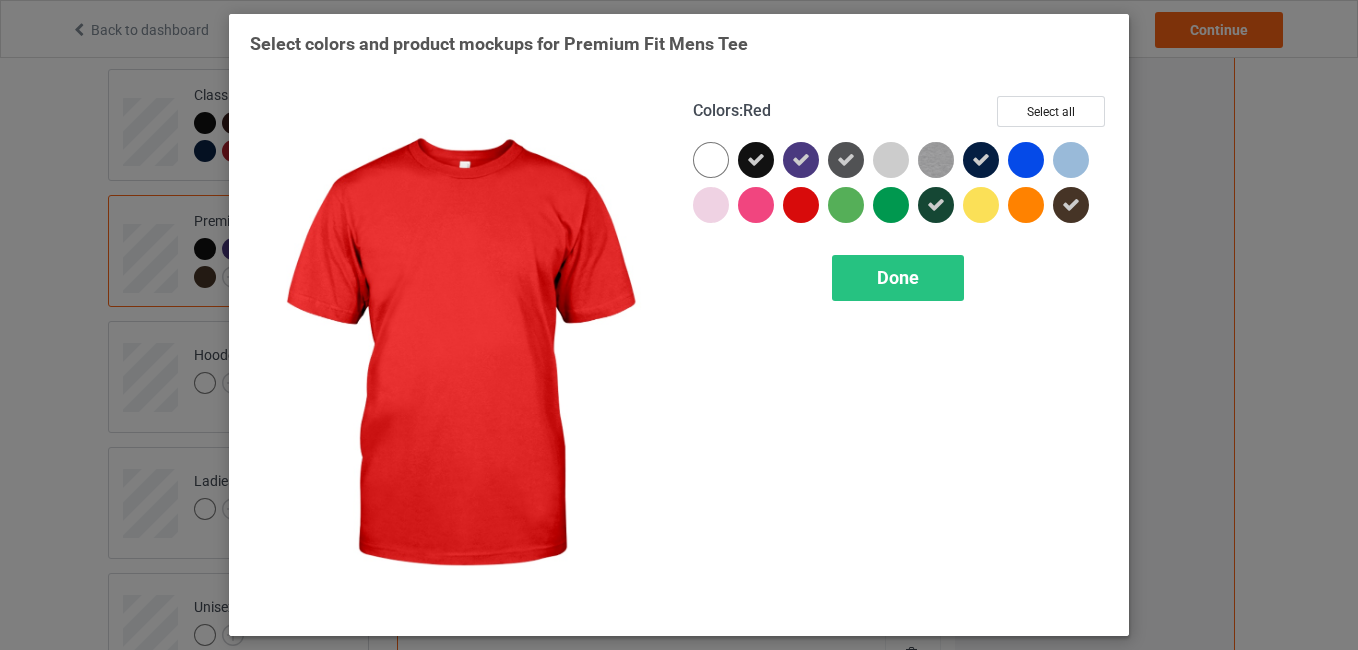 click at bounding box center (801, 205) 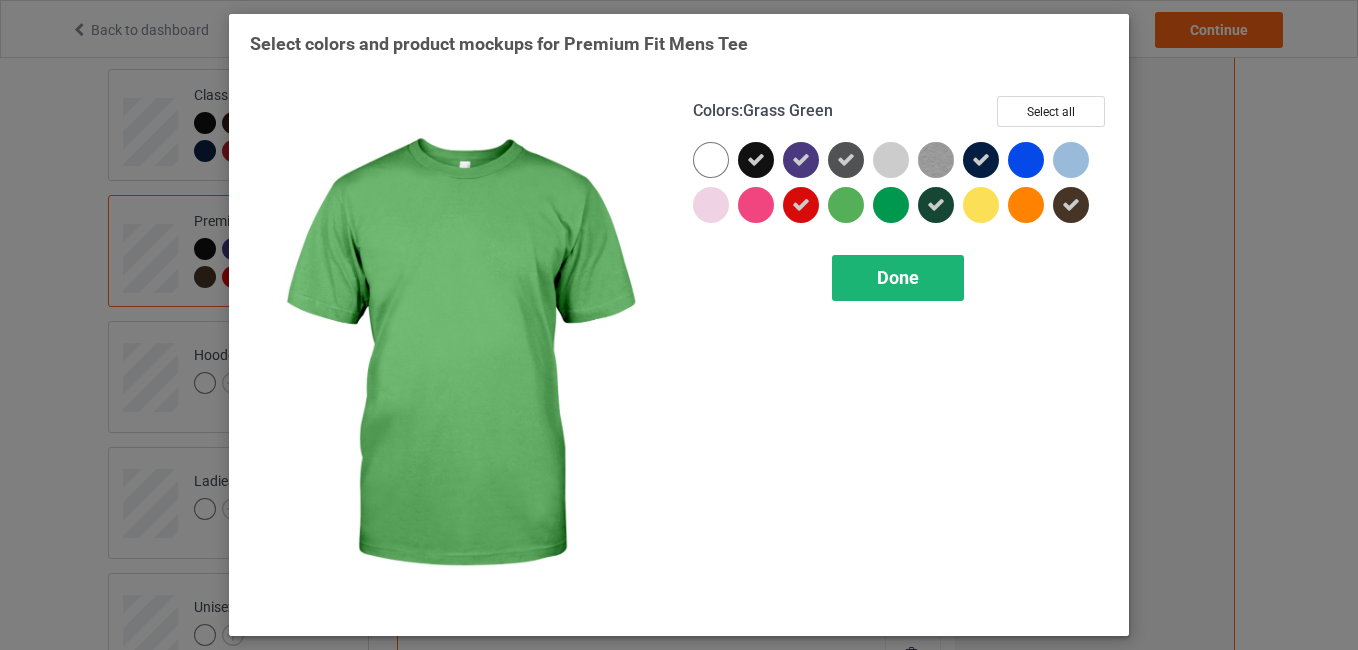 click on "Done" at bounding box center [898, 277] 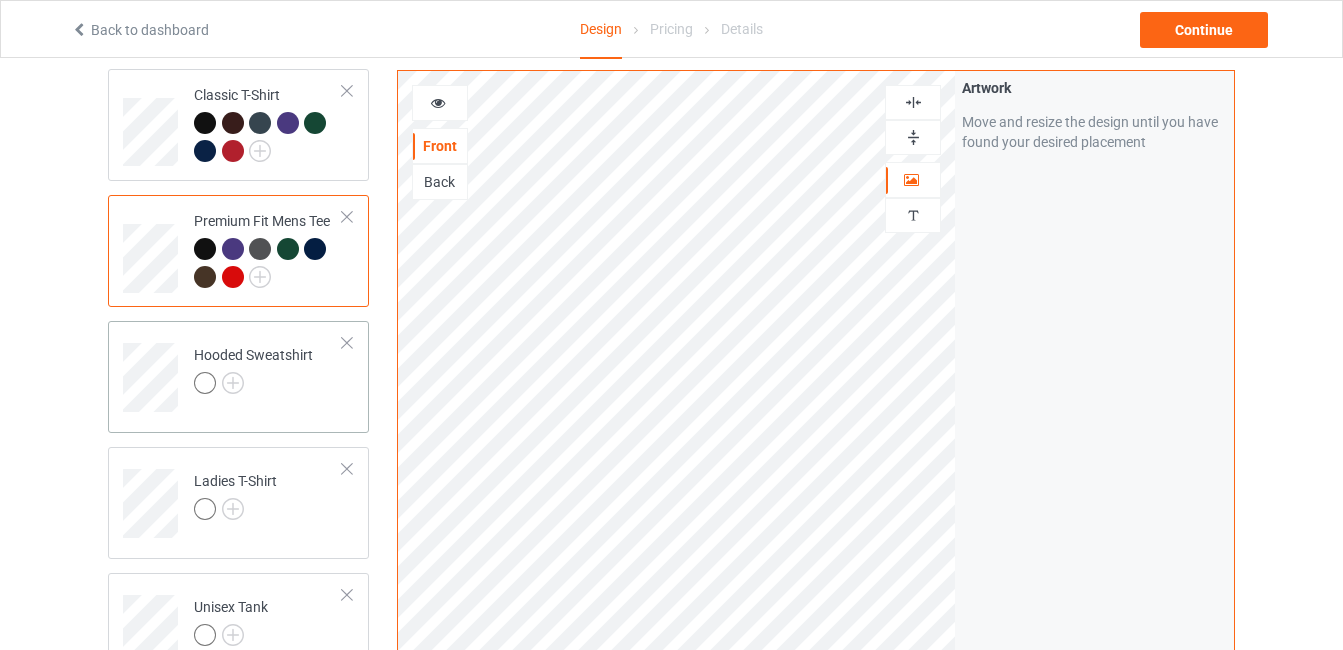 click on "Hooded Sweatshirt" at bounding box center [268, 370] 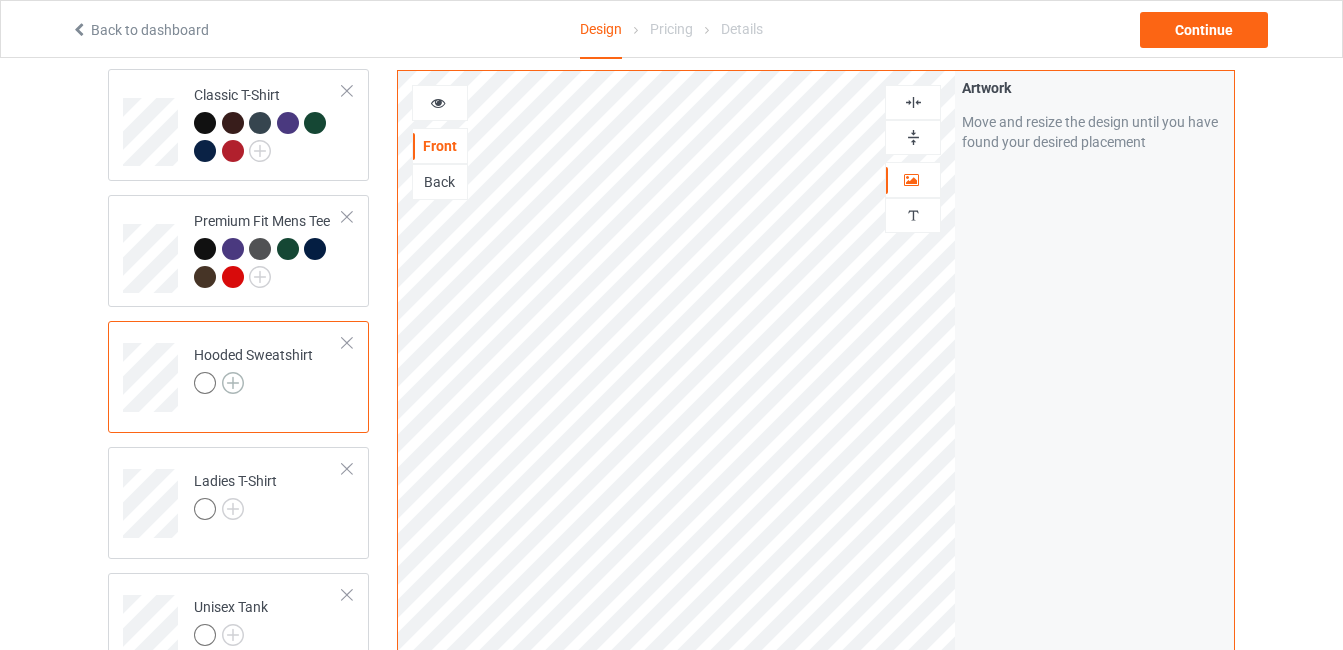 click at bounding box center [233, 383] 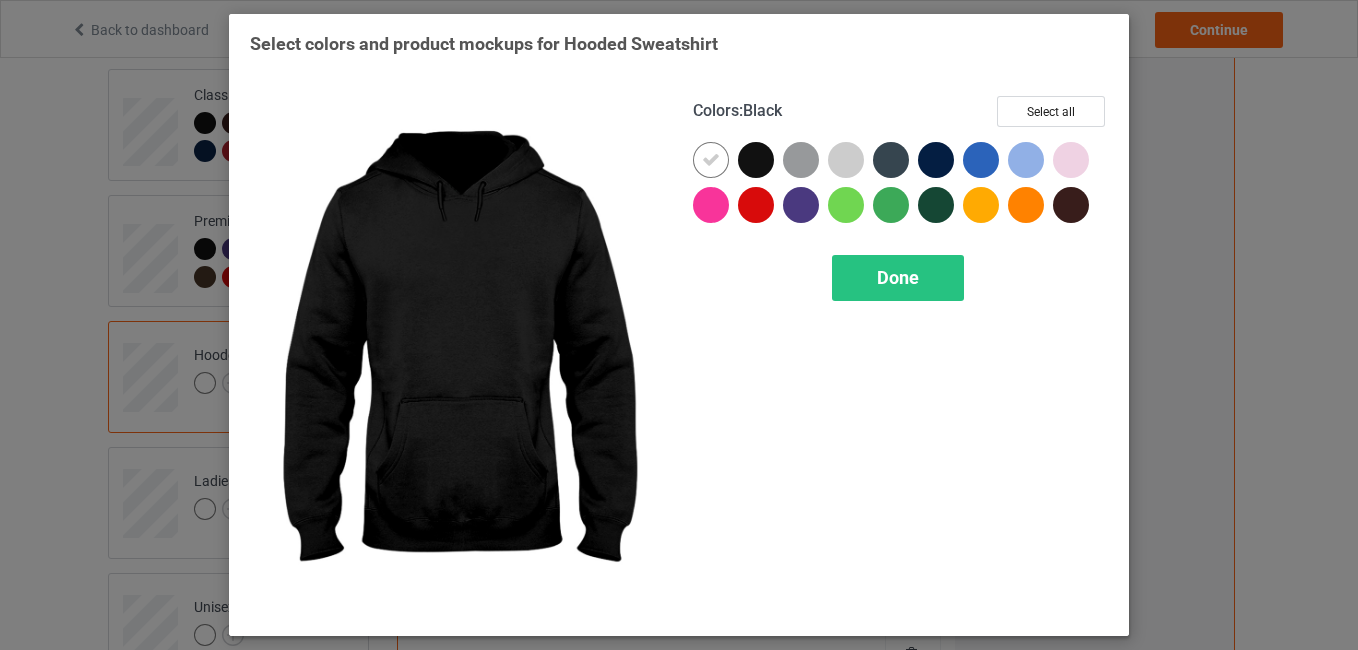 click at bounding box center [756, 160] 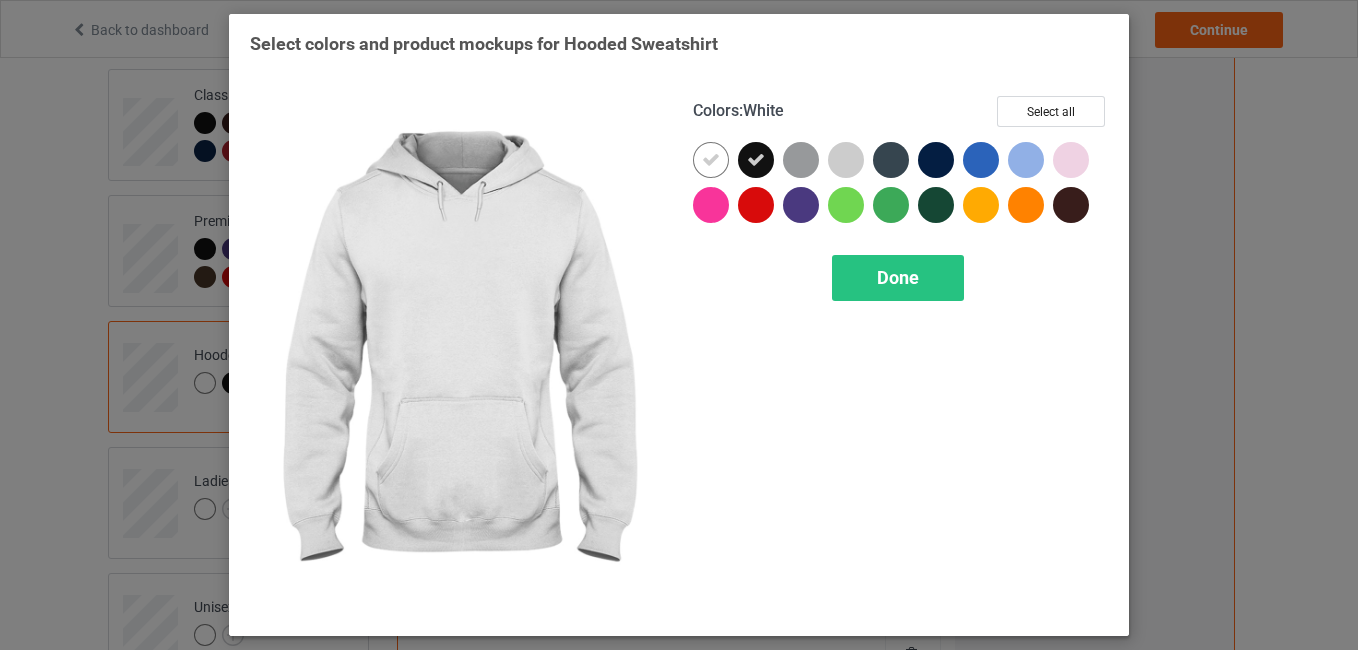 click at bounding box center (711, 160) 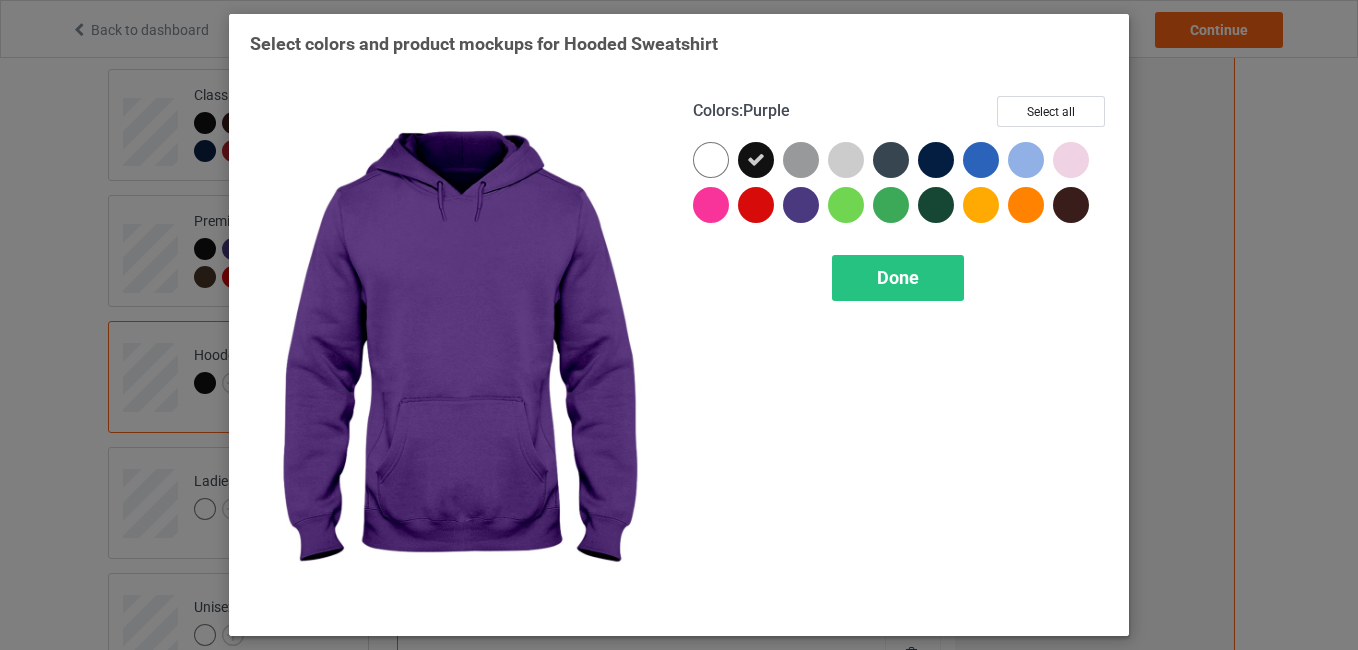 click at bounding box center (801, 205) 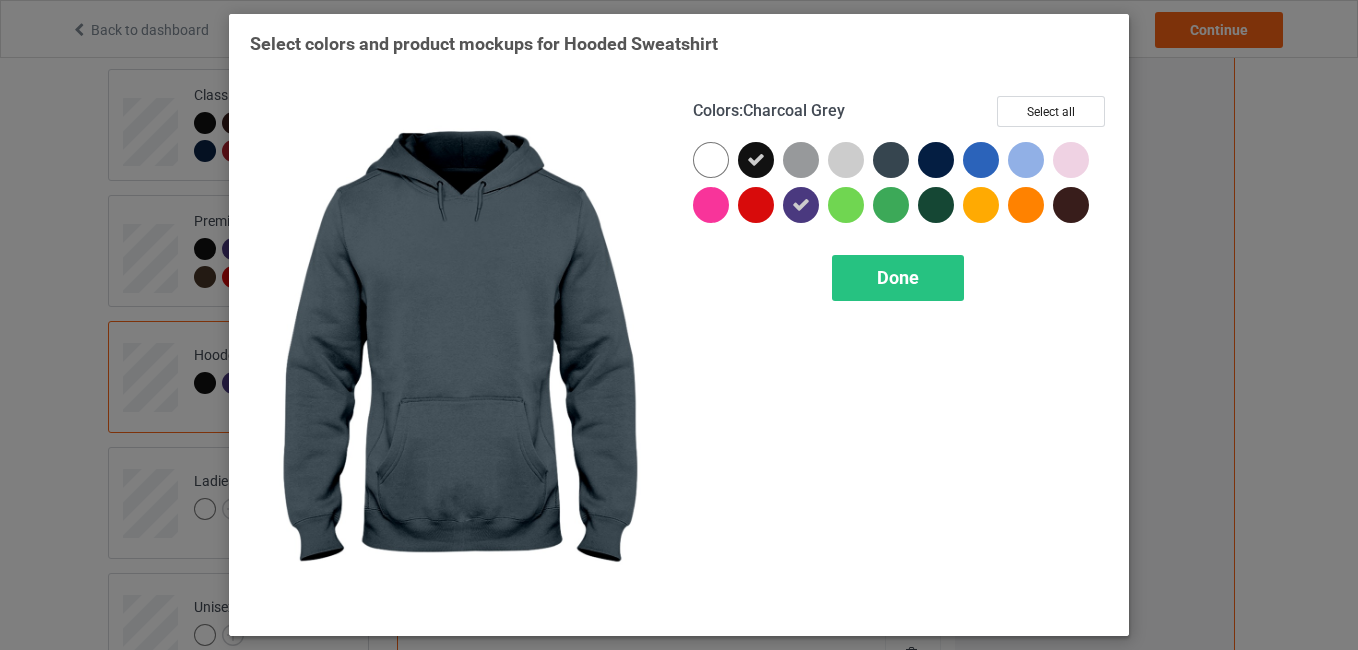 click at bounding box center (891, 160) 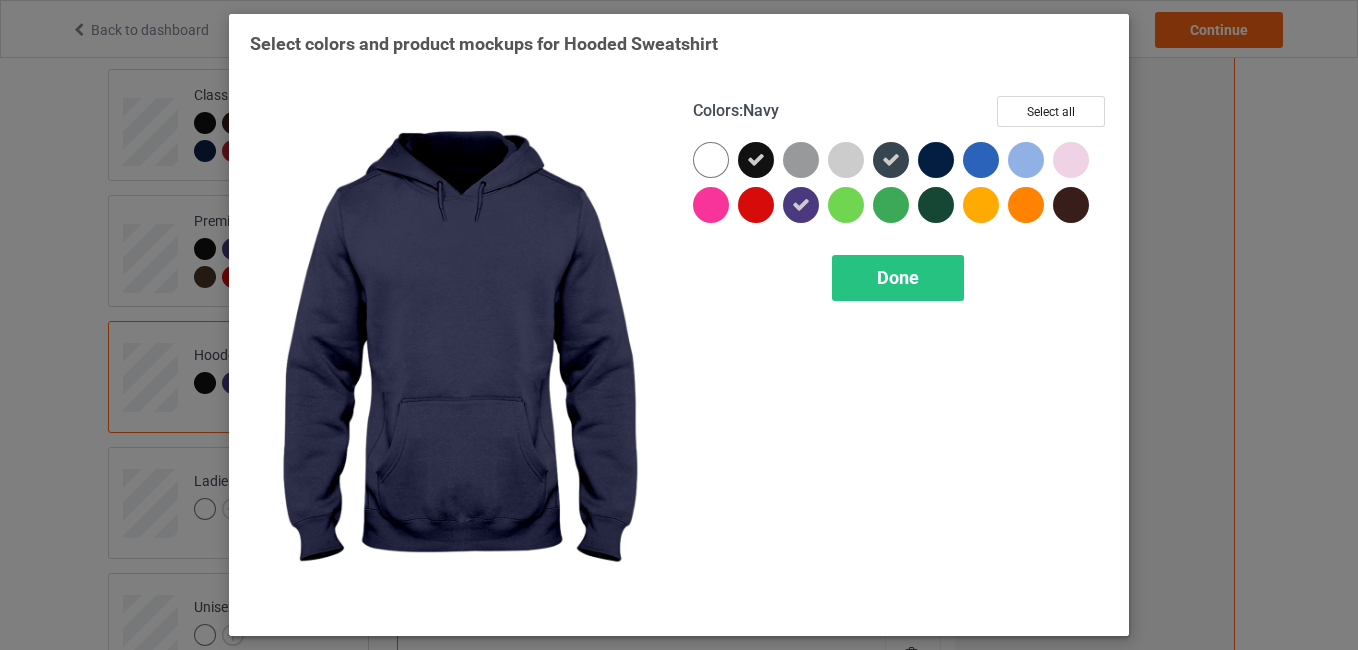 drag, startPoint x: 935, startPoint y: 160, endPoint x: 935, endPoint y: 195, distance: 35 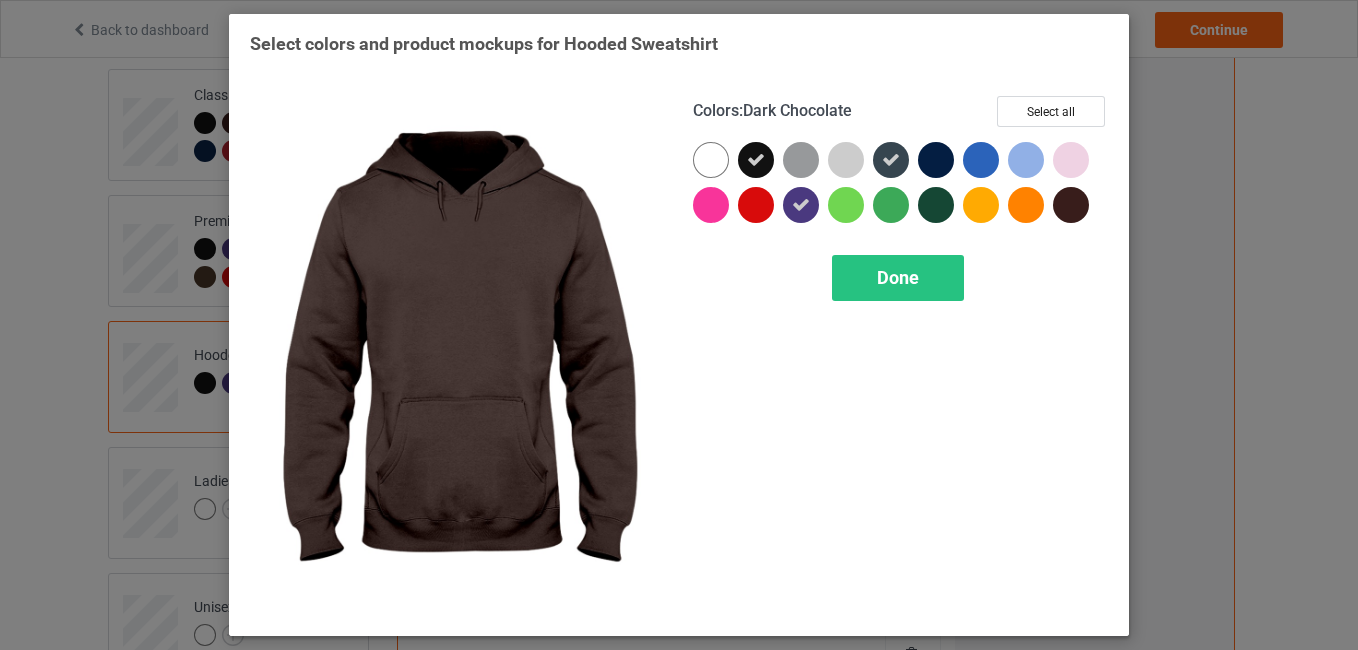 click at bounding box center [1071, 205] 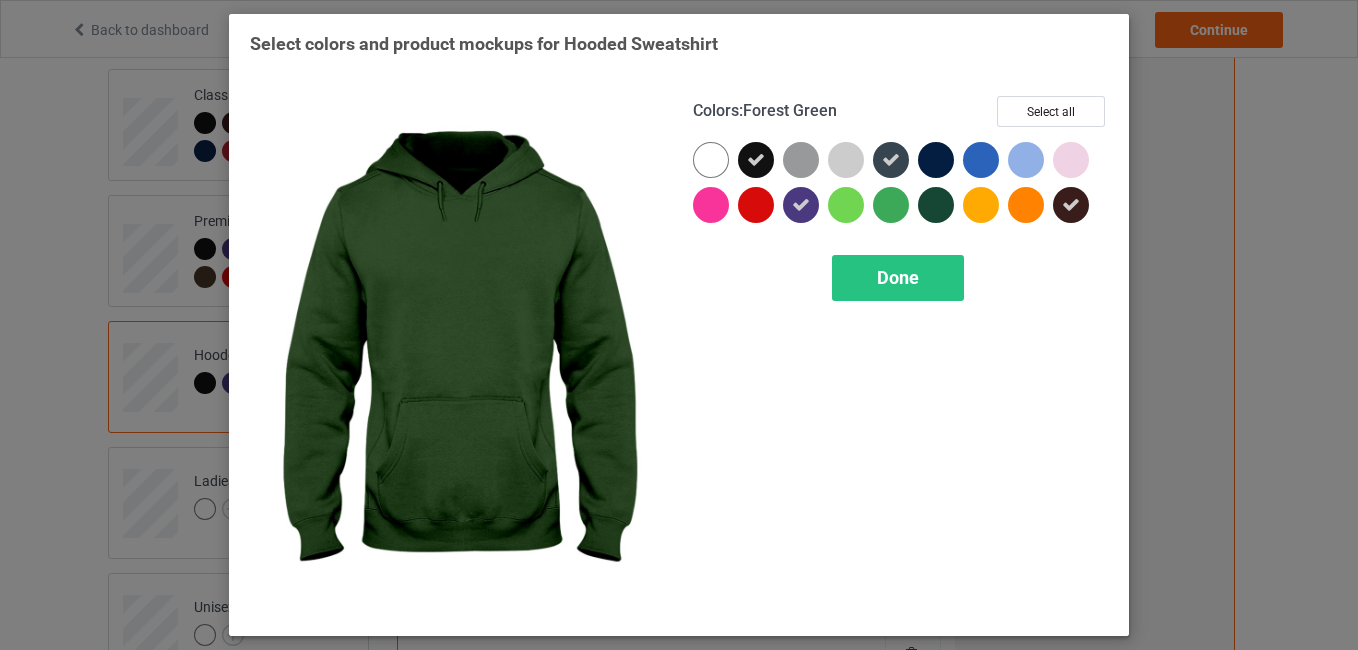 click at bounding box center (936, 205) 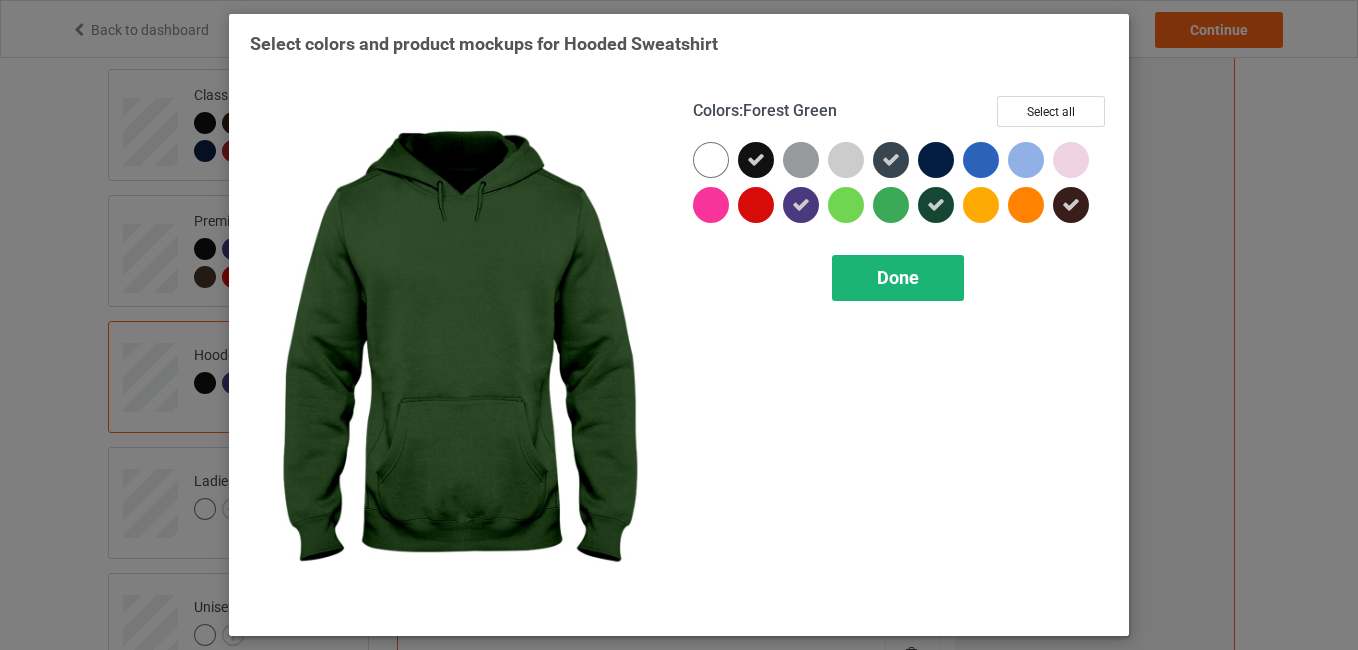click on "Done" at bounding box center [898, 278] 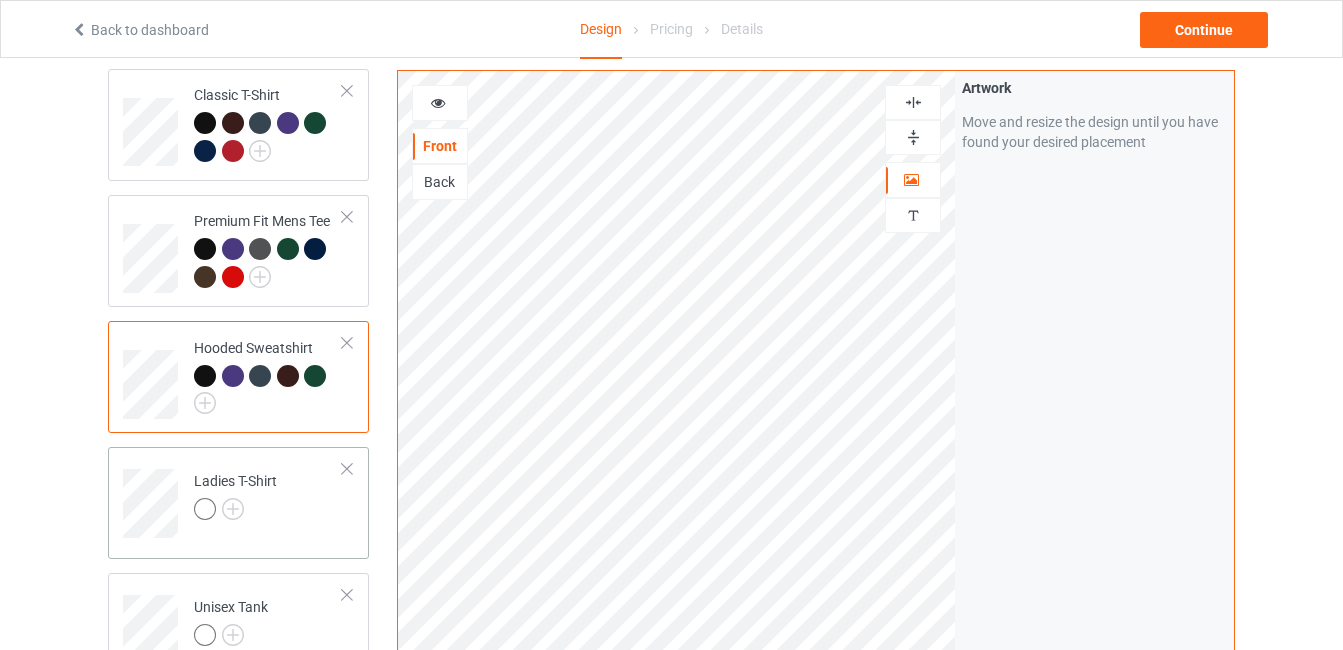 click on "Ladies T-Shirt" at bounding box center [268, 496] 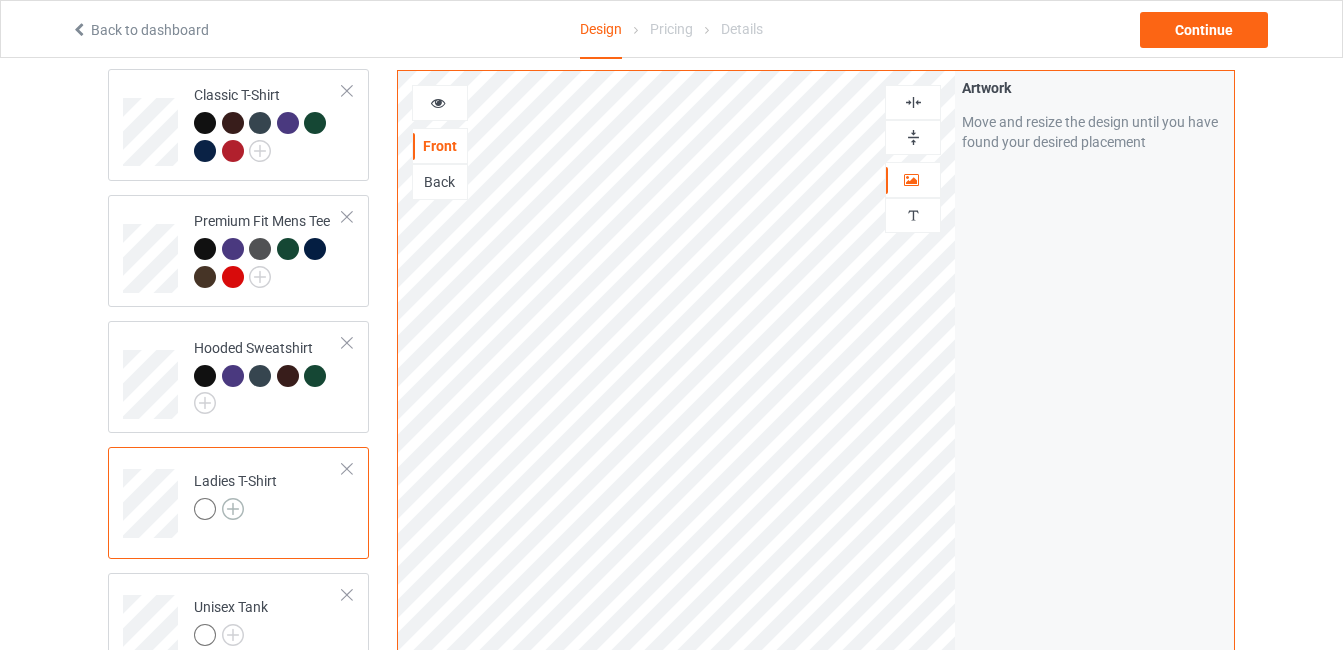 click at bounding box center (233, 509) 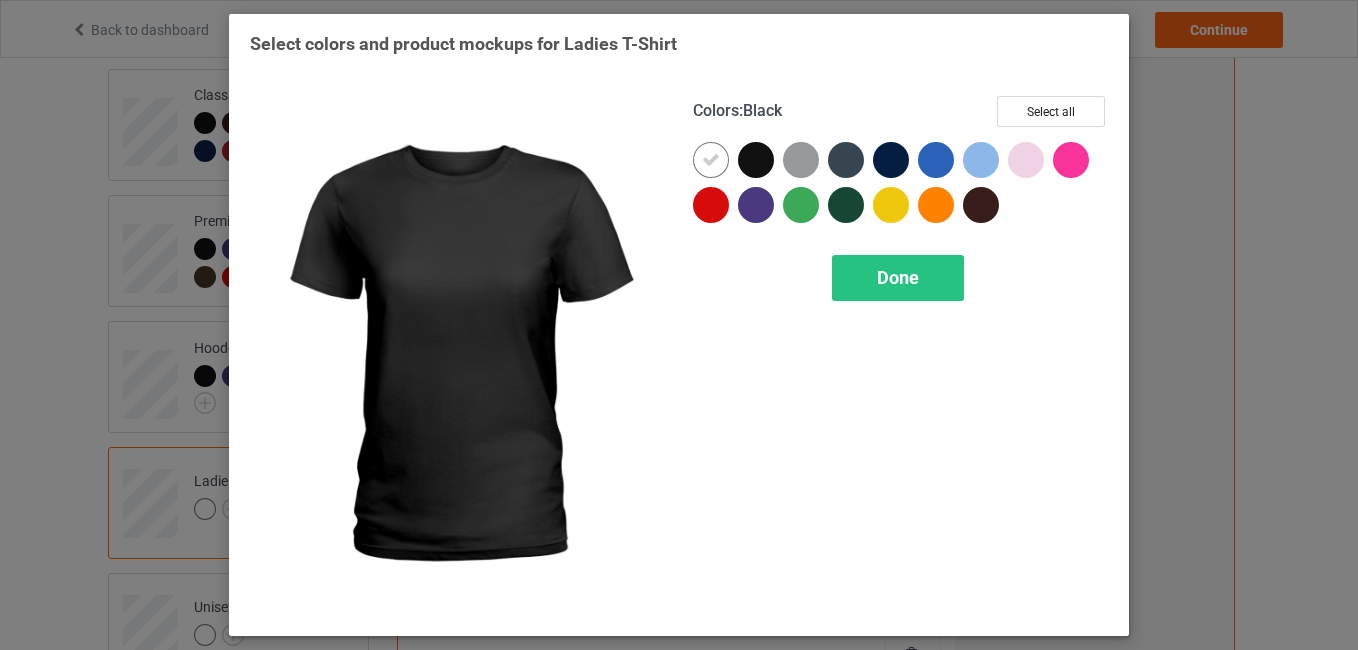 click at bounding box center [756, 160] 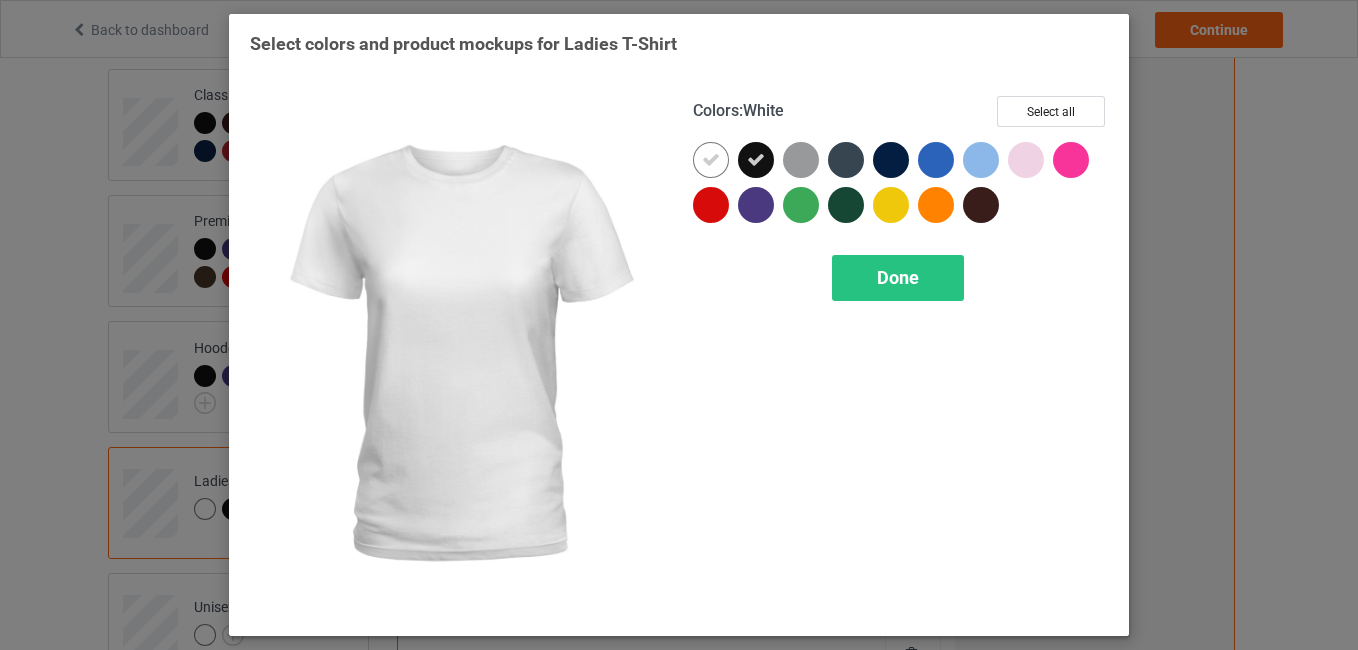 click at bounding box center (711, 160) 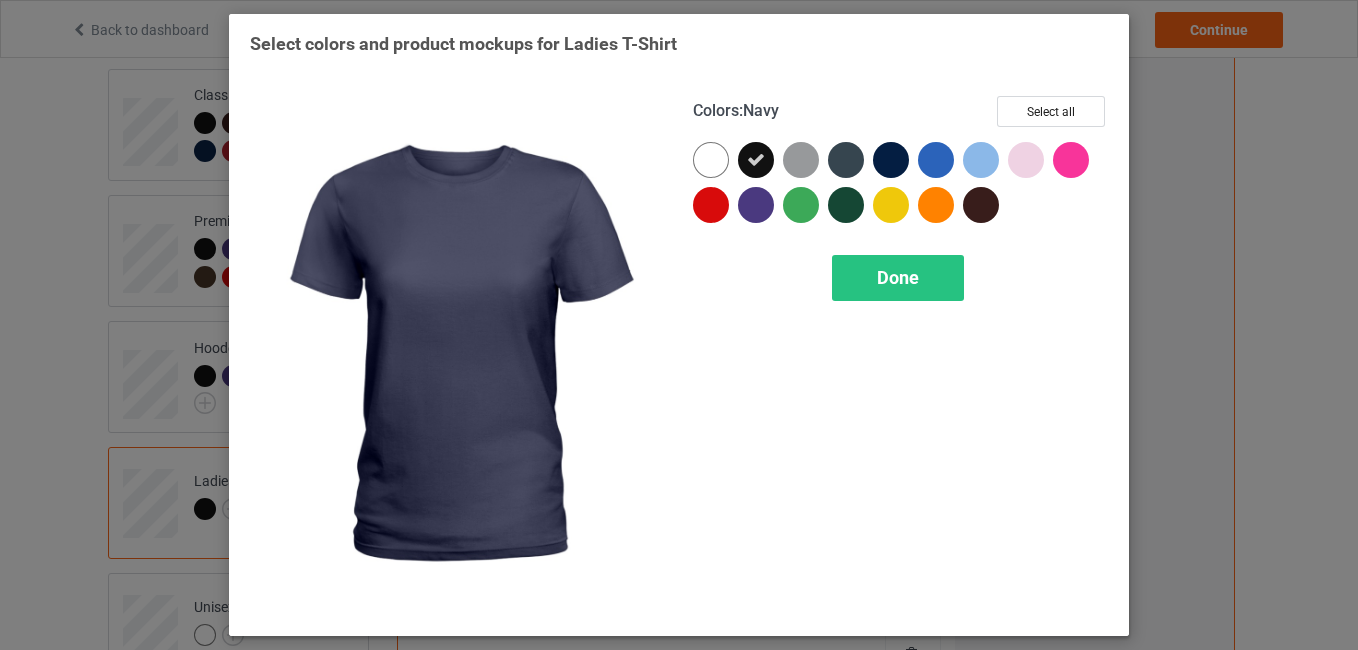 click at bounding box center [891, 160] 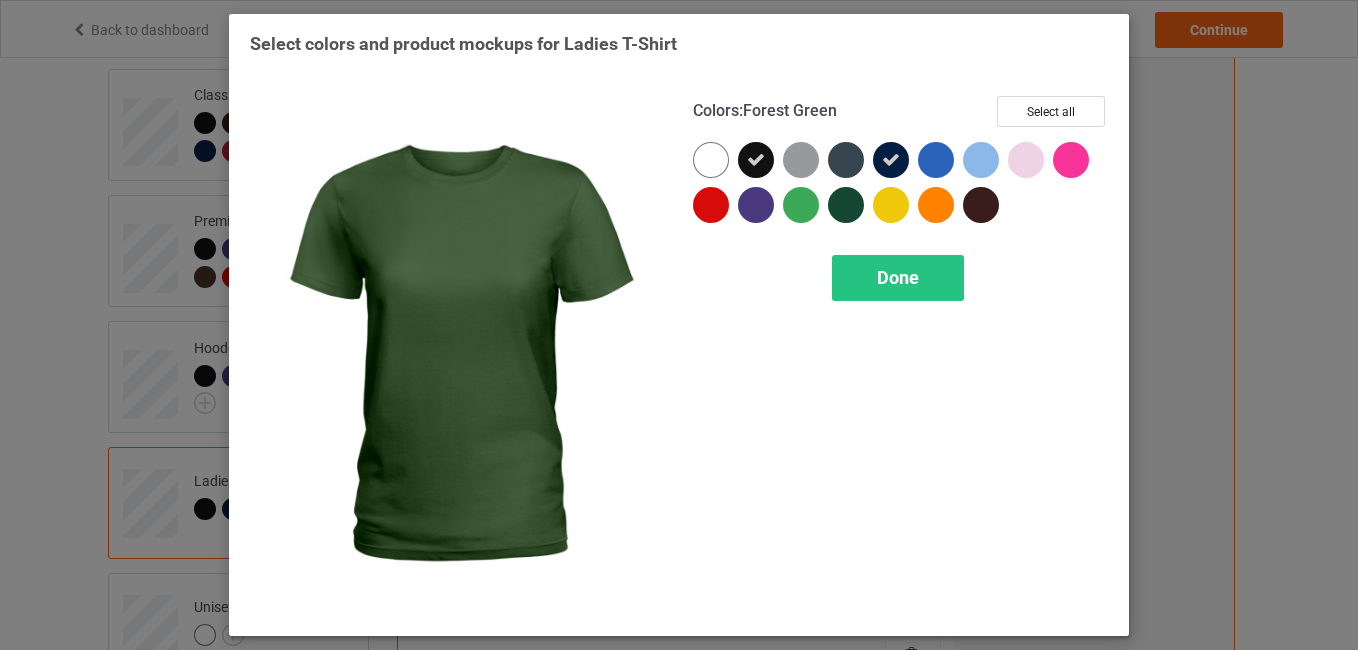 click at bounding box center [846, 205] 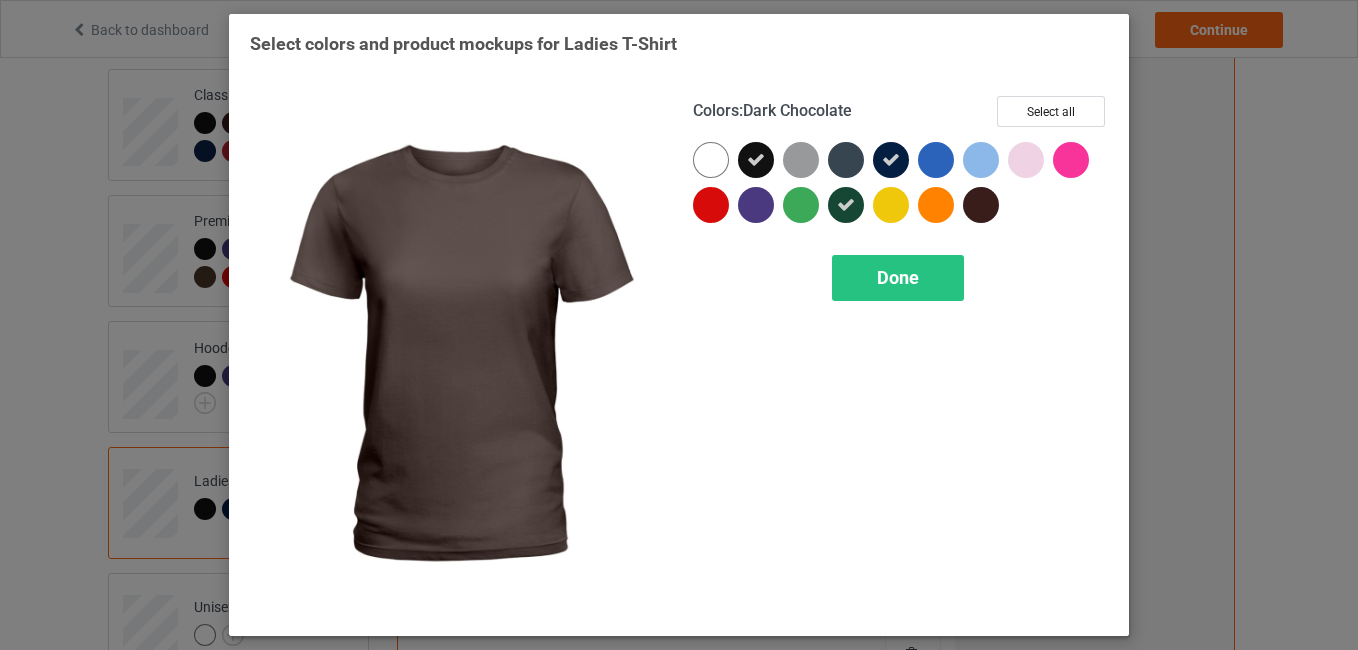 click at bounding box center (981, 205) 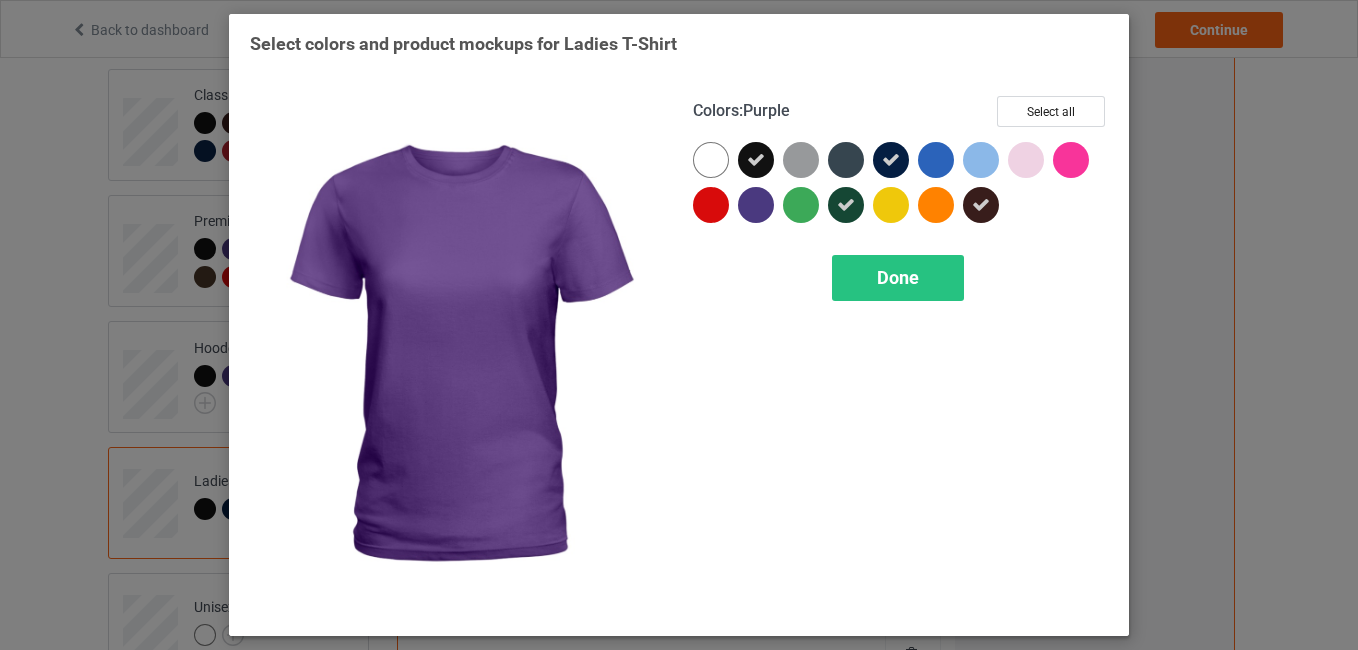 click at bounding box center (756, 205) 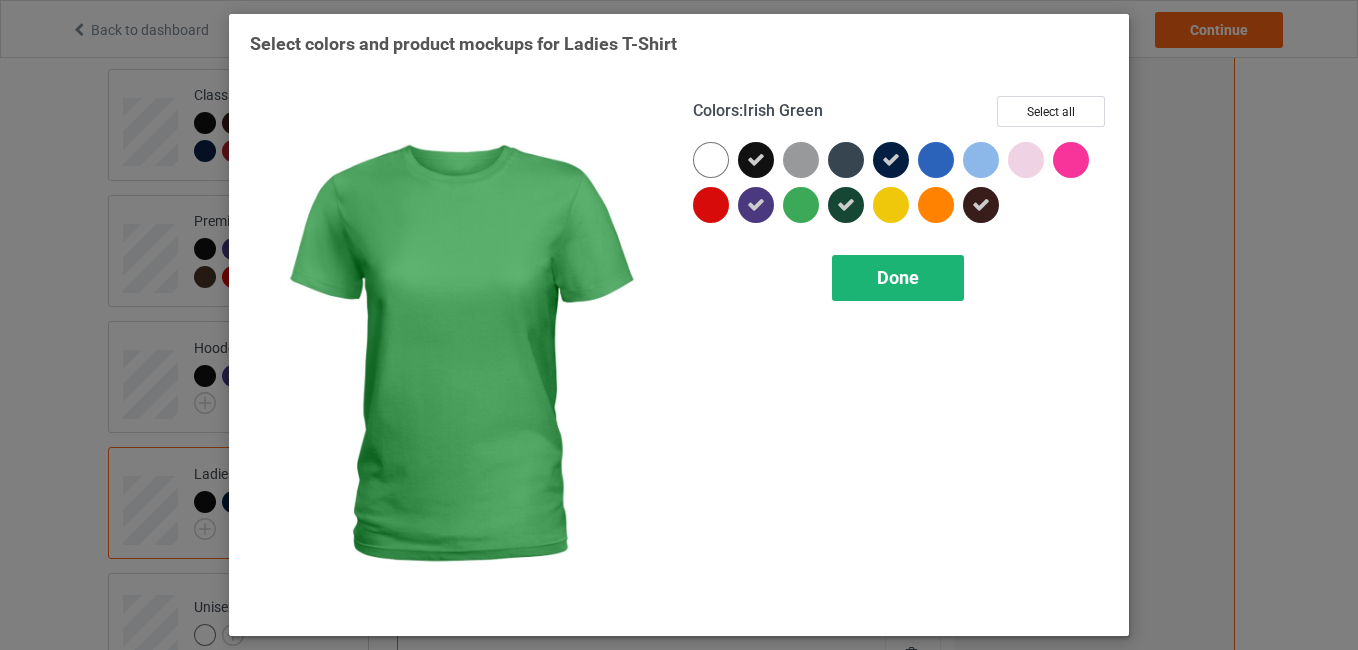 click on "Done" at bounding box center [898, 277] 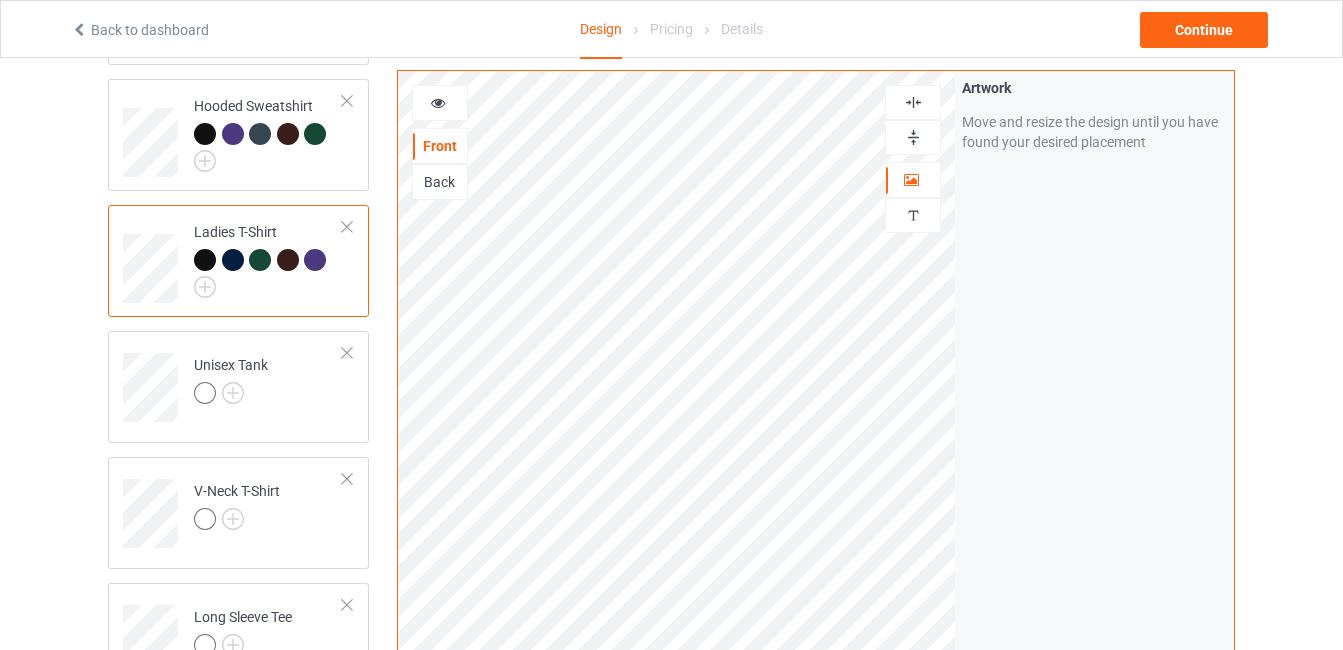 scroll, scrollTop: 410, scrollLeft: 0, axis: vertical 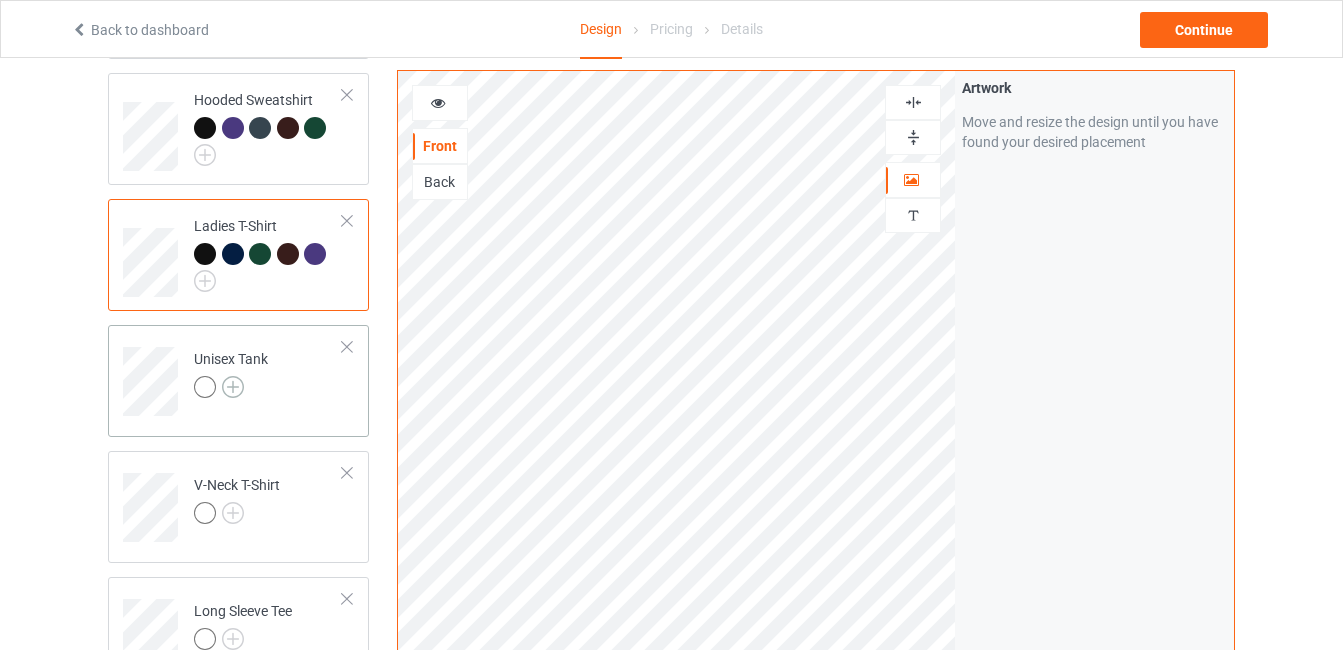 click at bounding box center [233, 387] 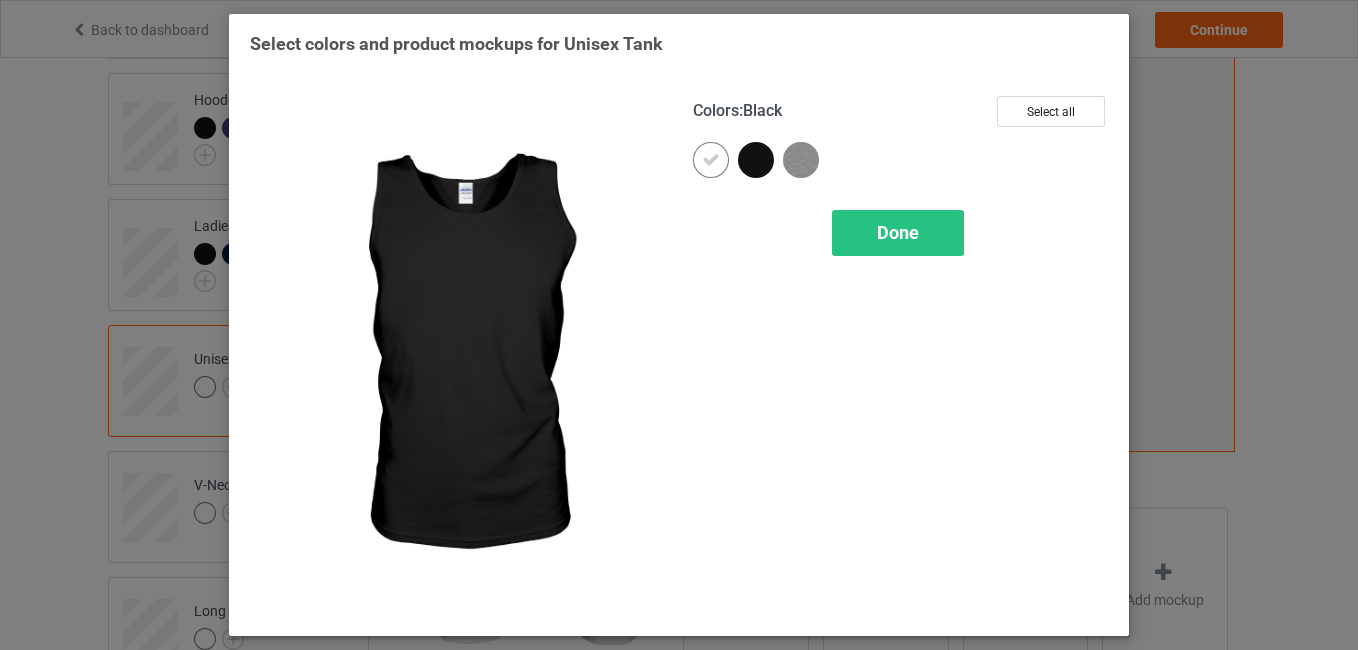 click at bounding box center (756, 160) 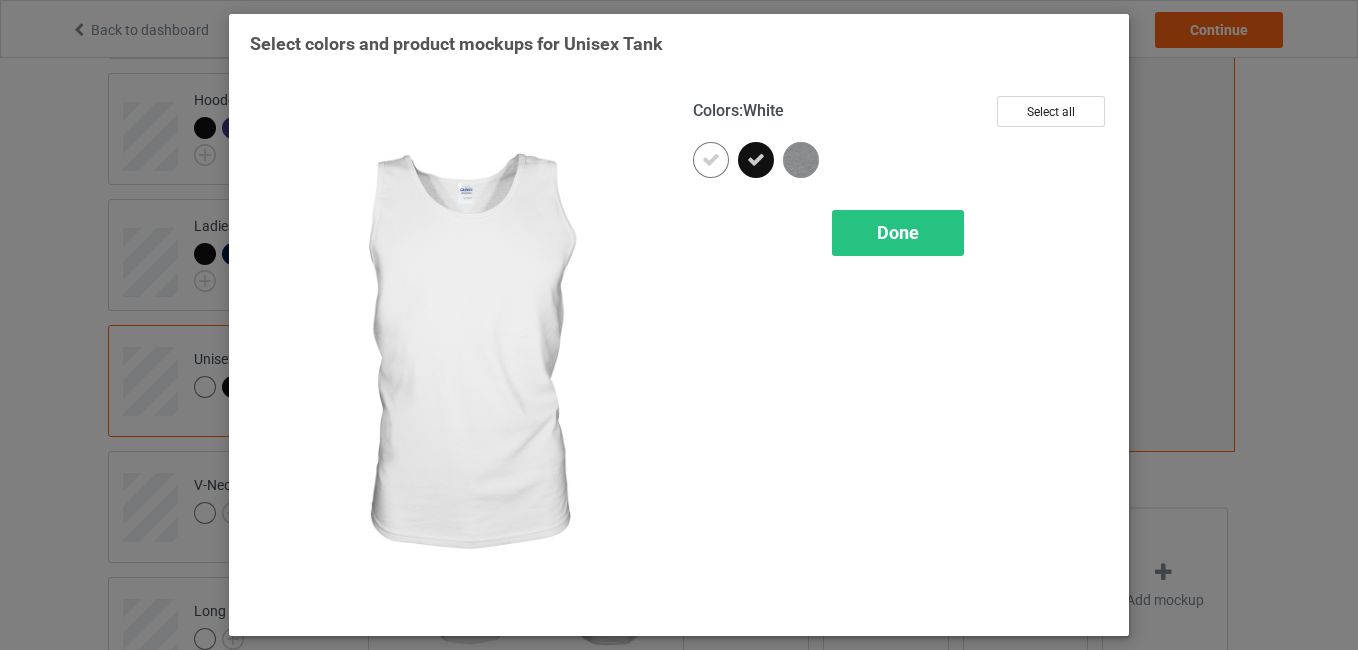 click at bounding box center [711, 160] 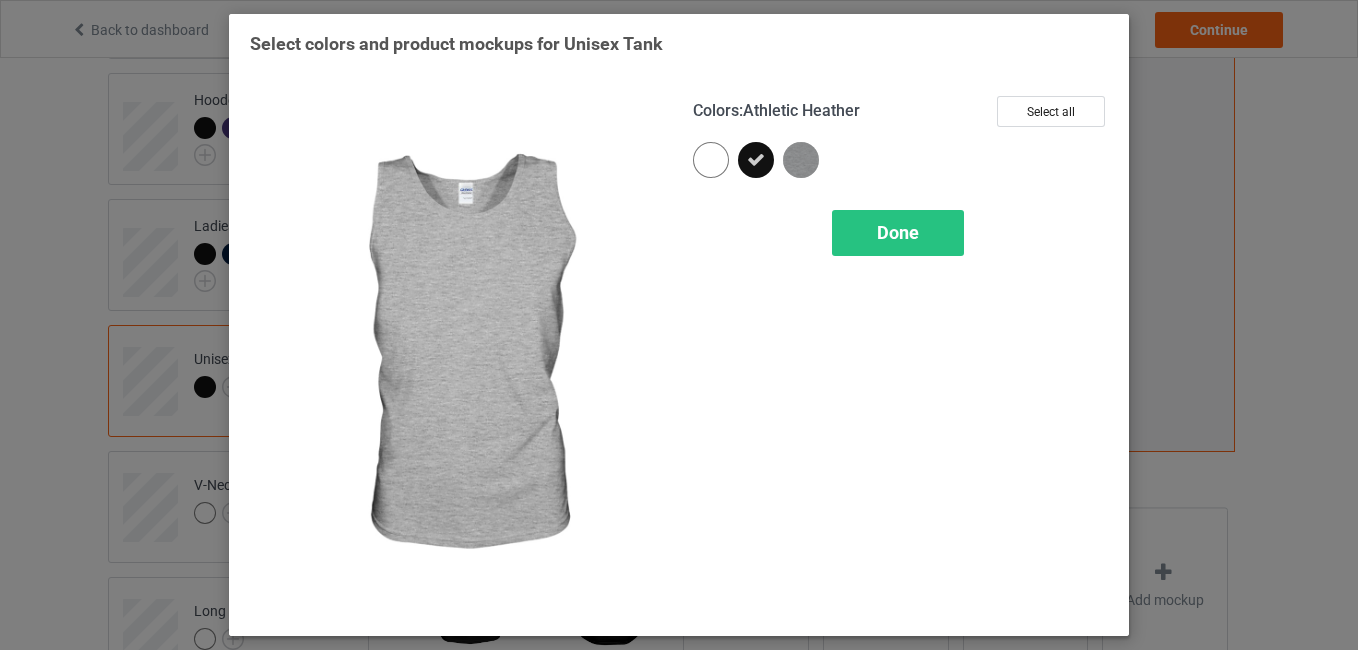 click at bounding box center (801, 160) 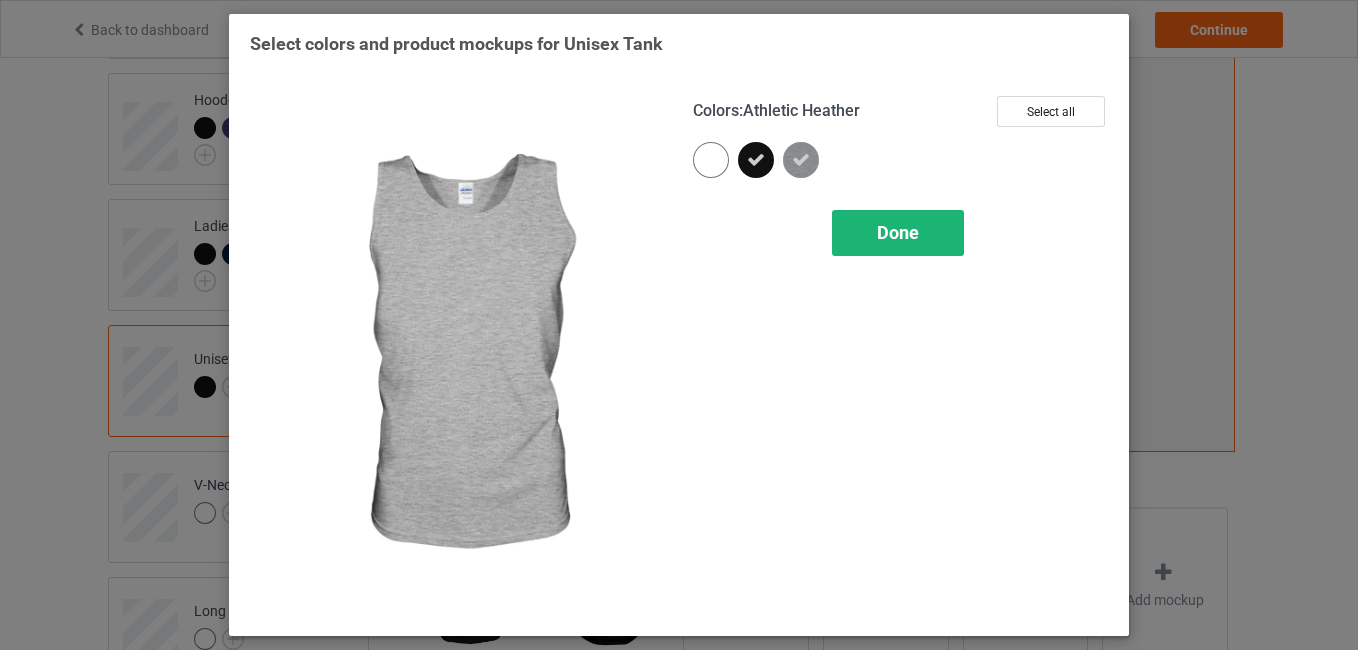 click on "Done" at bounding box center (898, 232) 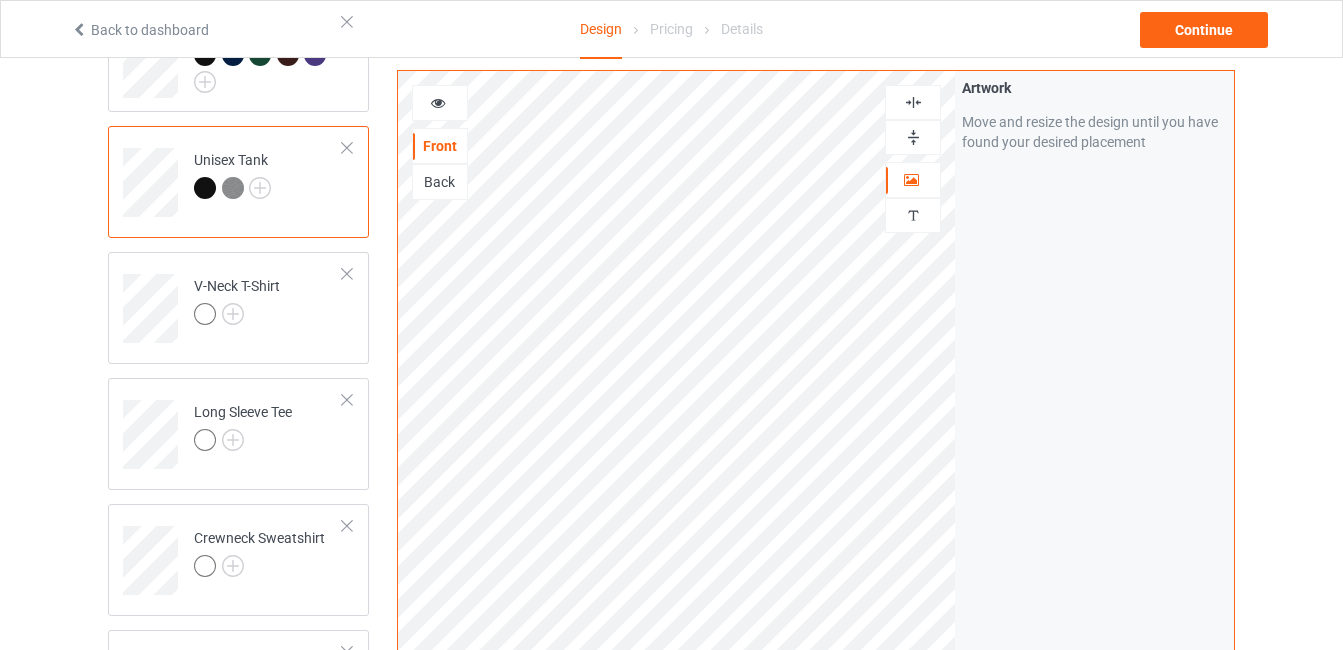 scroll, scrollTop: 625, scrollLeft: 0, axis: vertical 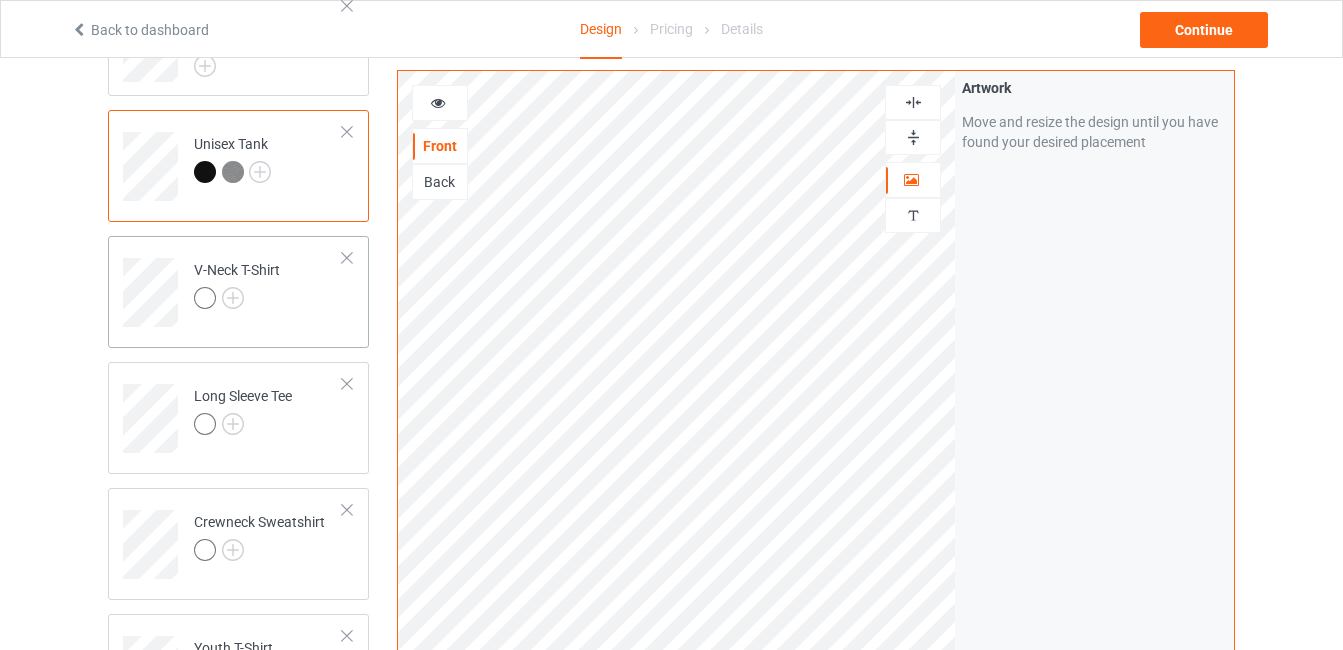 click on "V-Neck T-Shirt" at bounding box center [268, 285] 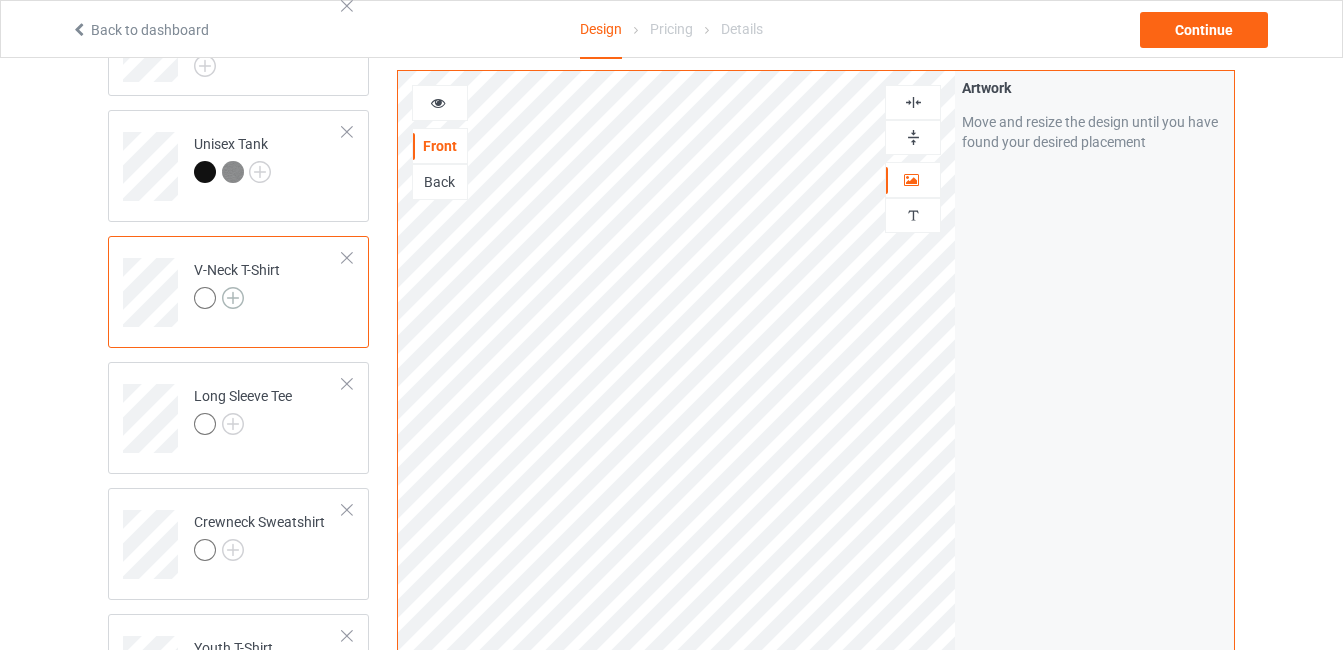 click at bounding box center [233, 298] 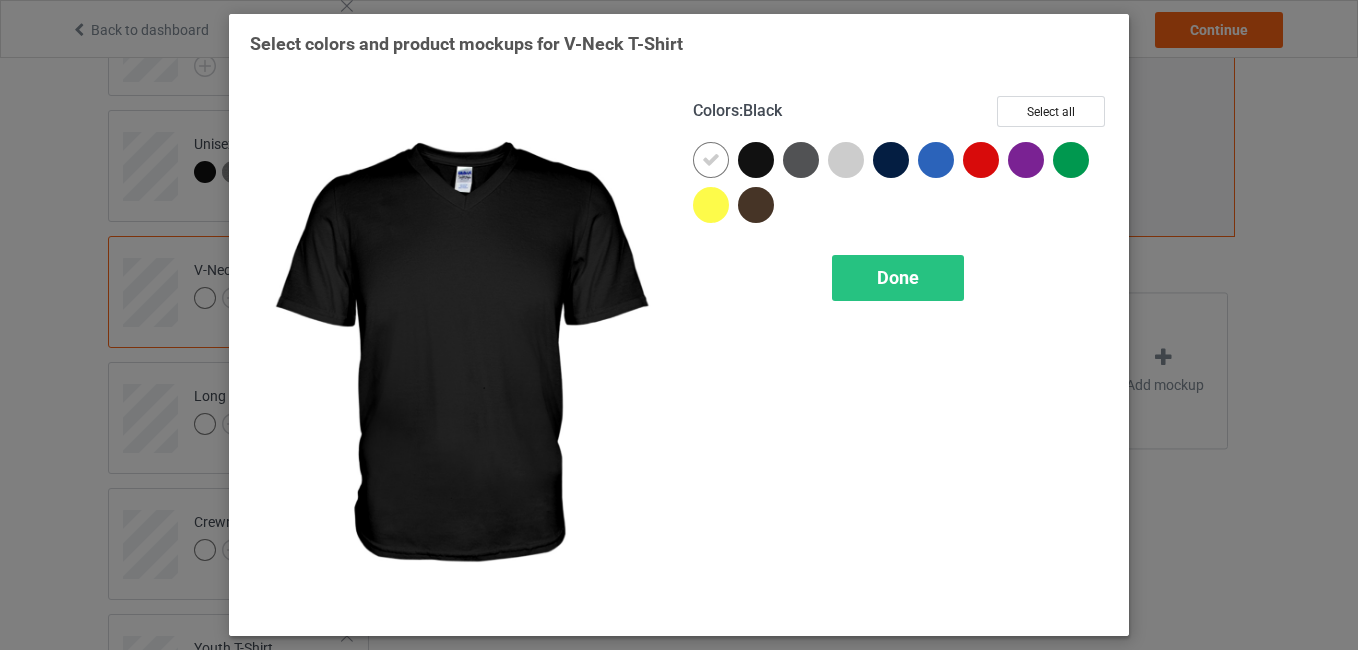click at bounding box center (756, 160) 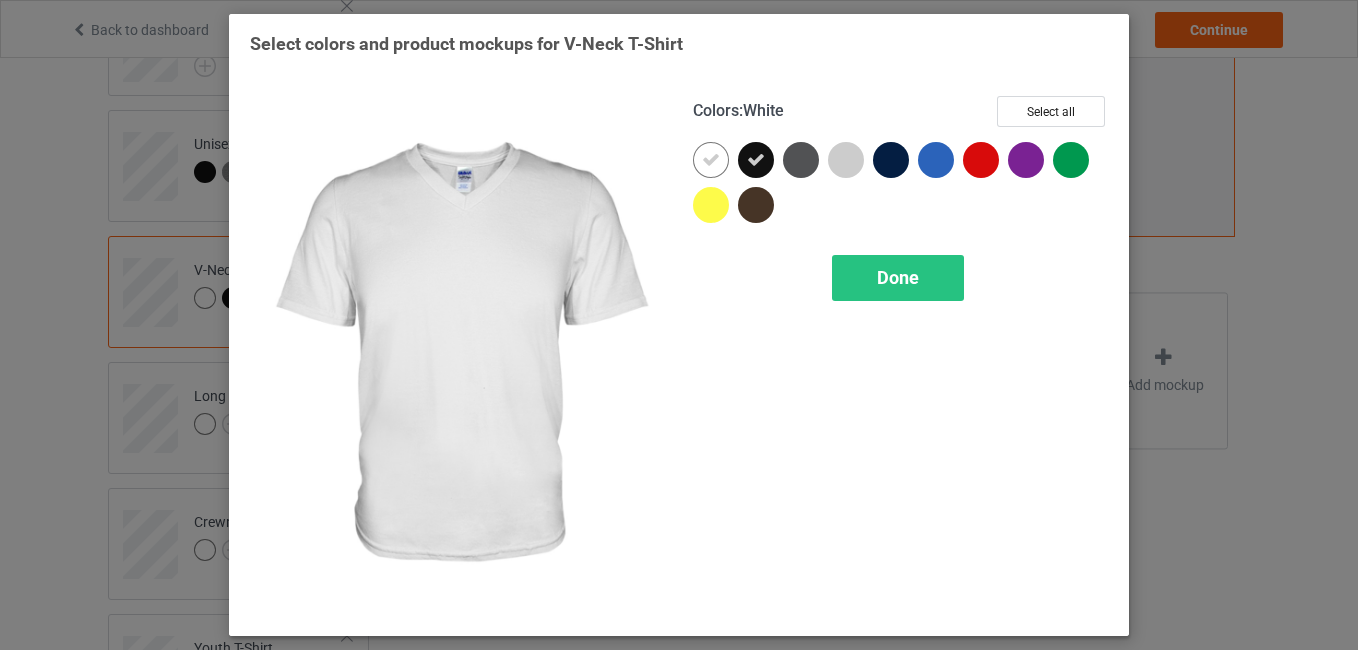 click at bounding box center (711, 160) 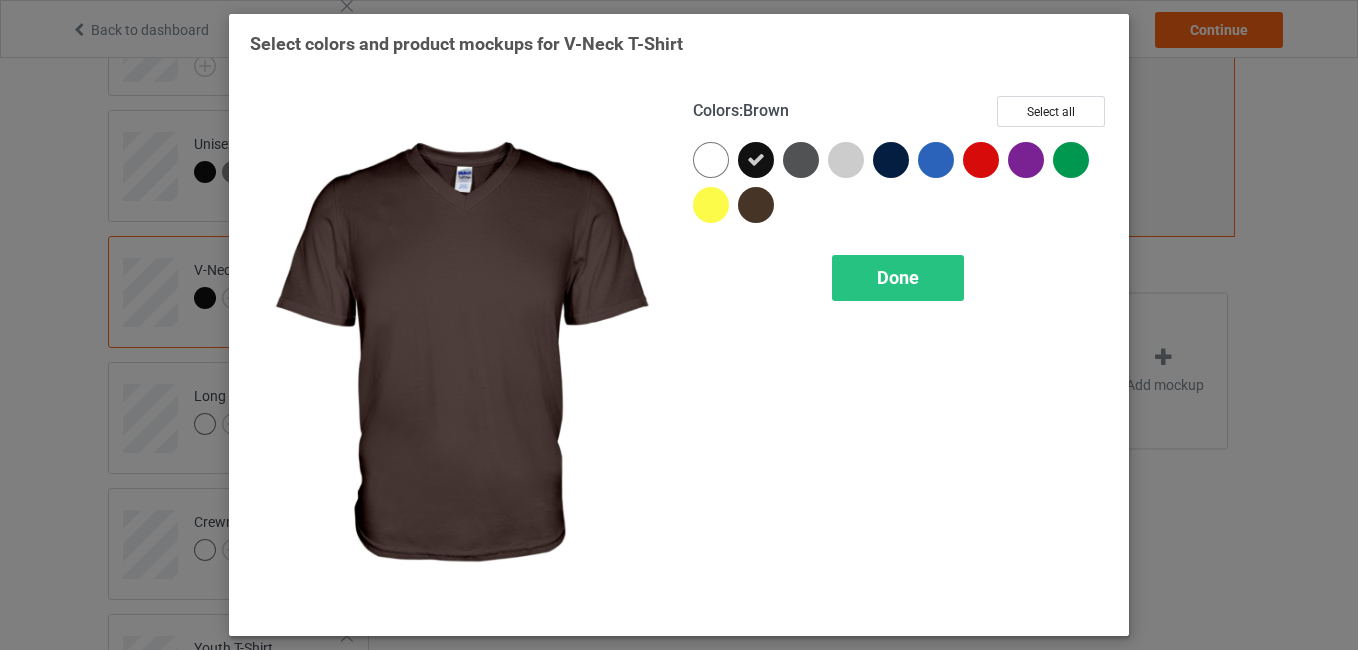 drag, startPoint x: 798, startPoint y: 161, endPoint x: 774, endPoint y: 196, distance: 42.43819 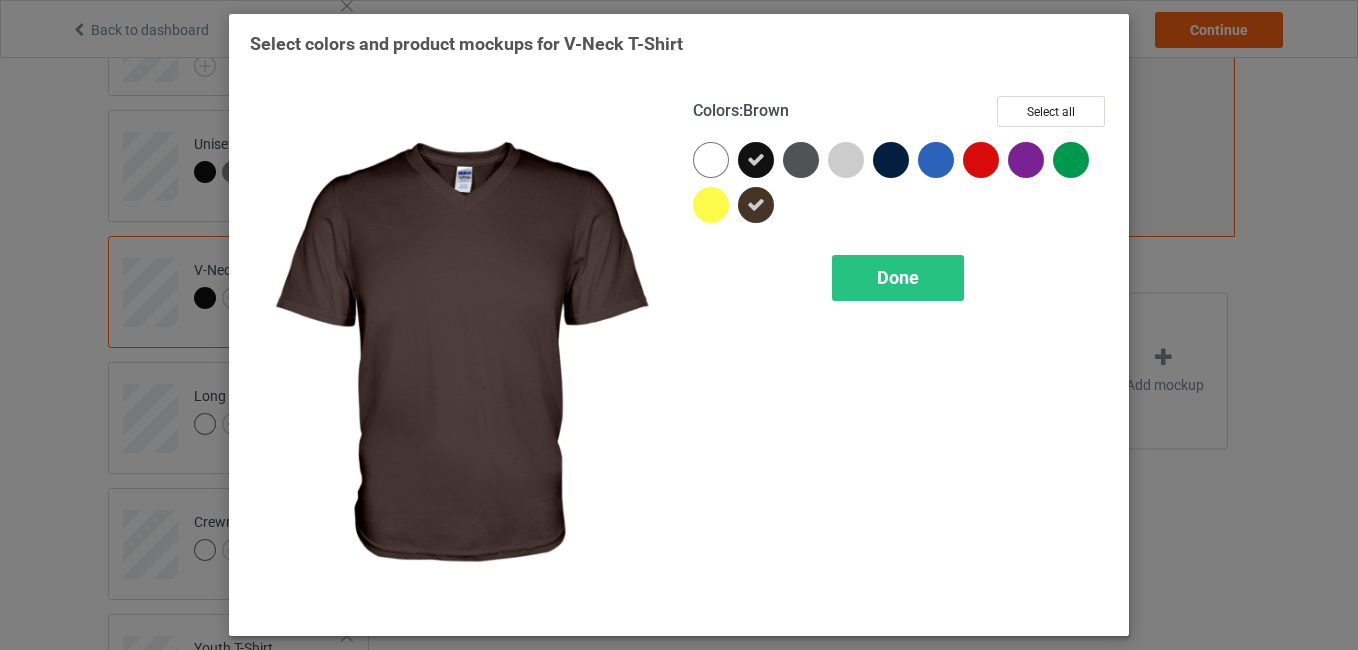 click at bounding box center [756, 205] 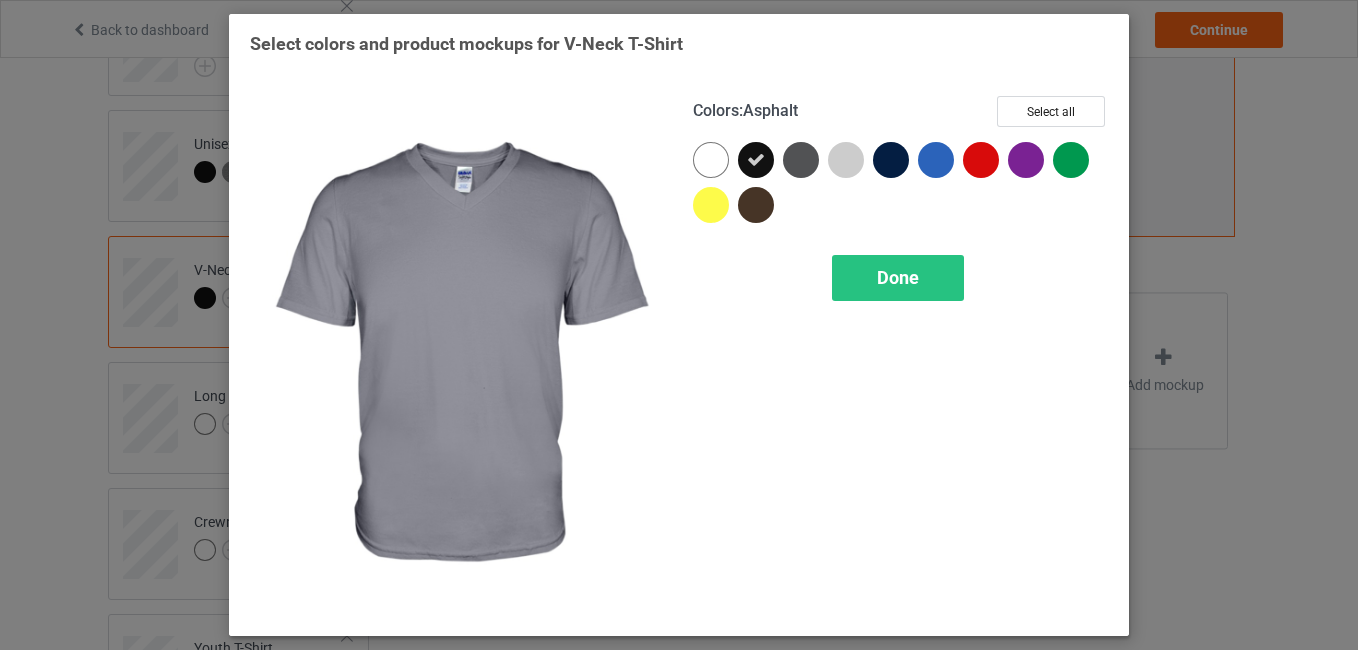 click at bounding box center (801, 160) 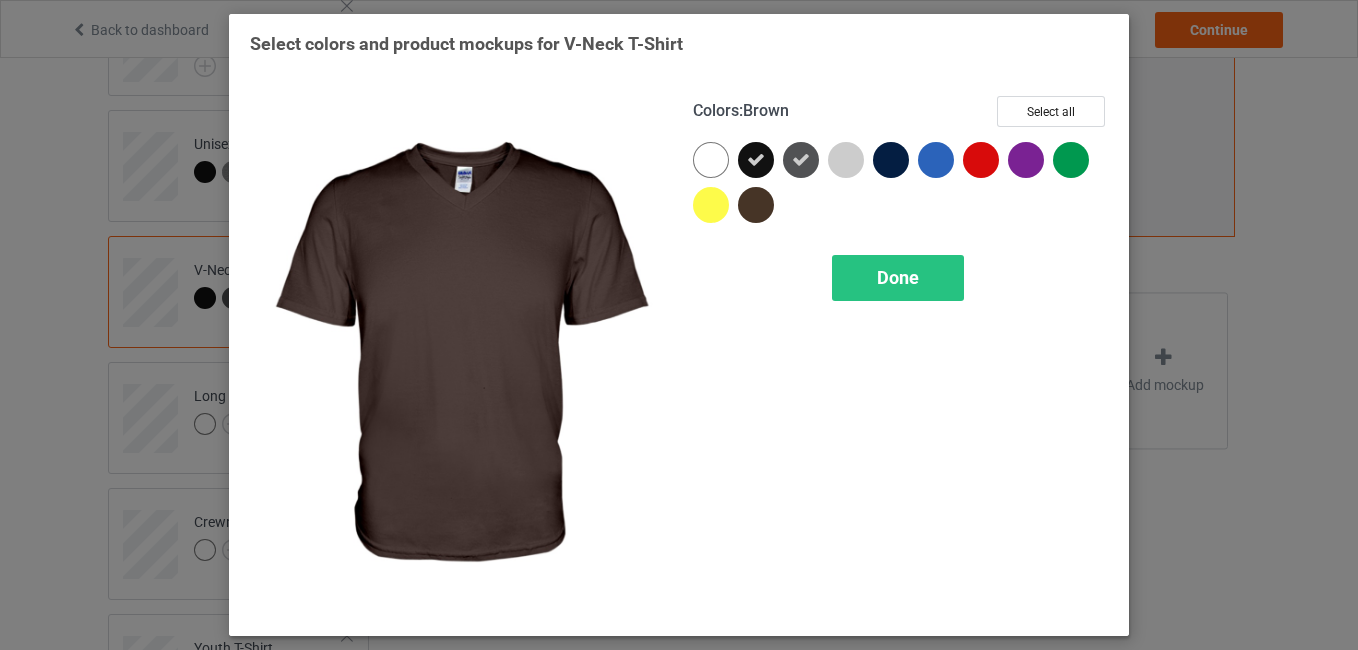 drag, startPoint x: 902, startPoint y: 158, endPoint x: 760, endPoint y: 201, distance: 148.36778 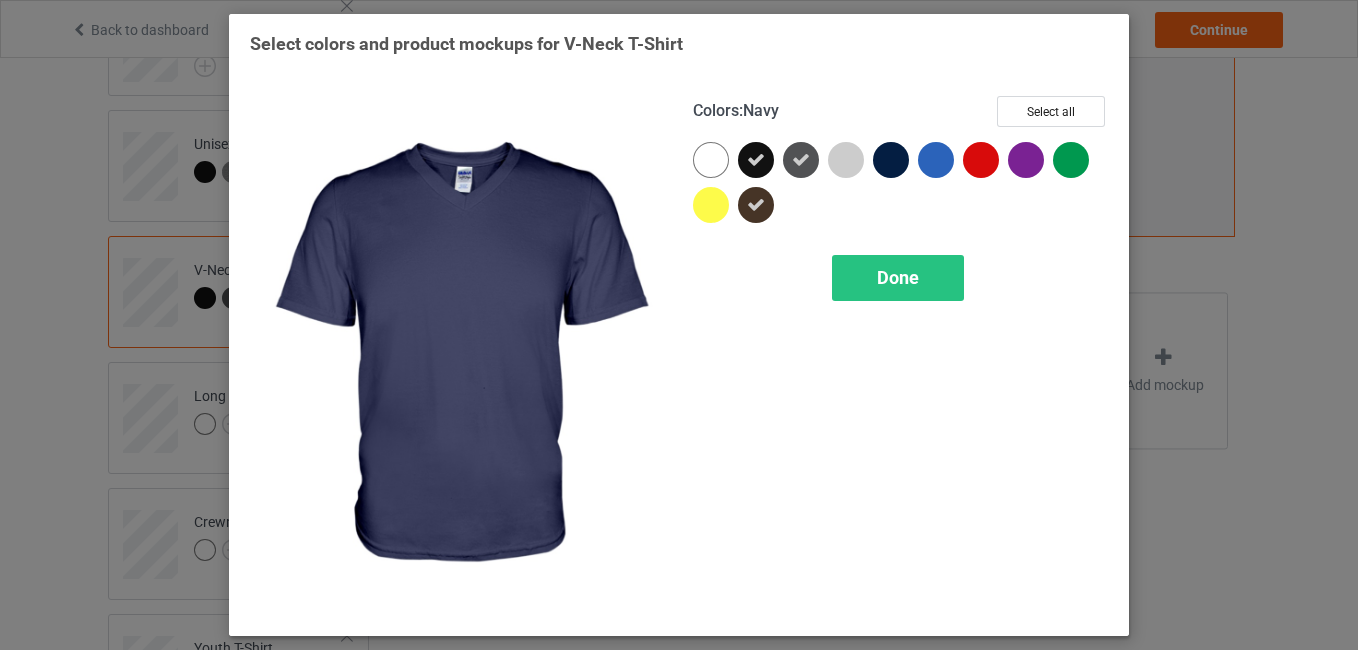 click at bounding box center (895, 164) 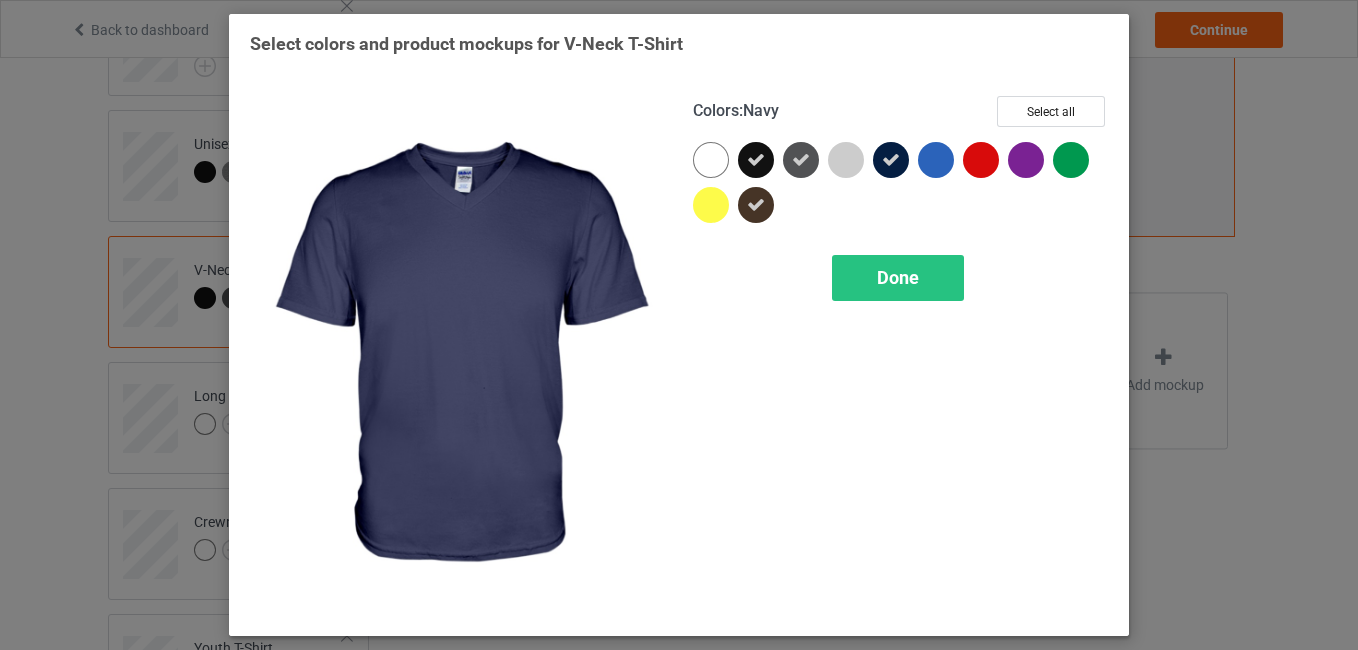 click at bounding box center [891, 160] 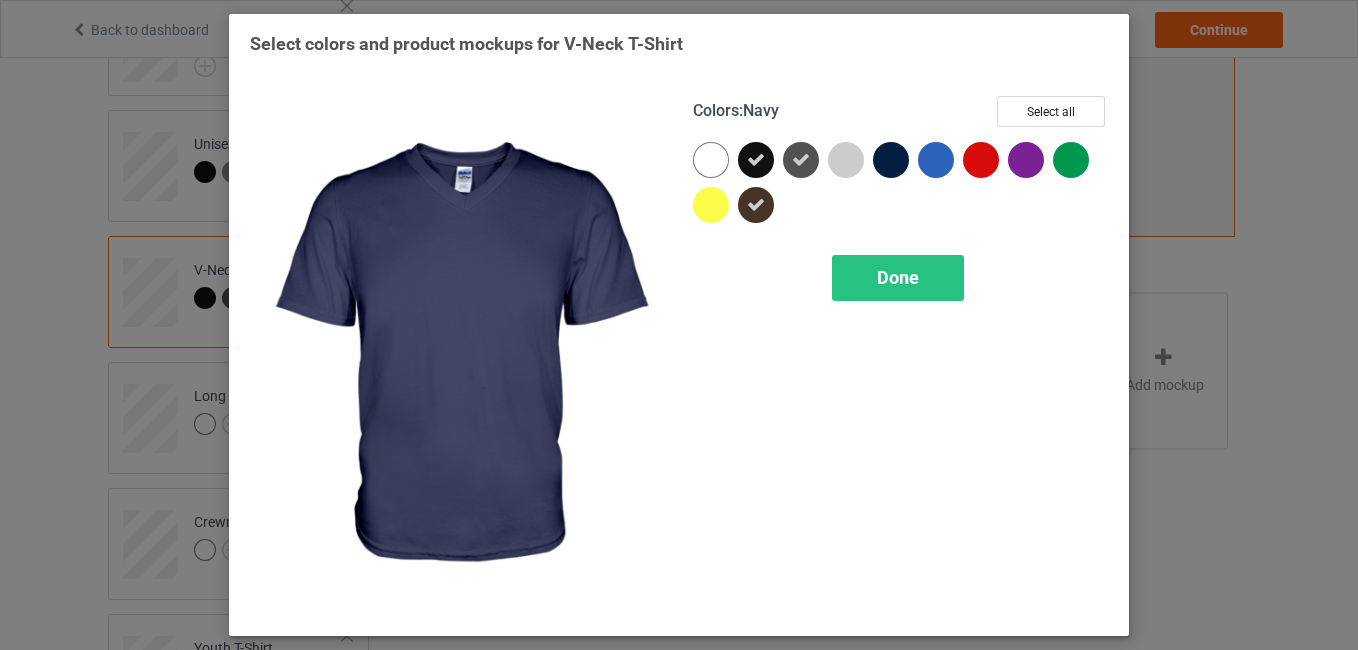 click at bounding box center (891, 160) 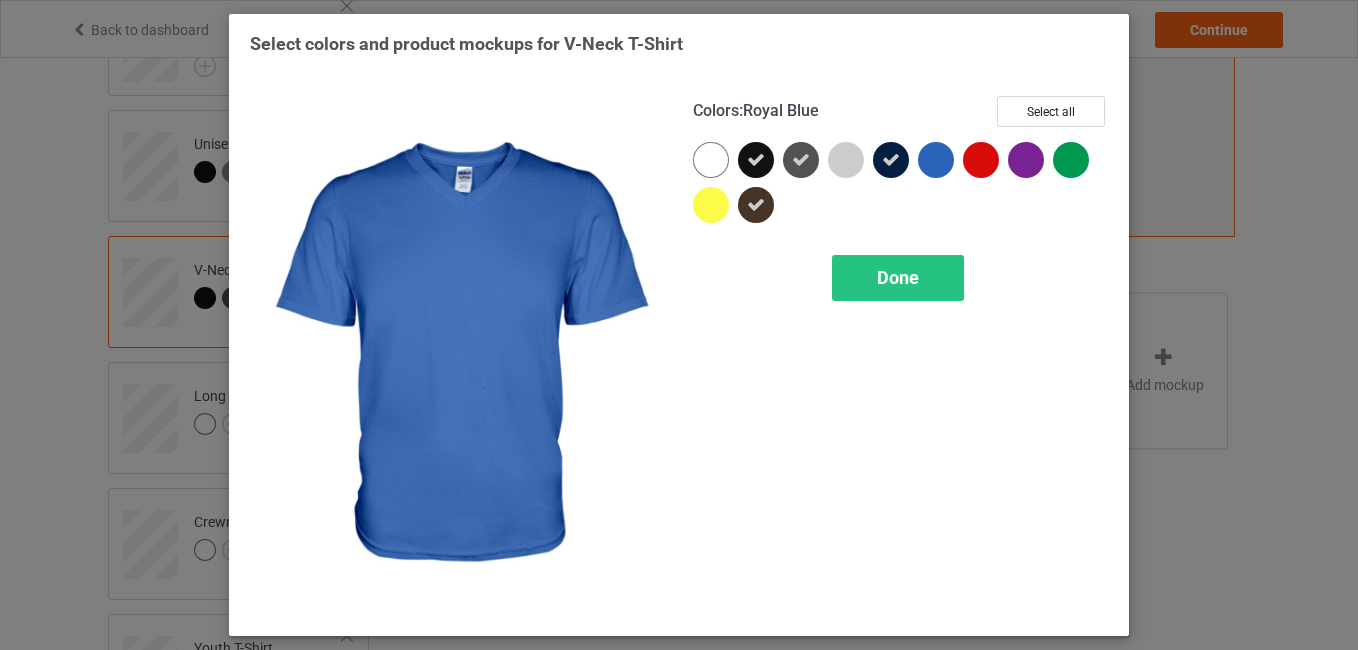 click at bounding box center (936, 160) 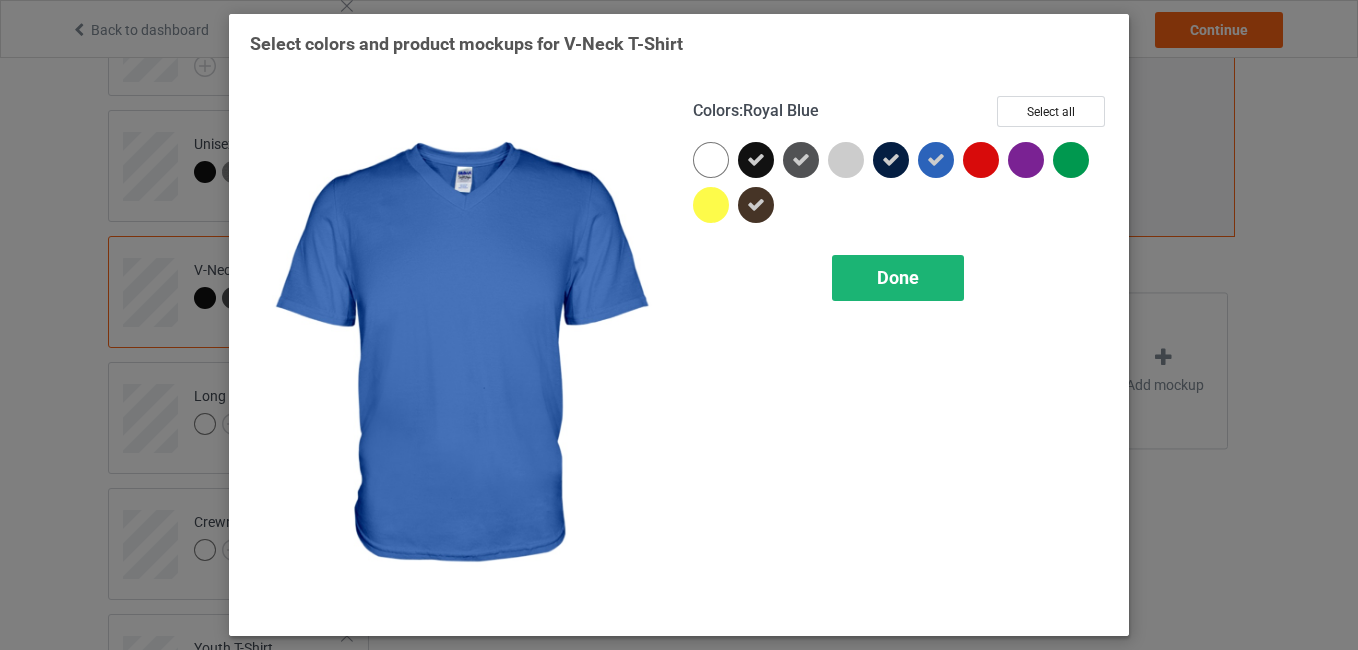 click on "Done" at bounding box center [898, 278] 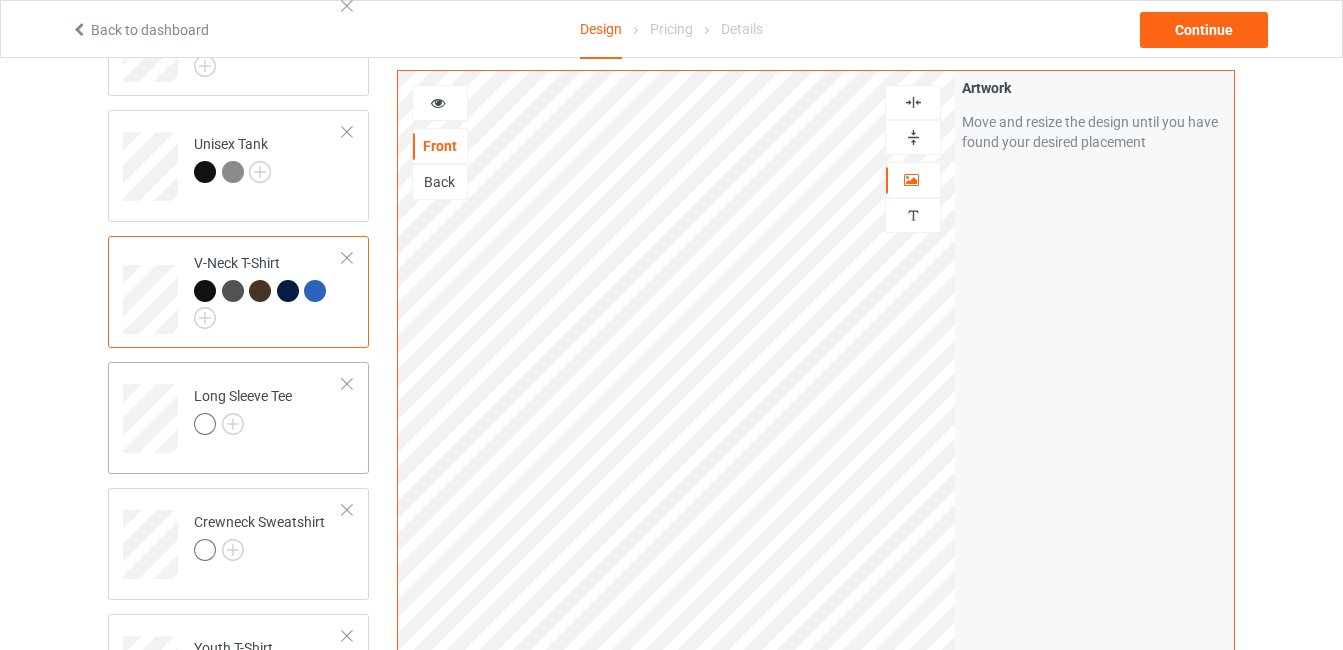click on "Long Sleeve Tee" at bounding box center (268, 411) 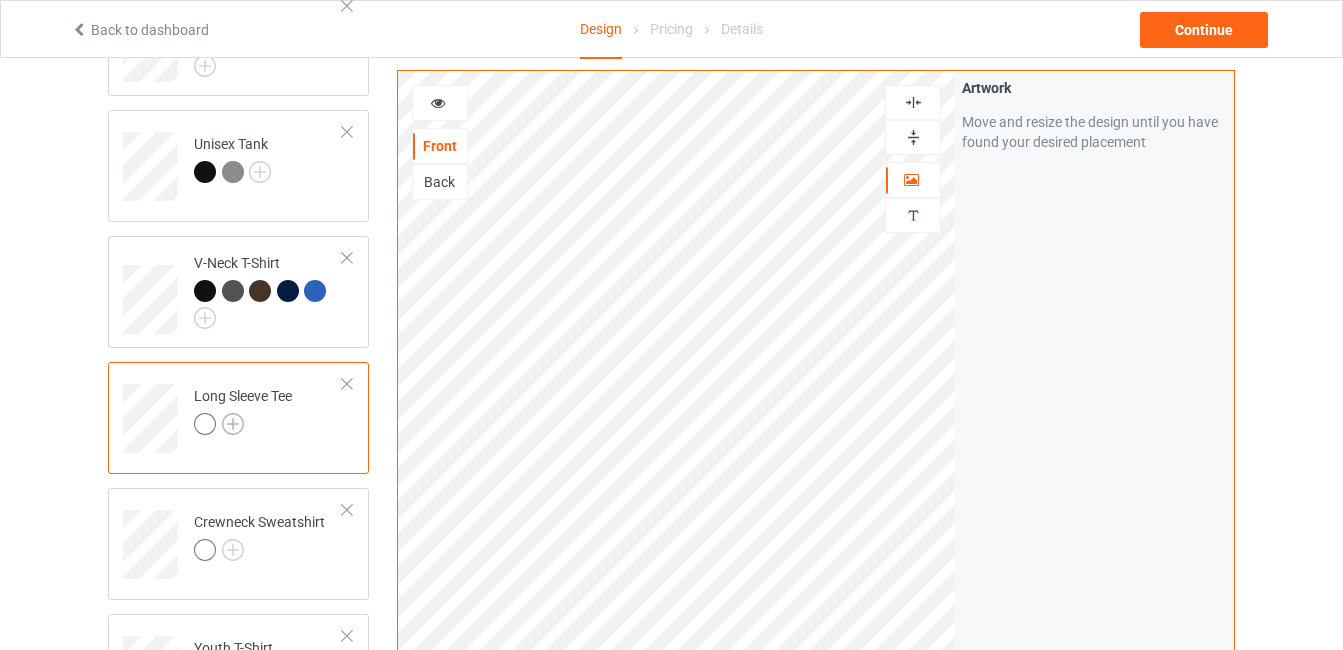 click at bounding box center [233, 424] 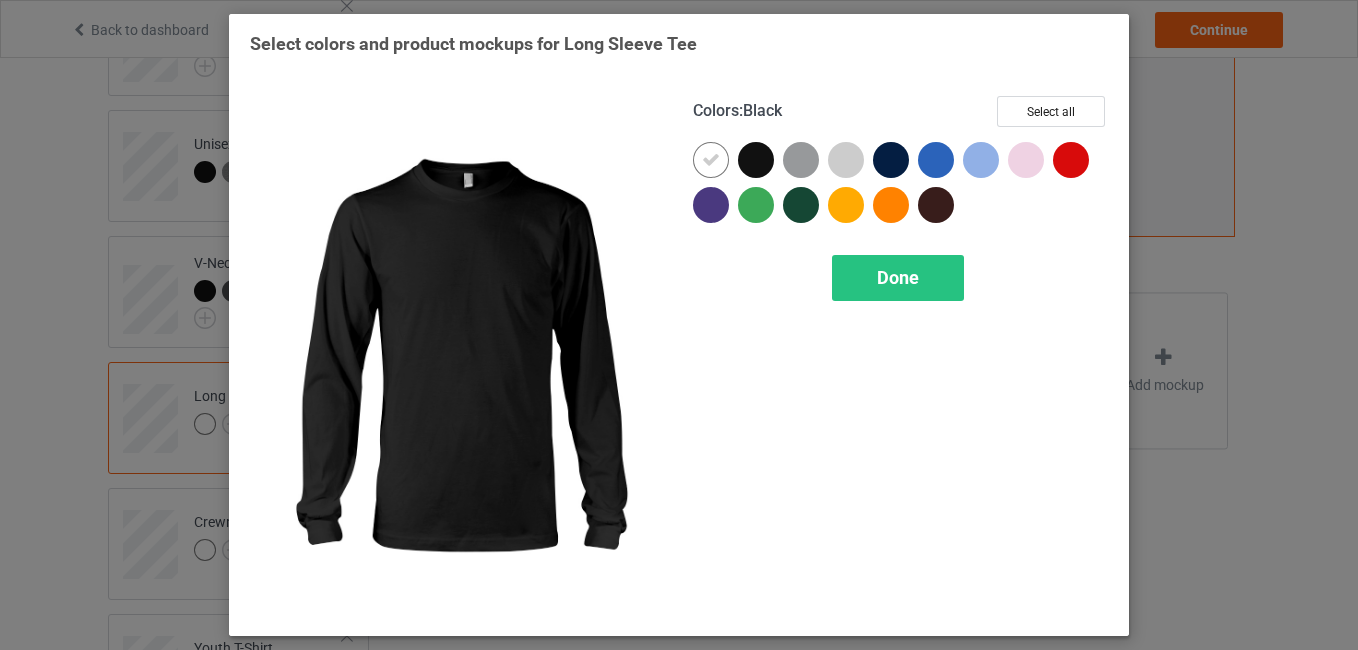 click at bounding box center [756, 160] 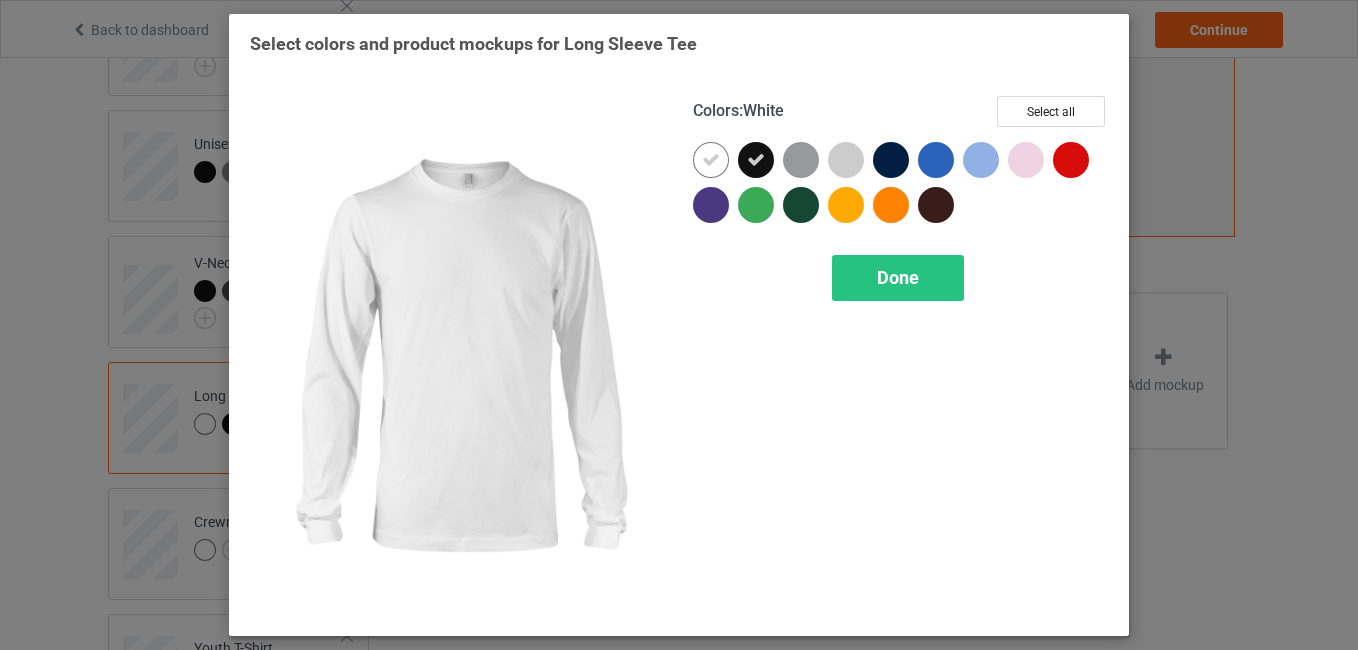 click at bounding box center [711, 160] 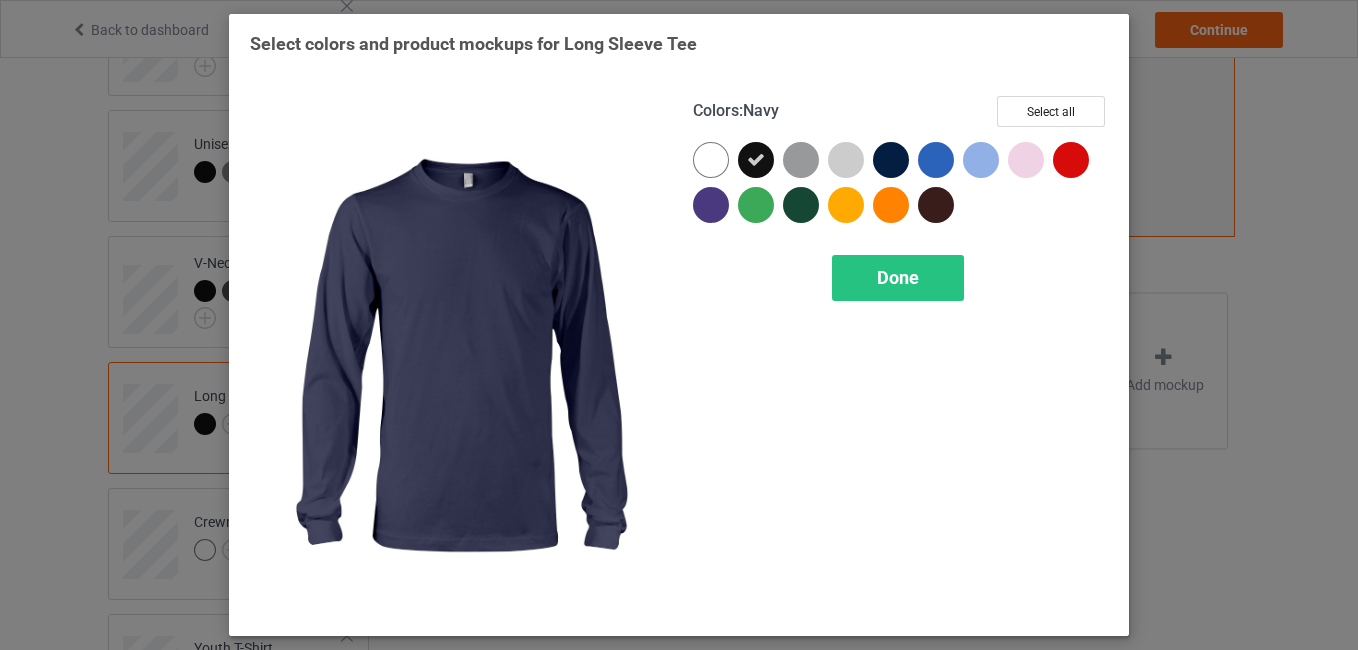 click at bounding box center [891, 160] 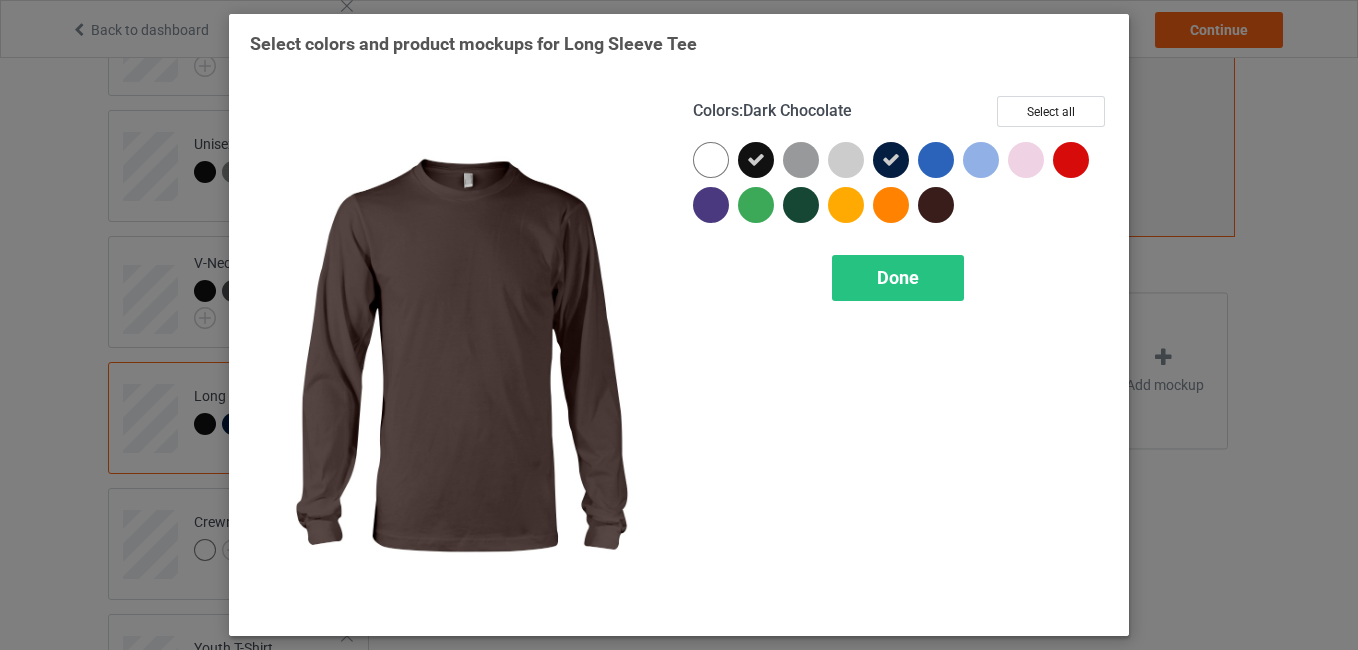 click at bounding box center [936, 205] 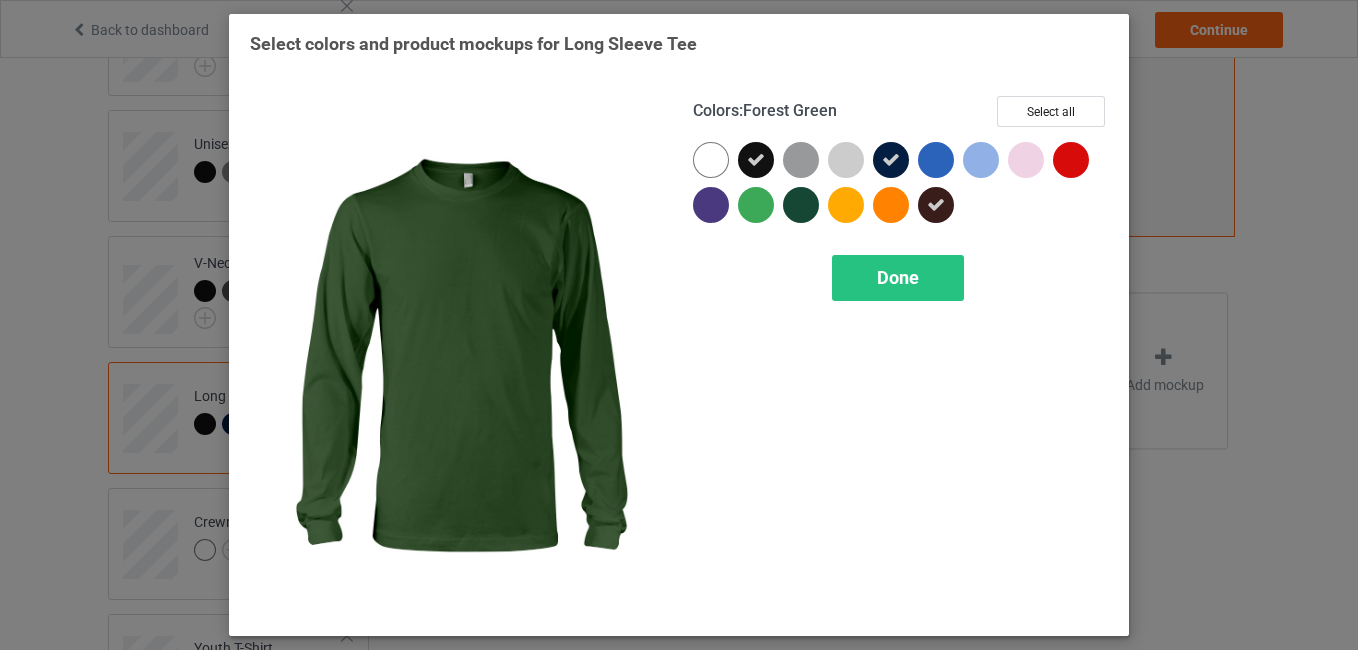 click at bounding box center (801, 205) 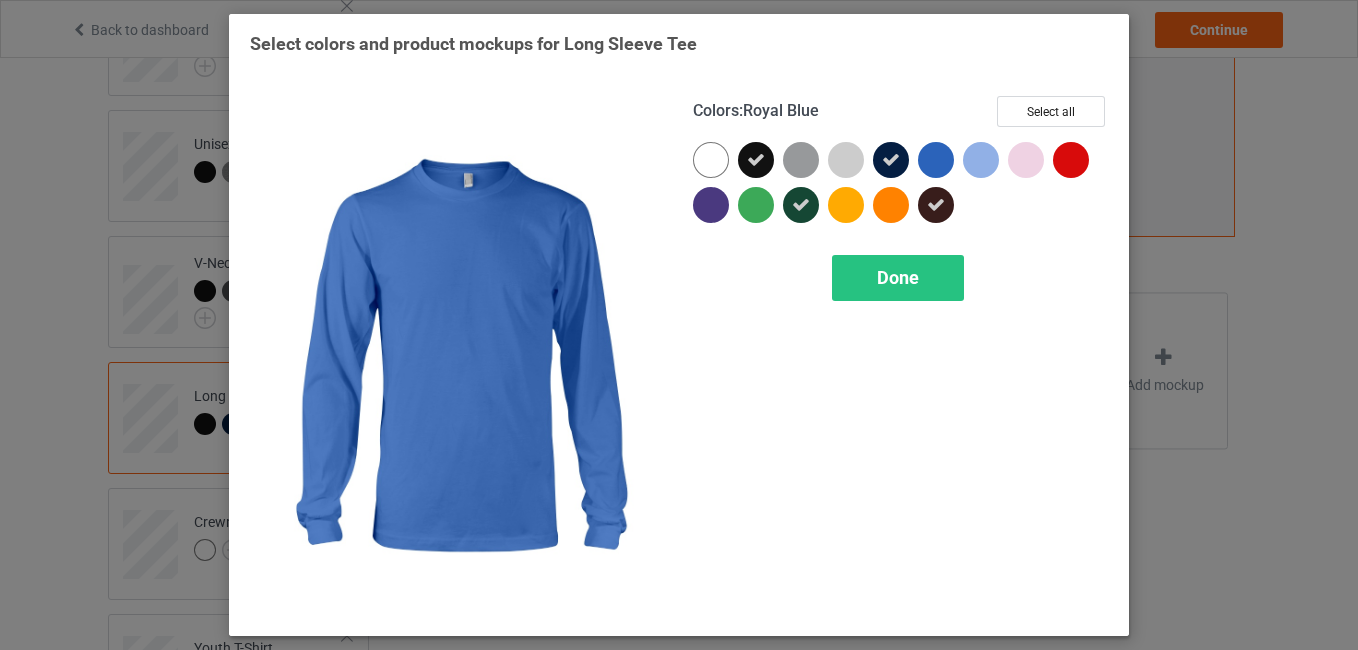 click at bounding box center (936, 160) 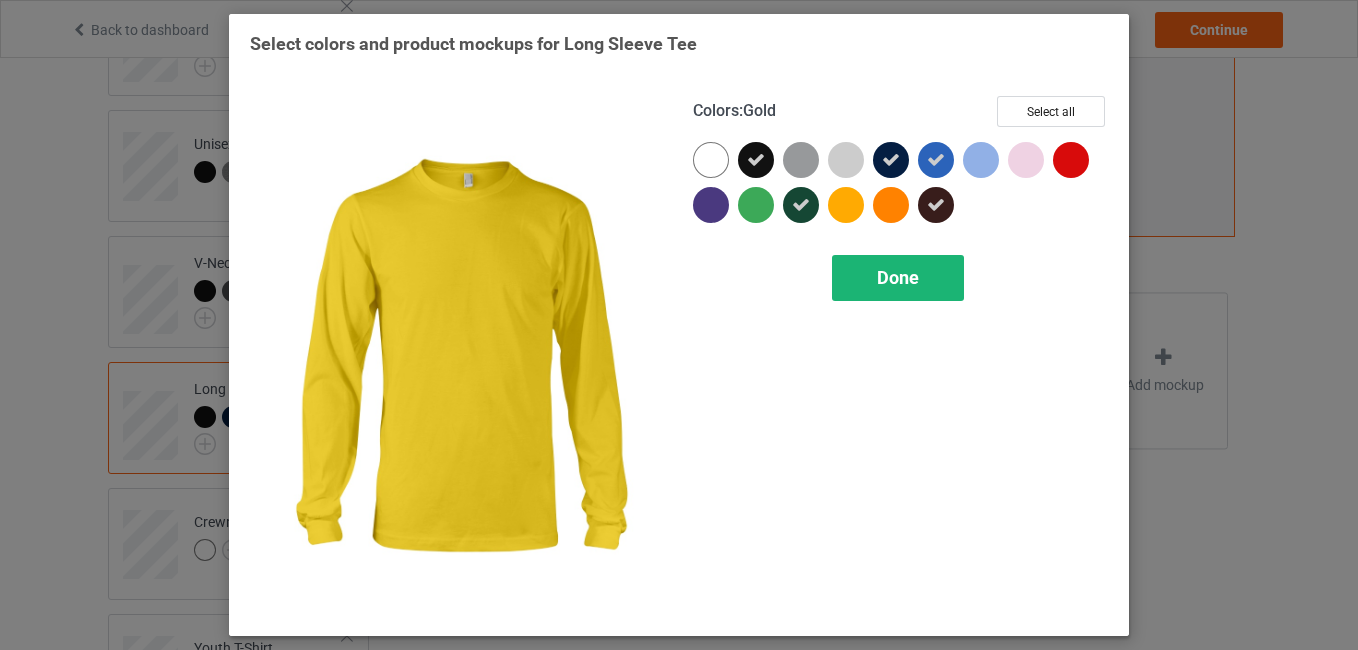 click on "Done" at bounding box center (898, 278) 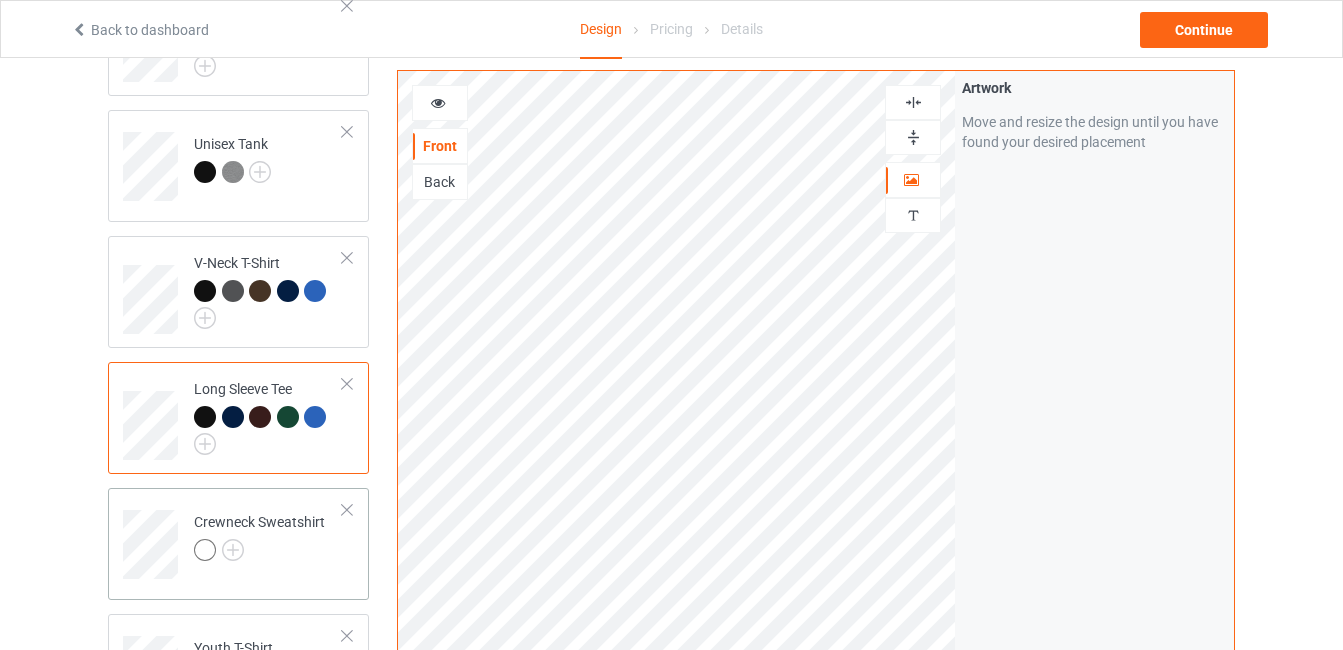 click on "Crewneck Sweatshirt" at bounding box center [259, 536] 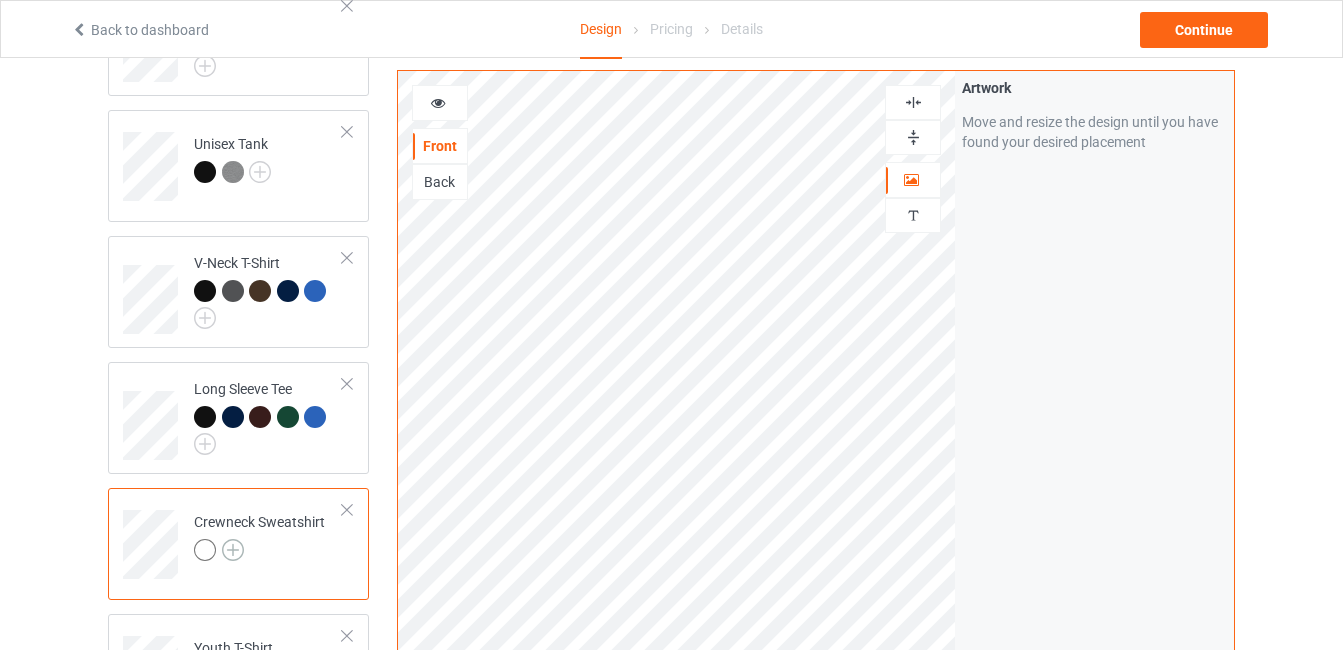 click at bounding box center (233, 550) 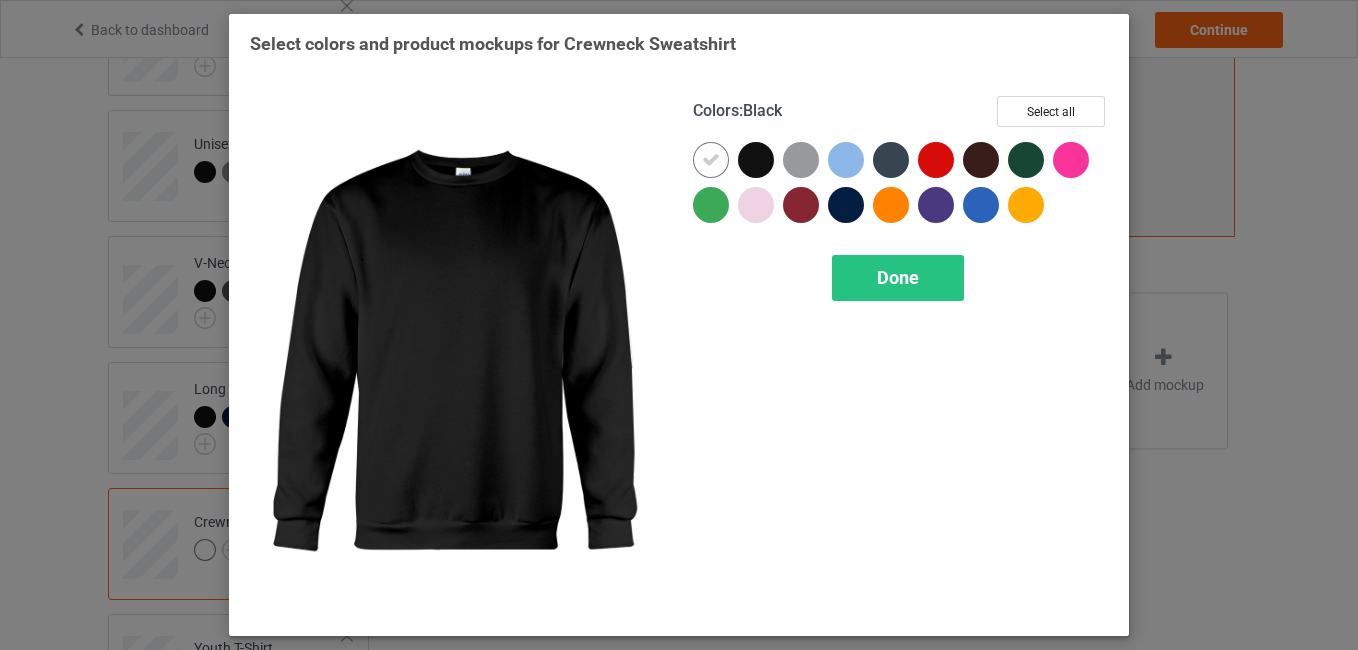 click at bounding box center (756, 160) 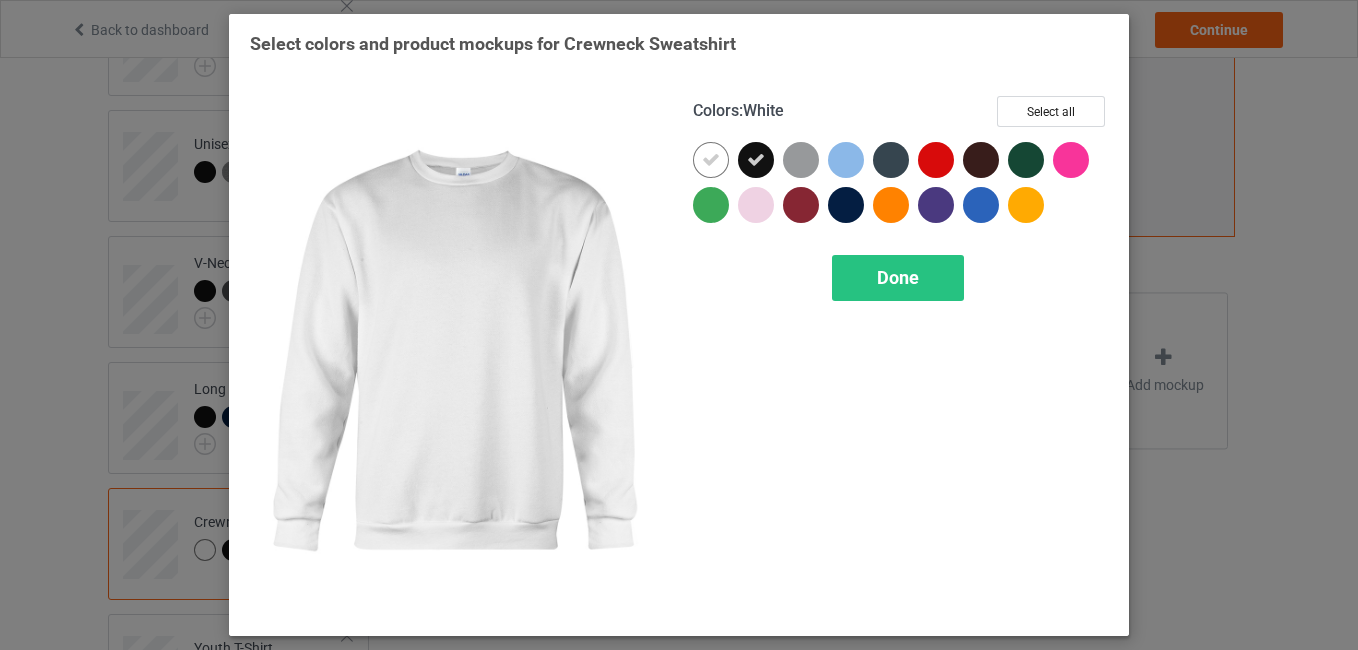 click at bounding box center (711, 160) 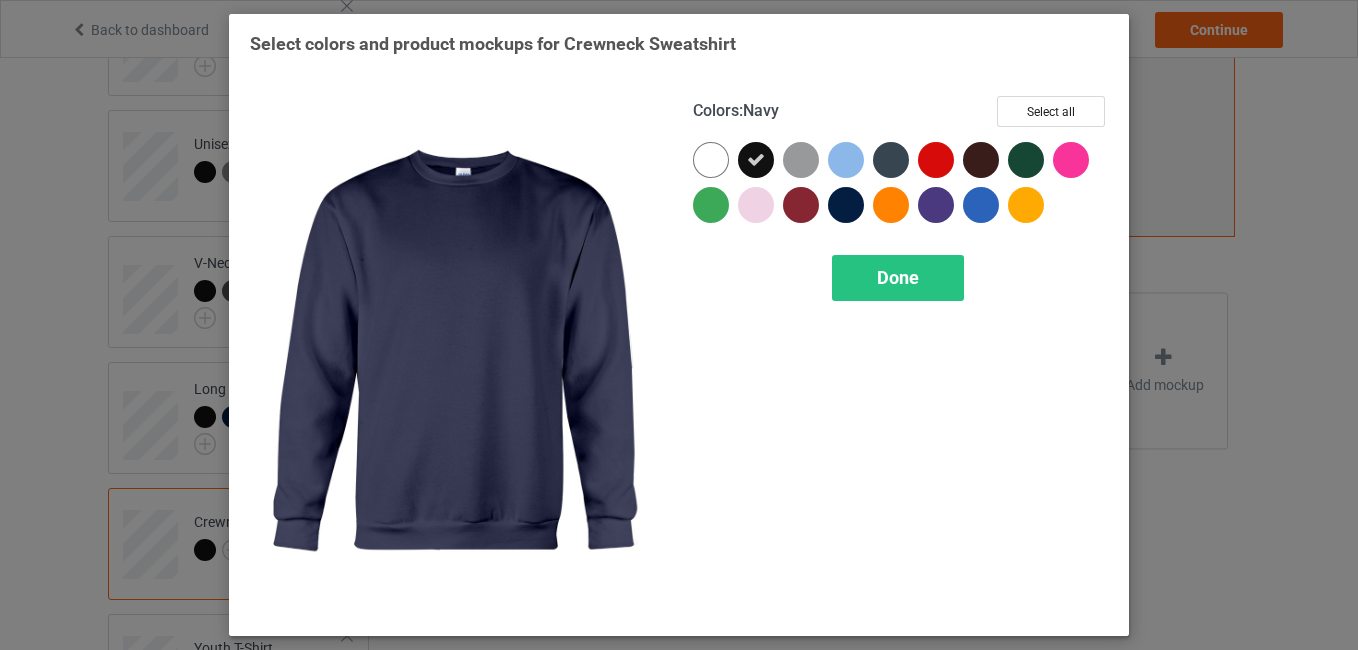click at bounding box center [846, 205] 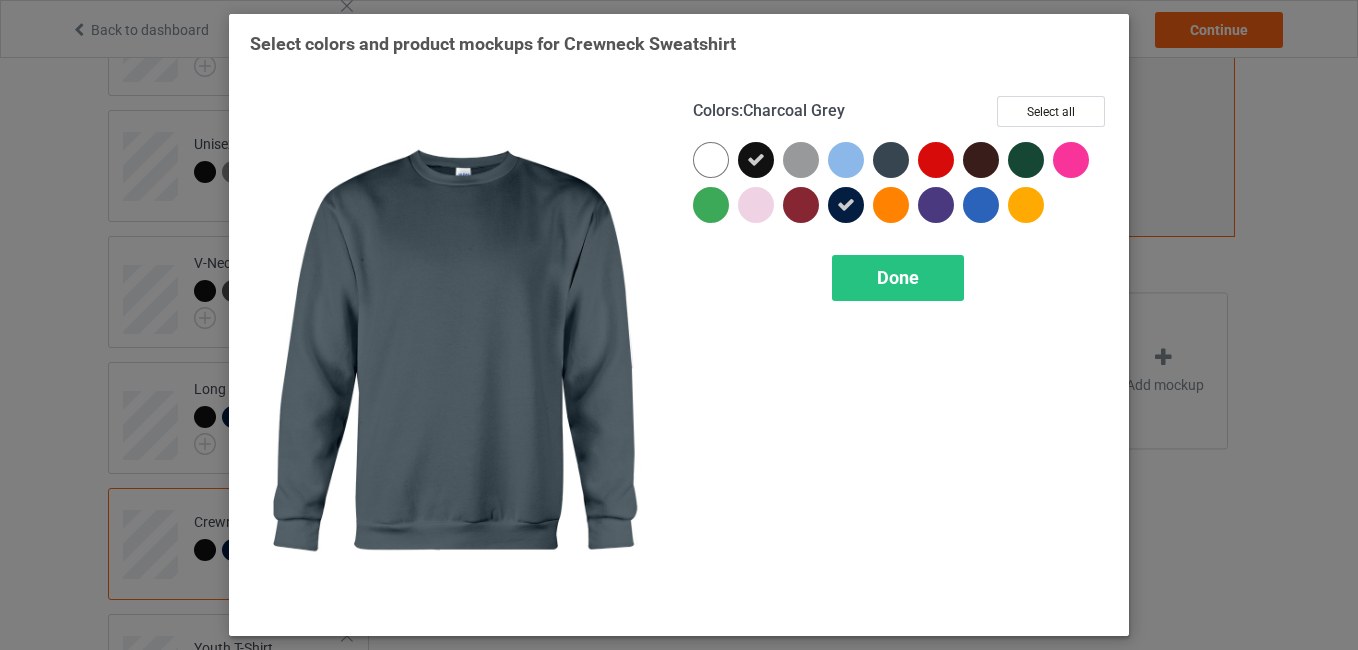 click at bounding box center [891, 160] 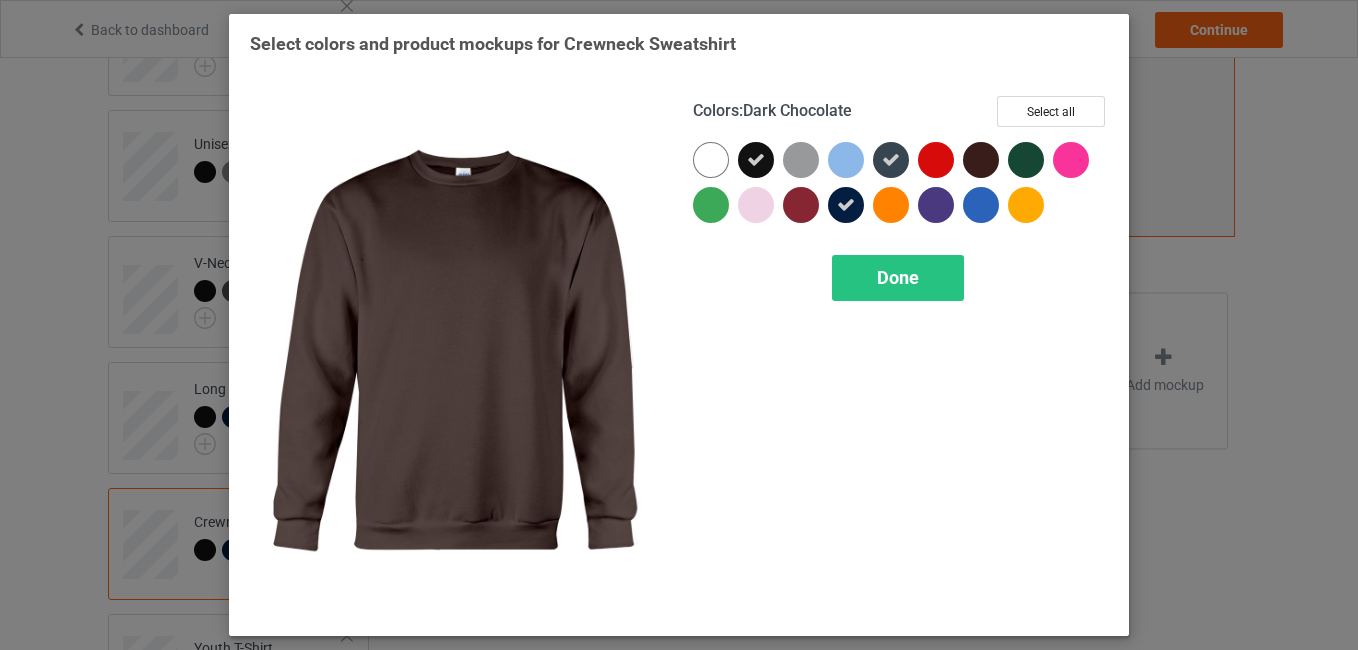 click at bounding box center (981, 160) 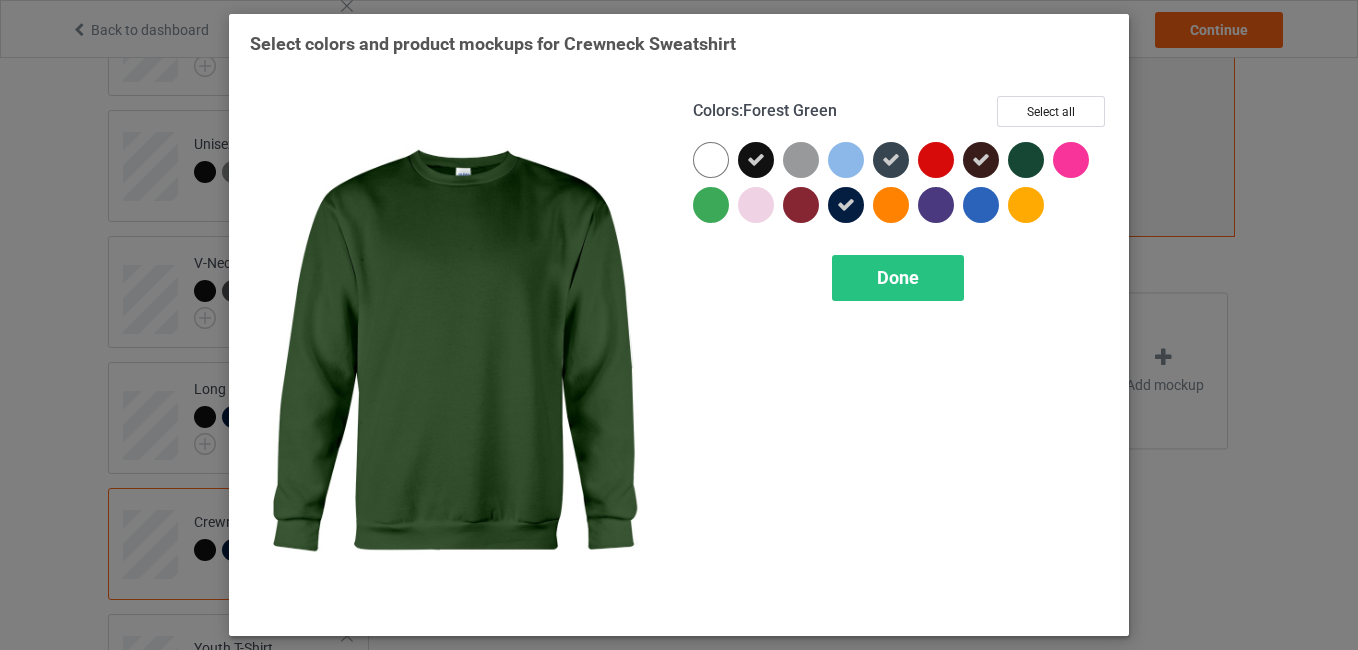 click at bounding box center [1026, 160] 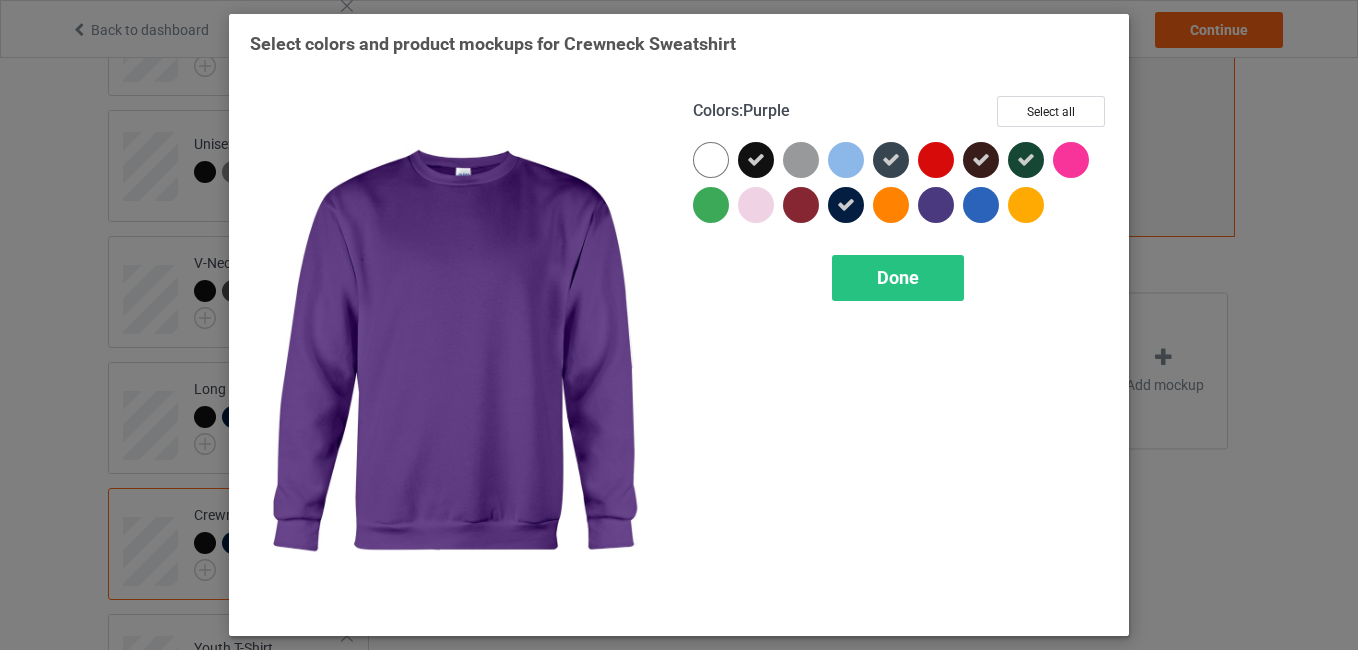 click at bounding box center [936, 205] 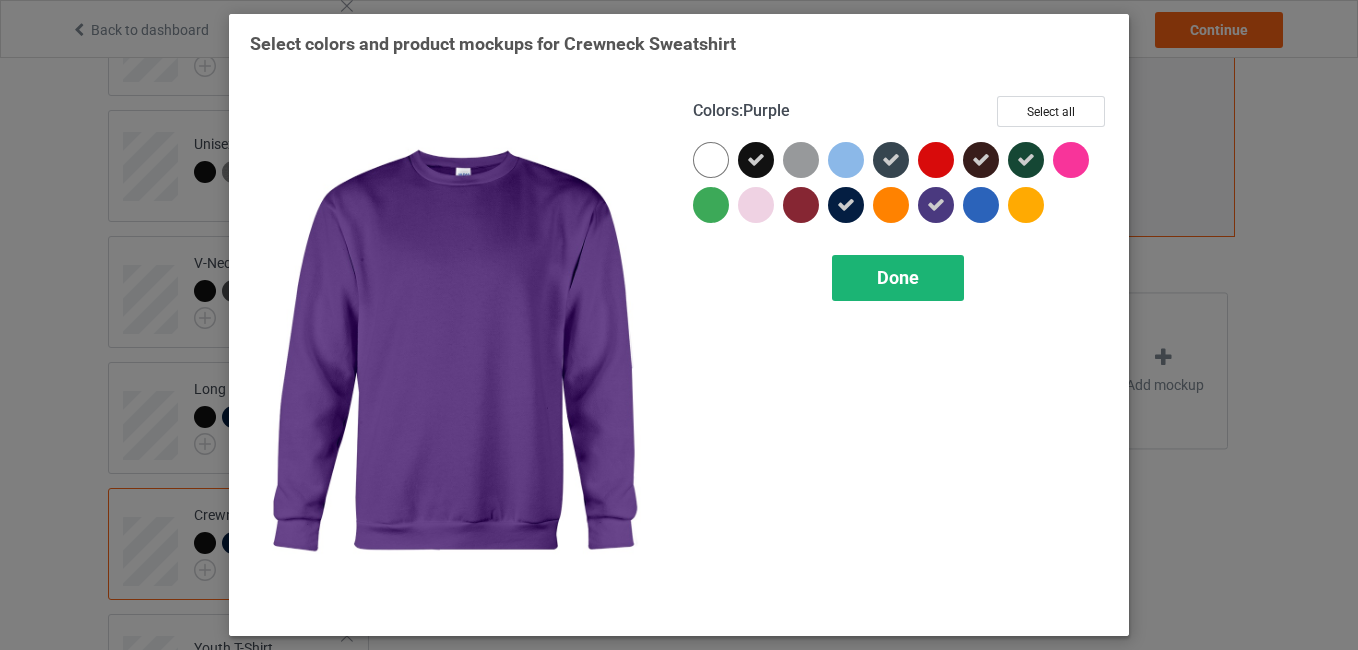 click on "Done" at bounding box center (898, 277) 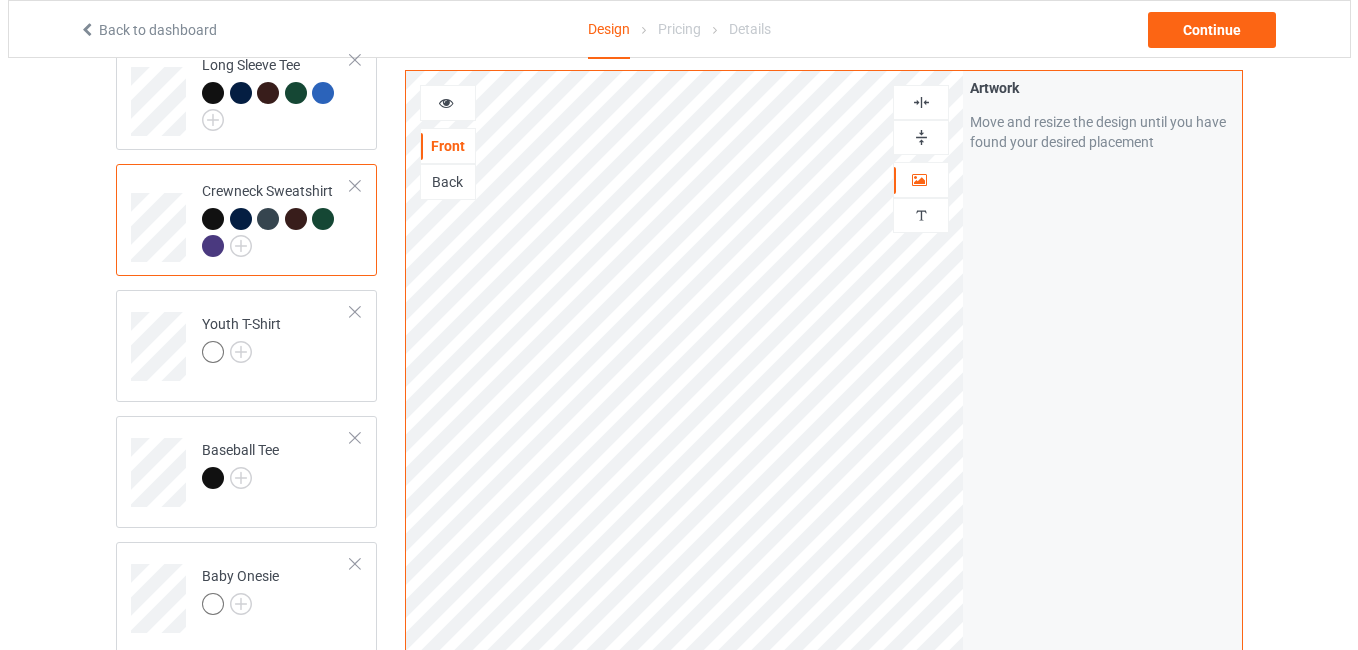 scroll, scrollTop: 971, scrollLeft: 0, axis: vertical 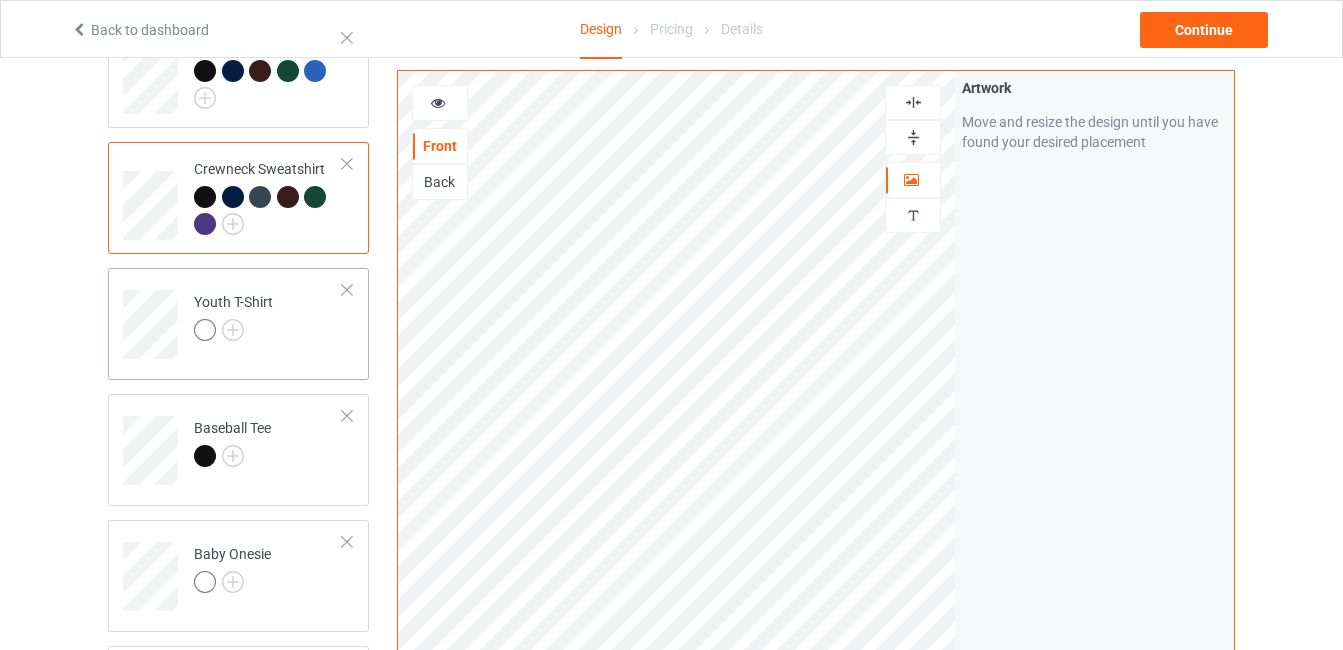 click on "Youth T-Shirt" at bounding box center (268, 317) 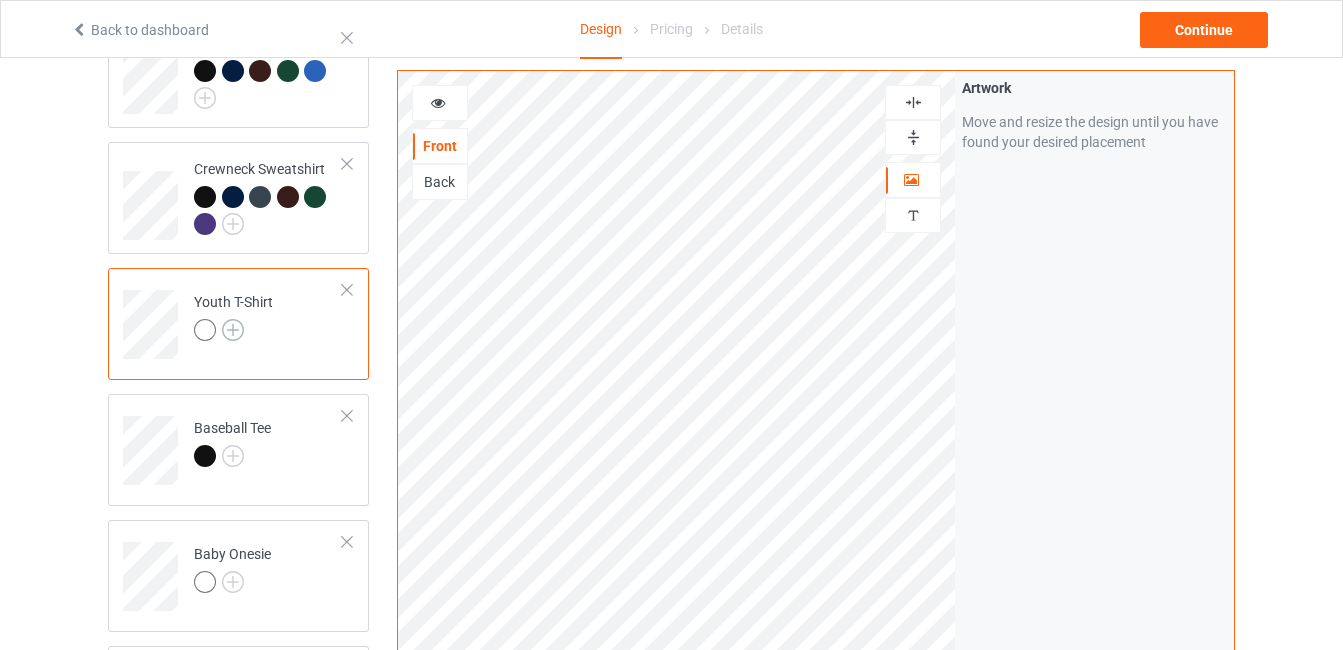 click at bounding box center [233, 330] 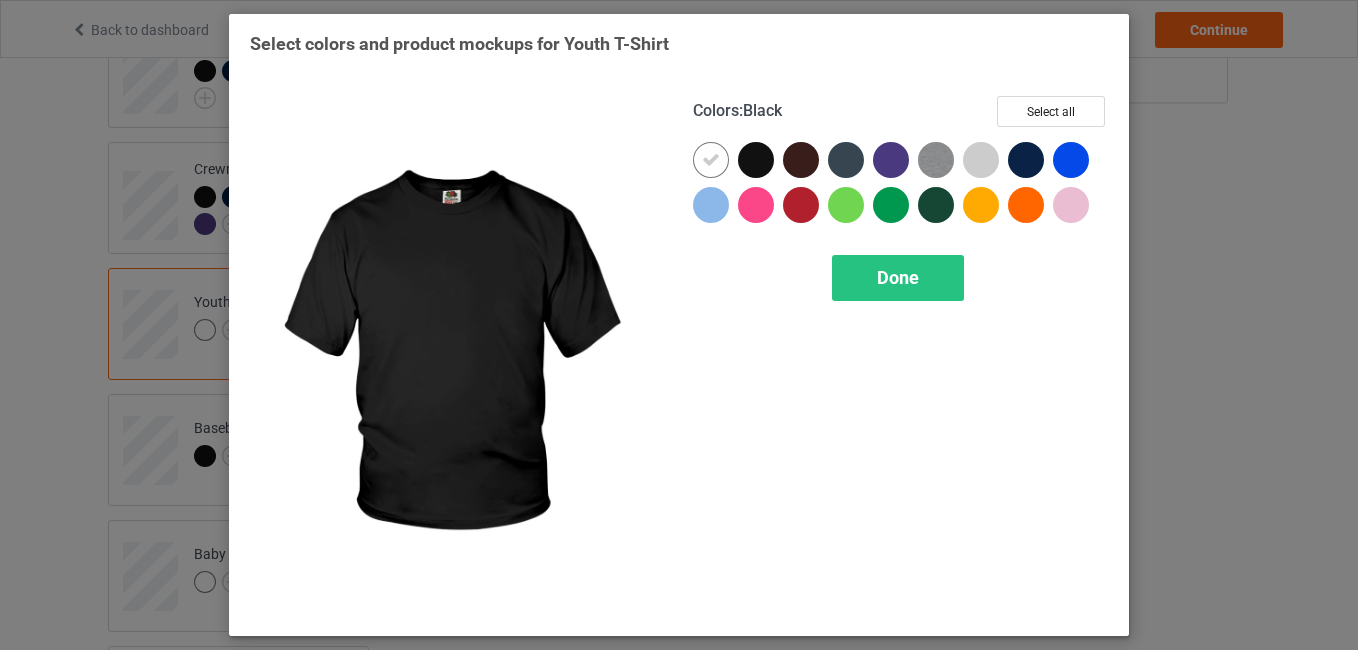 click at bounding box center (760, 164) 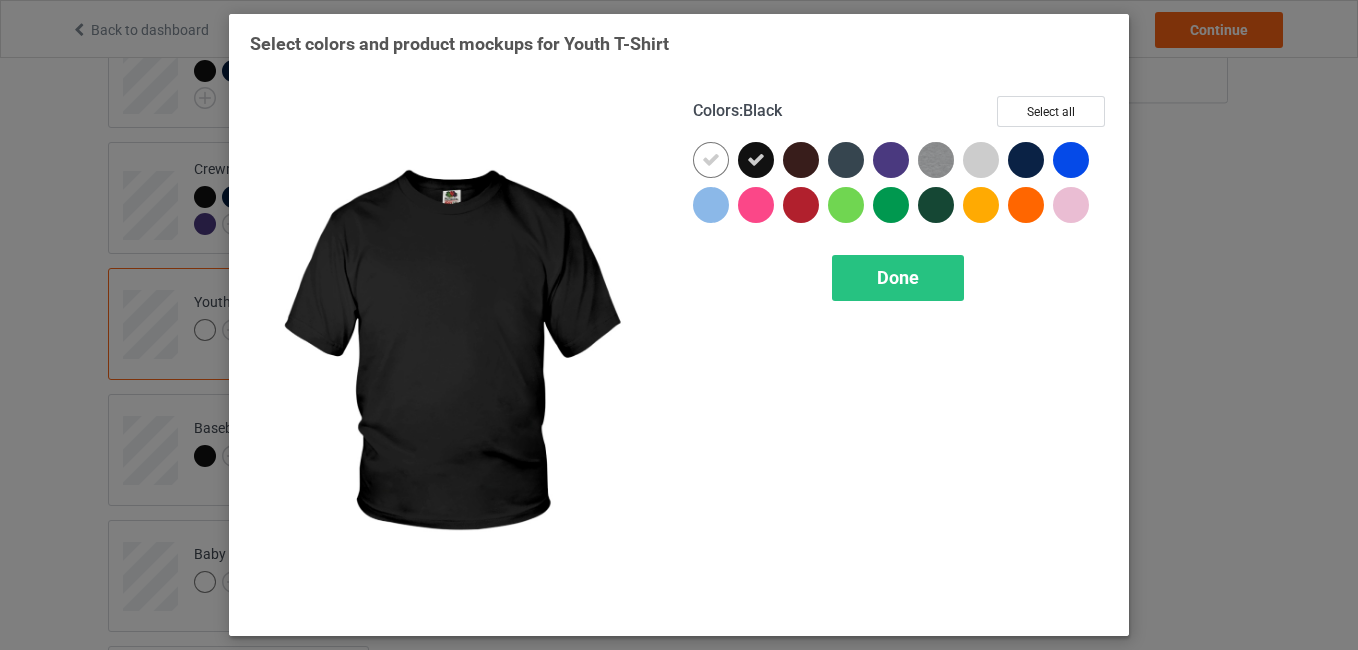 click at bounding box center [756, 160] 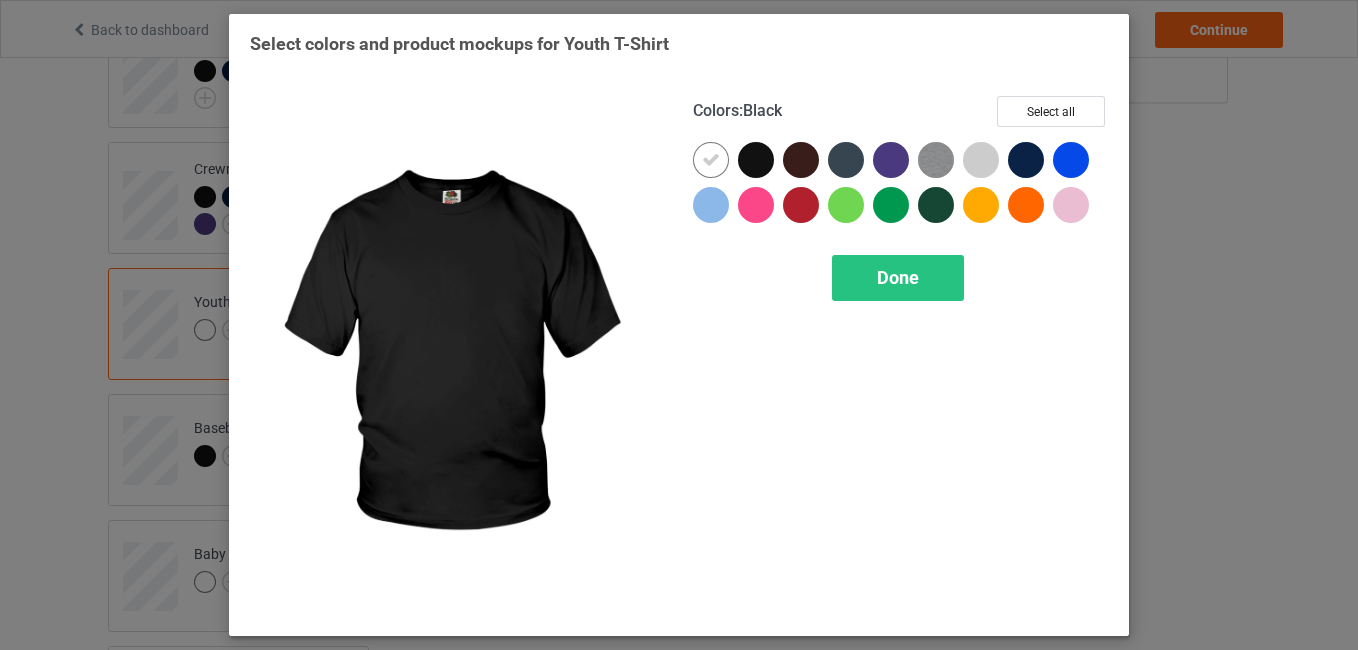 click at bounding box center (756, 160) 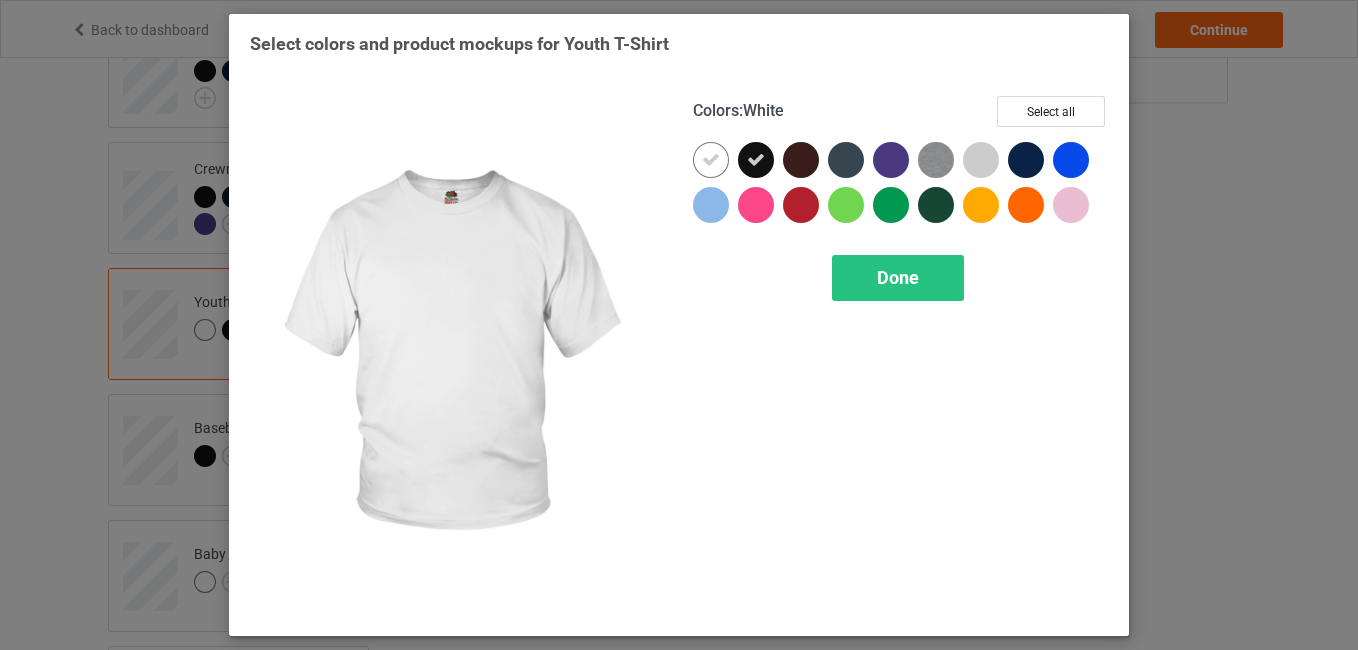 click at bounding box center [711, 160] 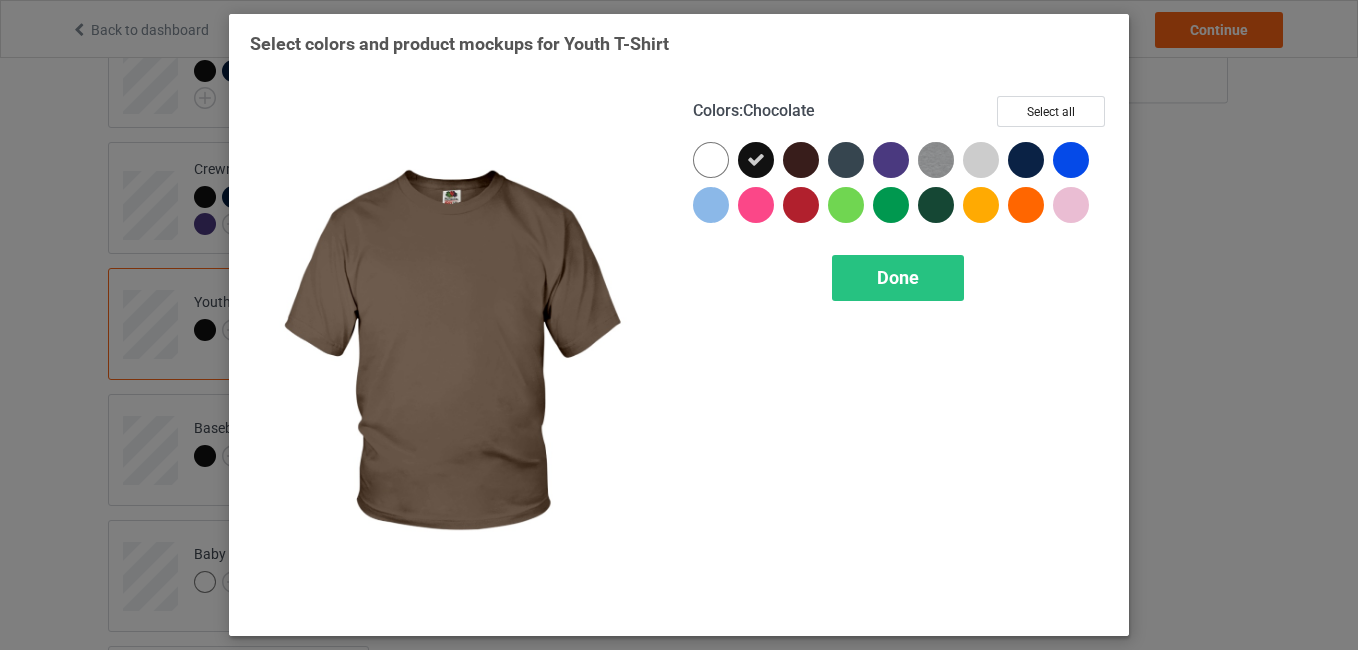 click at bounding box center (801, 160) 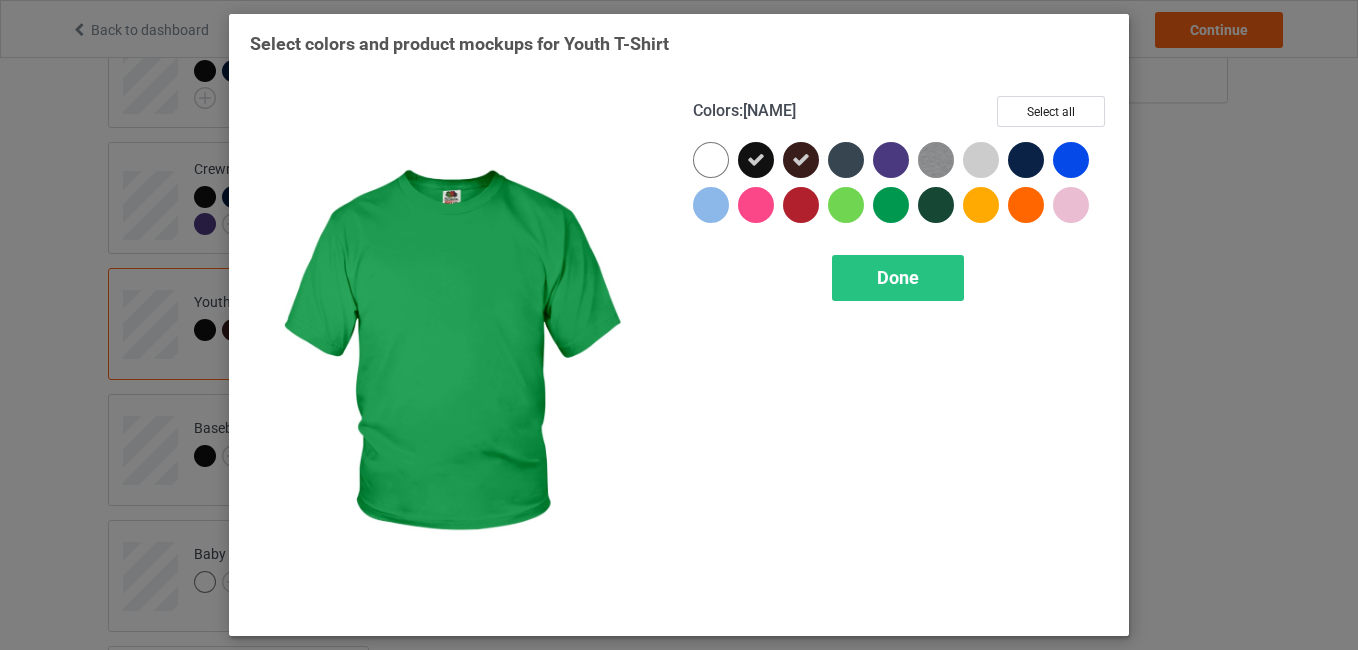drag, startPoint x: 844, startPoint y: 160, endPoint x: 925, endPoint y: 203, distance: 91.706055 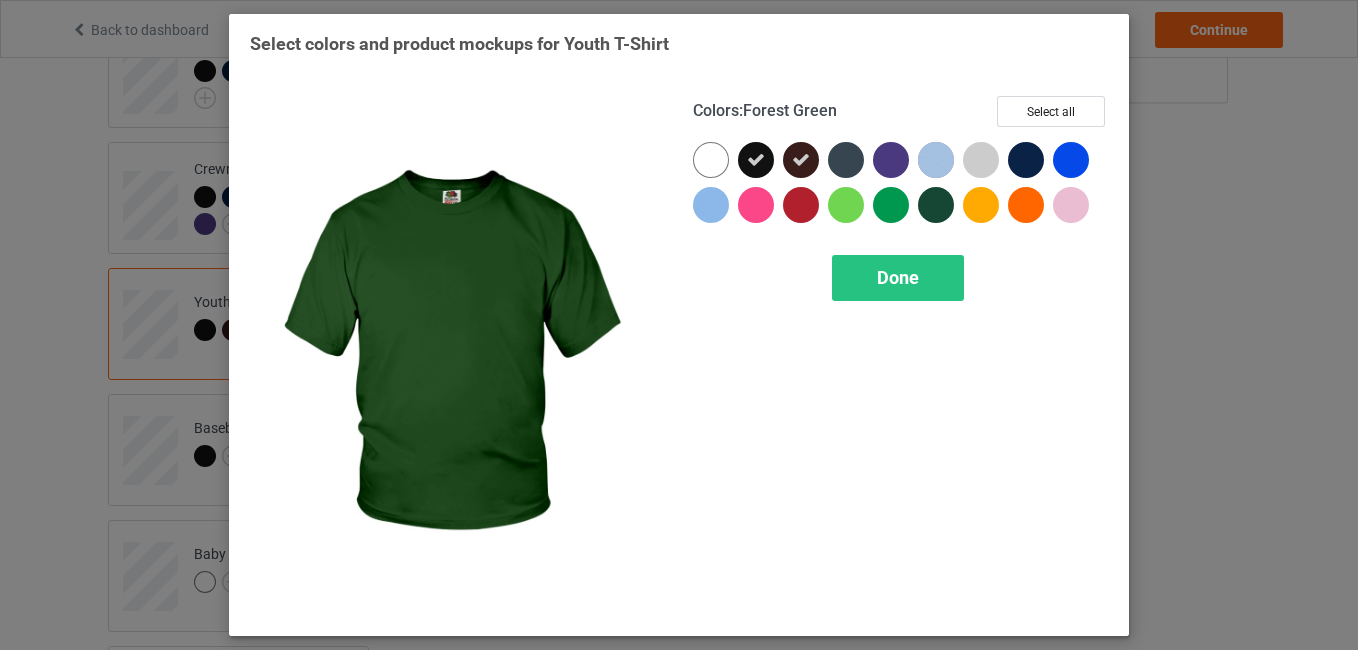 drag, startPoint x: 925, startPoint y: 203, endPoint x: 963, endPoint y: 185, distance: 42.047592 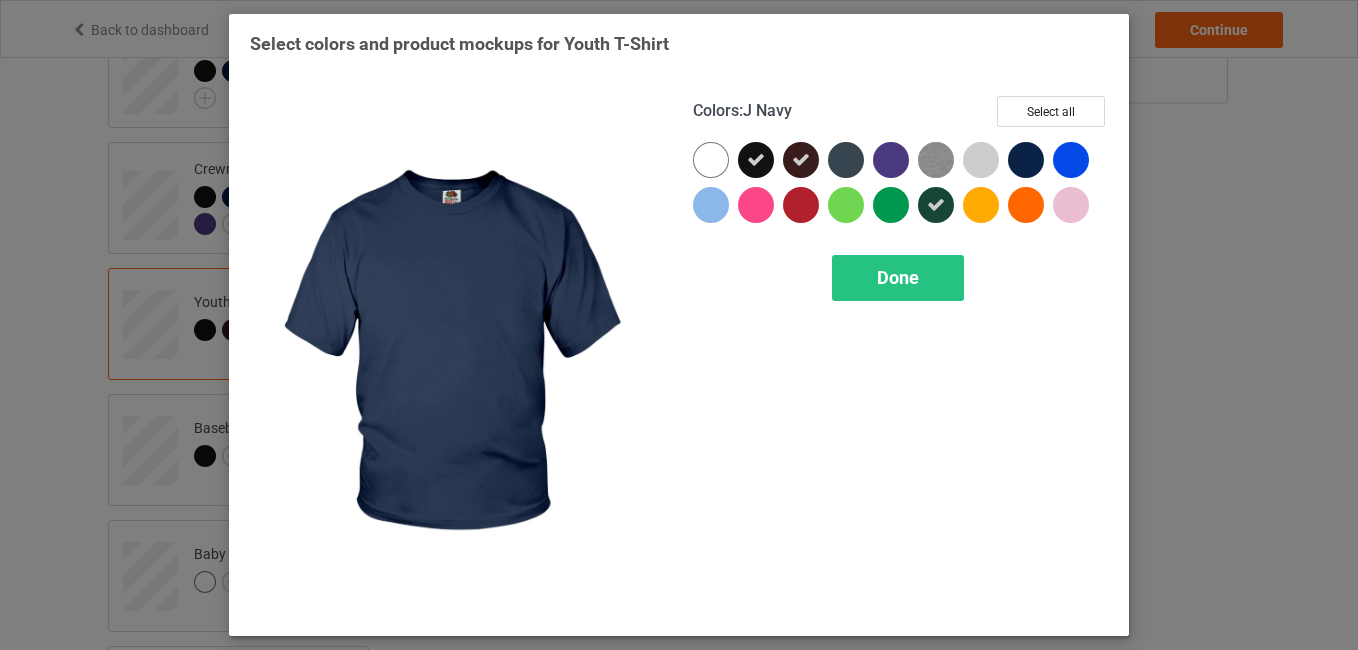 click at bounding box center [1026, 160] 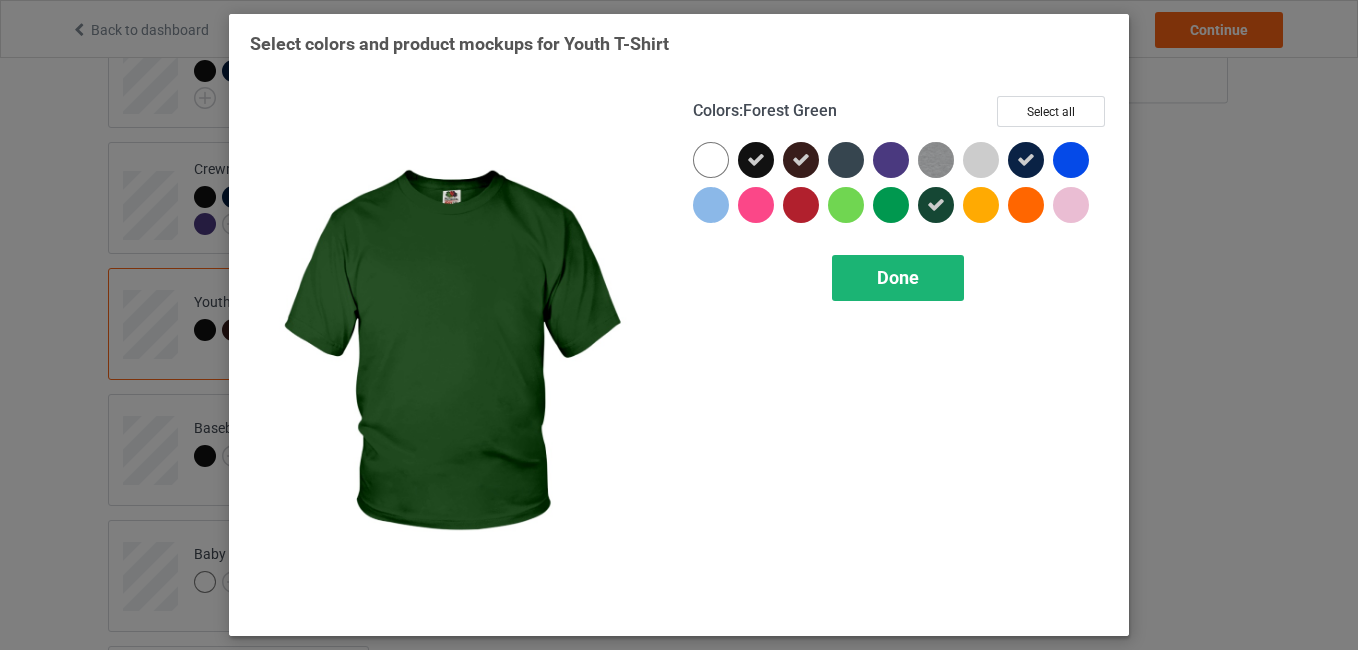 click on "Done" at bounding box center [898, 277] 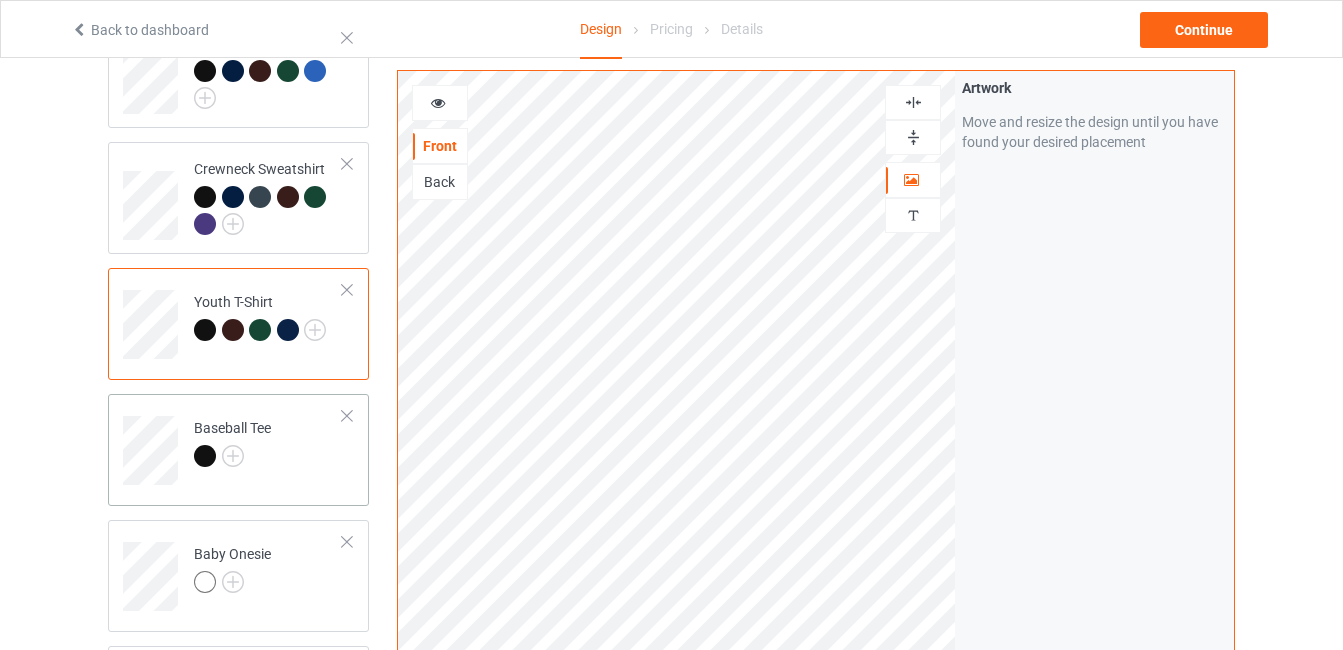 click on "Baseball Tee" at bounding box center (238, 450) 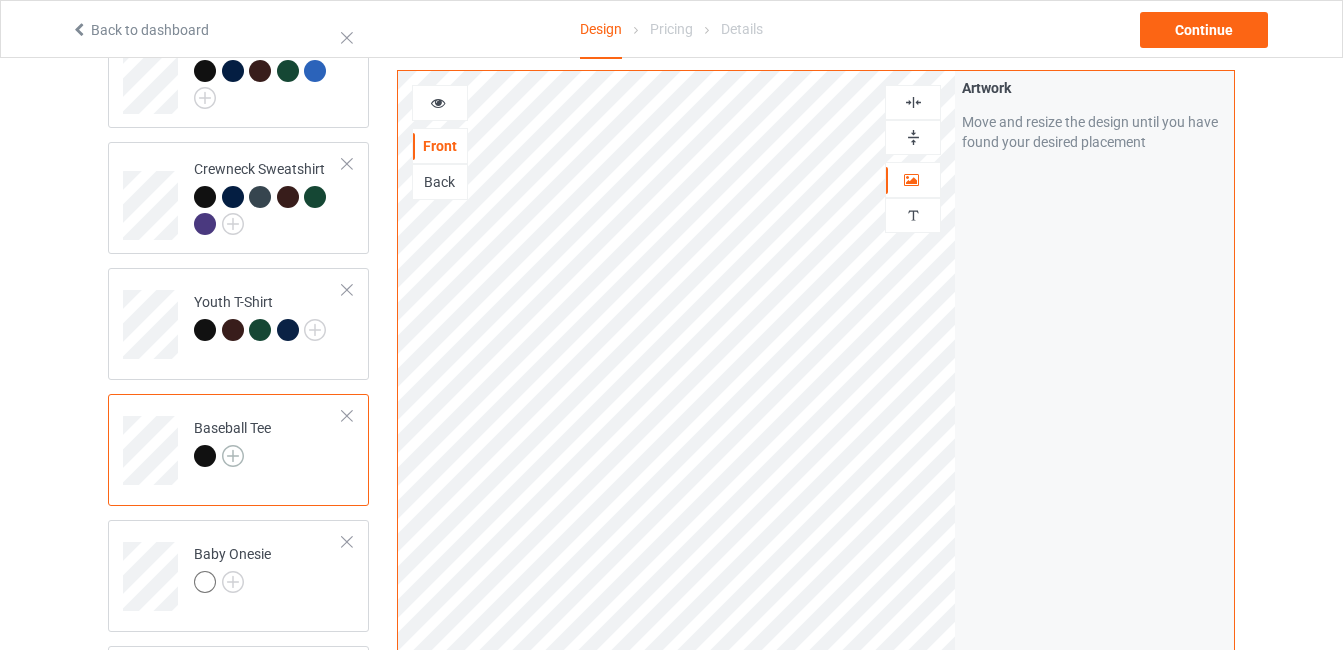 click at bounding box center [233, 456] 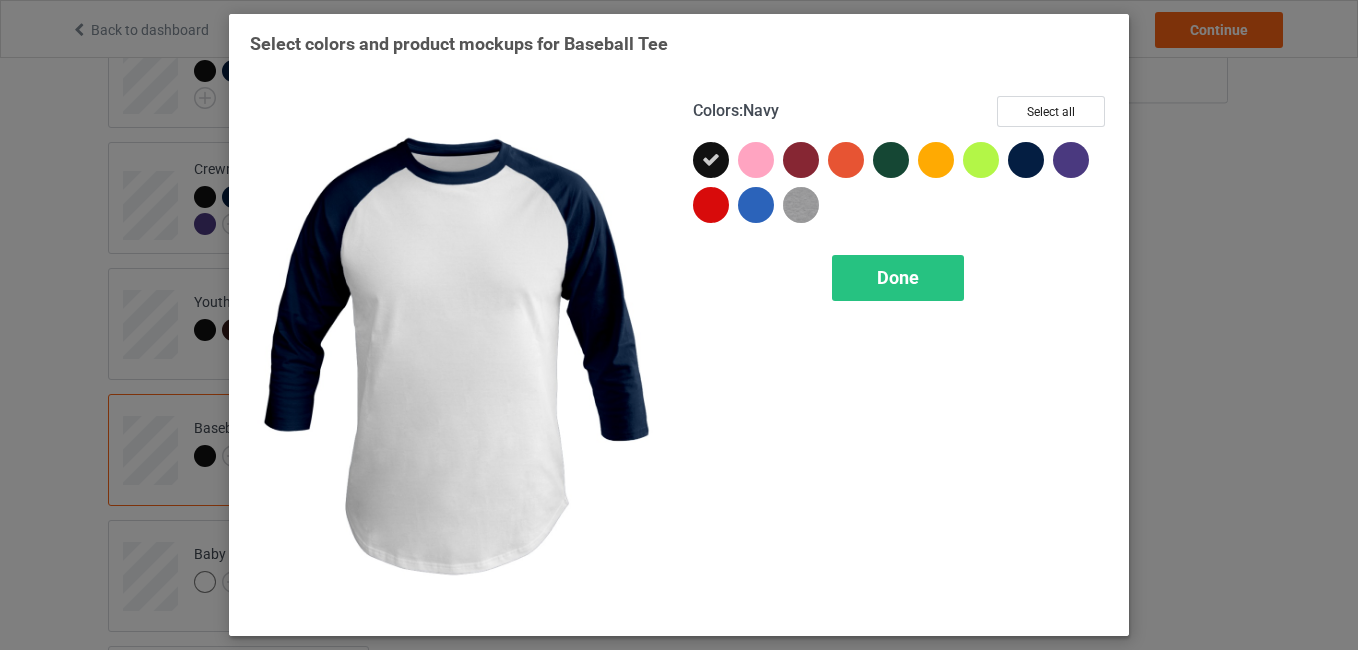 click at bounding box center [1026, 160] 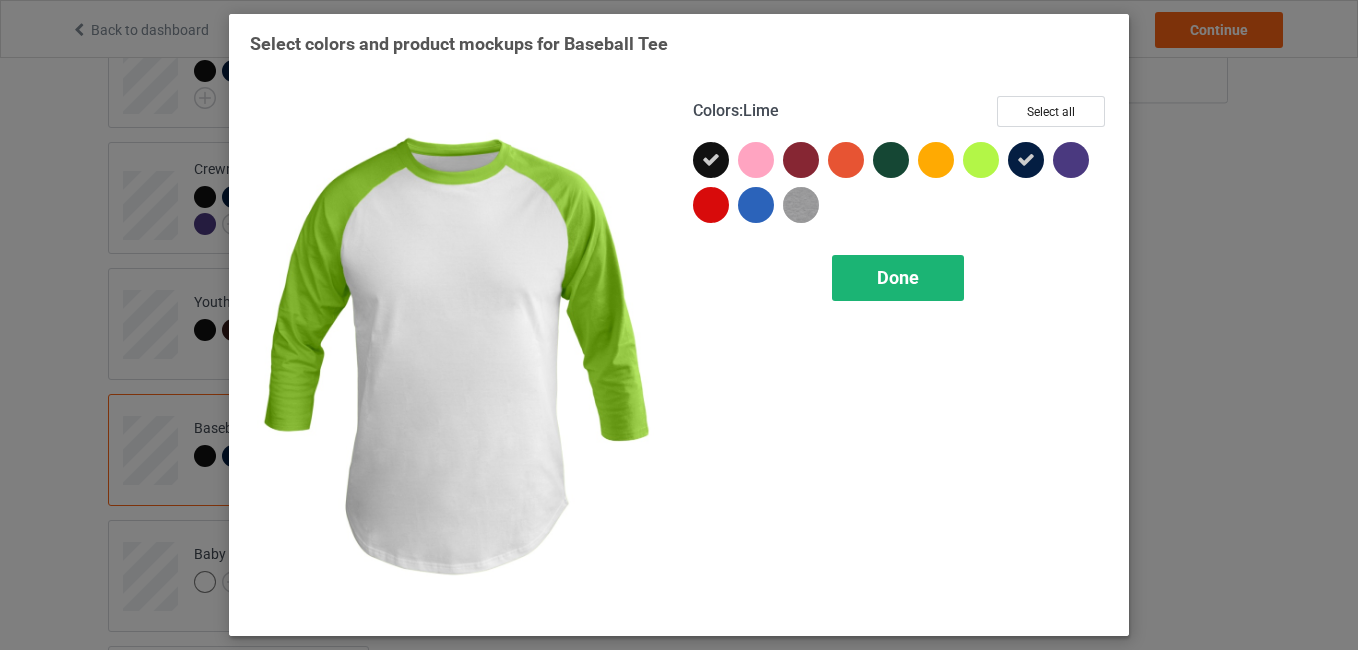 click on "Done" at bounding box center (898, 277) 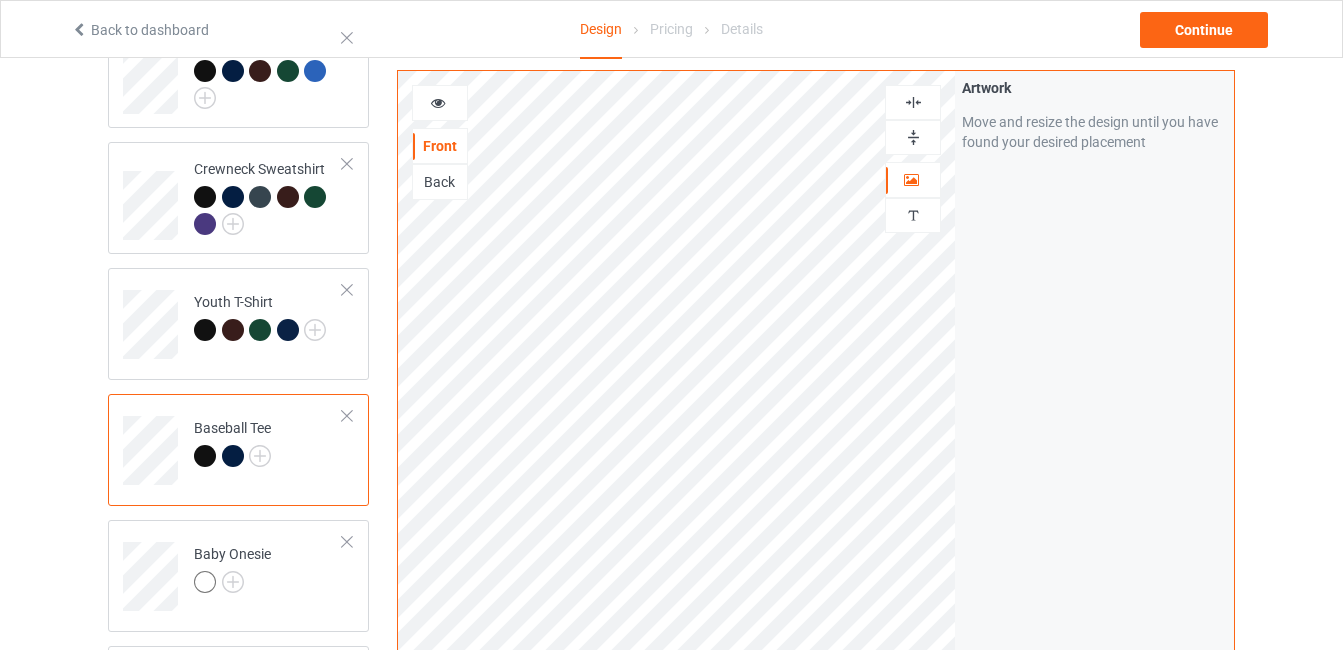 click on "Design Select colors for each of the products and upload an artwork file to design your product. Classic T-Shirt Premium Fit Mens Tee Hooded Sweatshirt Ladies T-Shirt Unisex Tank V-Neck T-Shirt Long Sleeve Tee Crewneck Sweatshirt Youth T-Shirt Baseball Tee Baby Onesie Missing artwork on 4 side(s) Men's AOP T-Shirt M Missing artwork on 4 side(s) Women's AOP T-Shirt M Missing artwork on 4 side(s) Men's AOP T-Shirt XL Missing artwork on 4 side(s) Men's AOP T-Shirt L Missing artwork on 4 side(s) Women's AOP T-Shirt S Missing artwork on 1 side(s) Women's Racerback Tanktop L Missing artwork on 1 side(s) Women's Racerback Tanktop M Missing artwork on 1 side(s) Women's Racerback Tanktop S Missing artwork on 4 side(s) Women's AOP T-Shirt L Missing artwork on 1 side(s) Women's Racerback Tank Dress S Missing artwork on 1 side(s) Women's Racerback Tank Dress M Missing artwork on 1 side(s) Women's Racerback Tank Dress L Add product Front Back Artwork Personalized text Artwork Product Mockups Add mockup Add mockup" at bounding box center (671, 683) 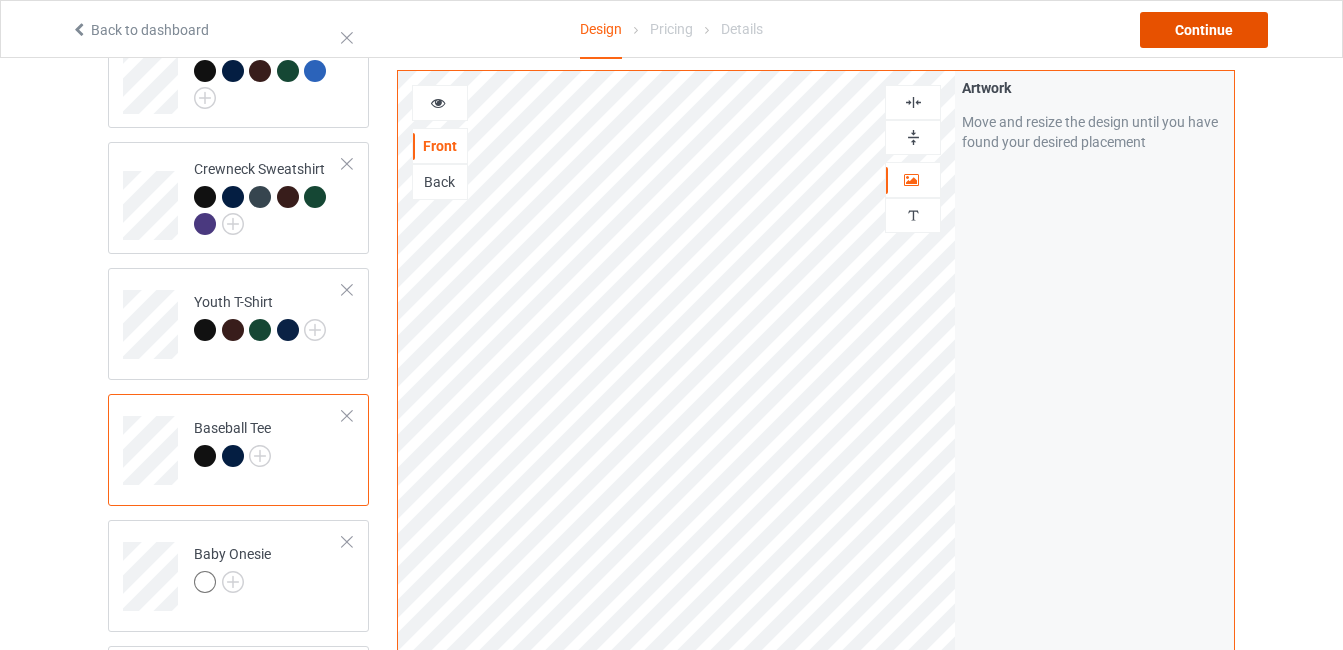 click on "Continue" at bounding box center [1204, 30] 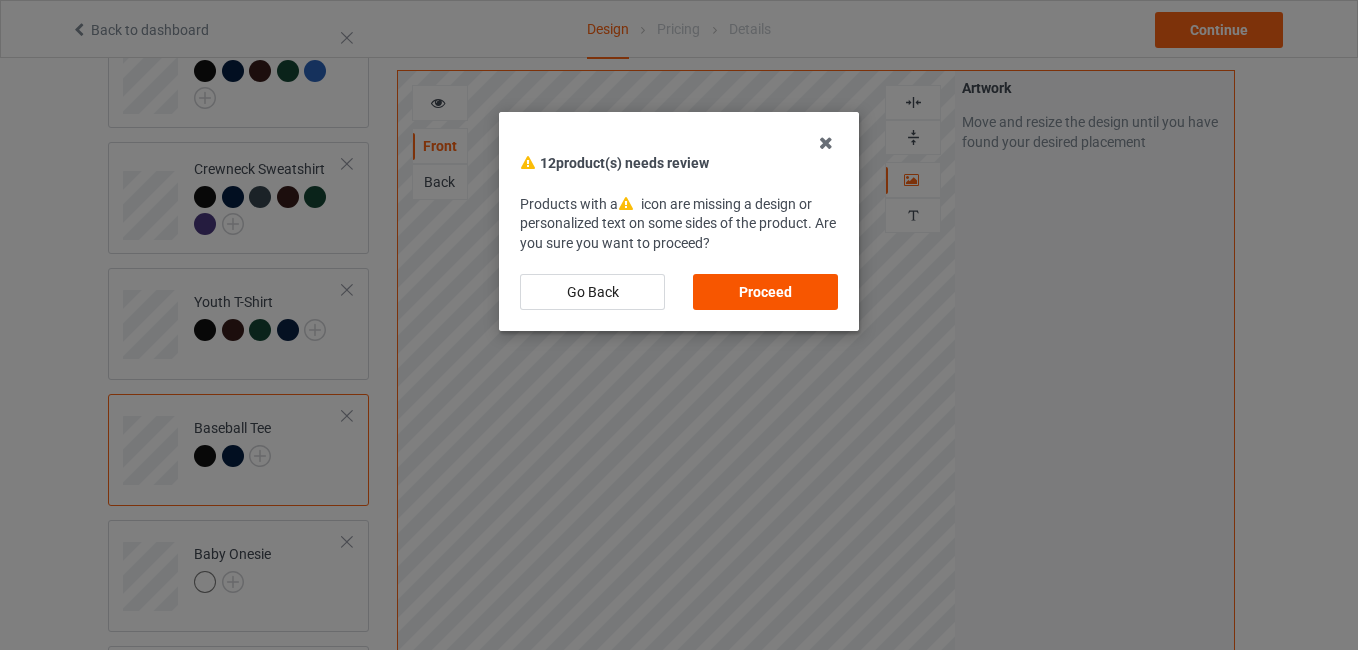 click on "Proceed" at bounding box center (765, 292) 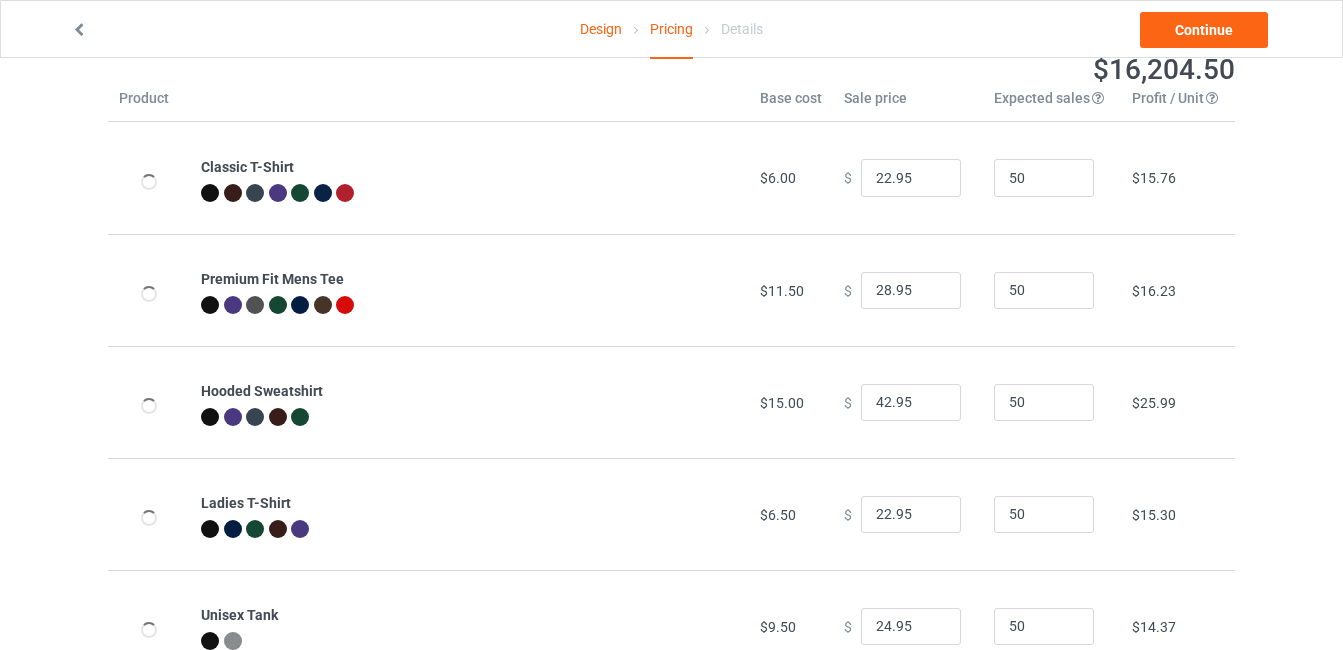scroll, scrollTop: 98, scrollLeft: 0, axis: vertical 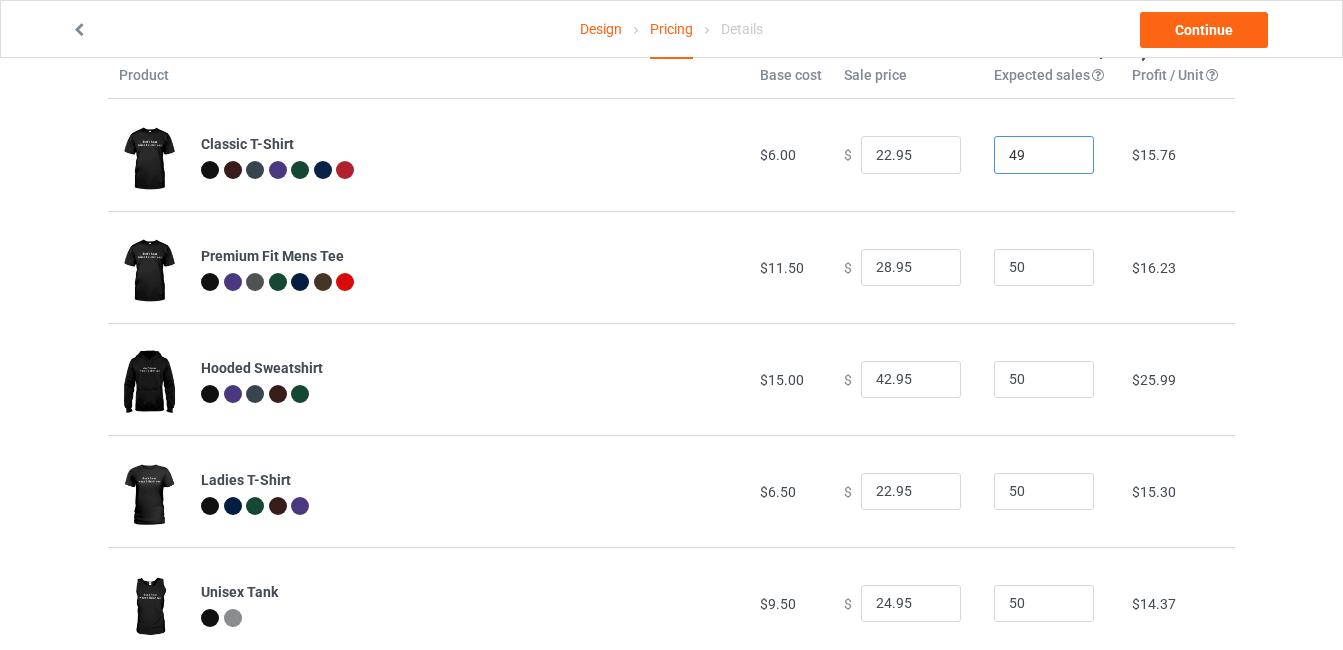 click on "49" at bounding box center (1044, 155) 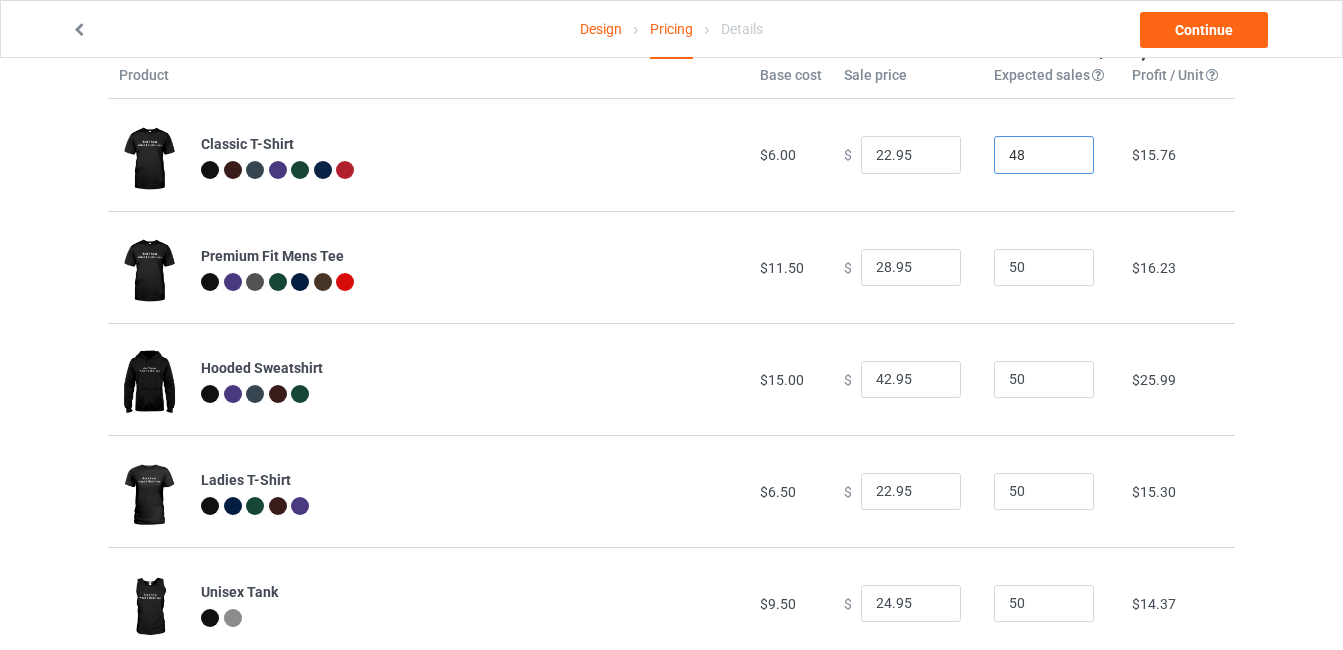 click on "48" at bounding box center (1044, 155) 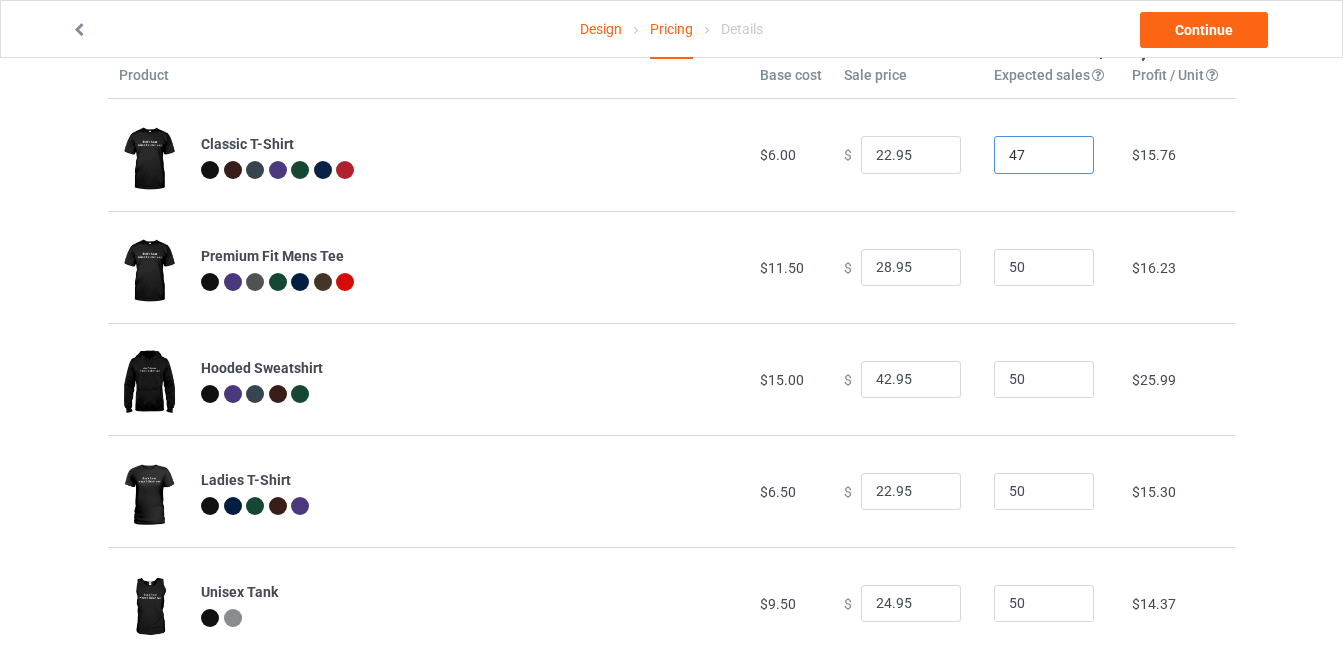 click on "47" at bounding box center (1044, 155) 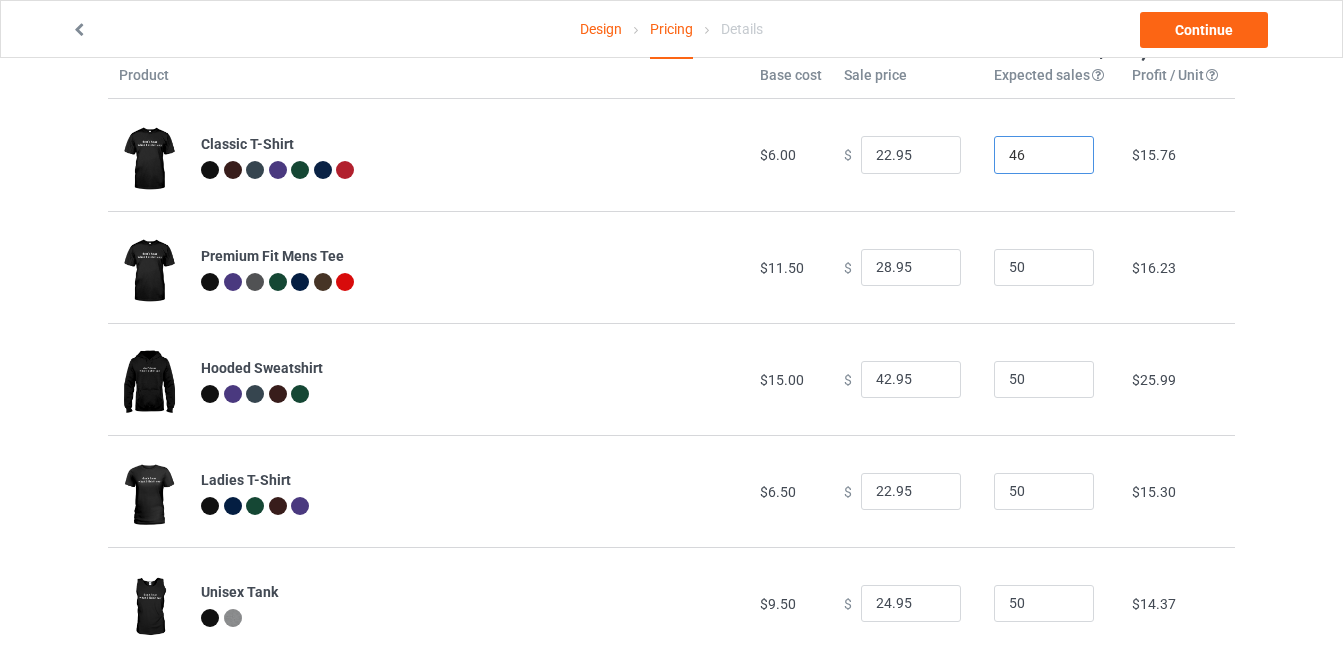 click on "46" at bounding box center (1044, 155) 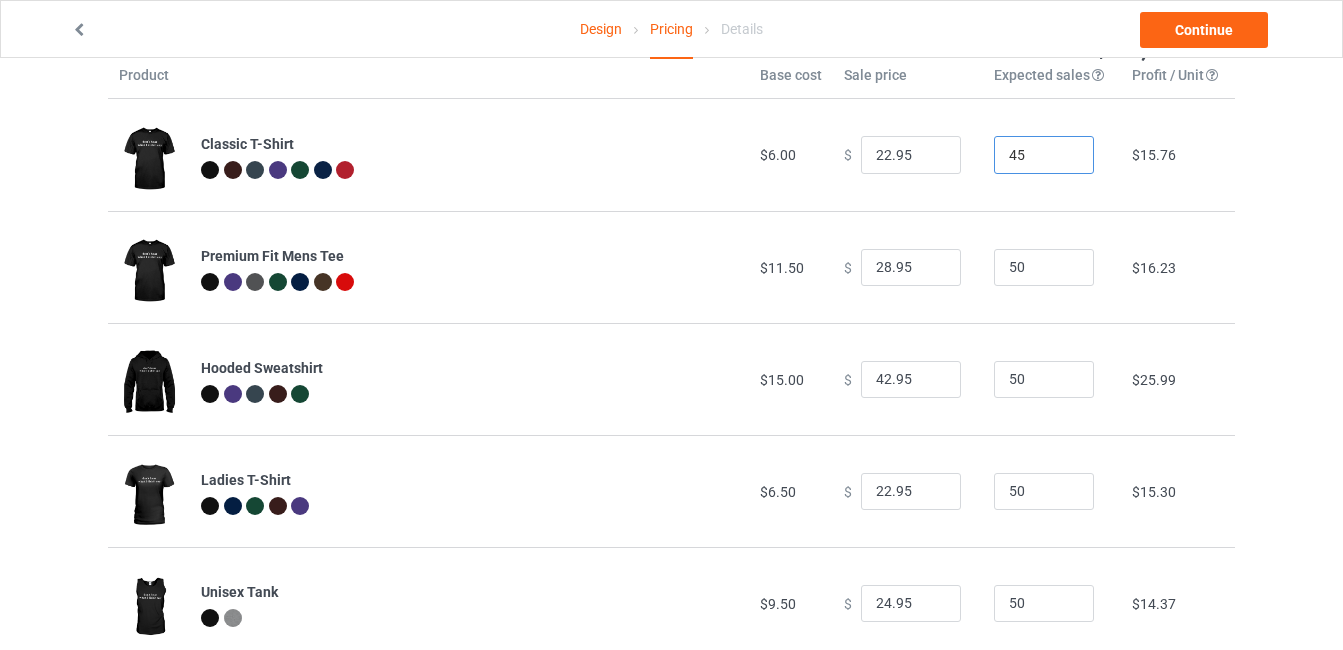 click on "45" at bounding box center (1044, 155) 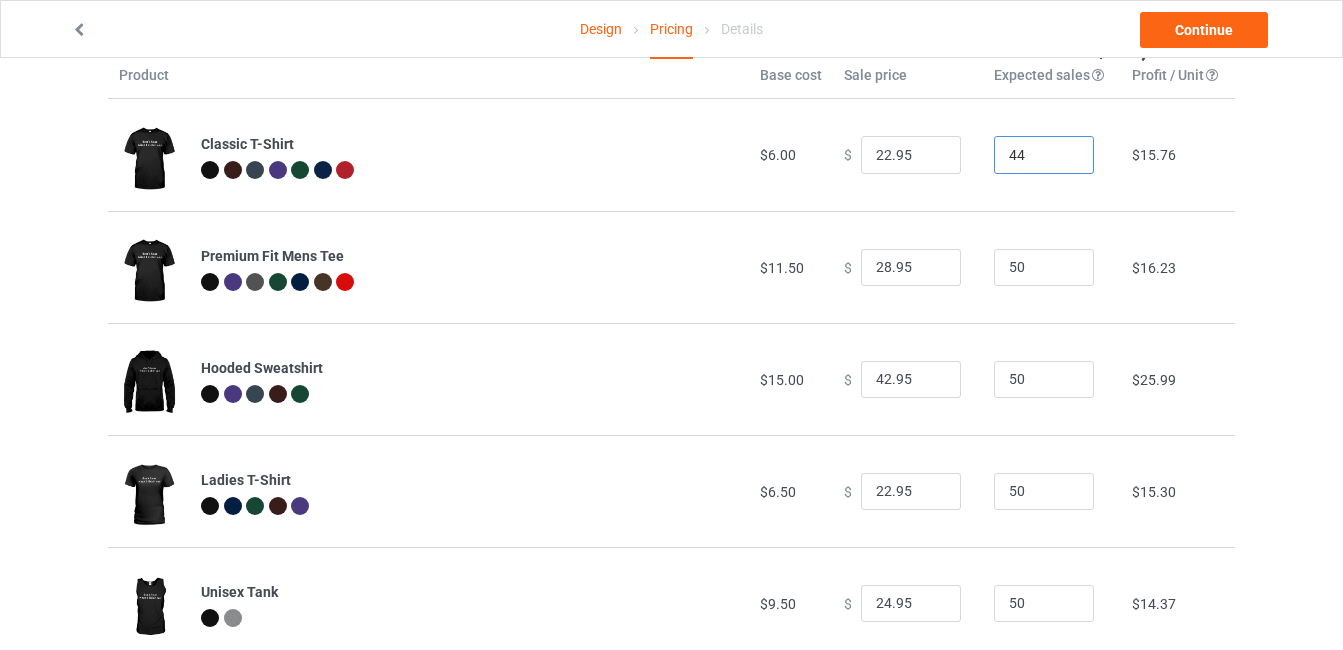 click on "44" at bounding box center (1044, 155) 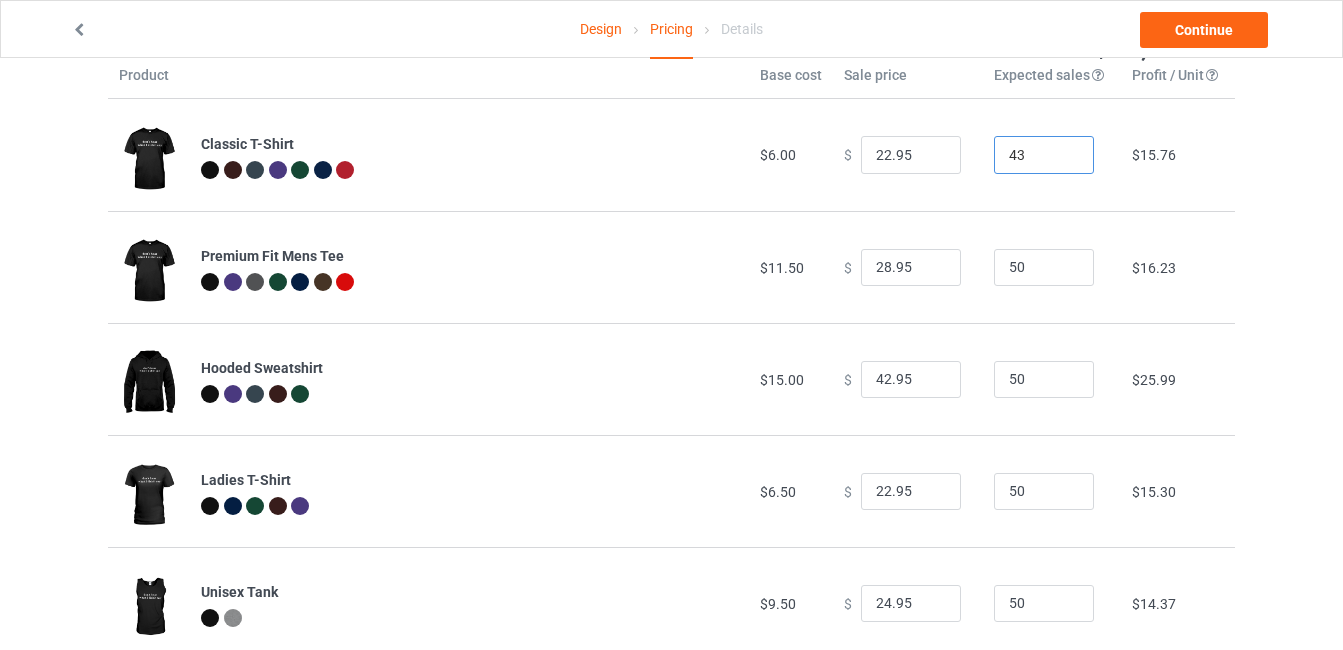 type on "43" 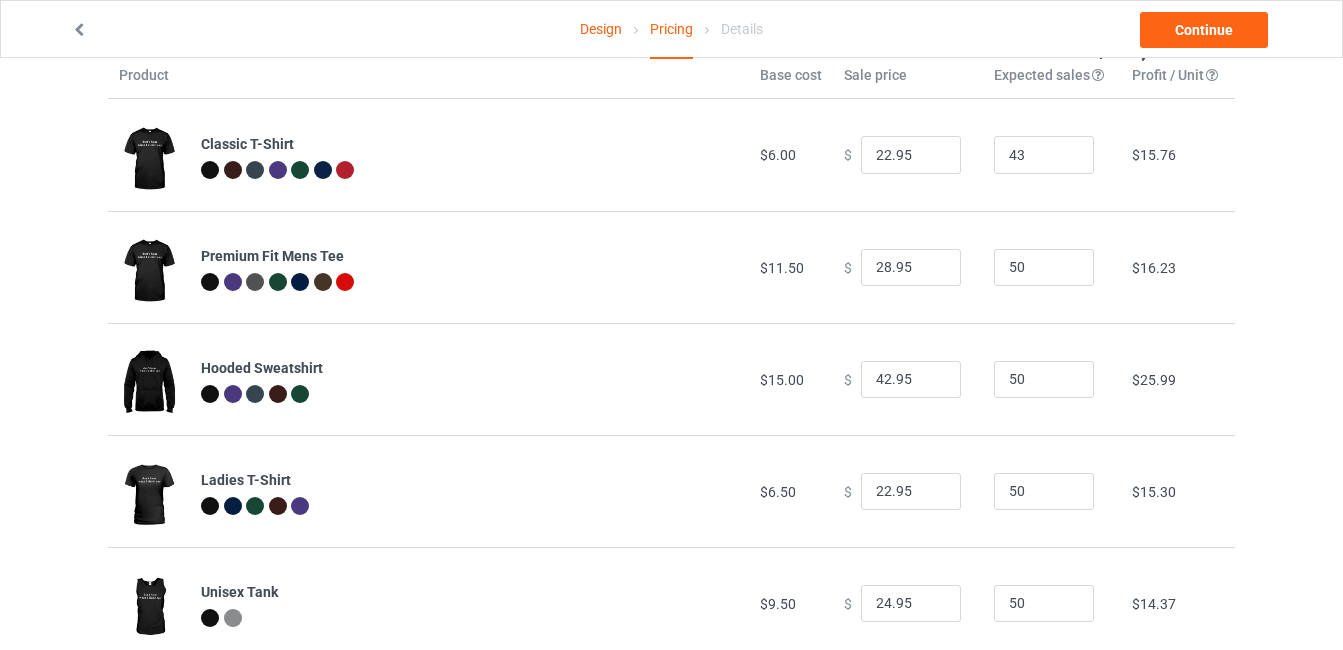 click on "$15.76" at bounding box center [1178, 155] 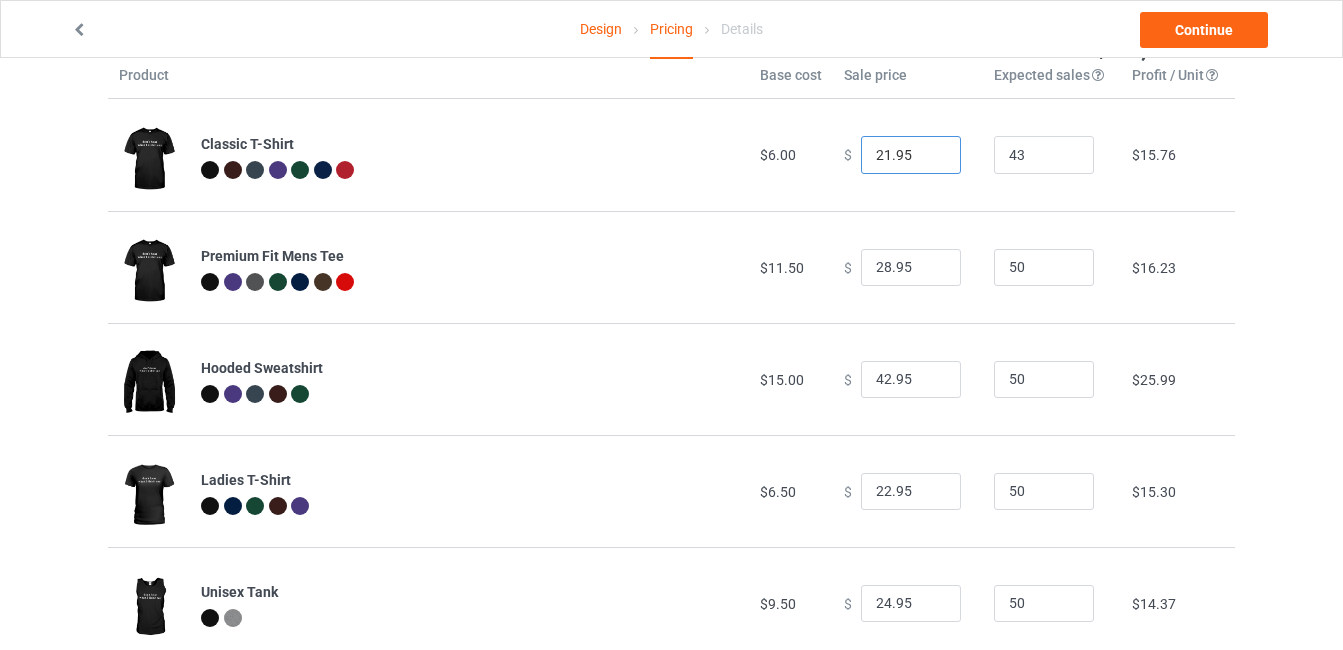 click on "21.95" at bounding box center (911, 155) 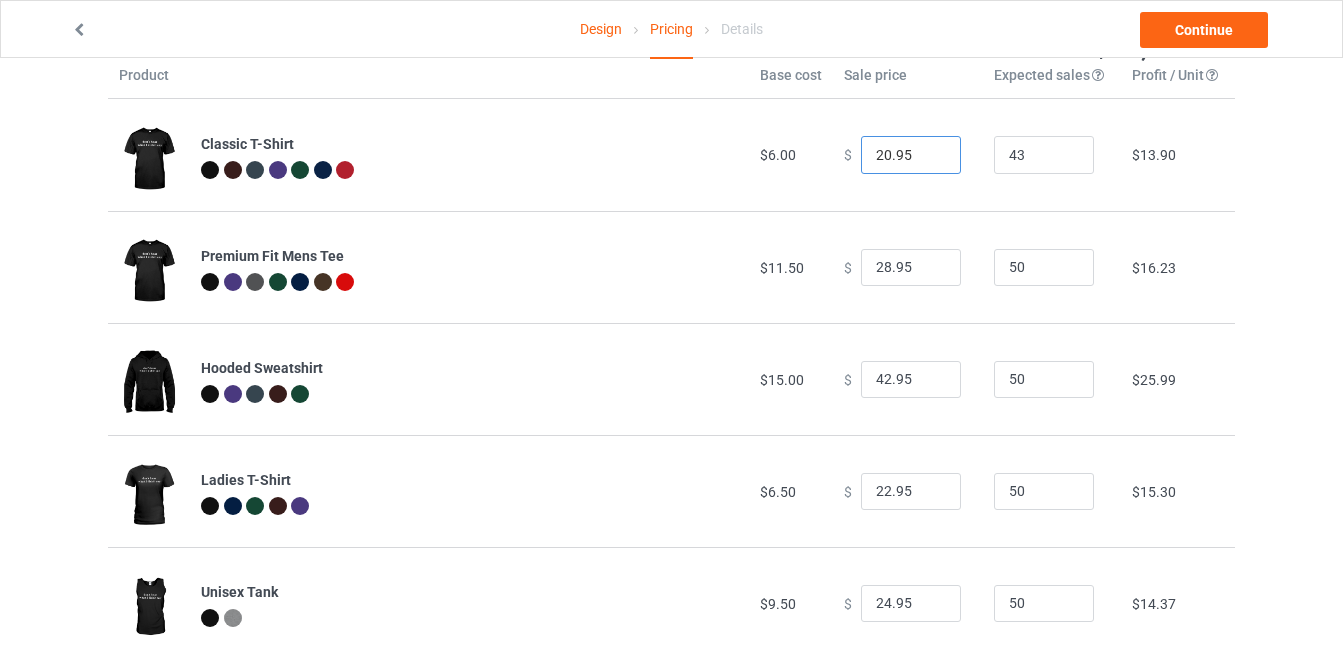 click on "20.95" at bounding box center [911, 155] 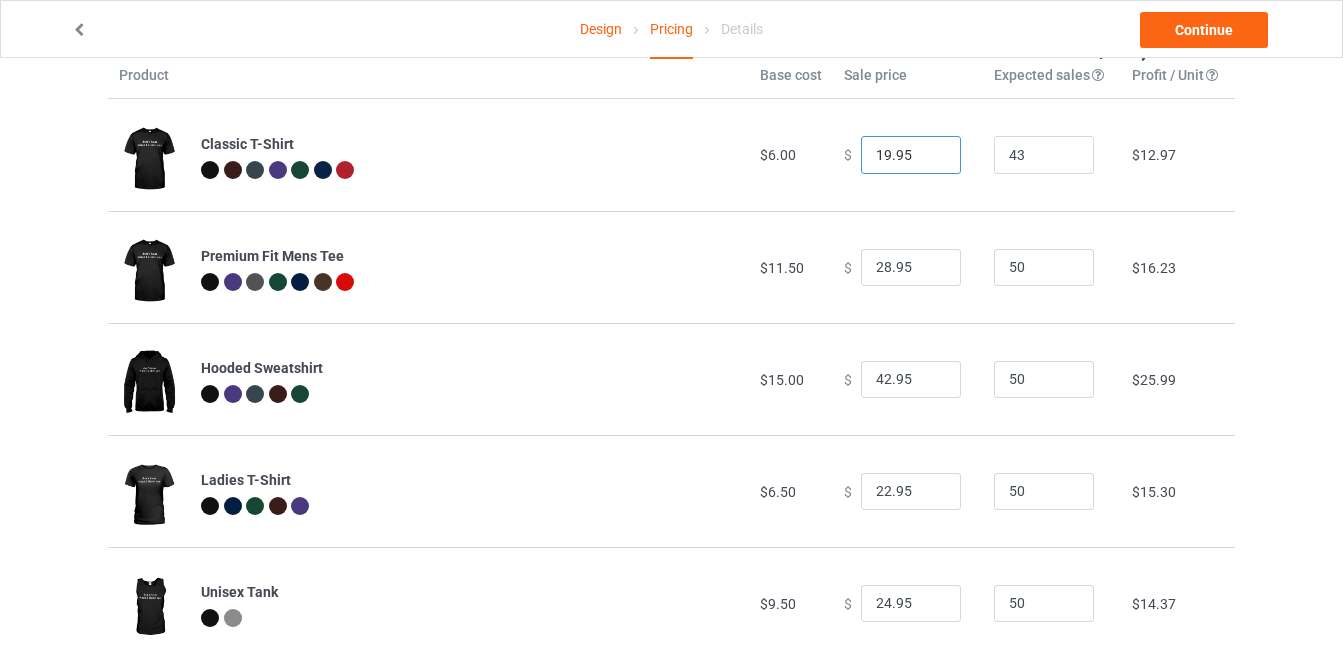 click on "19.95" at bounding box center (911, 155) 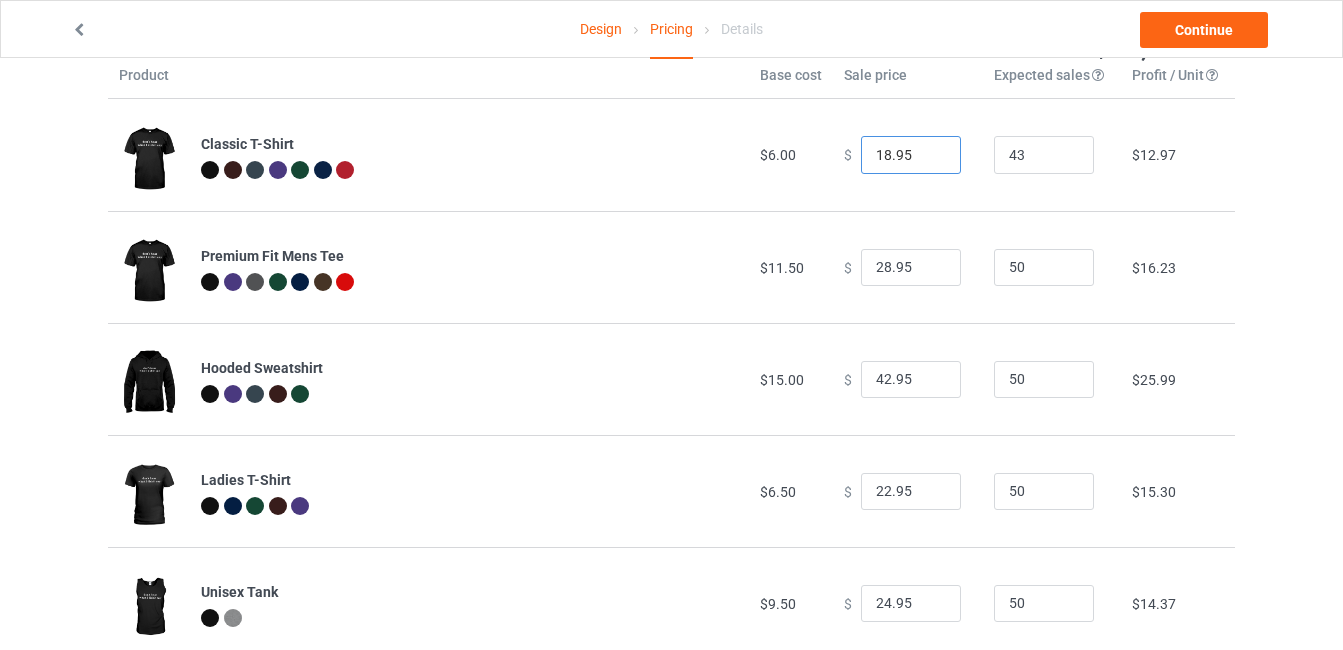 click on "18.95" at bounding box center (911, 155) 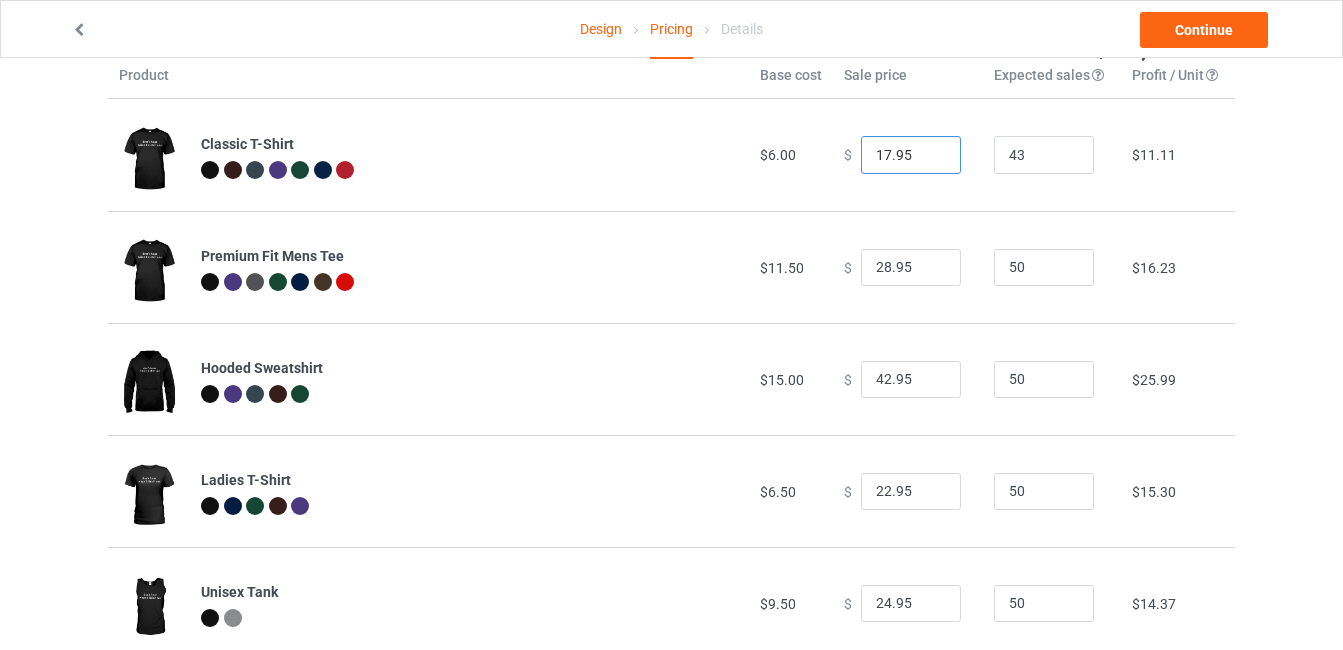 click on "17.95" at bounding box center (911, 155) 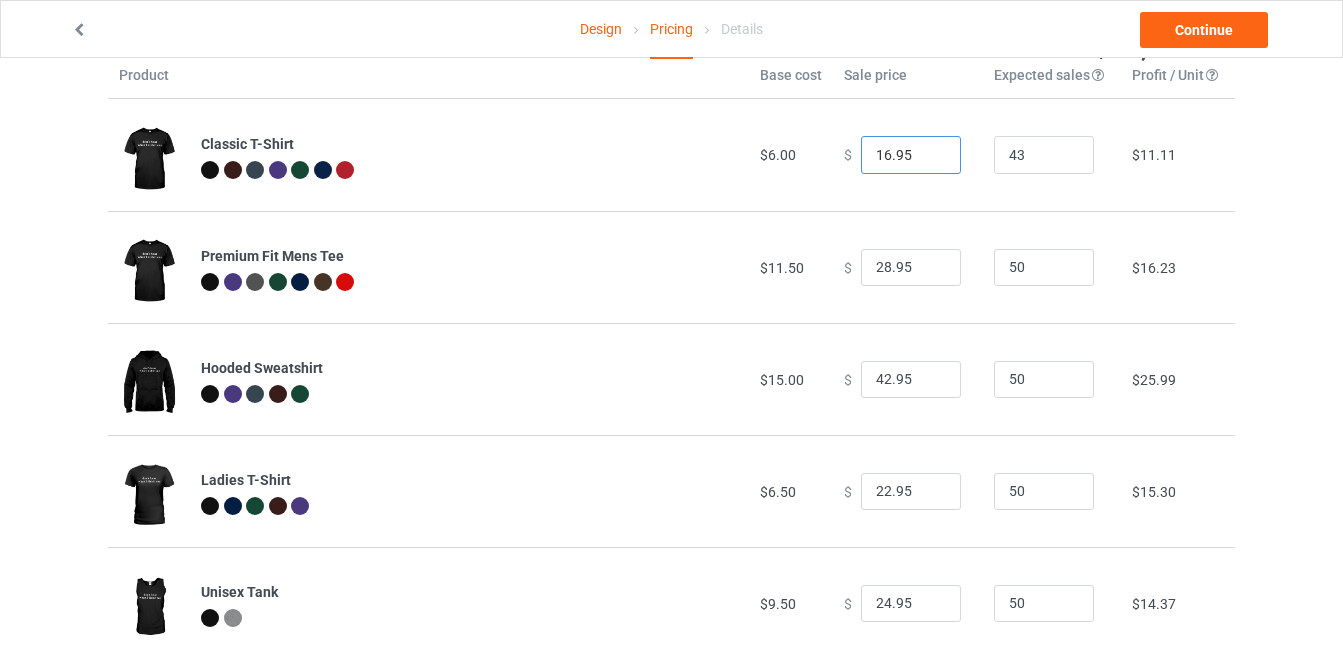 type on "16.95" 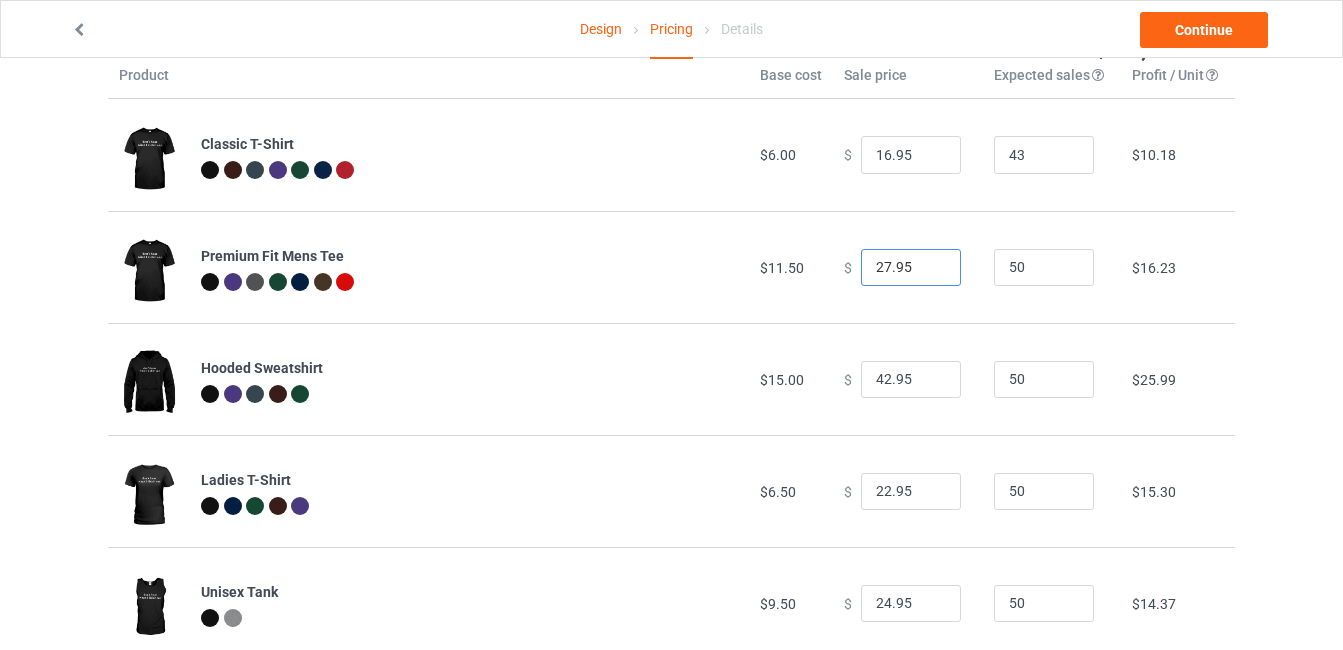 click on "27.95" at bounding box center [911, 268] 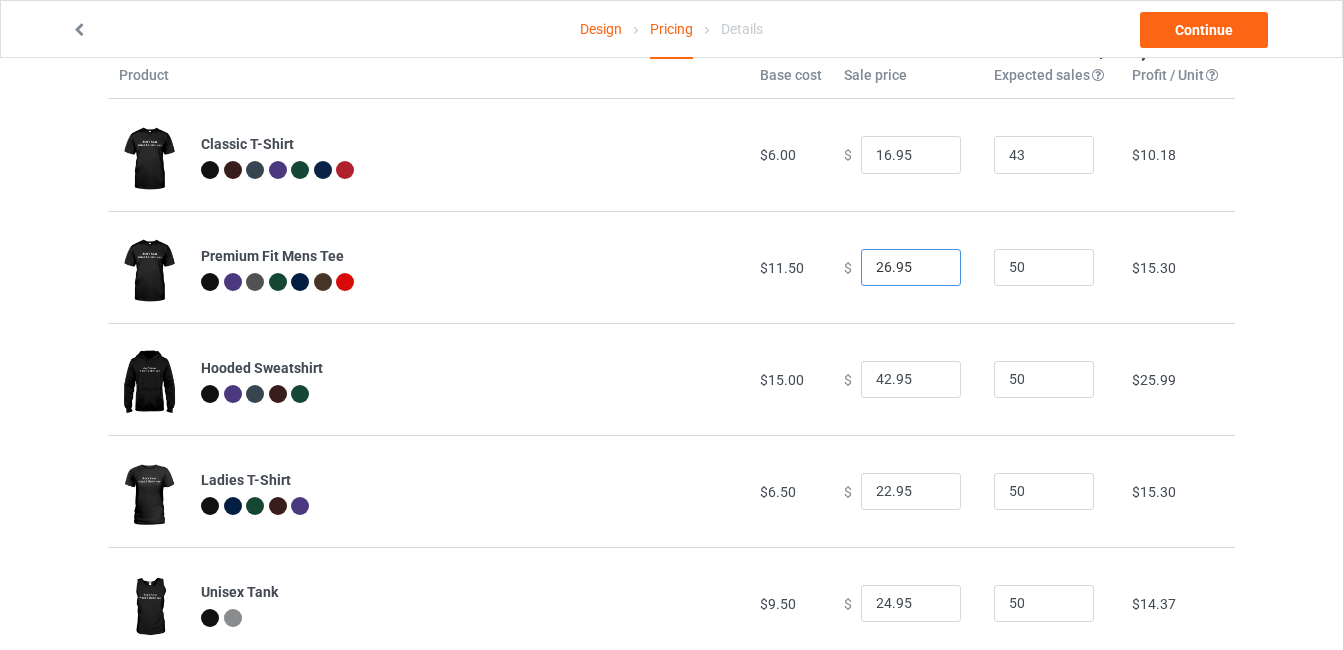 click on "26.95" at bounding box center (911, 268) 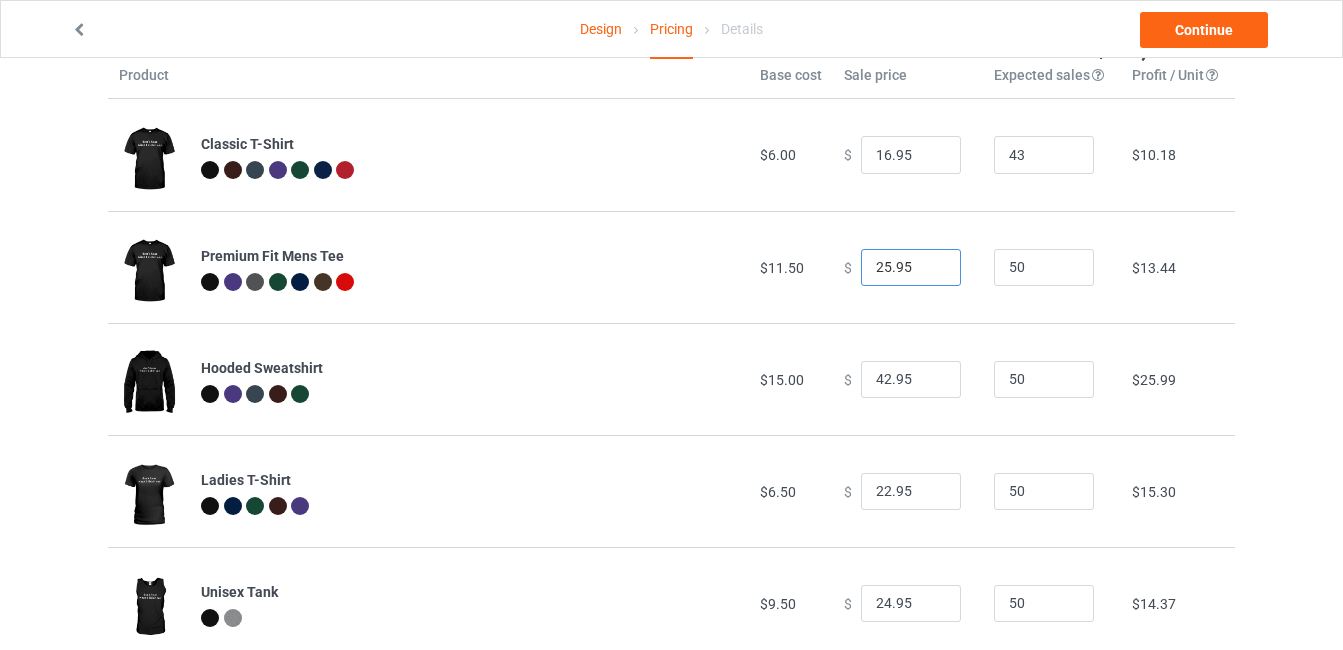 click on "25.95" at bounding box center [911, 268] 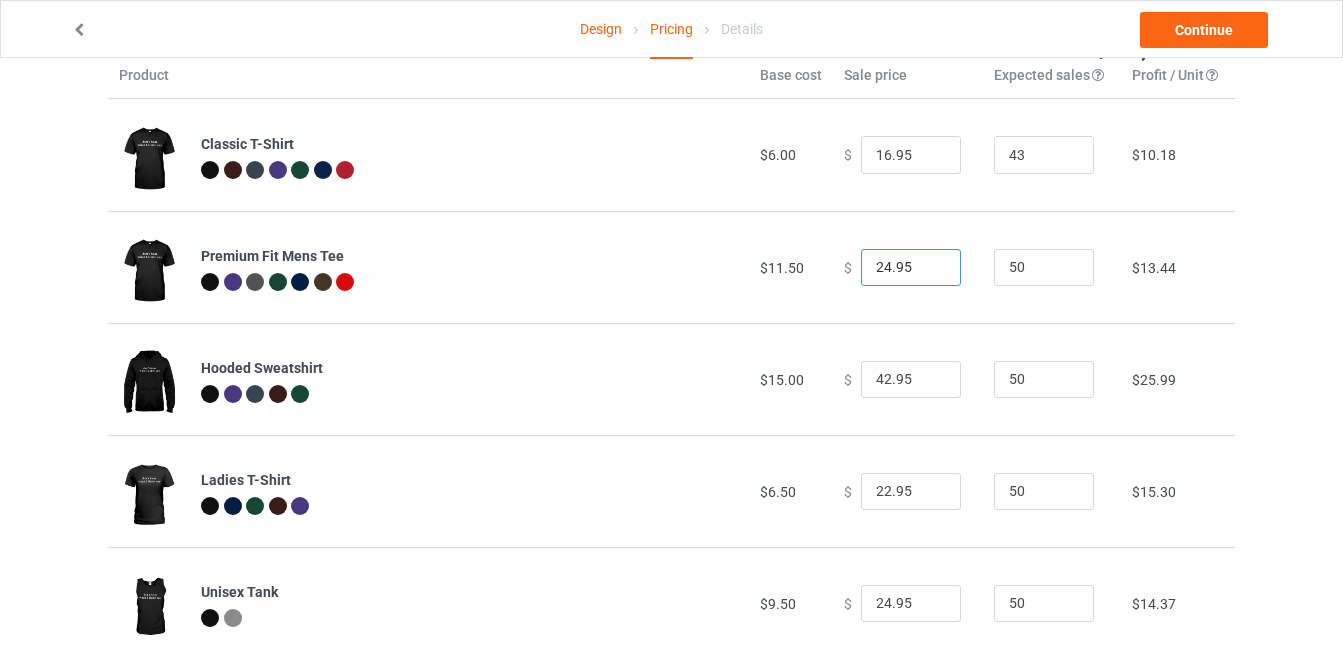 click on "24.95" at bounding box center (911, 268) 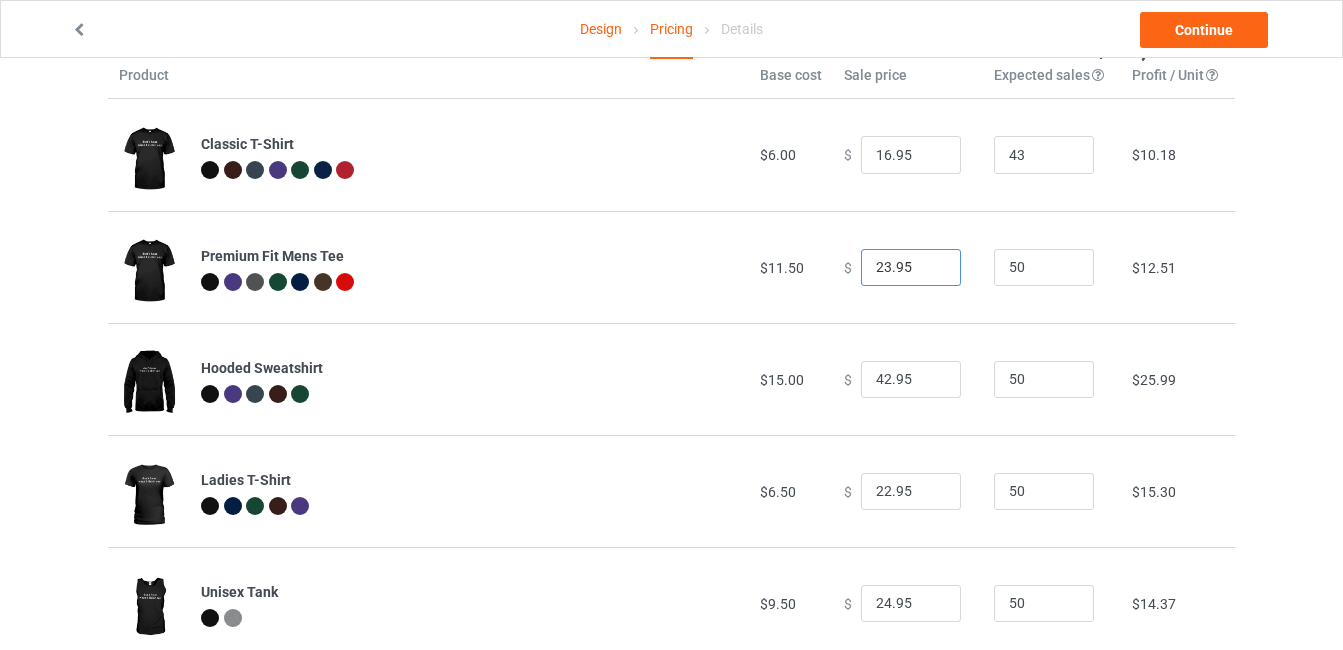 click on "23.95" at bounding box center [911, 268] 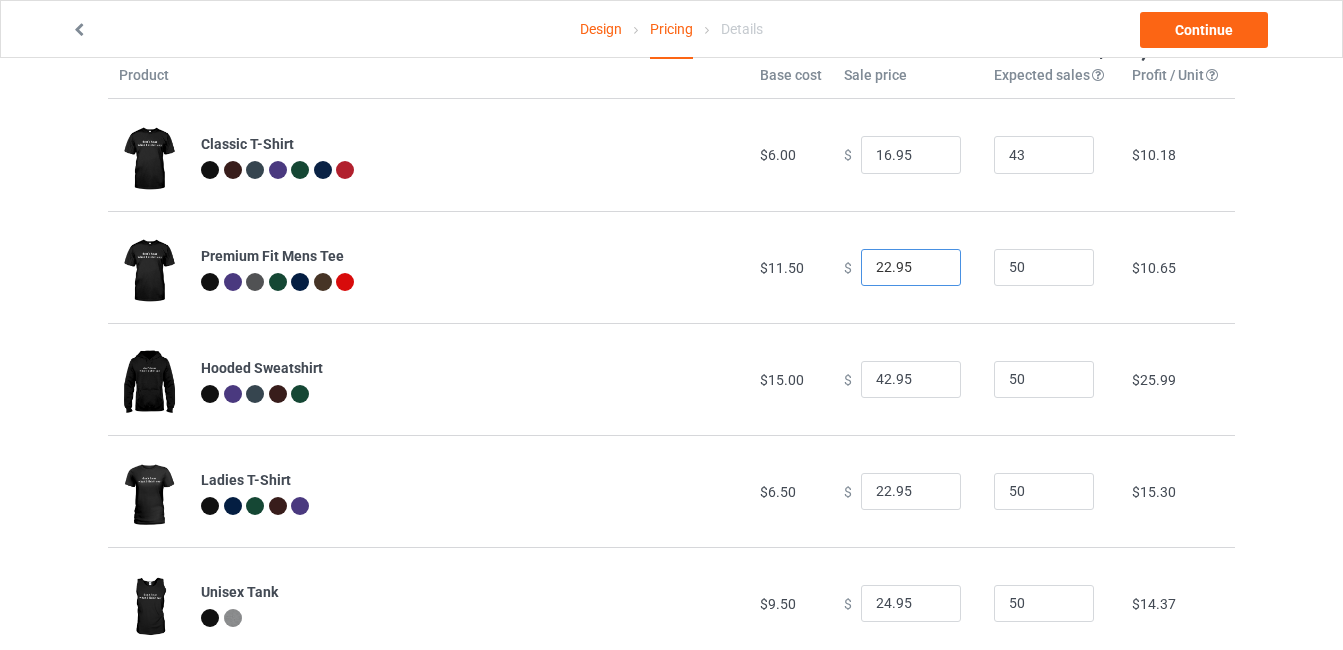 type on "22.95" 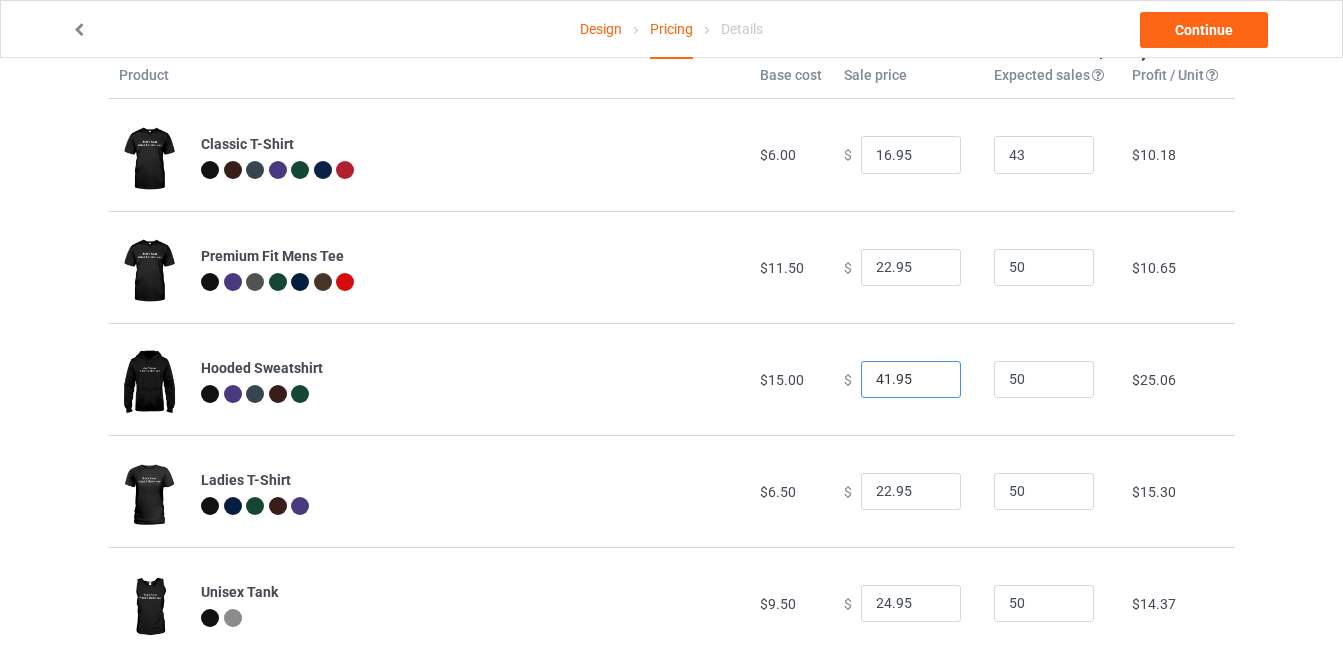 click on "41.95" at bounding box center (911, 380) 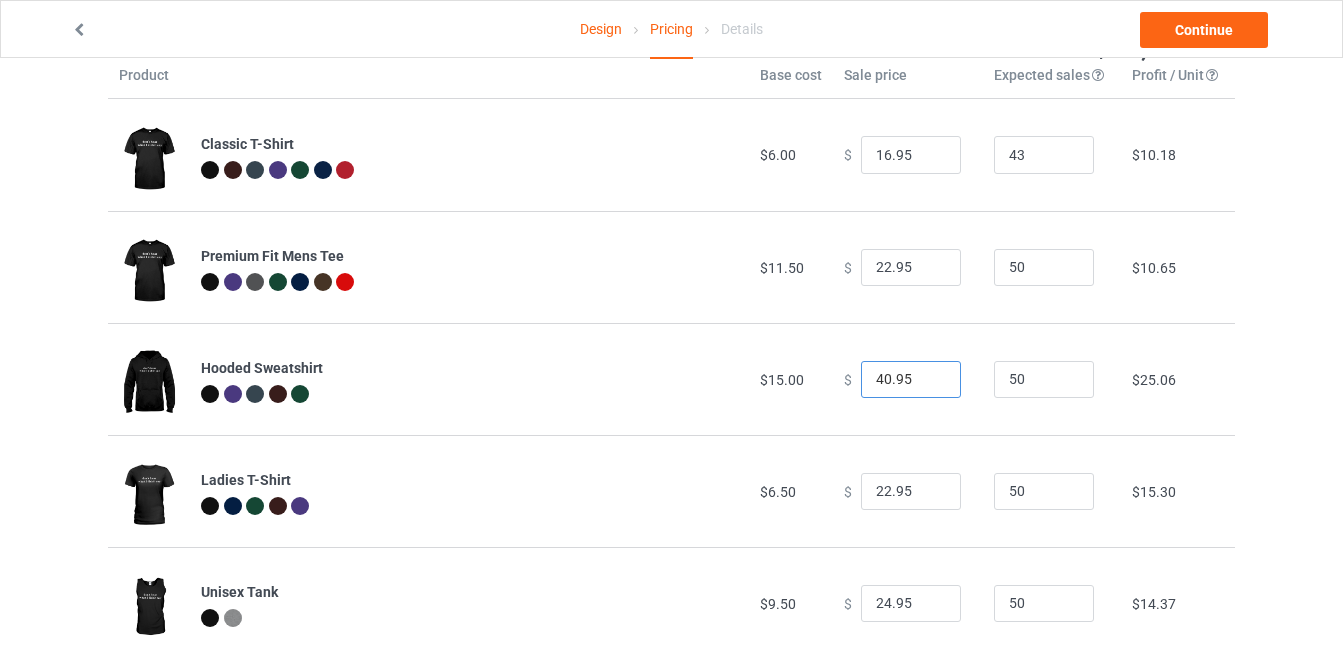 click on "40.95" at bounding box center (911, 380) 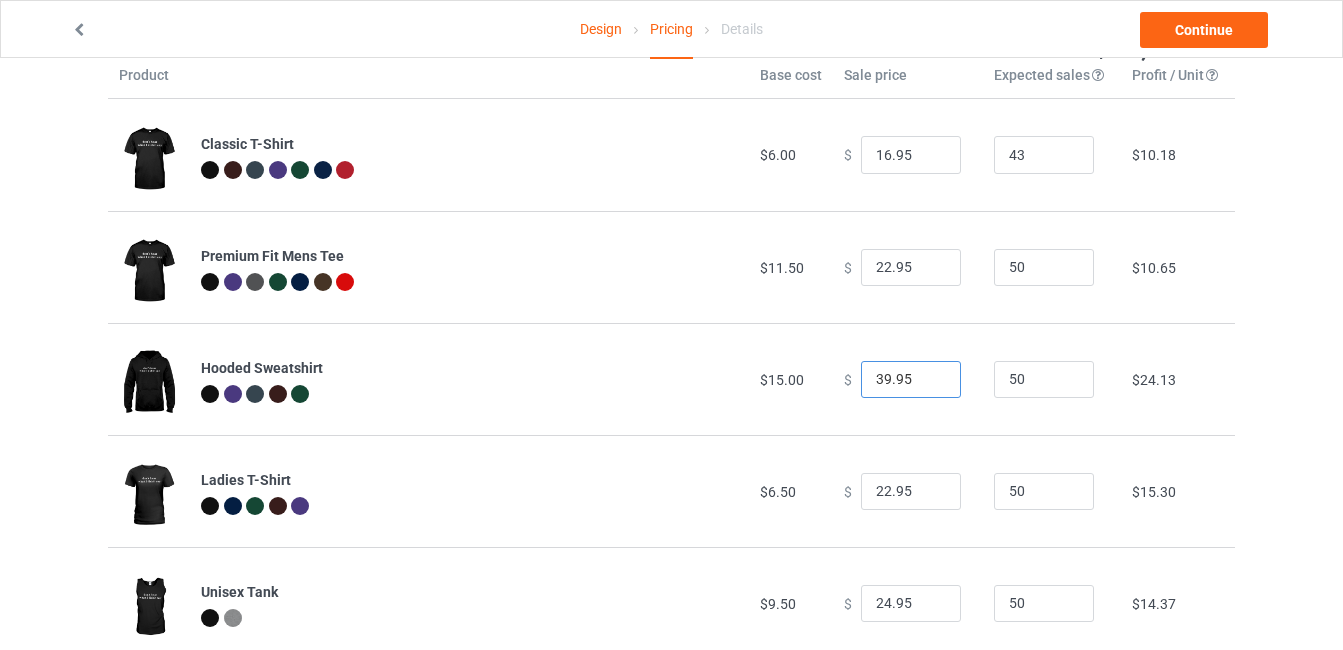 click on "39.95" at bounding box center (911, 380) 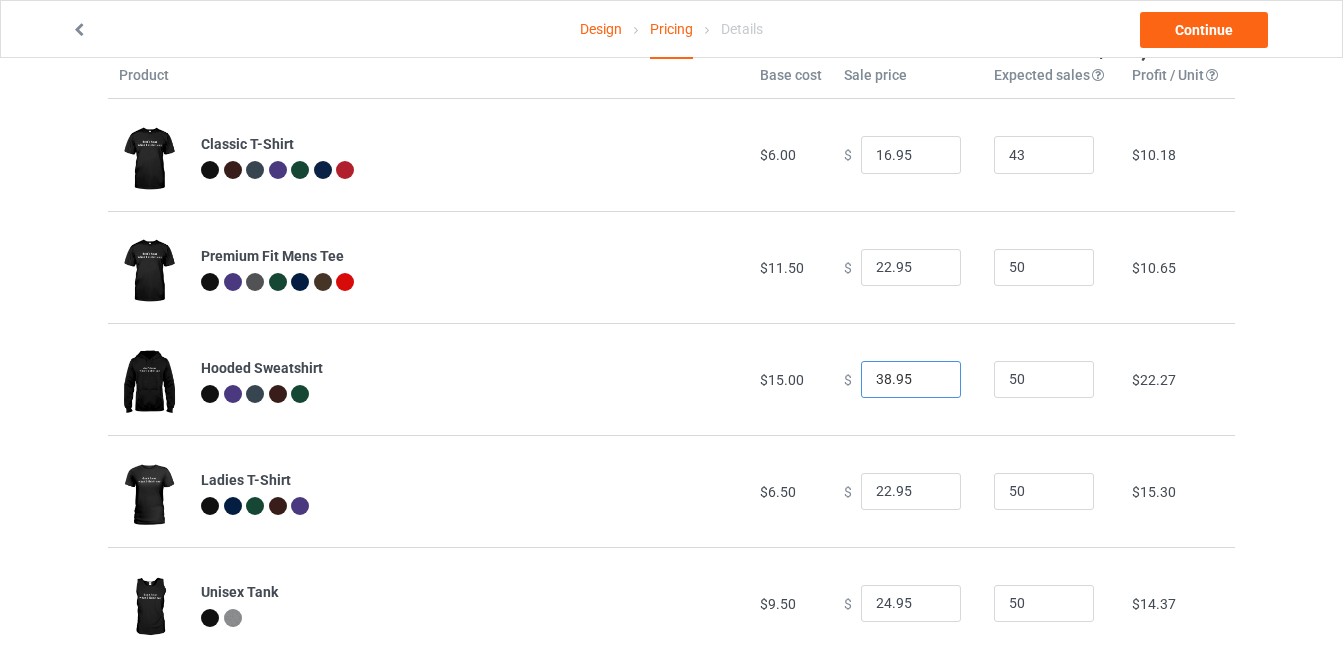 click on "38.95" at bounding box center [911, 380] 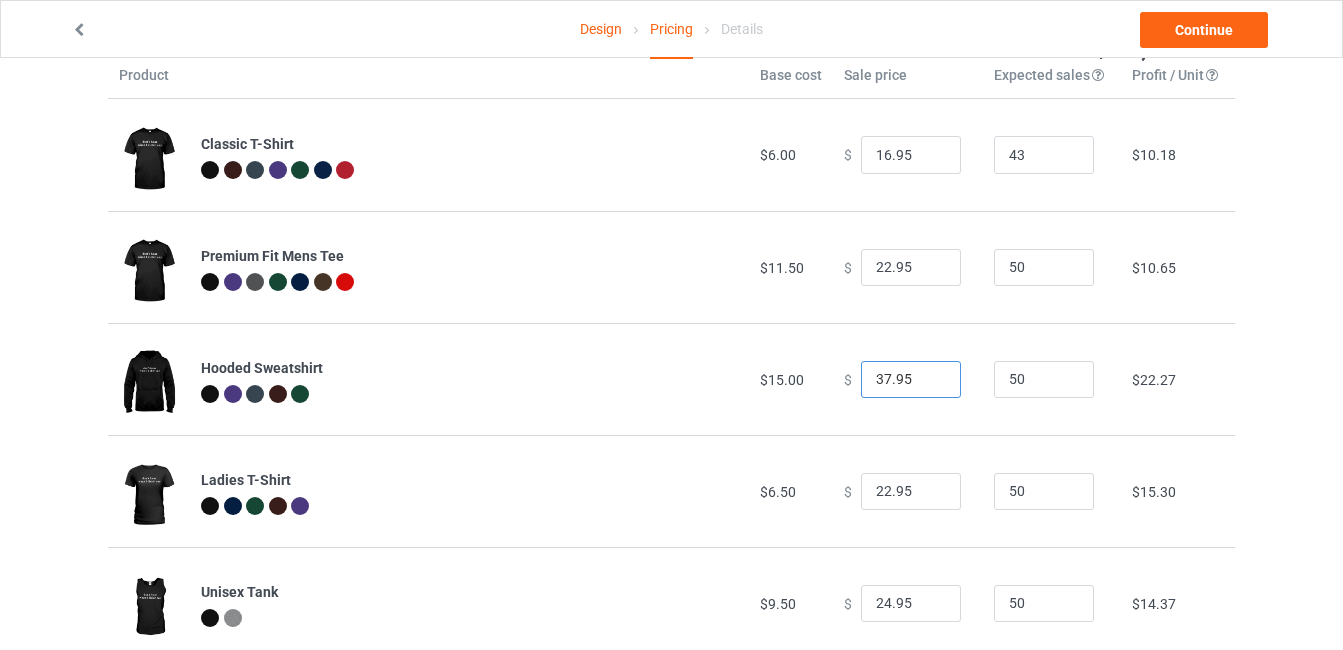 click on "37.95" at bounding box center [911, 380] 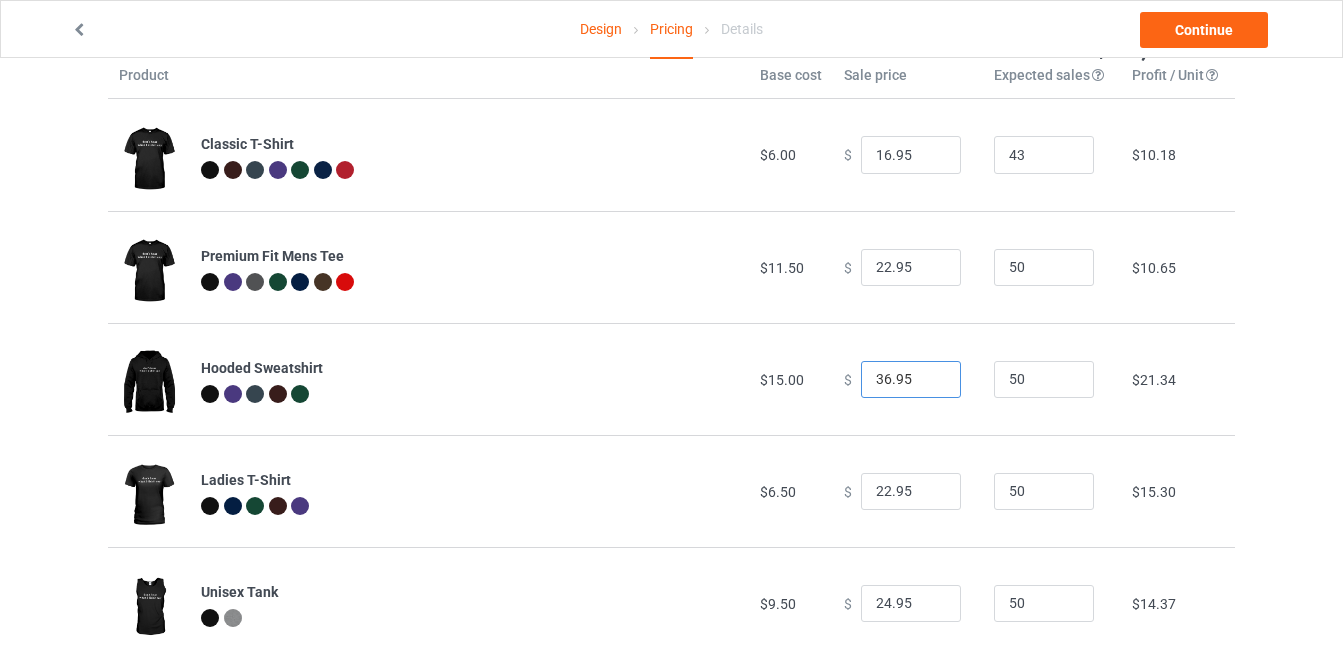 click on "36.95" at bounding box center [911, 380] 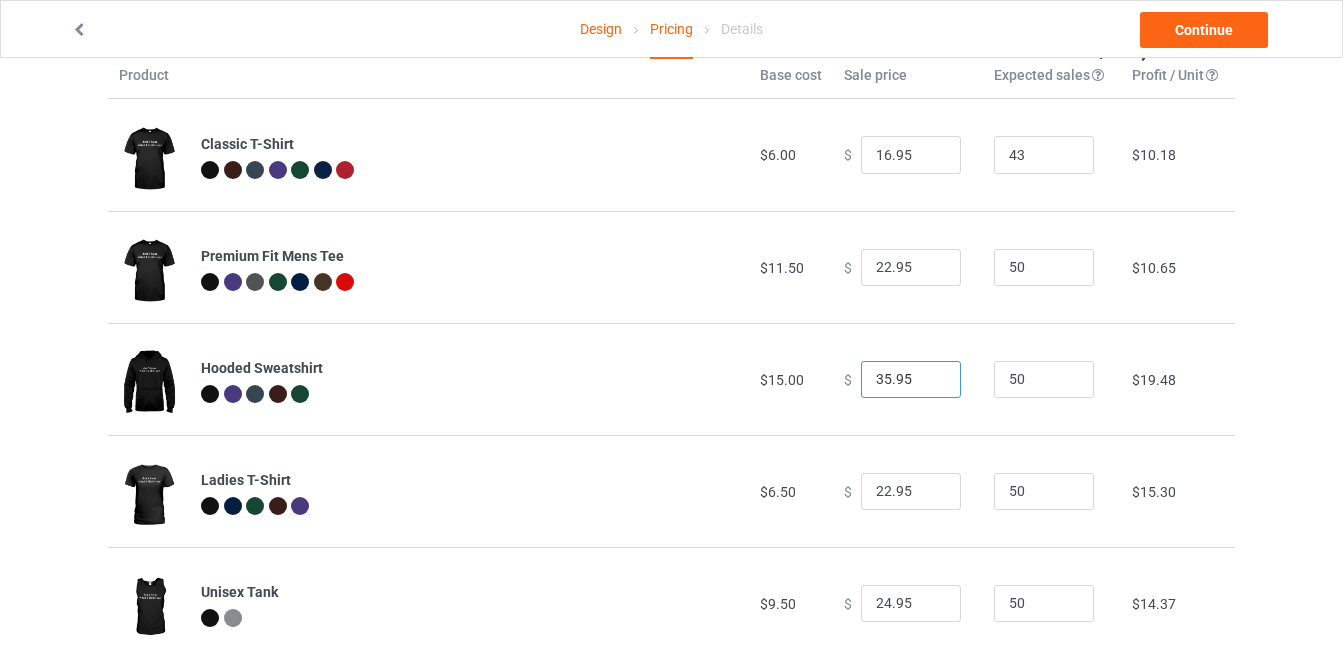 click on "35.95" at bounding box center (911, 380) 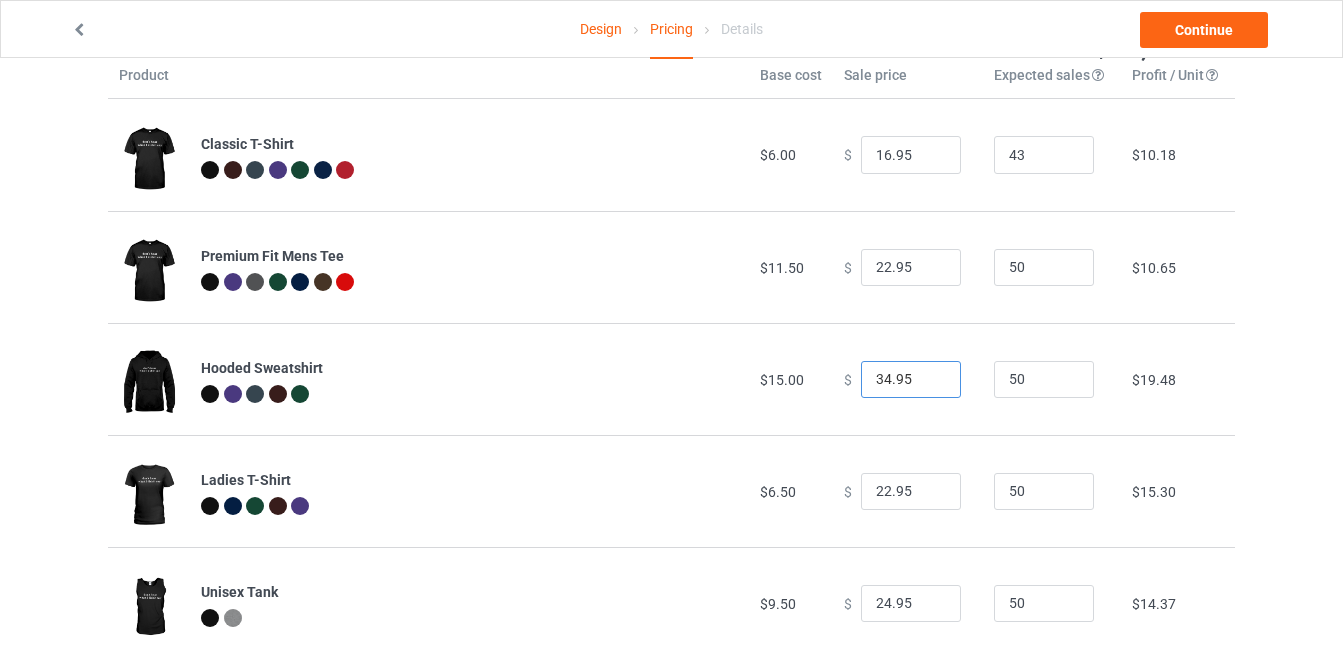 click on "34.95" at bounding box center [911, 380] 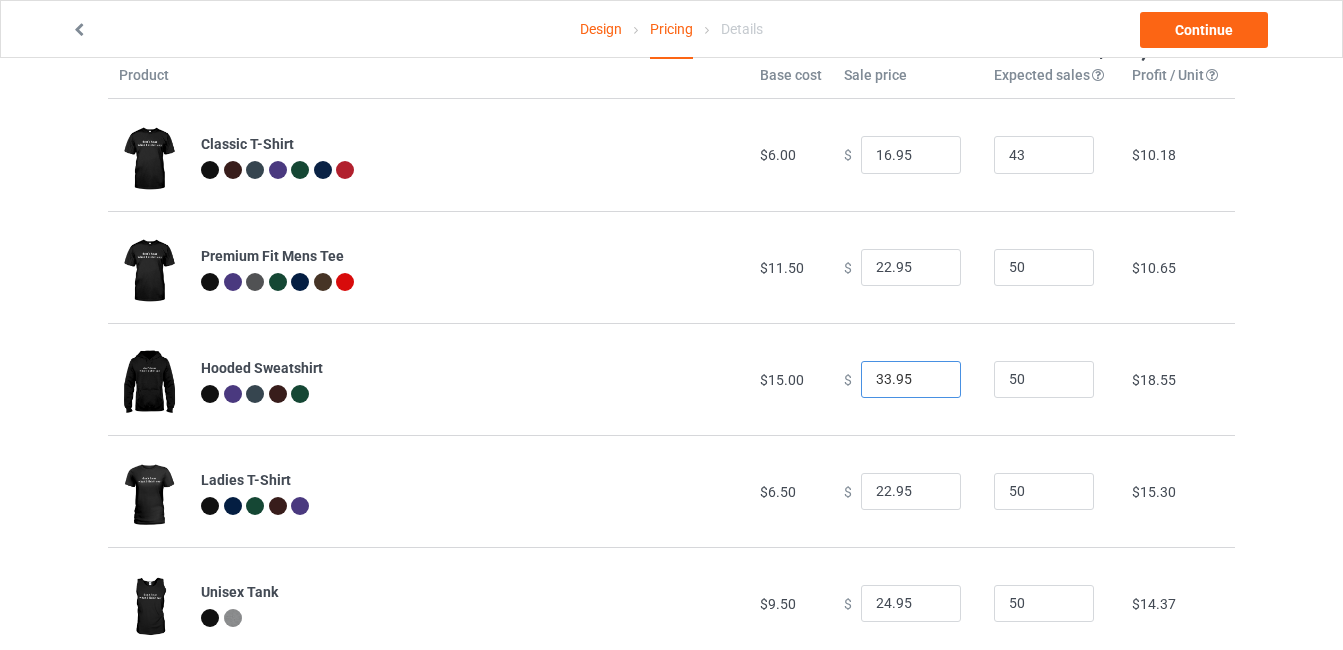 click on "33.95" at bounding box center (911, 380) 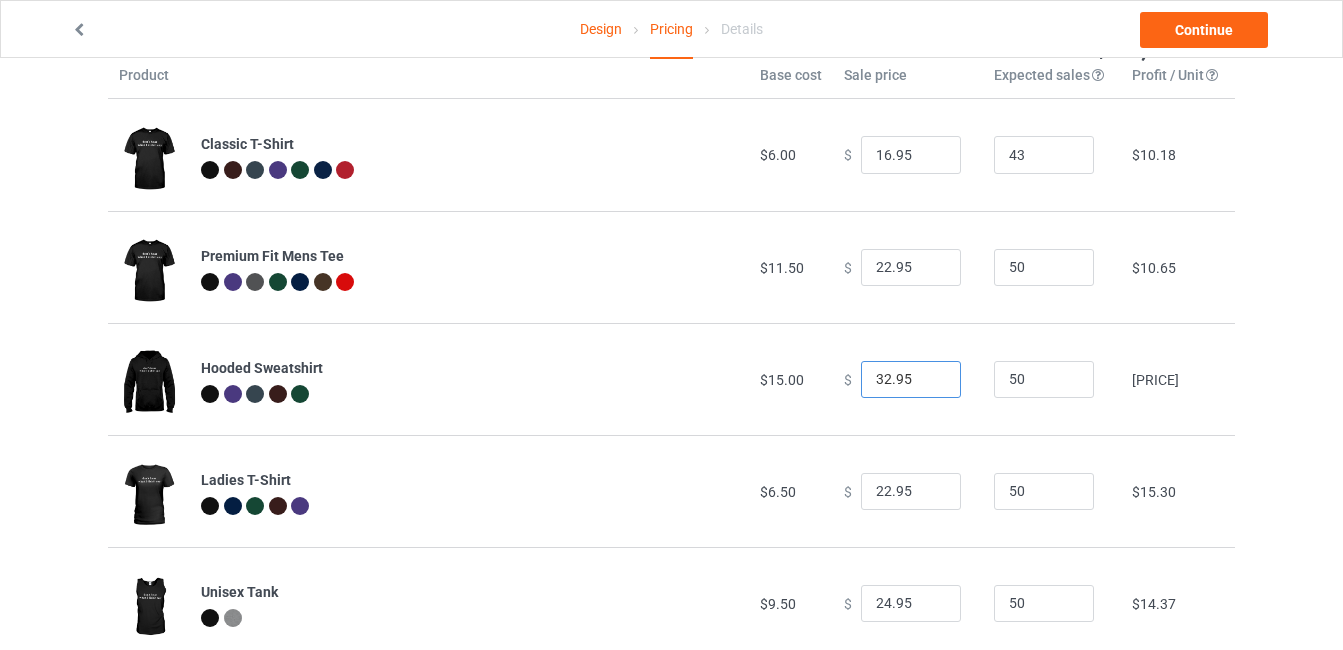 click on "32.95" at bounding box center (911, 380) 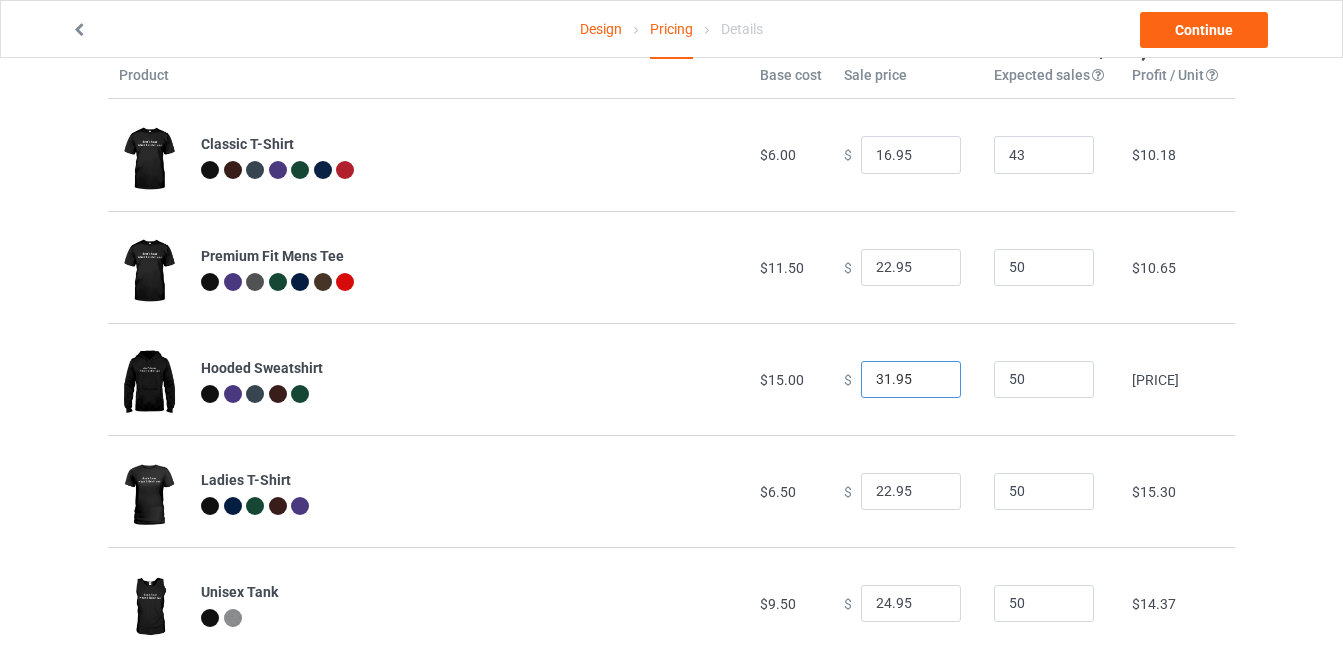 click on "31.95" at bounding box center [911, 380] 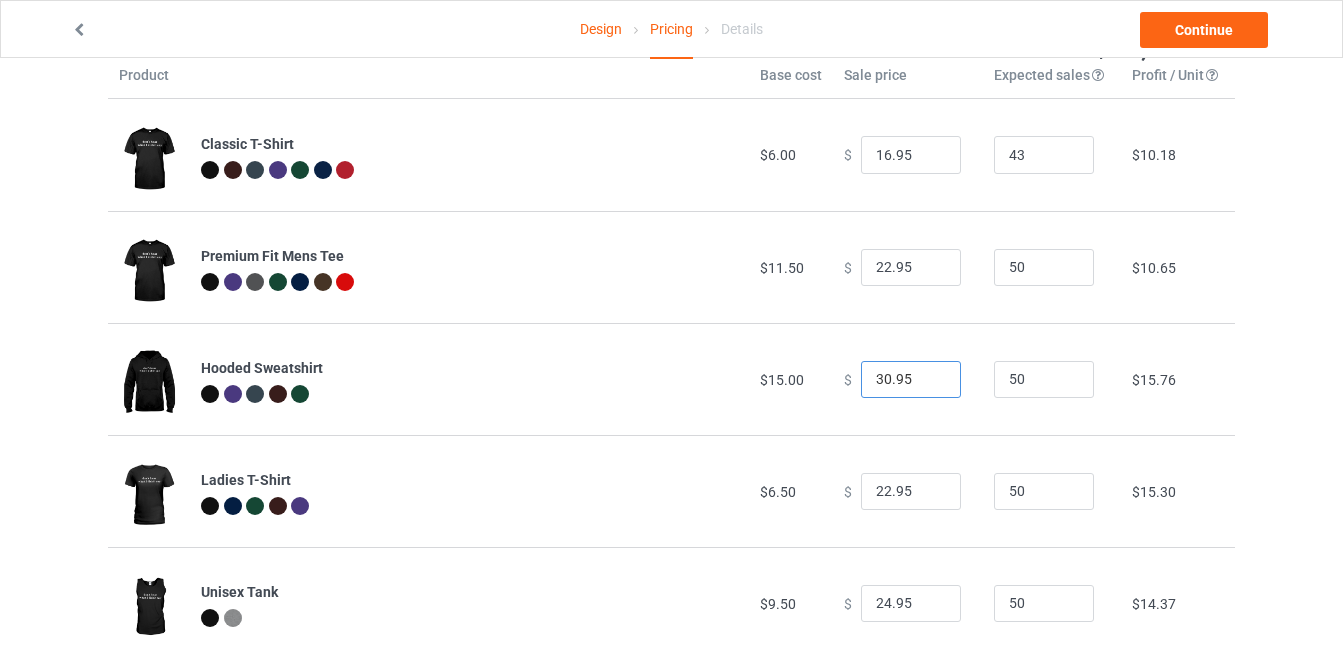 type on "30.95" 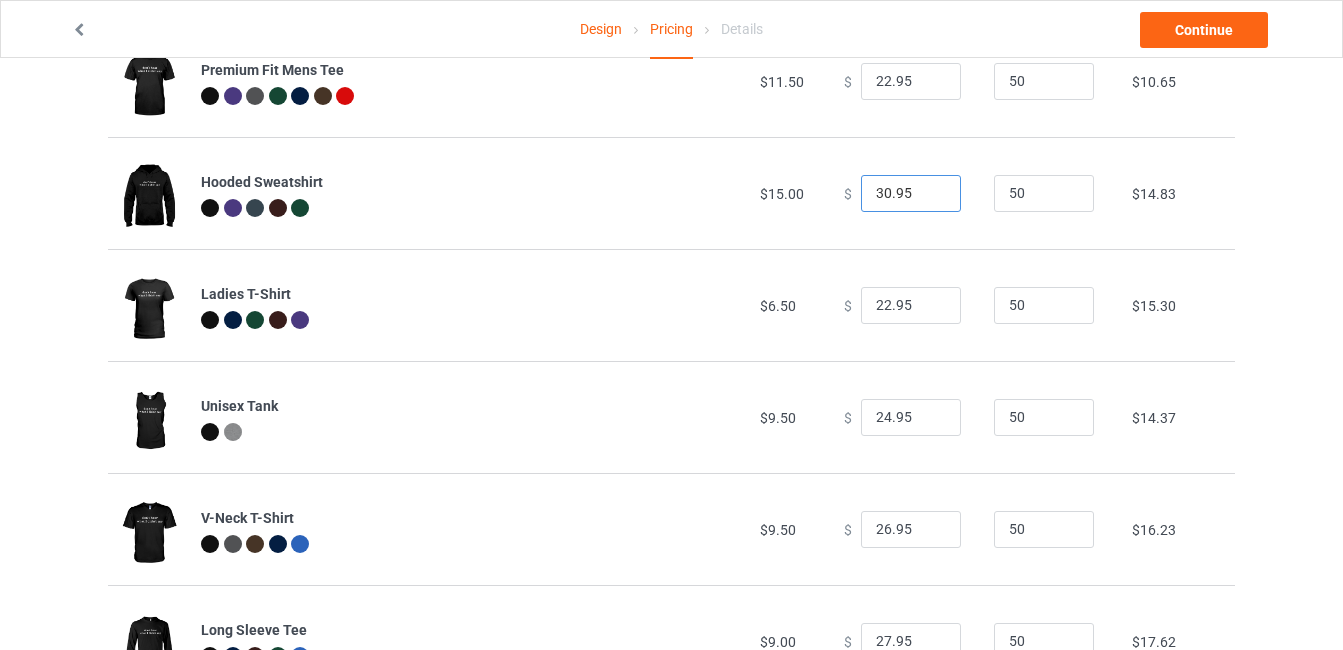scroll, scrollTop: 293, scrollLeft: 0, axis: vertical 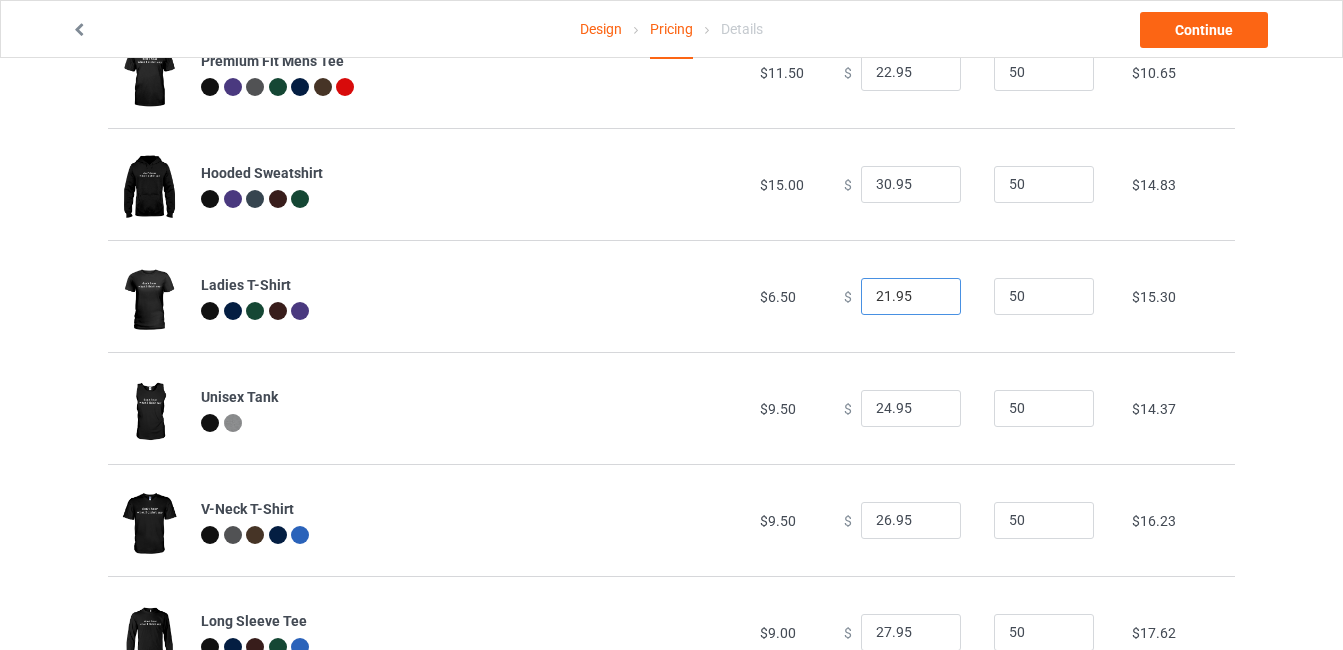click on "21.95" at bounding box center [911, 297] 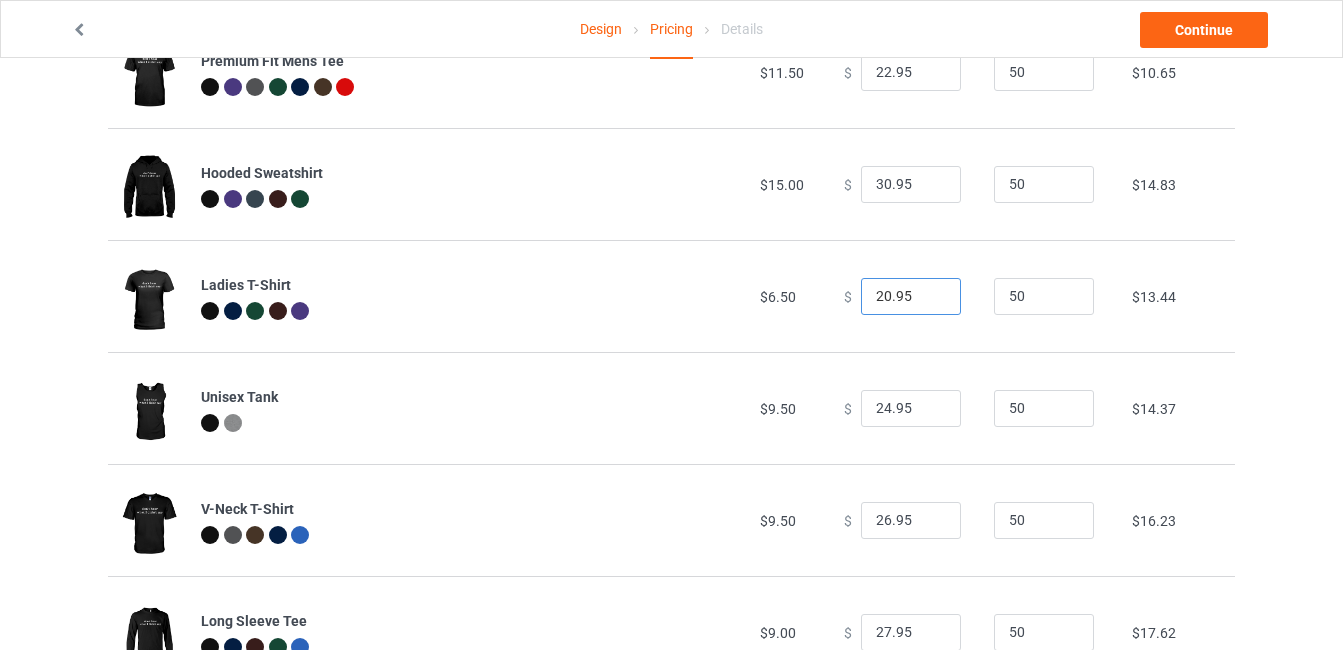 click on "20.95" at bounding box center [911, 297] 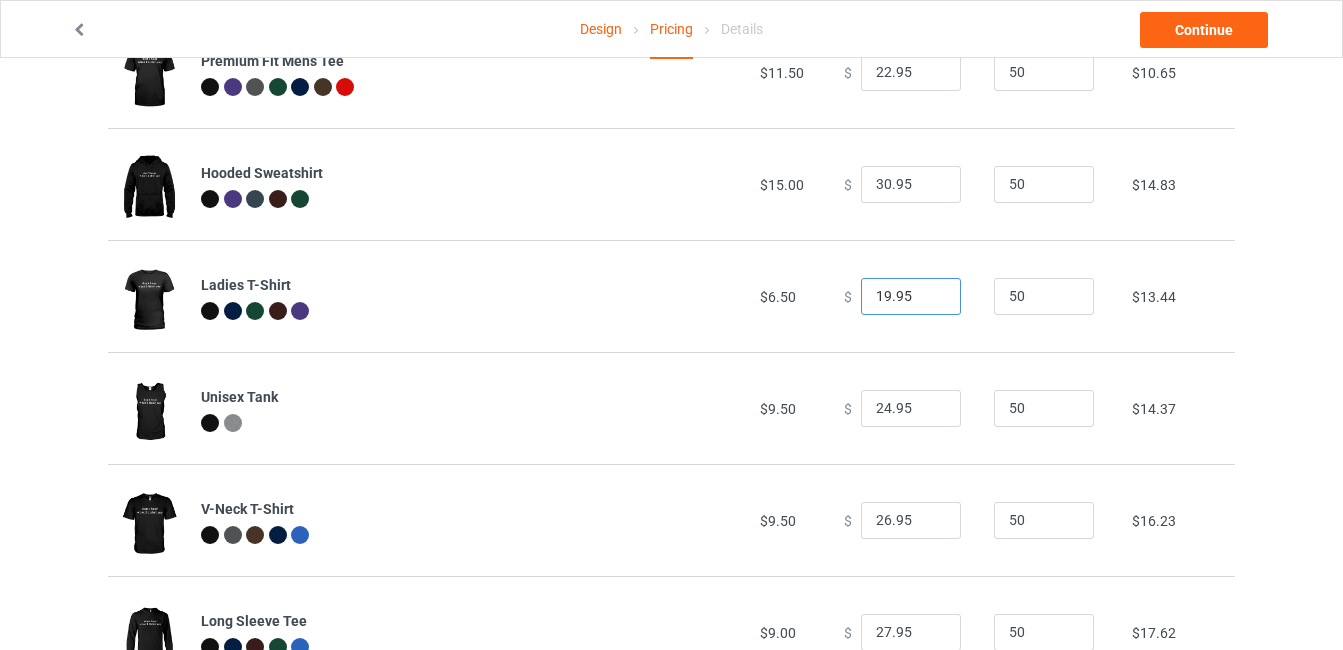 click on "19.95" at bounding box center [911, 297] 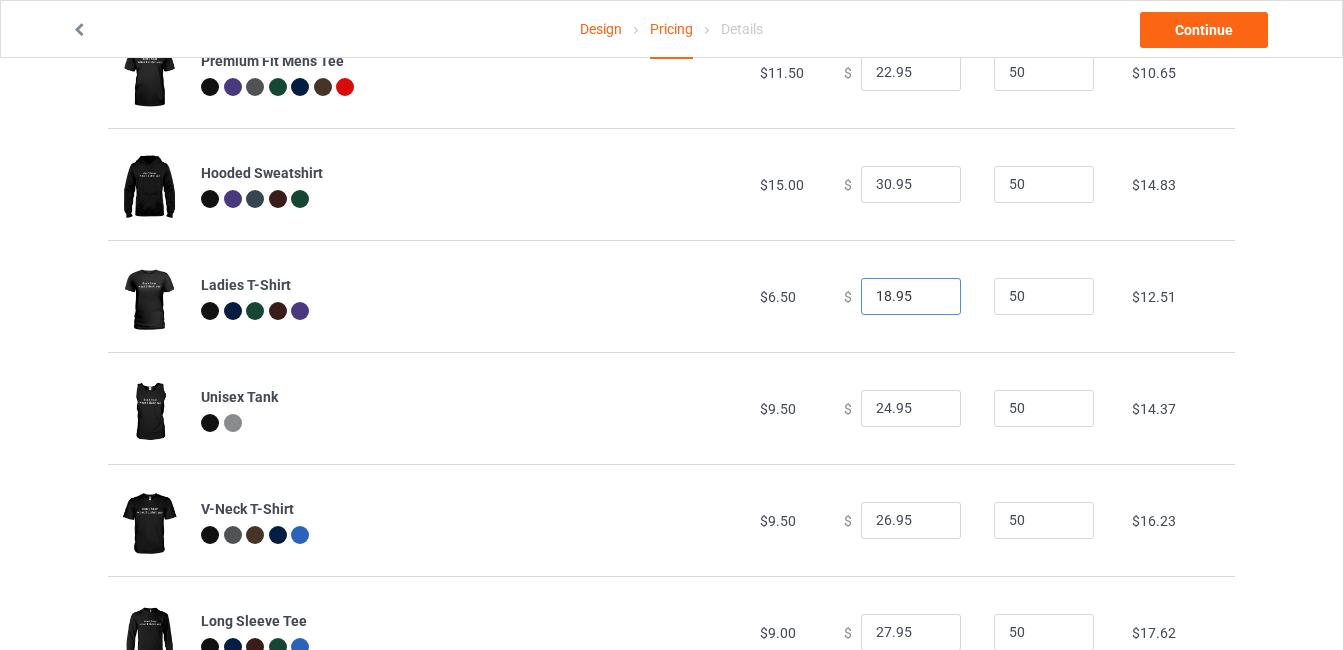 type on "18.95" 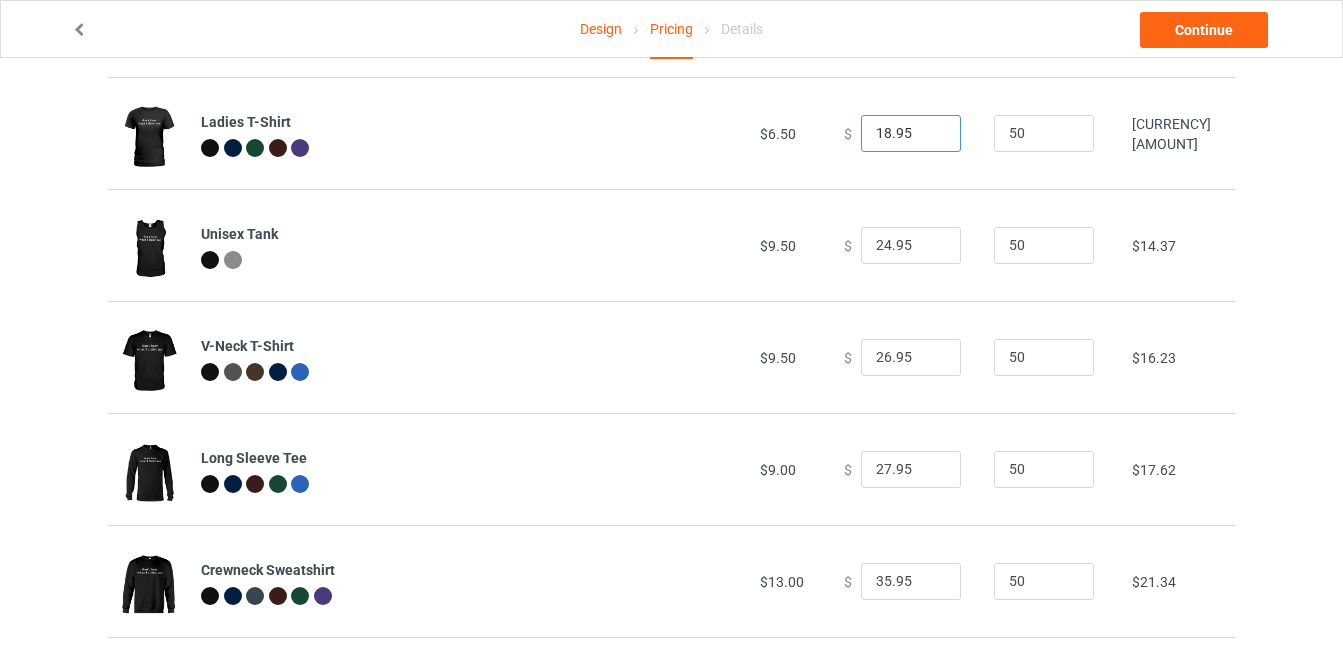 scroll, scrollTop: 461, scrollLeft: 0, axis: vertical 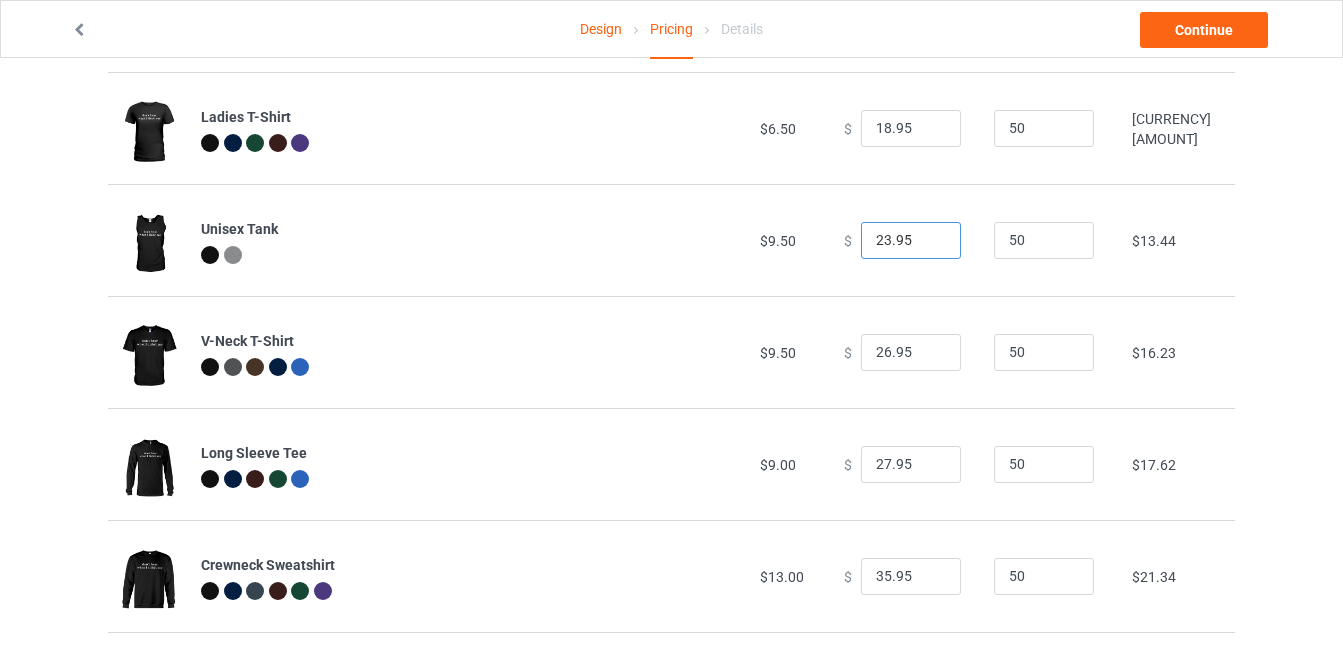 click on "23.95" at bounding box center [911, 241] 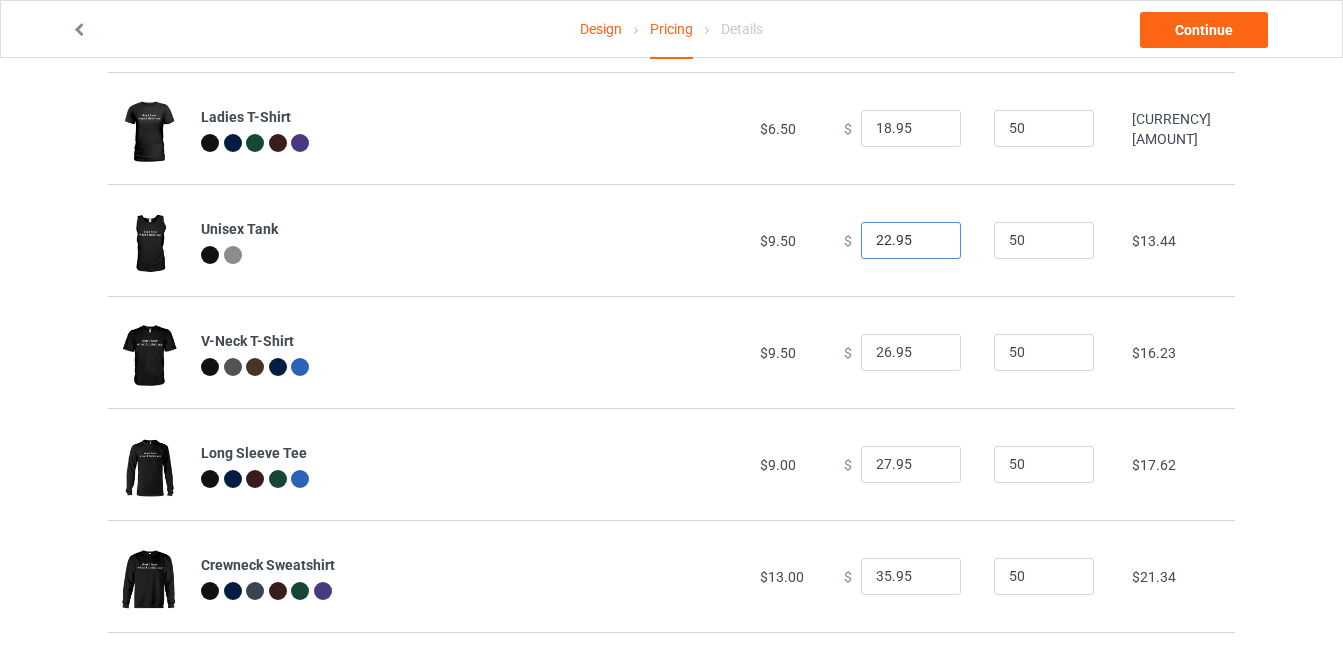 click on "22.95" at bounding box center [911, 241] 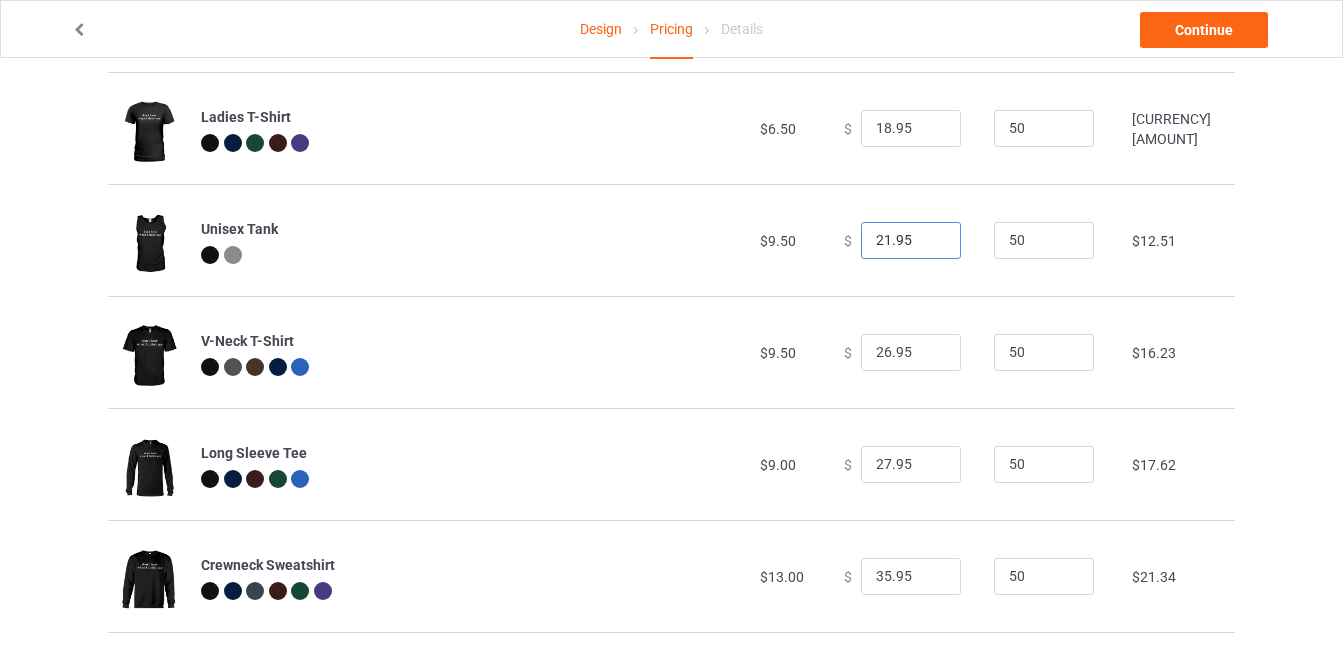 click on "21.95" at bounding box center (911, 241) 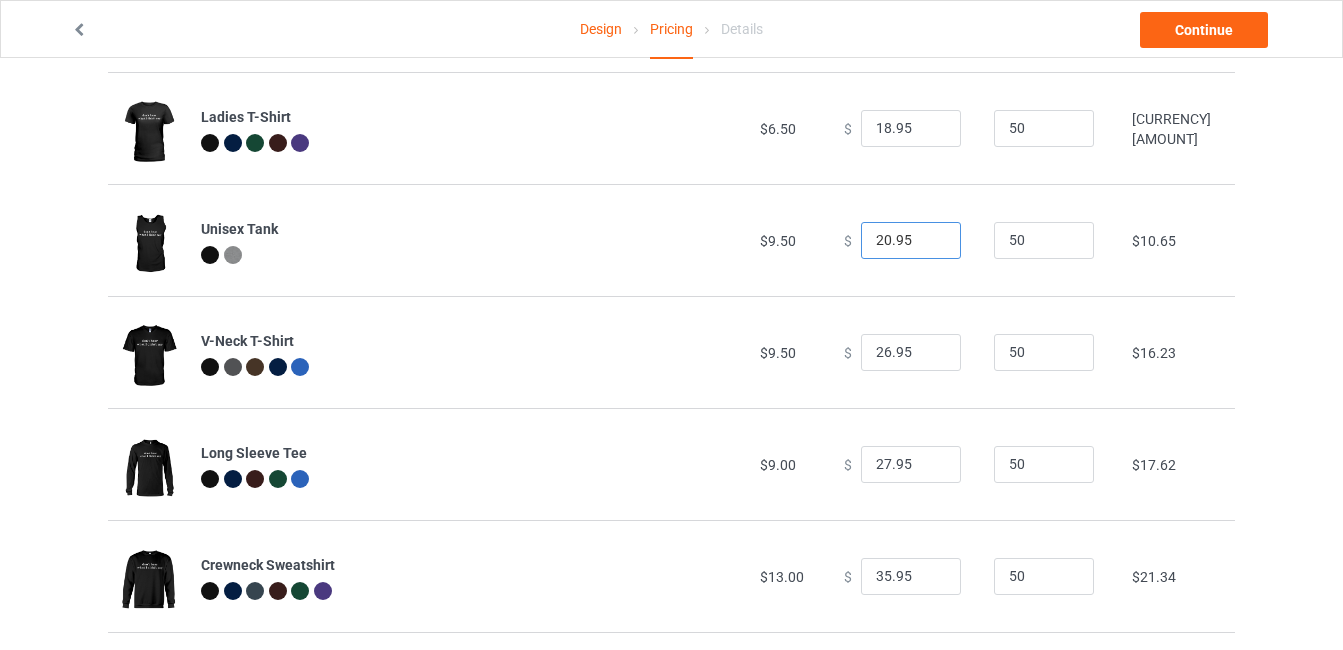 click on "20.95" at bounding box center [911, 241] 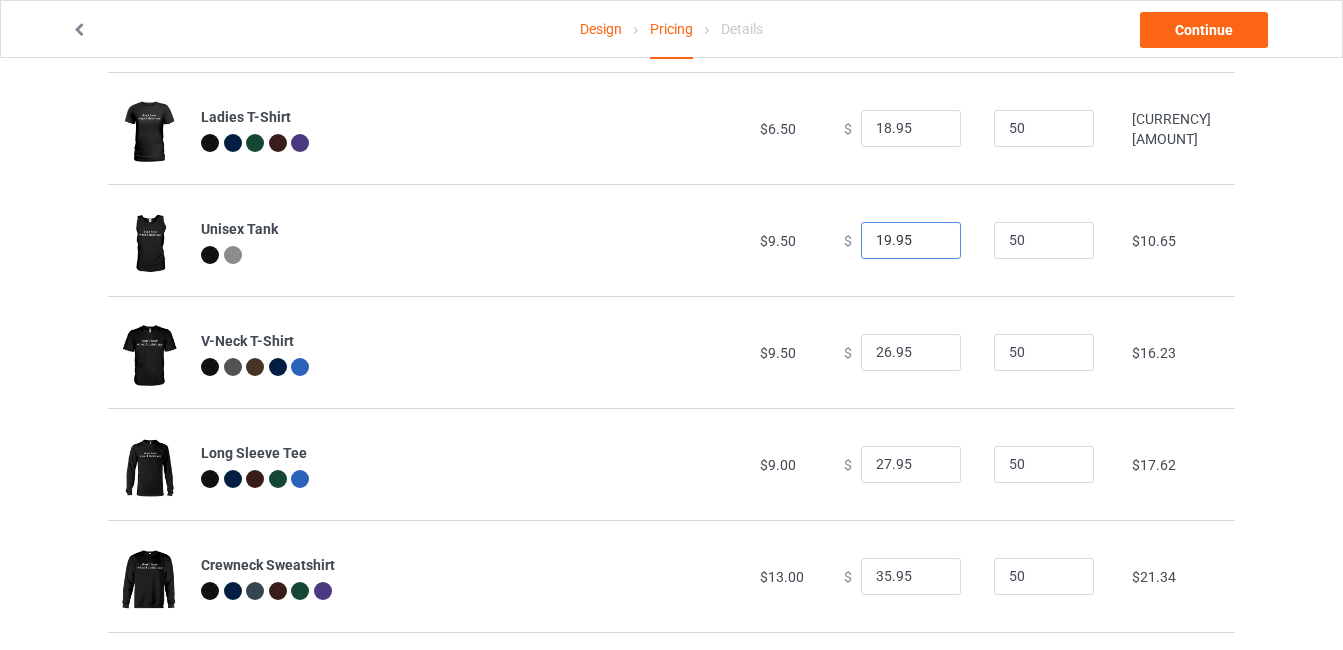 click on "19.95" at bounding box center (911, 241) 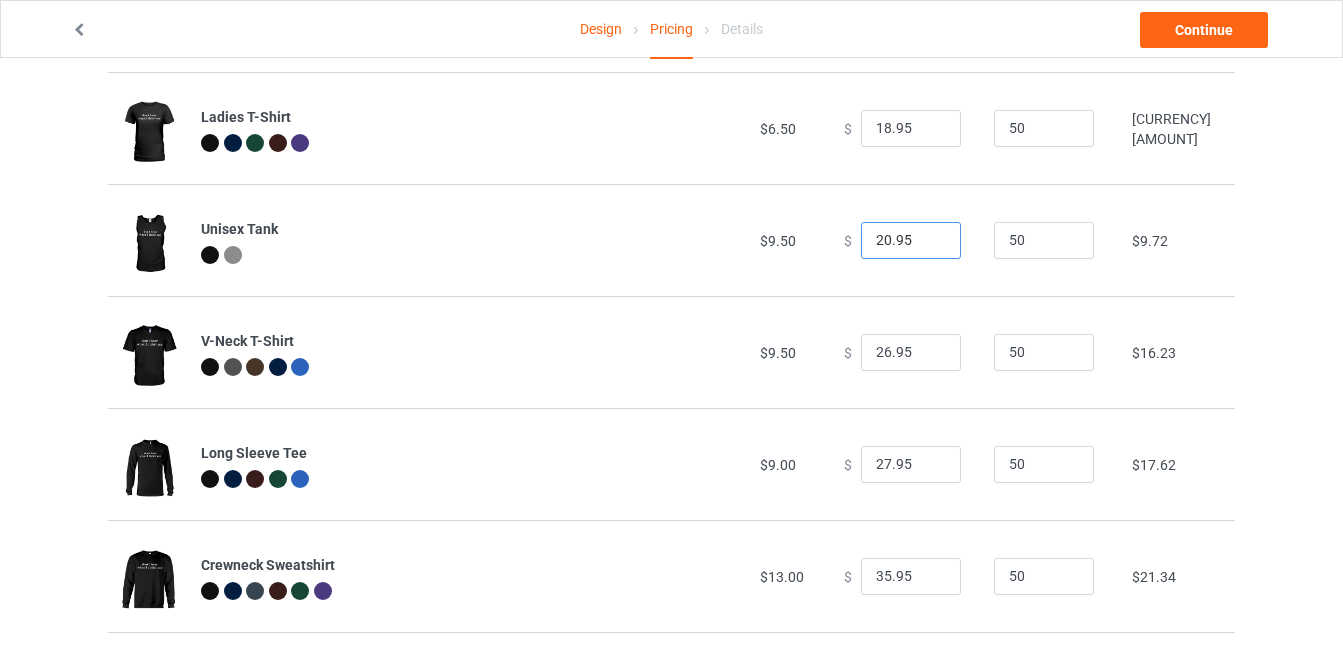 type on "20.95" 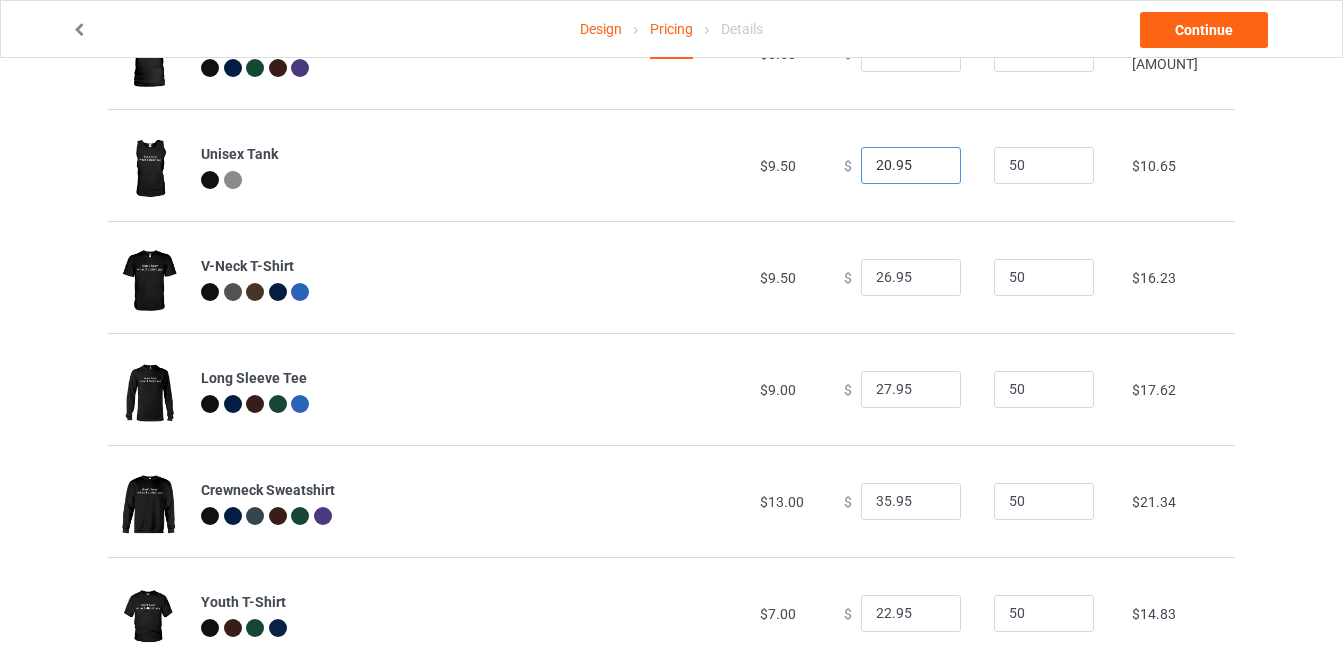 scroll, scrollTop: 545, scrollLeft: 0, axis: vertical 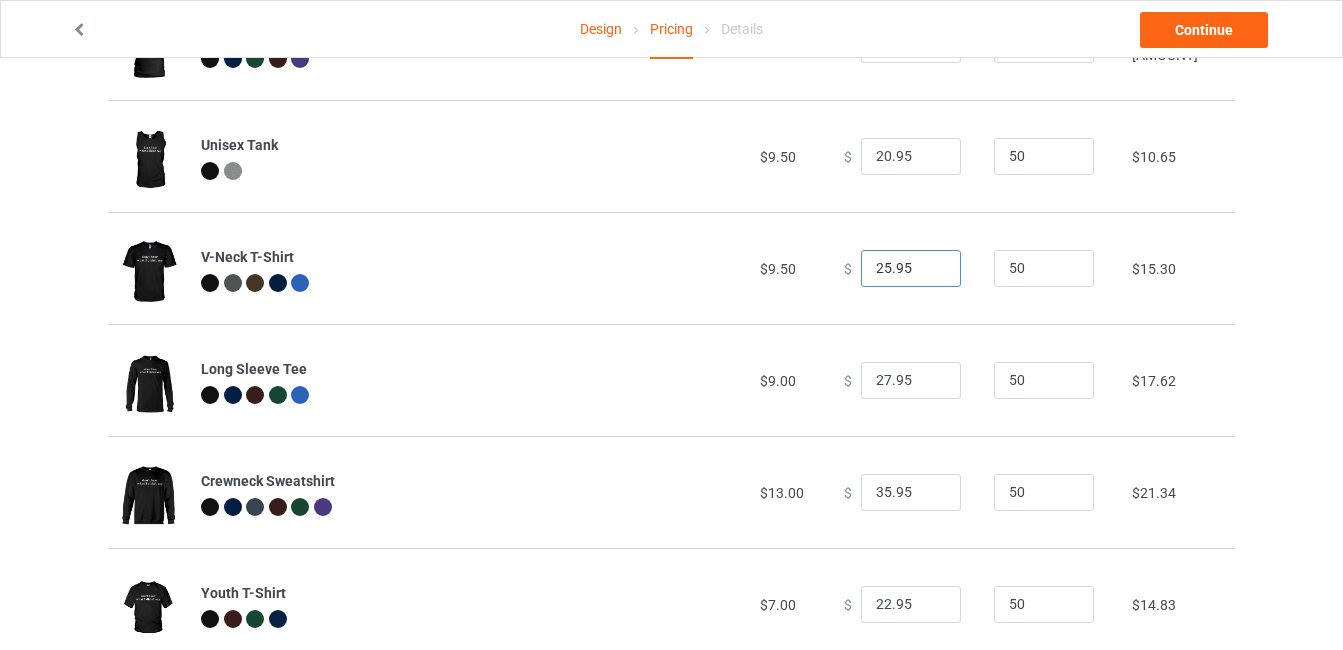 click on "25.95" at bounding box center (911, 269) 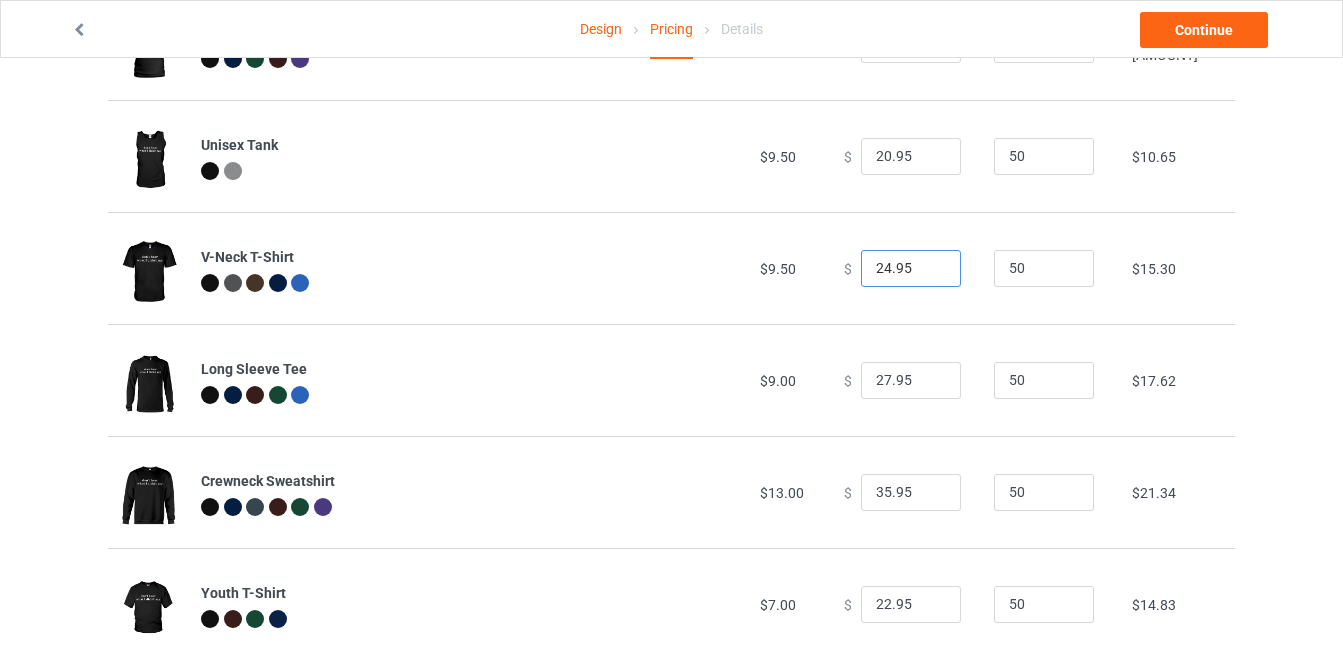 click on "24.95" at bounding box center (911, 269) 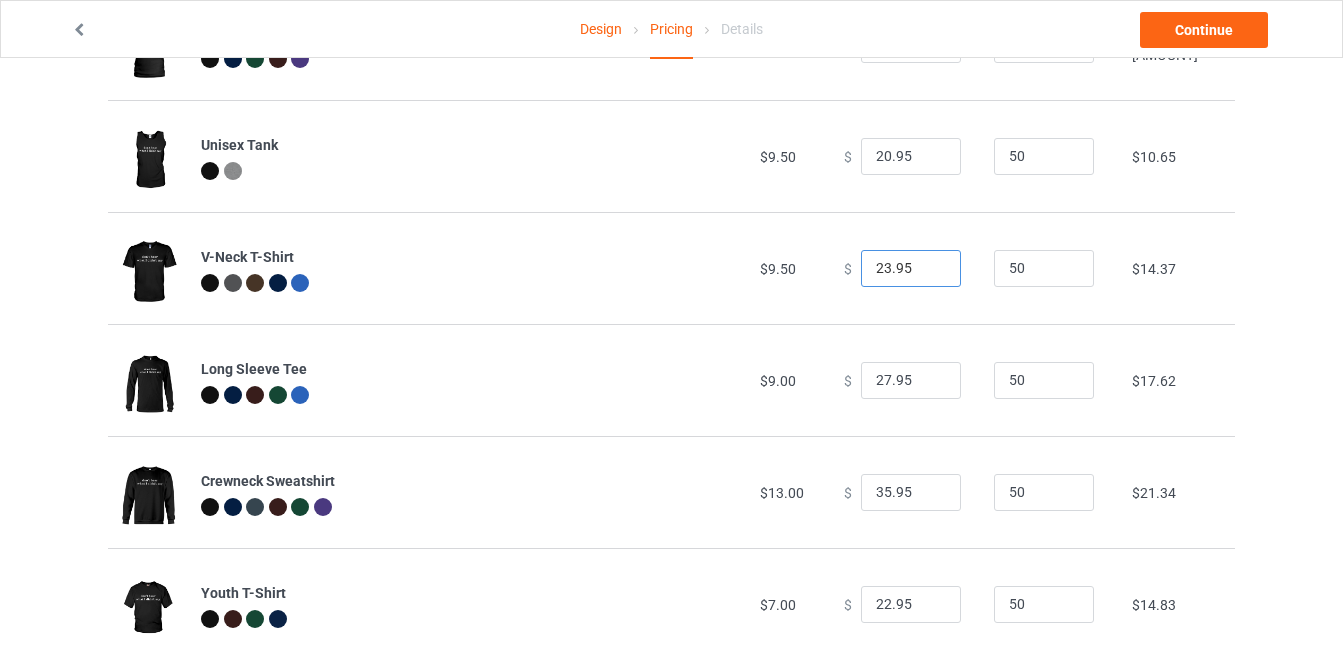 click on "23.95" at bounding box center [911, 269] 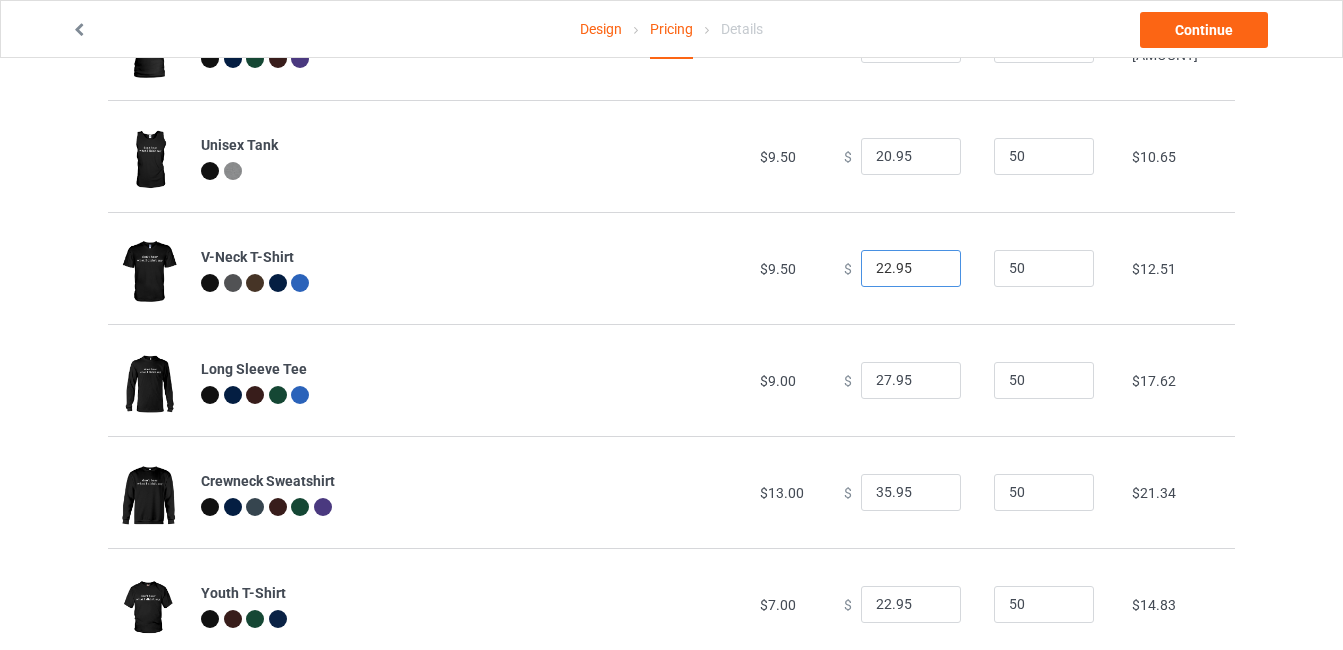 click on "22.95" at bounding box center [911, 269] 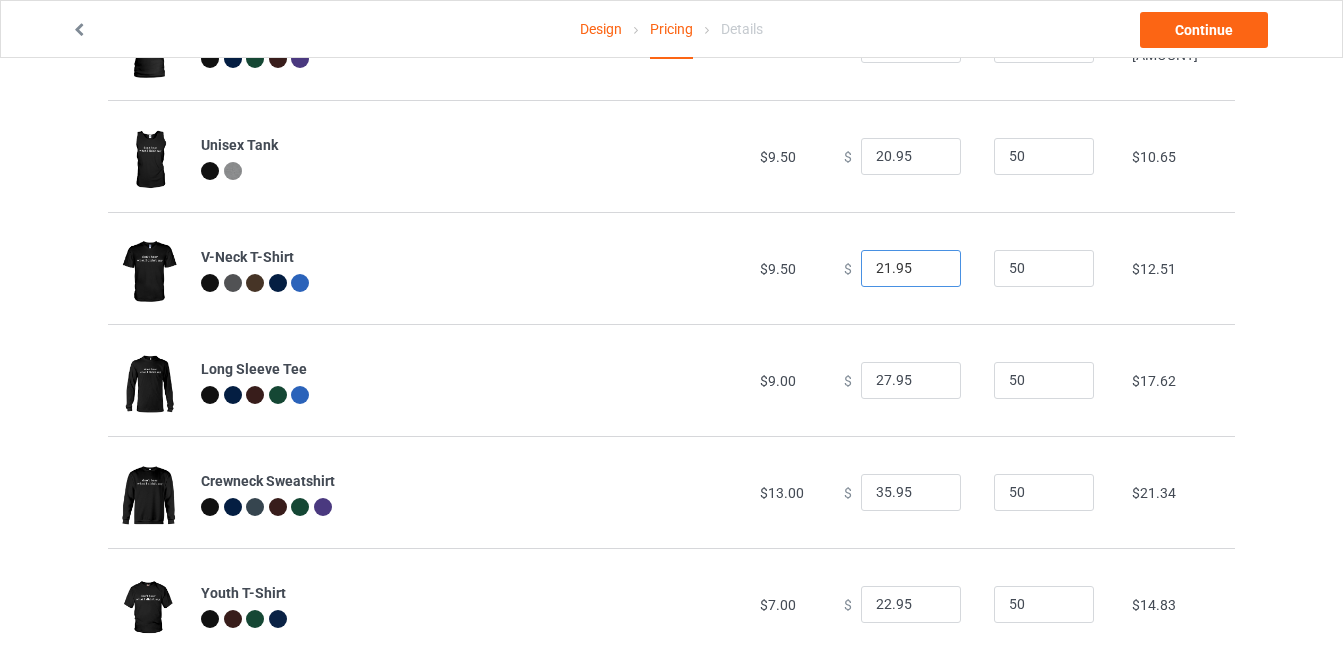 click on "21.95" at bounding box center [911, 269] 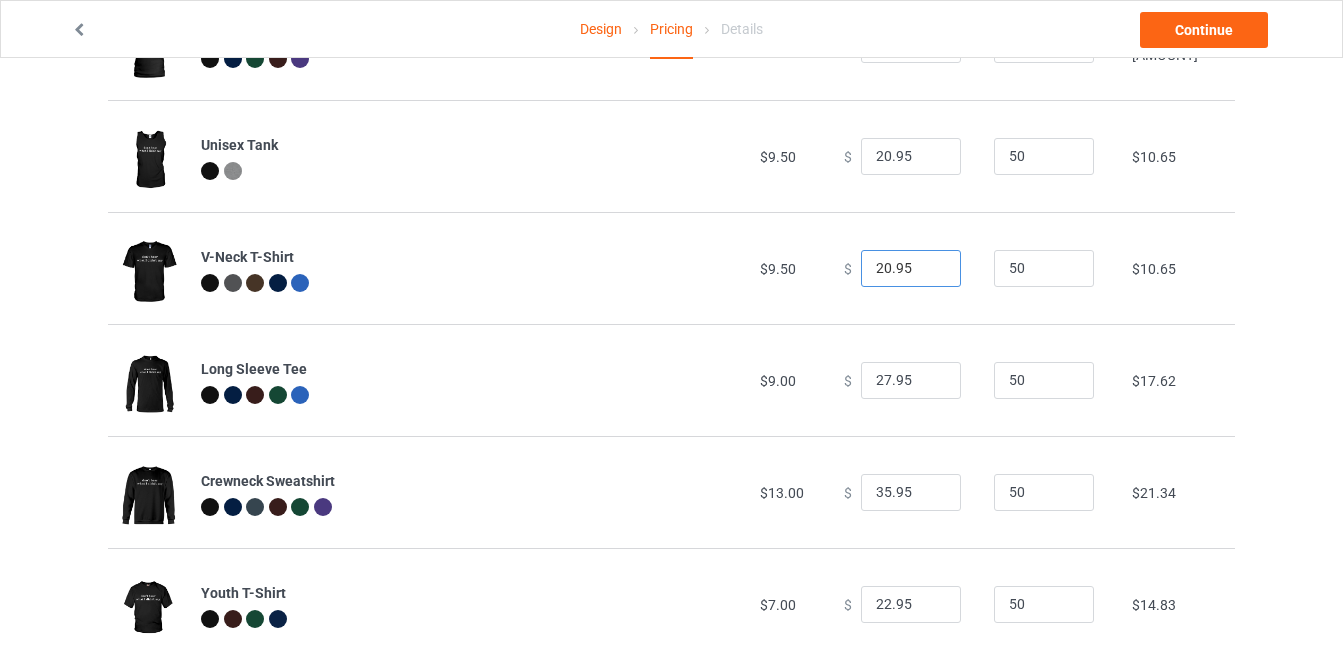 type on "20.95" 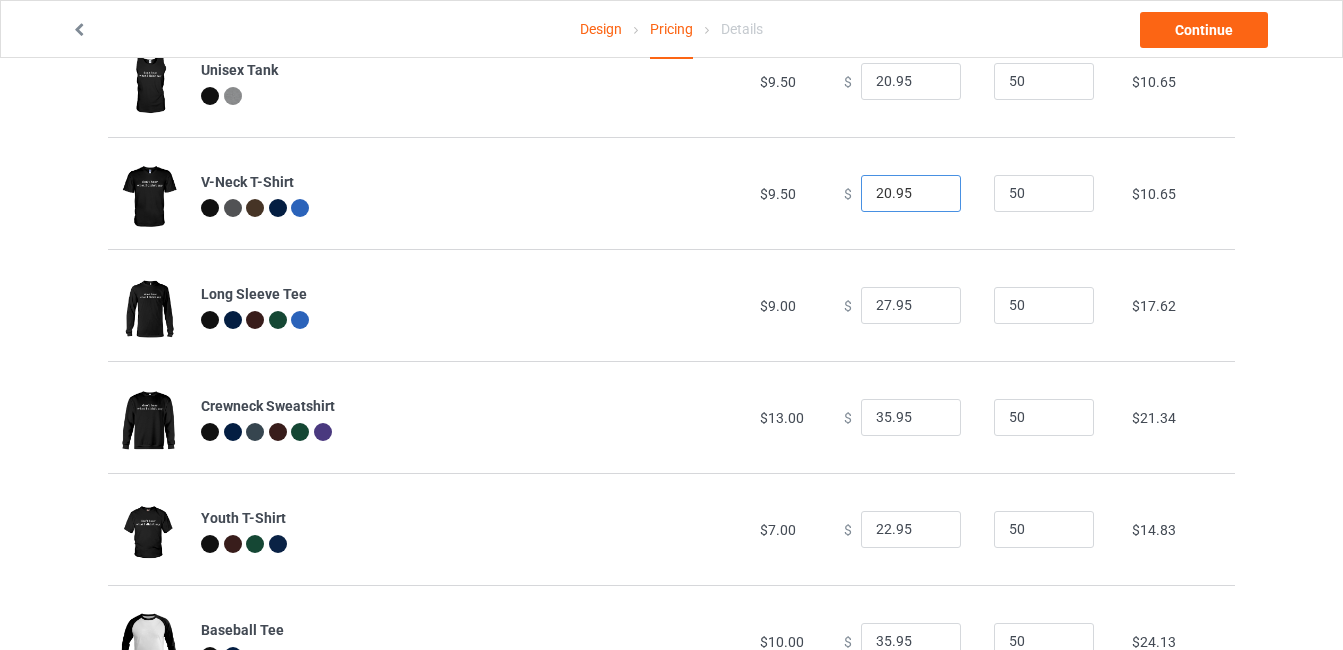 scroll, scrollTop: 657, scrollLeft: 0, axis: vertical 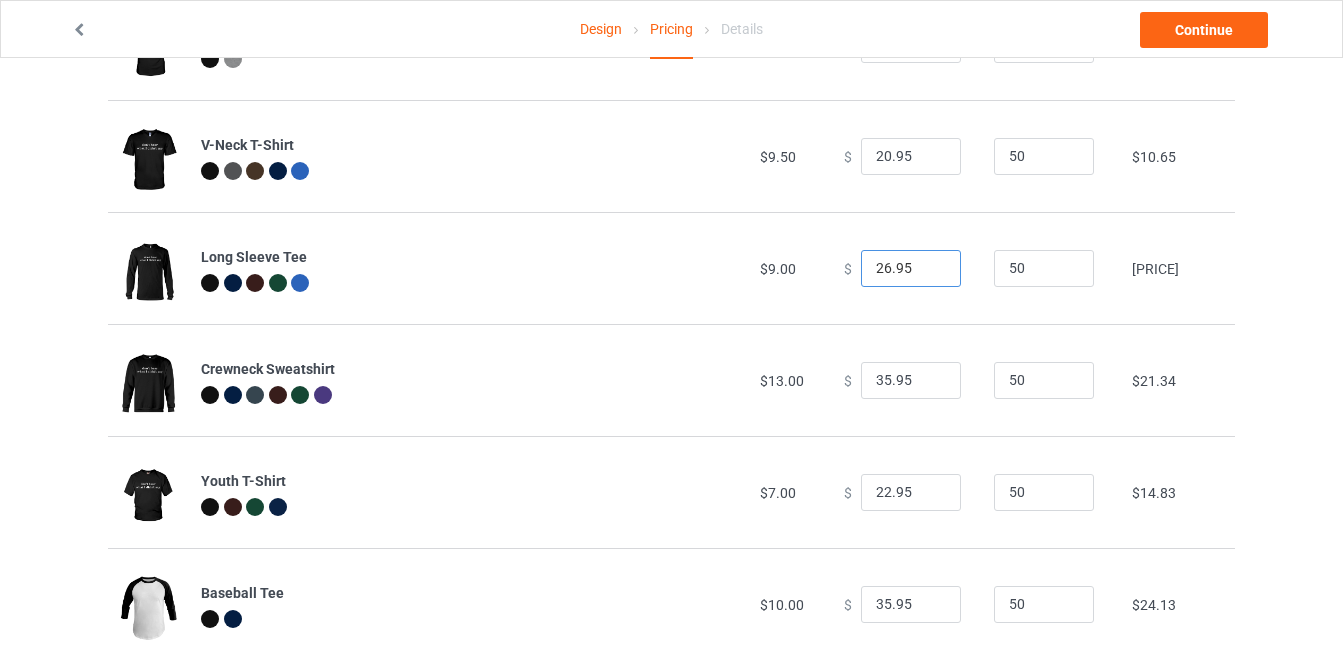 click on "26.95" at bounding box center (911, 269) 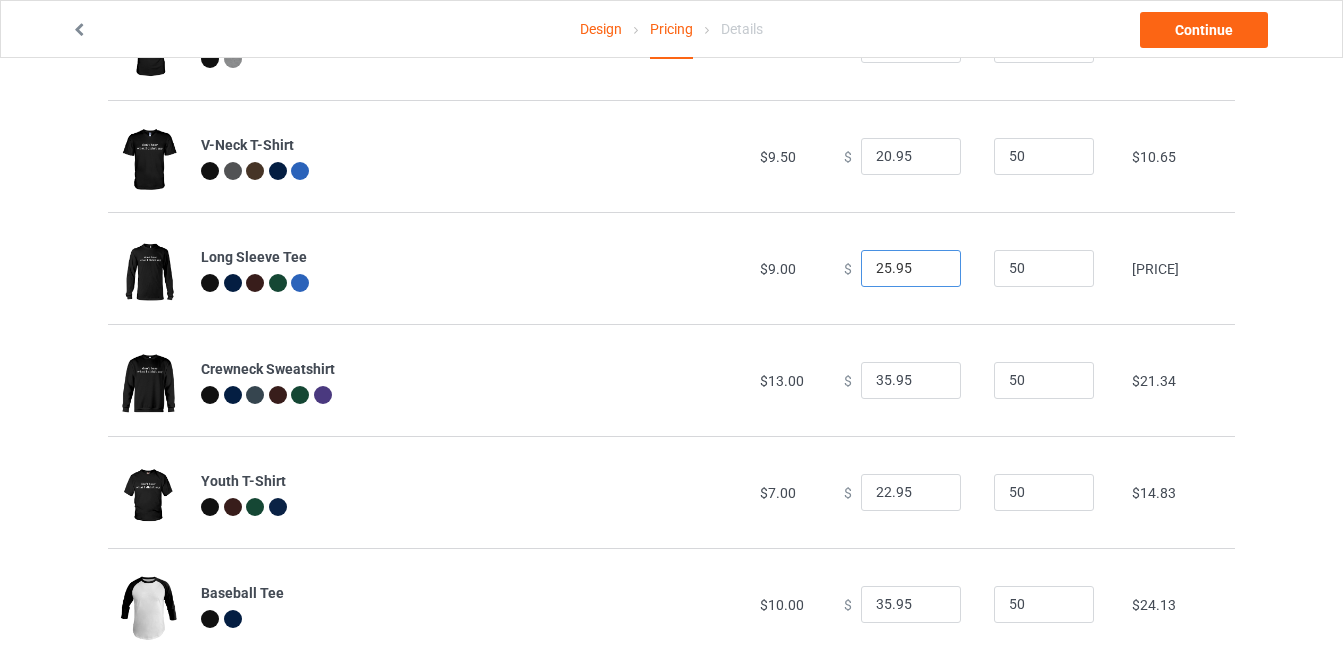 click on "25.95" at bounding box center [911, 269] 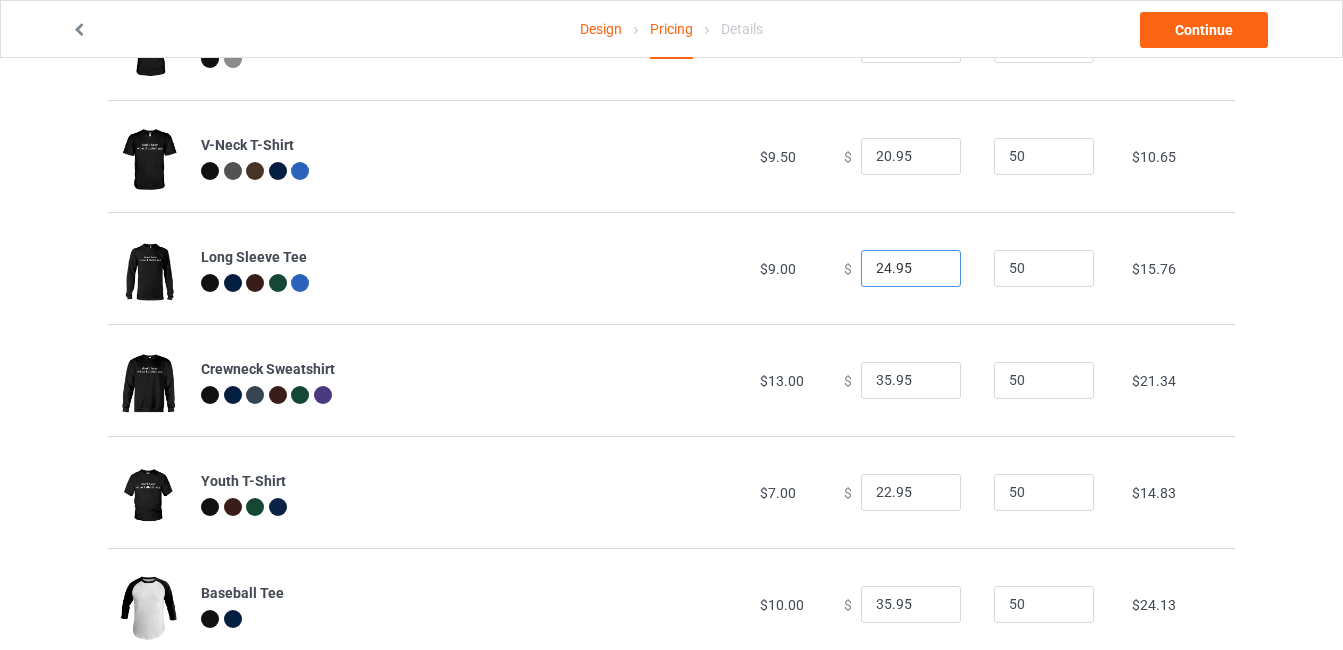 click on "24.95" at bounding box center [911, 269] 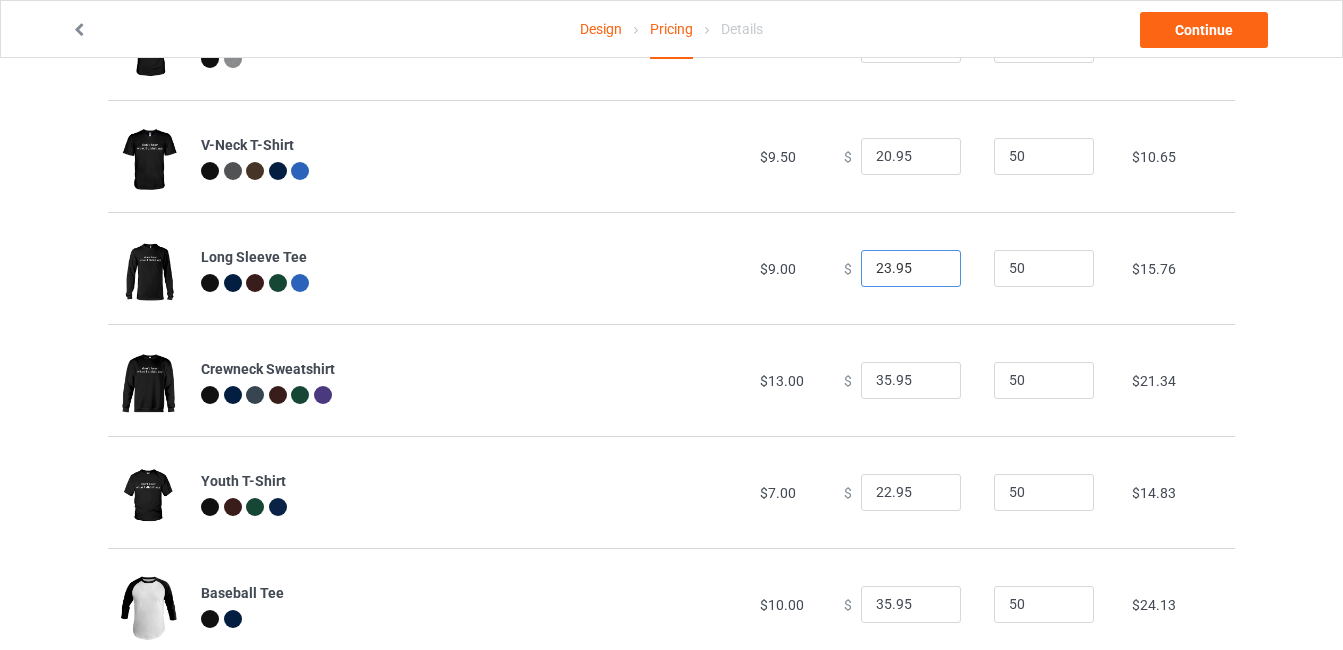 click on "23.95" at bounding box center (911, 269) 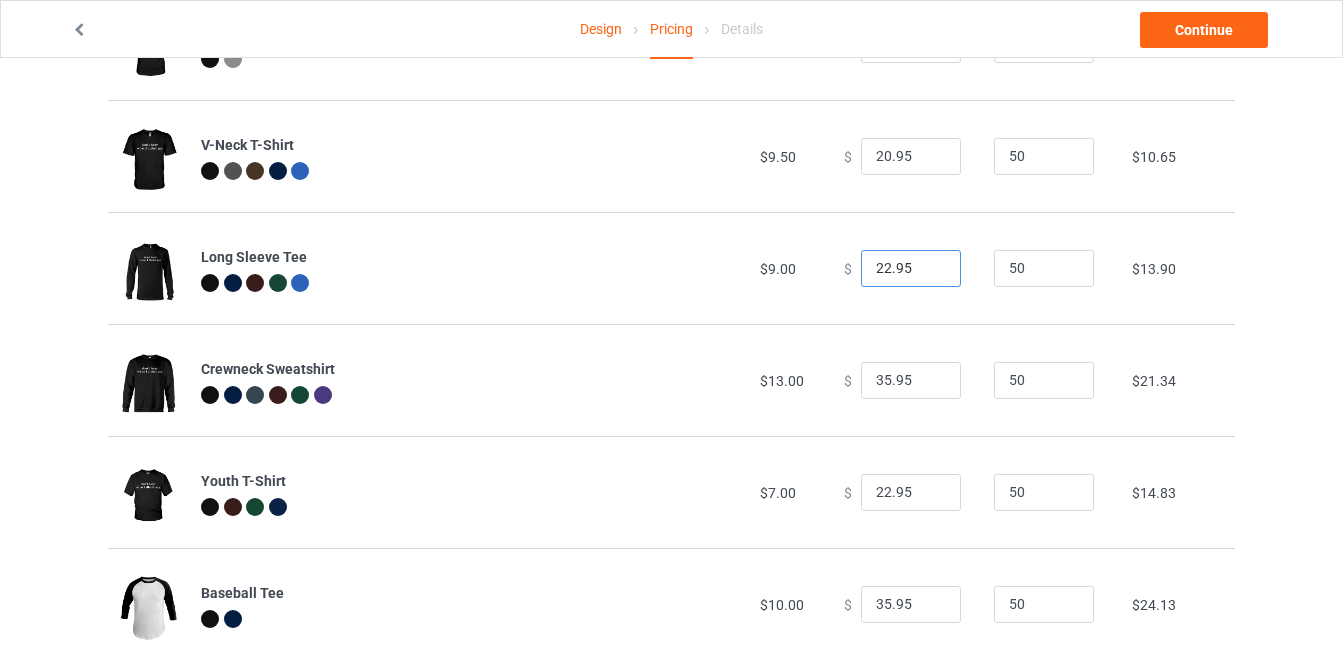 click on "22.95" at bounding box center (911, 269) 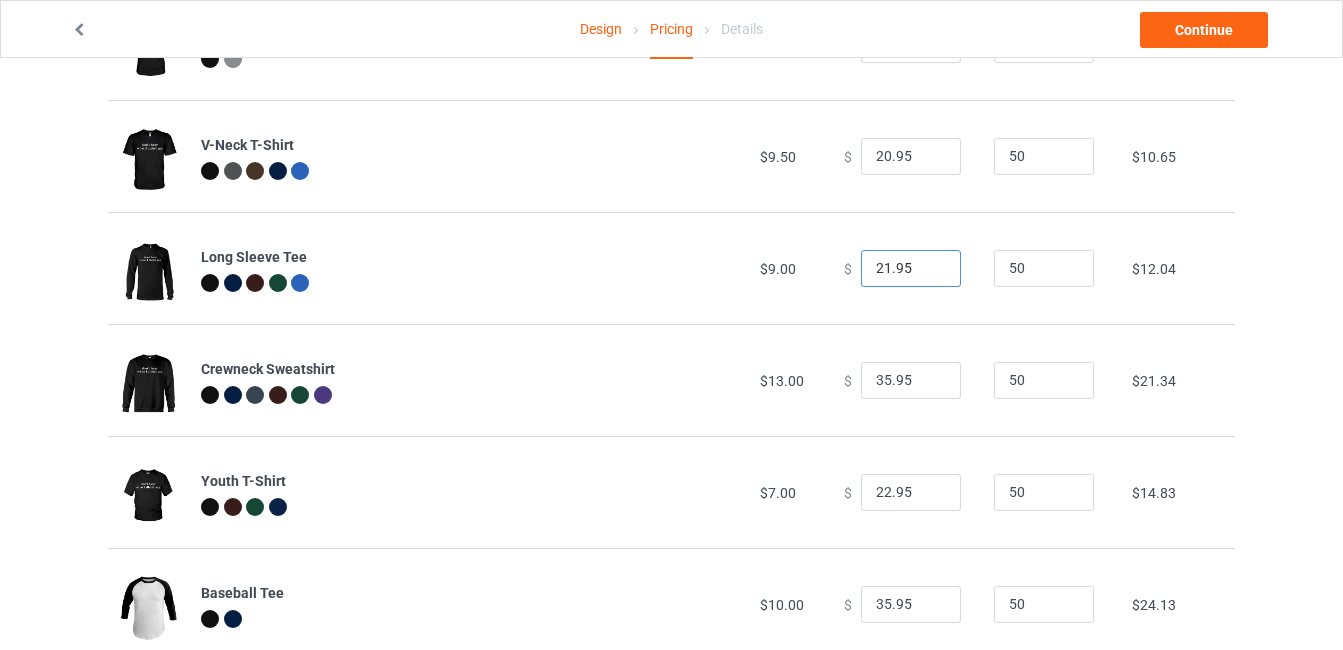 type on "21.95" 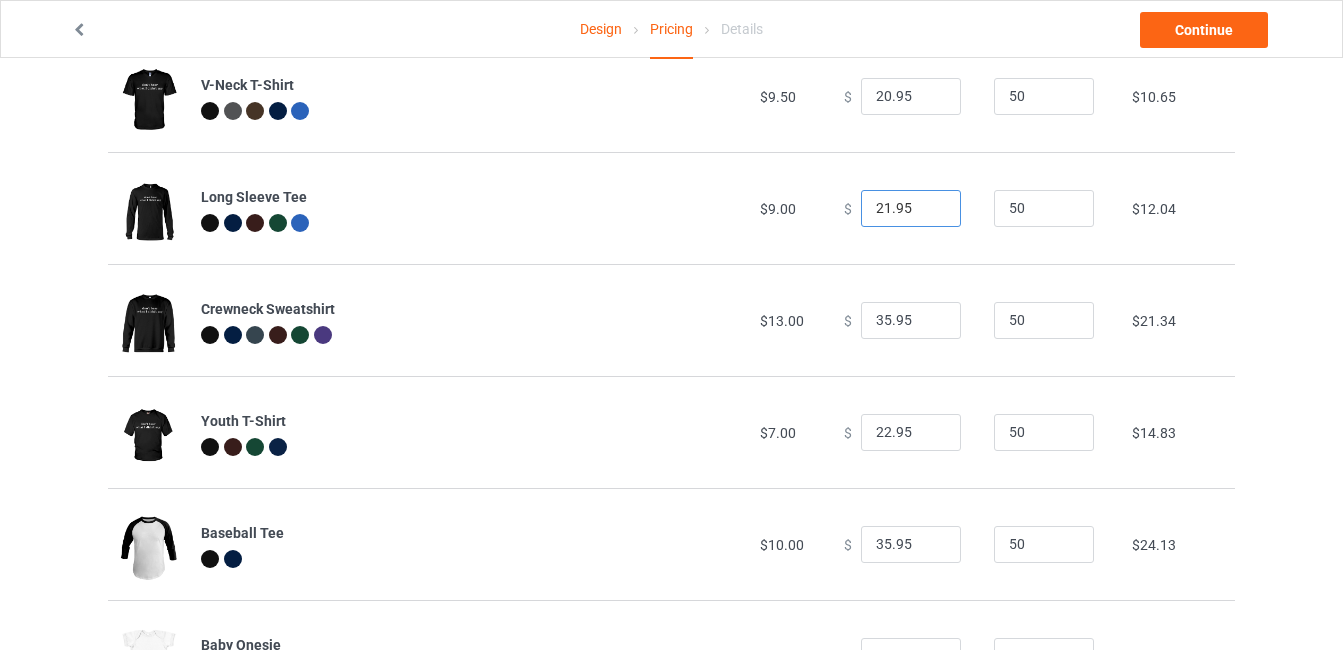 scroll, scrollTop: 806, scrollLeft: 0, axis: vertical 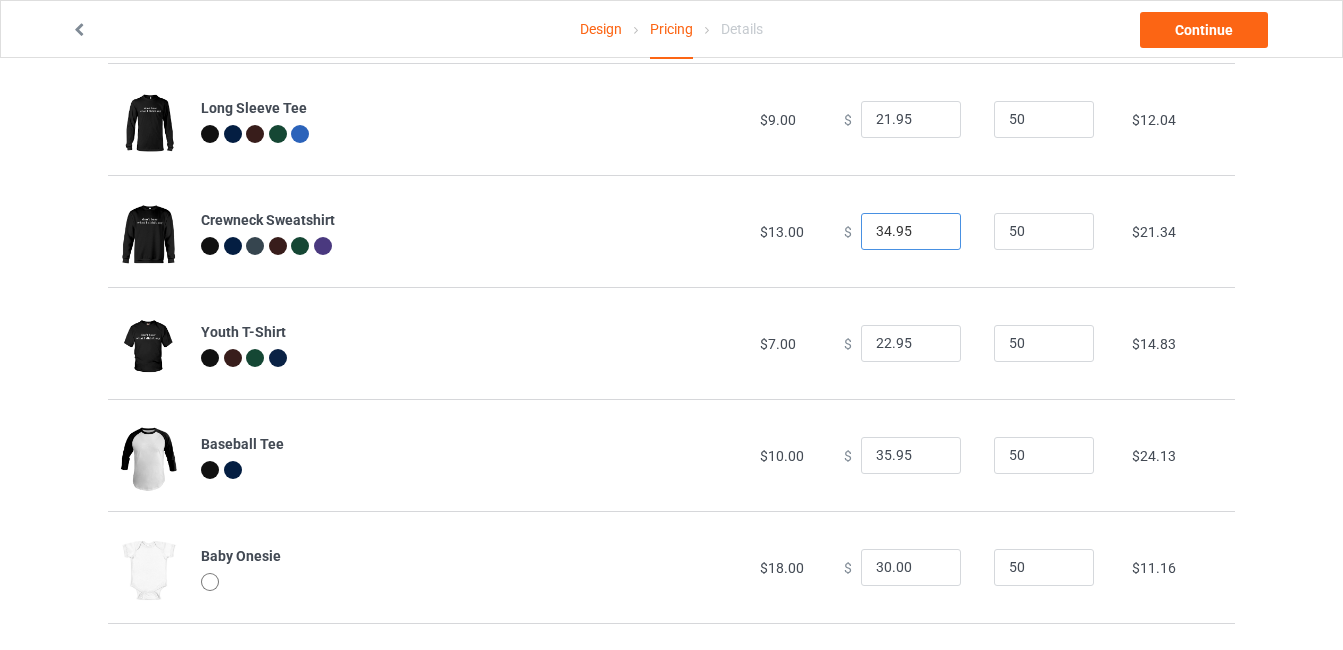 click on "34.95" at bounding box center [911, 232] 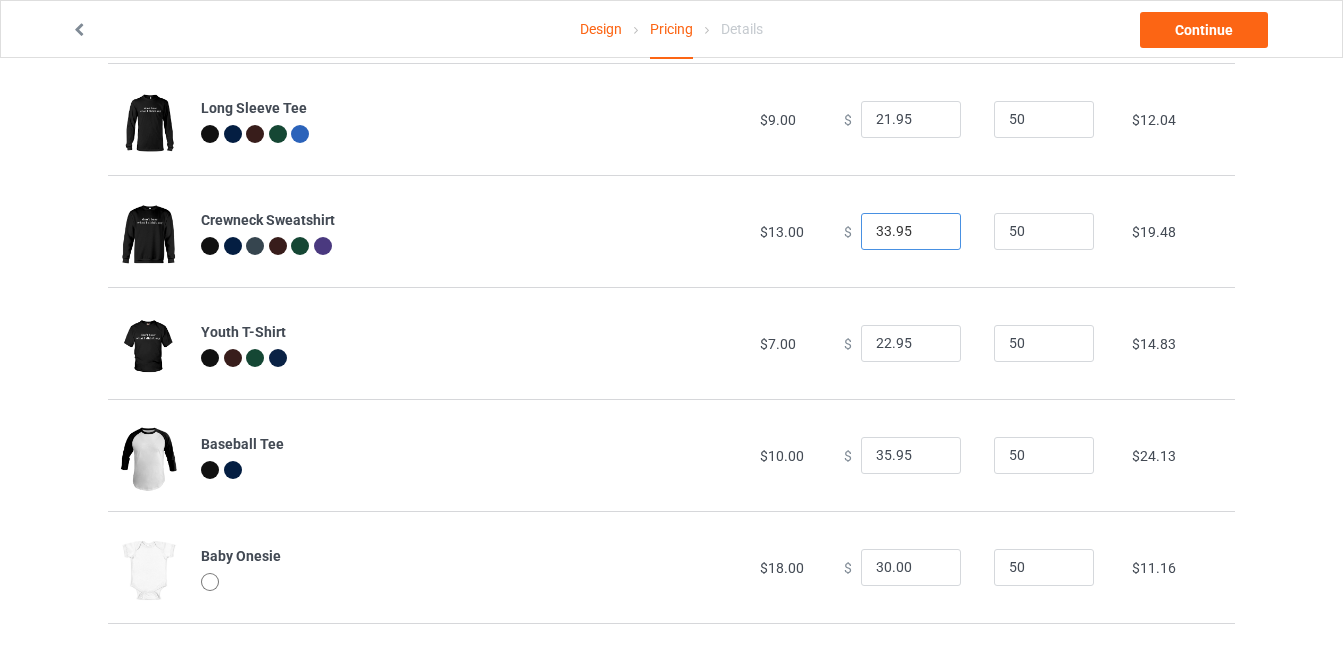 click on "33.95" at bounding box center [911, 232] 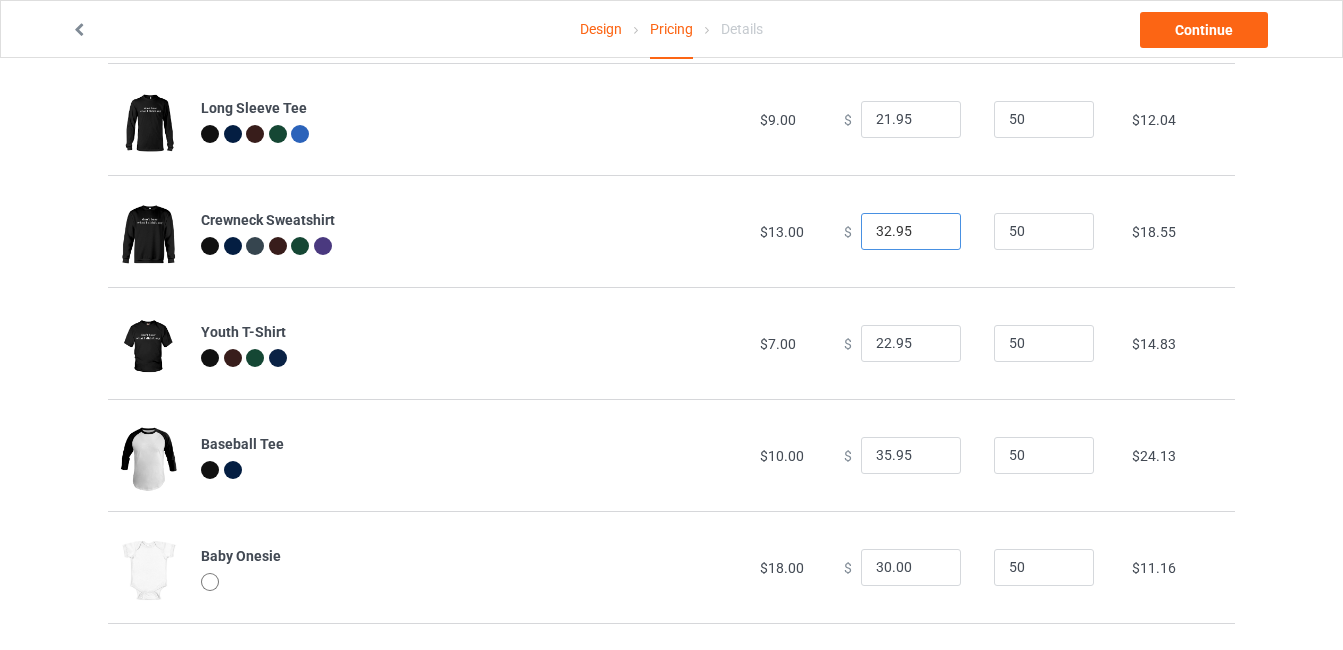 click on "32.95" at bounding box center [911, 232] 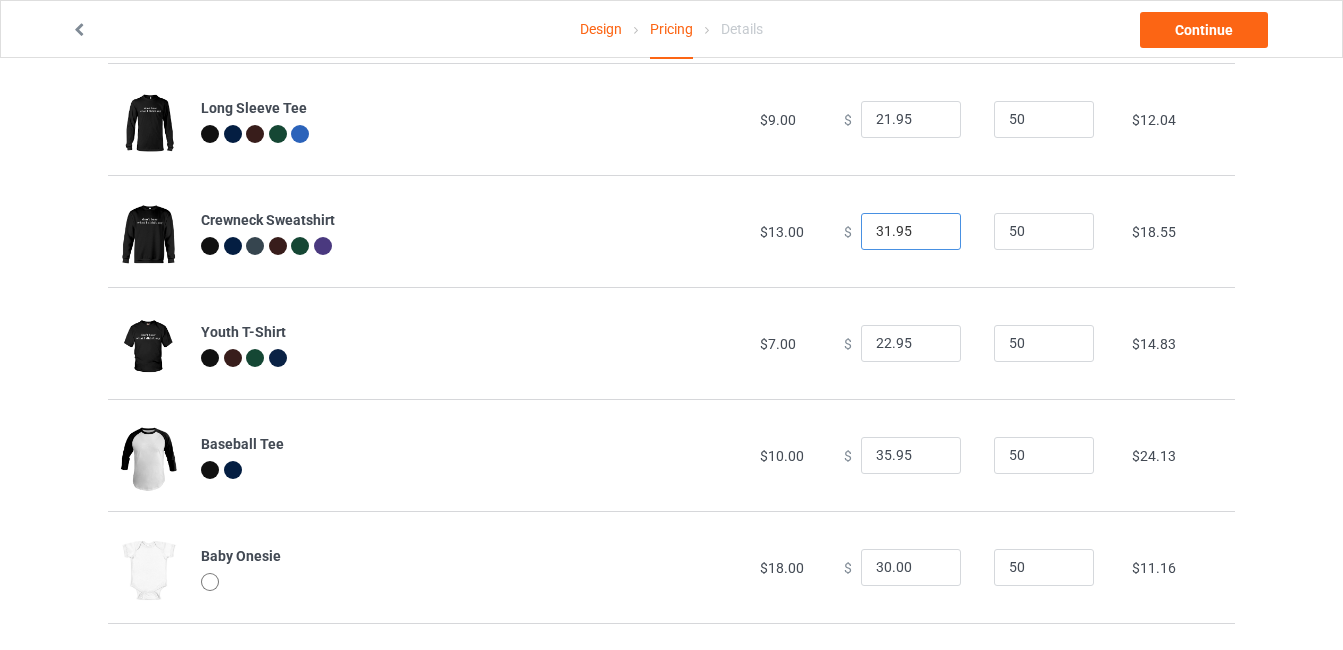 click on "31.95" at bounding box center [911, 232] 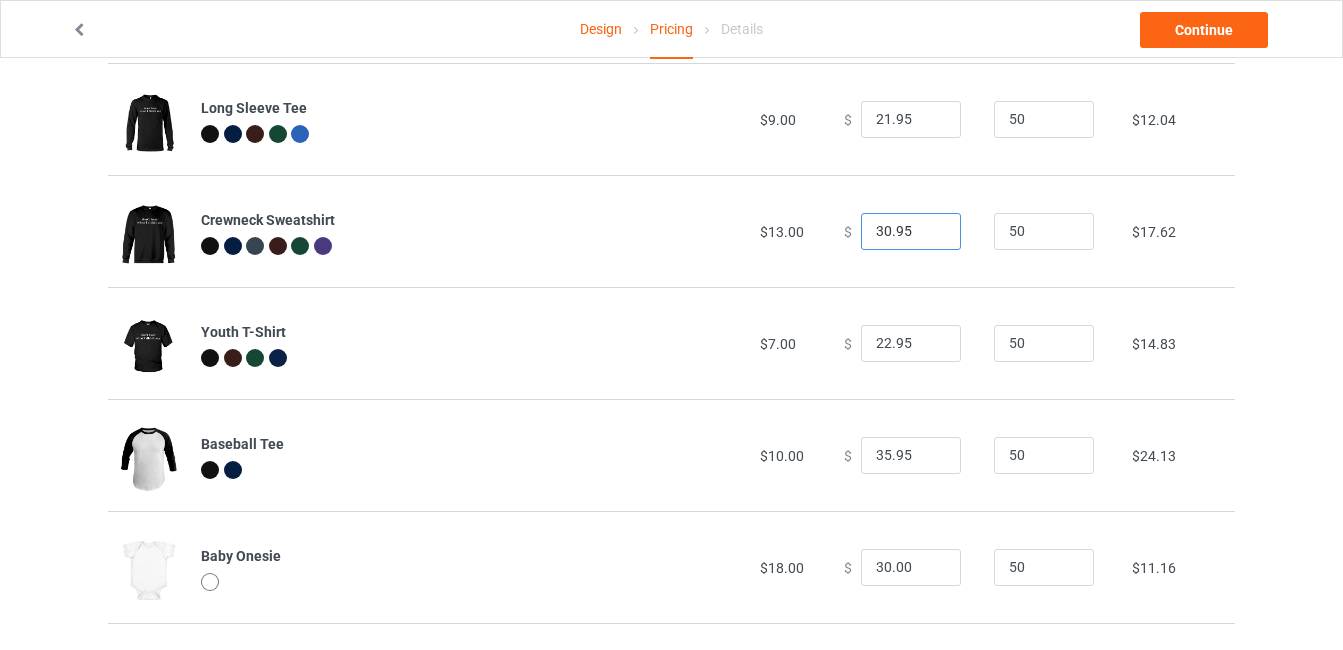 click on "30.95" at bounding box center (911, 232) 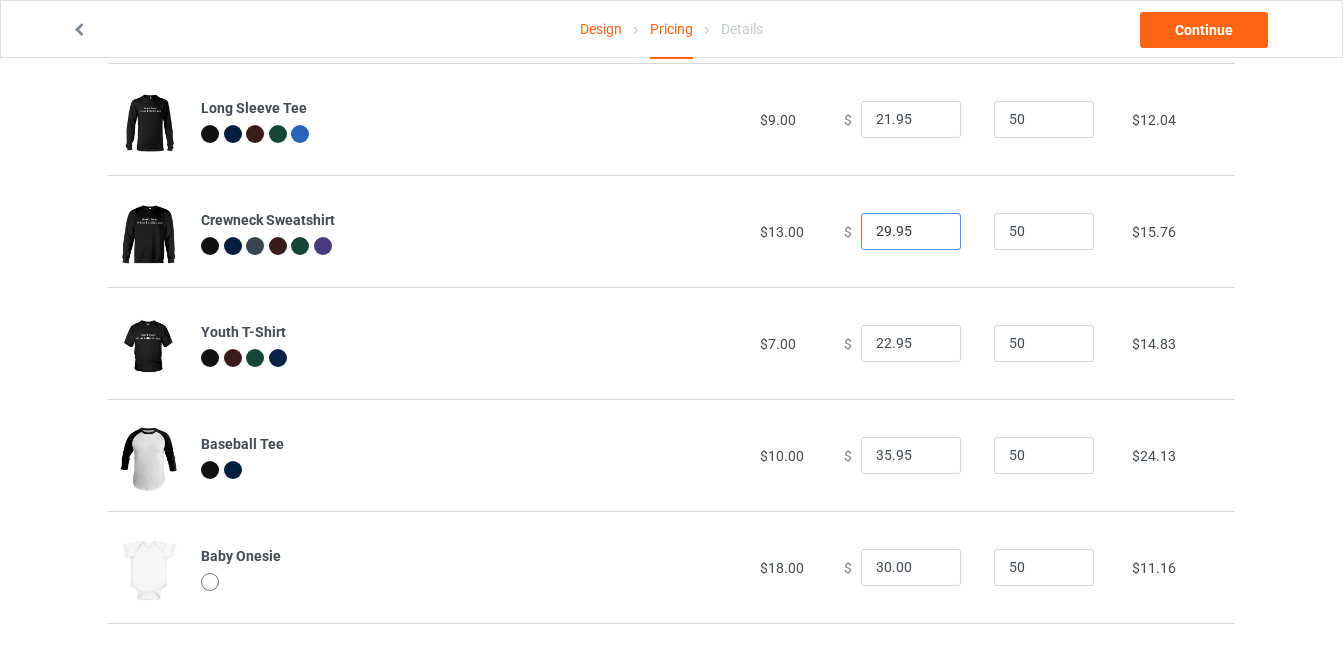 click on "29.95" at bounding box center (911, 232) 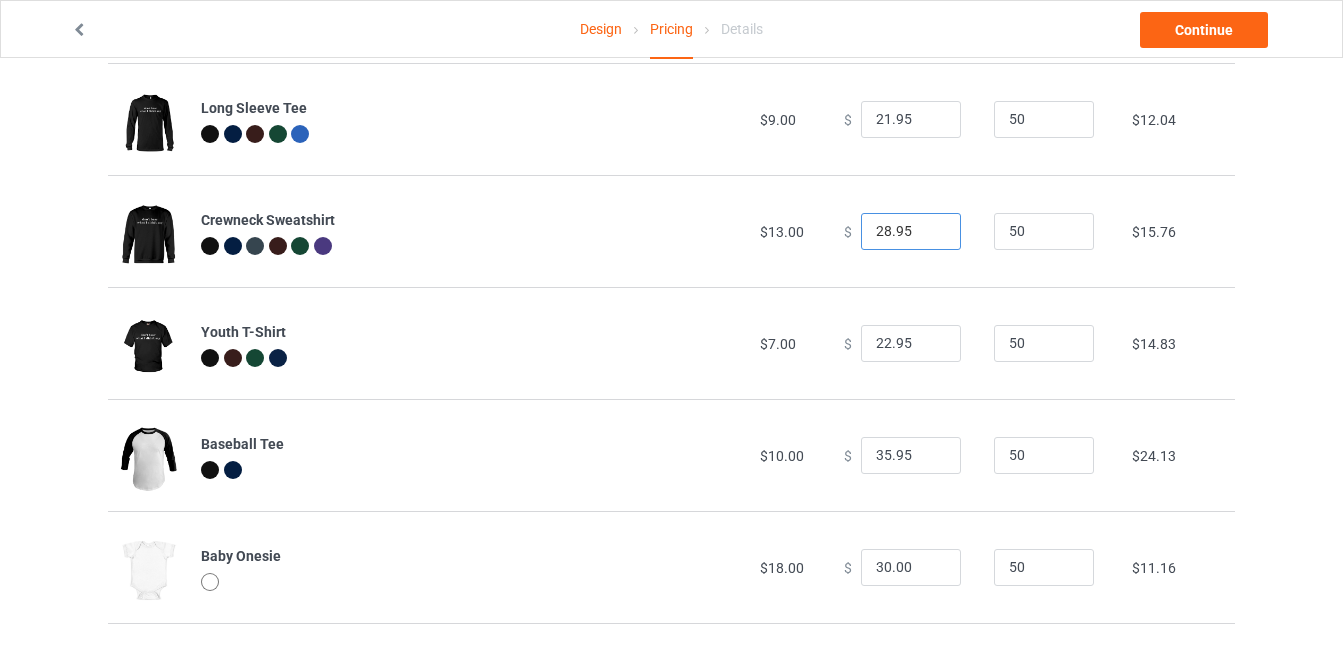 click on "28.95" at bounding box center (911, 232) 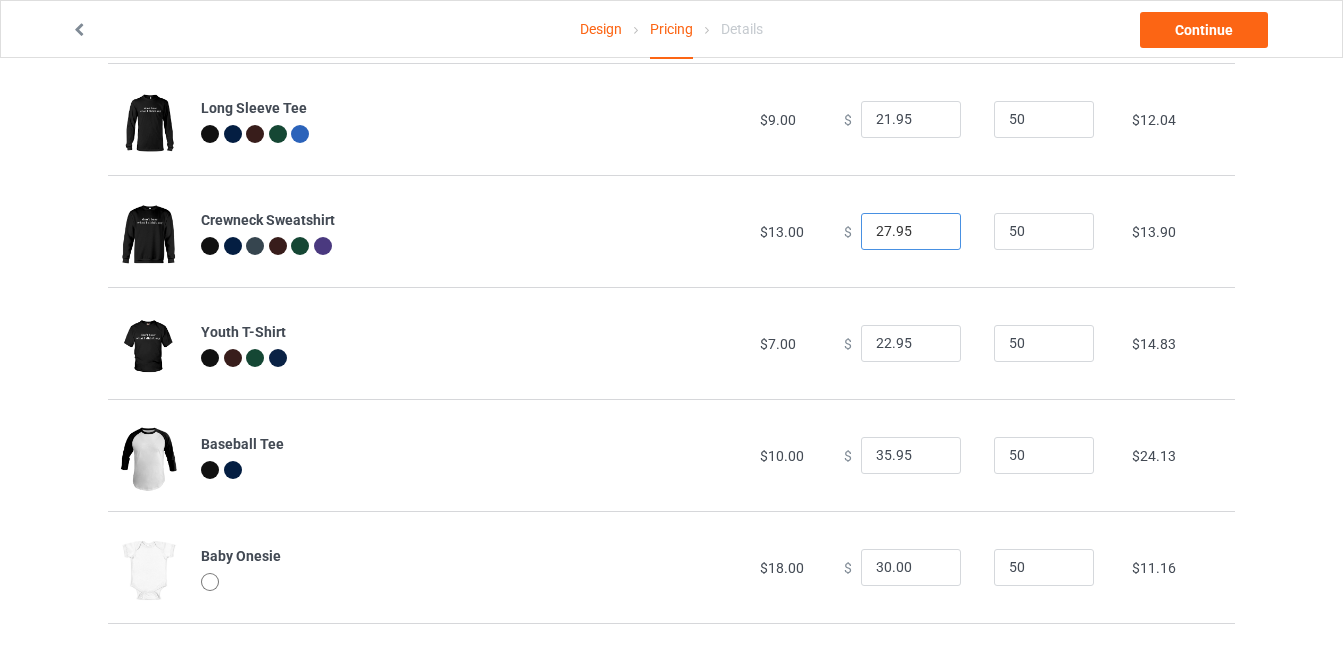 type on "27.95" 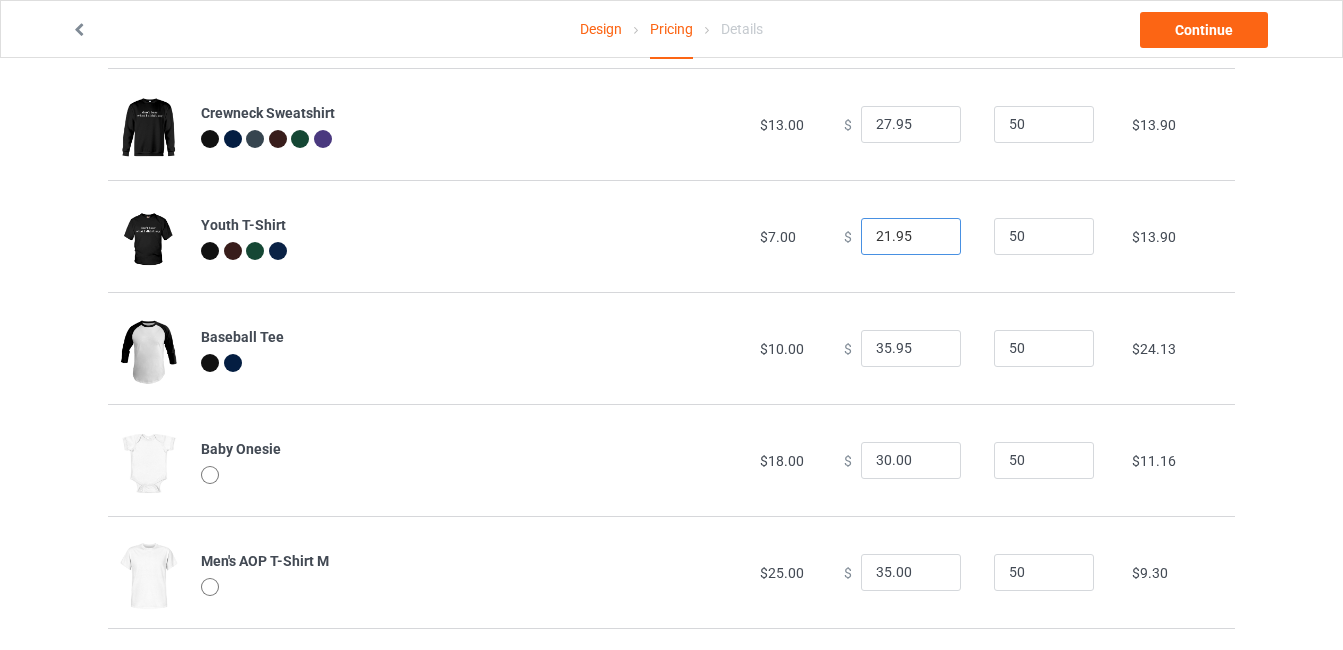 click on "21.95" at bounding box center [911, 237] 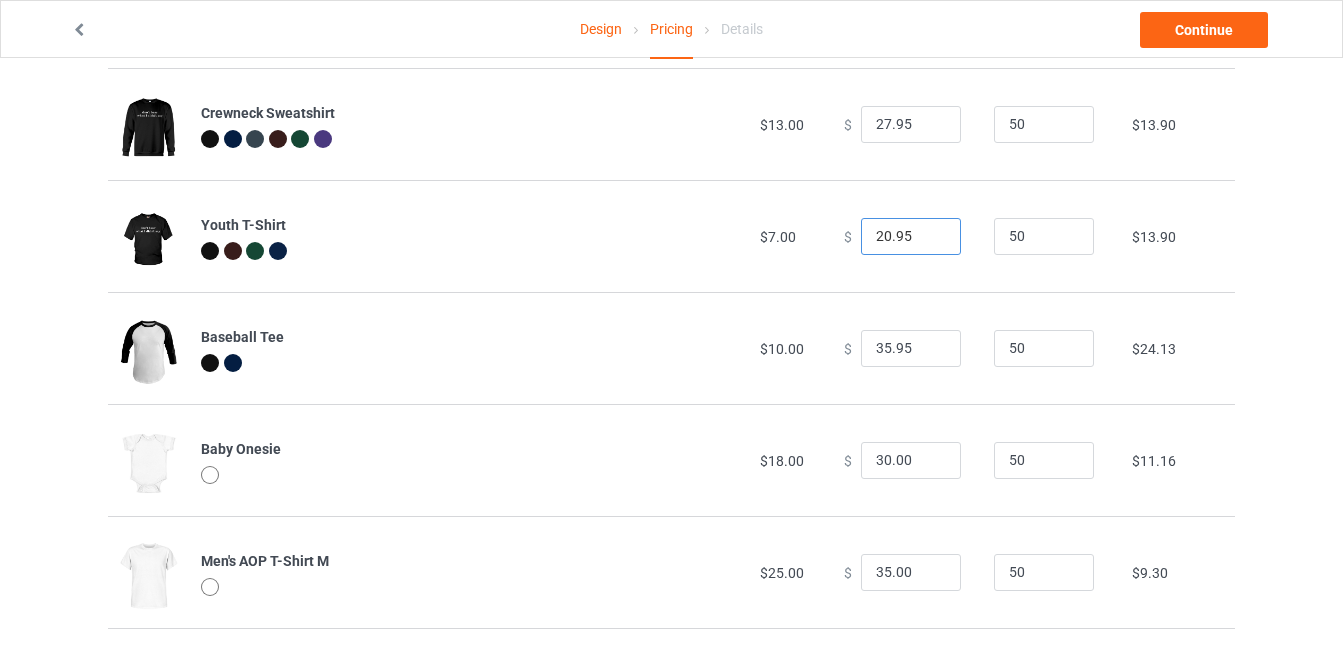 click on "20.95" at bounding box center [911, 237] 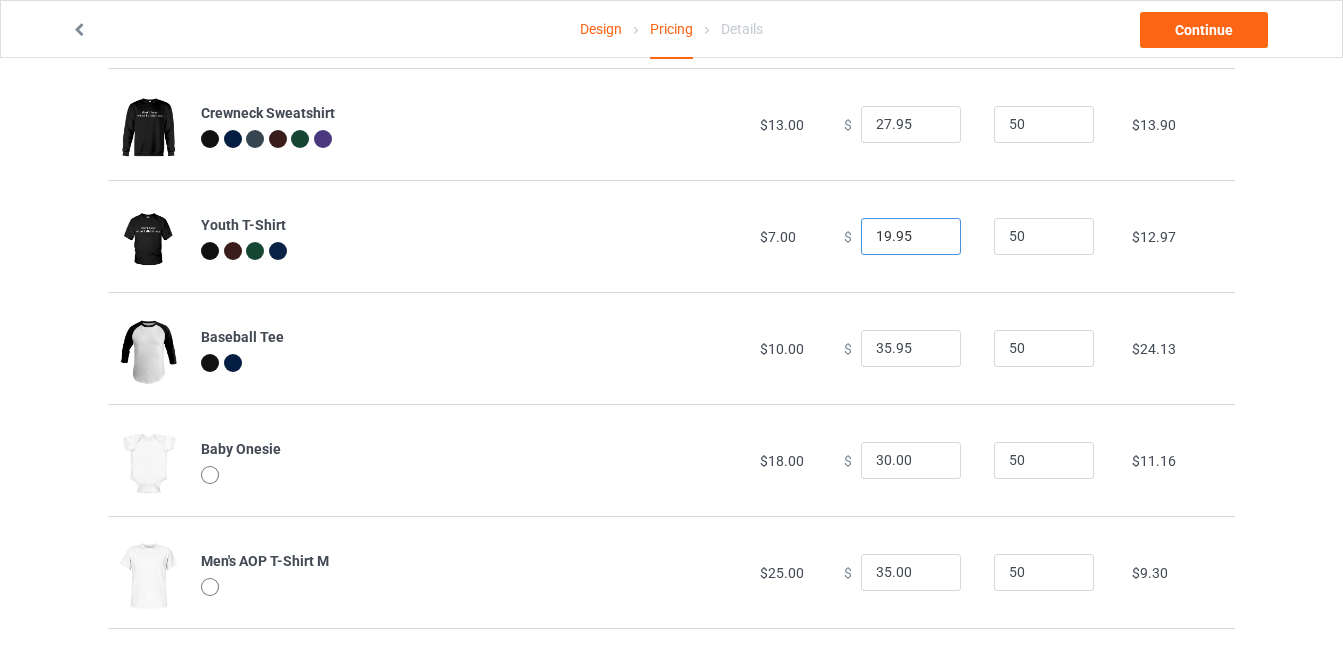 click on "19.95" at bounding box center [911, 237] 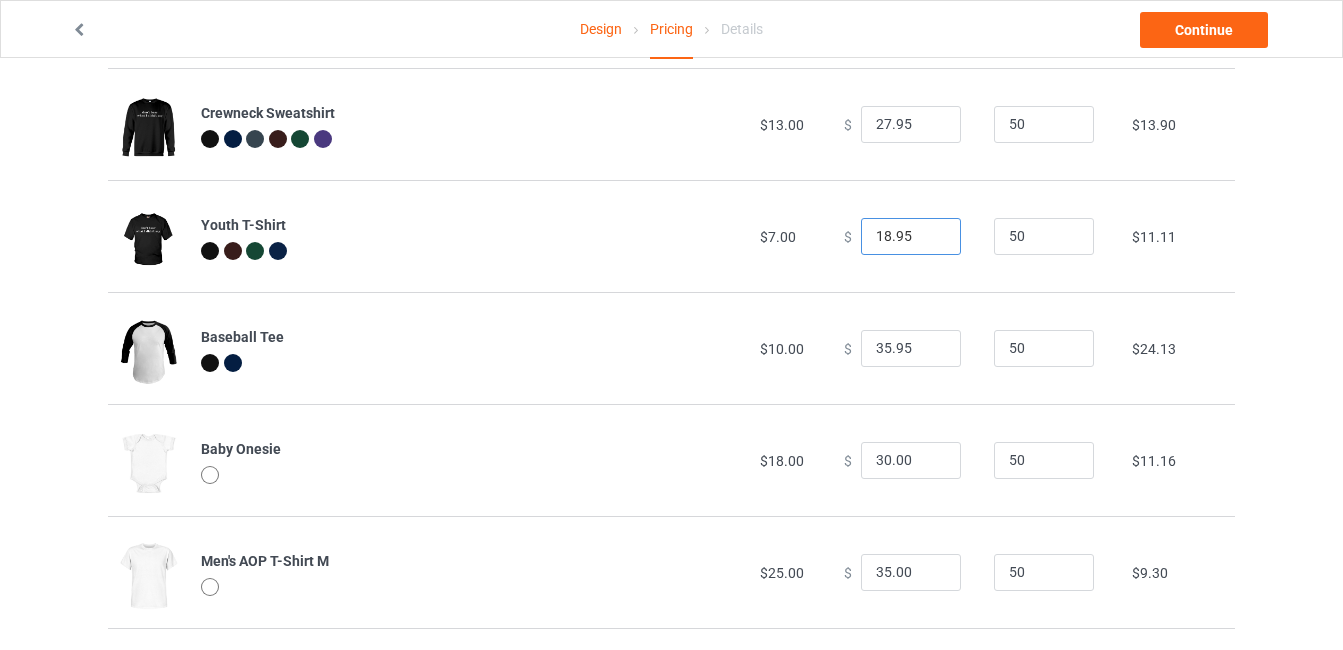 type on "18.95" 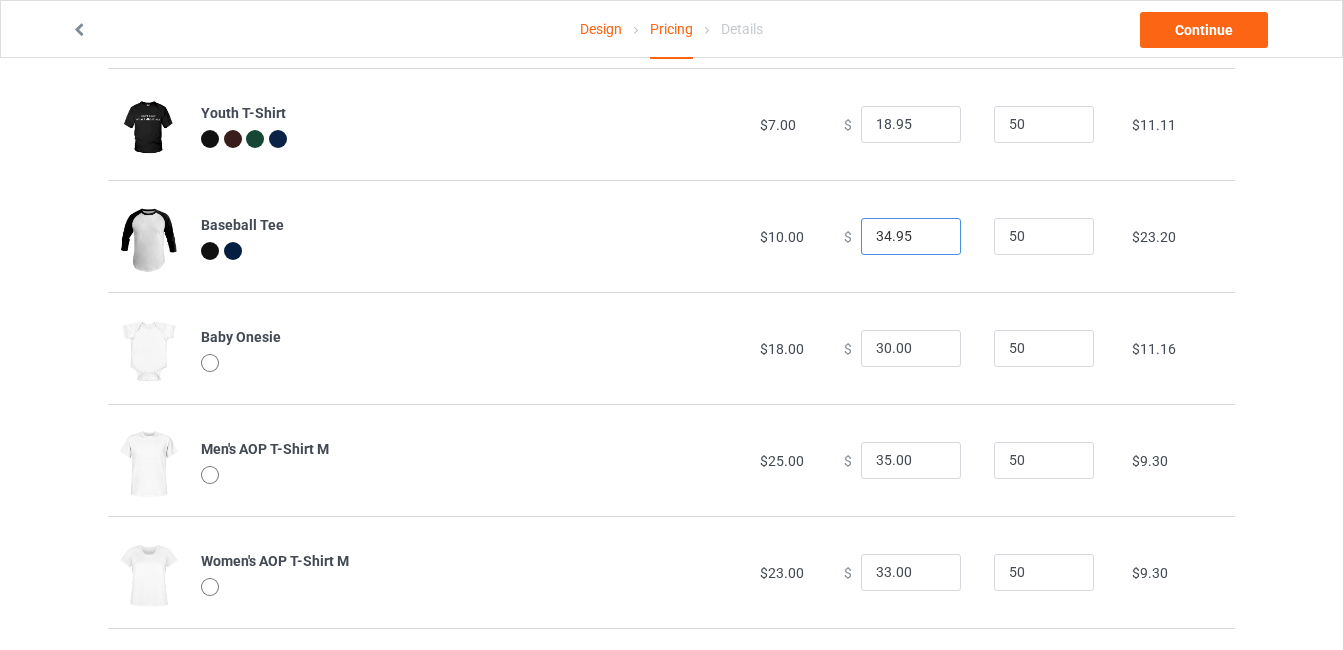 click on "34.95" at bounding box center [911, 237] 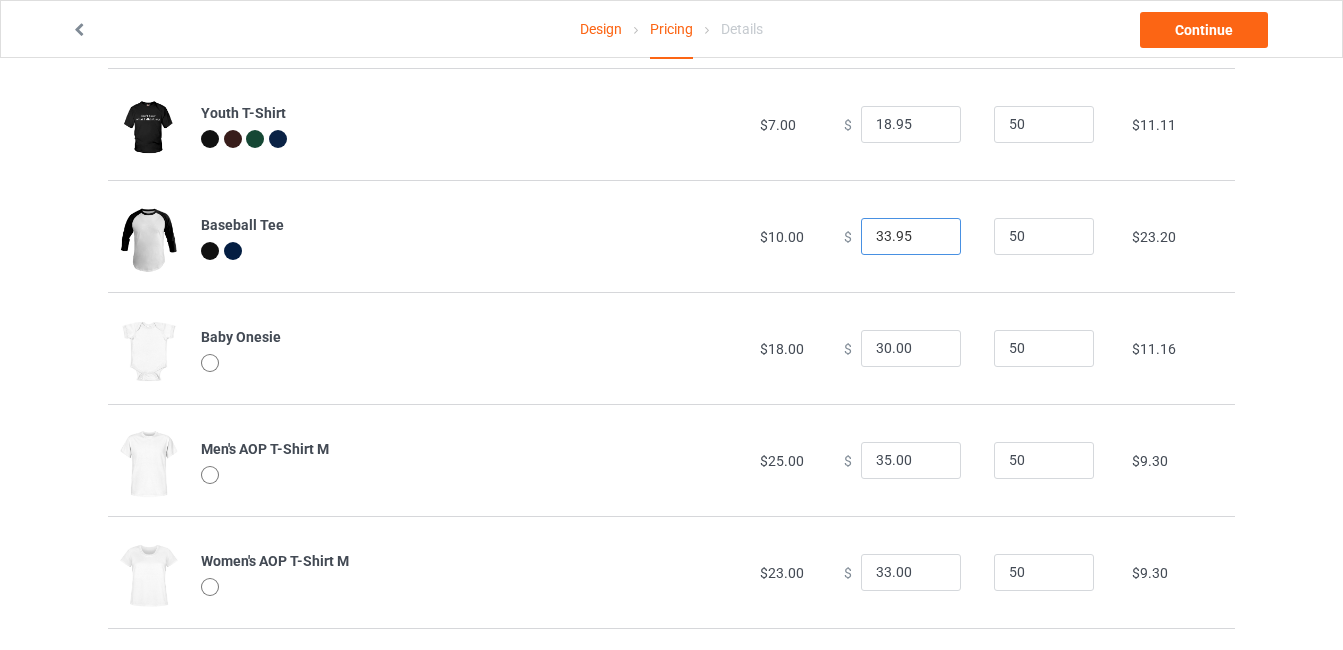click on "33.95" at bounding box center [911, 237] 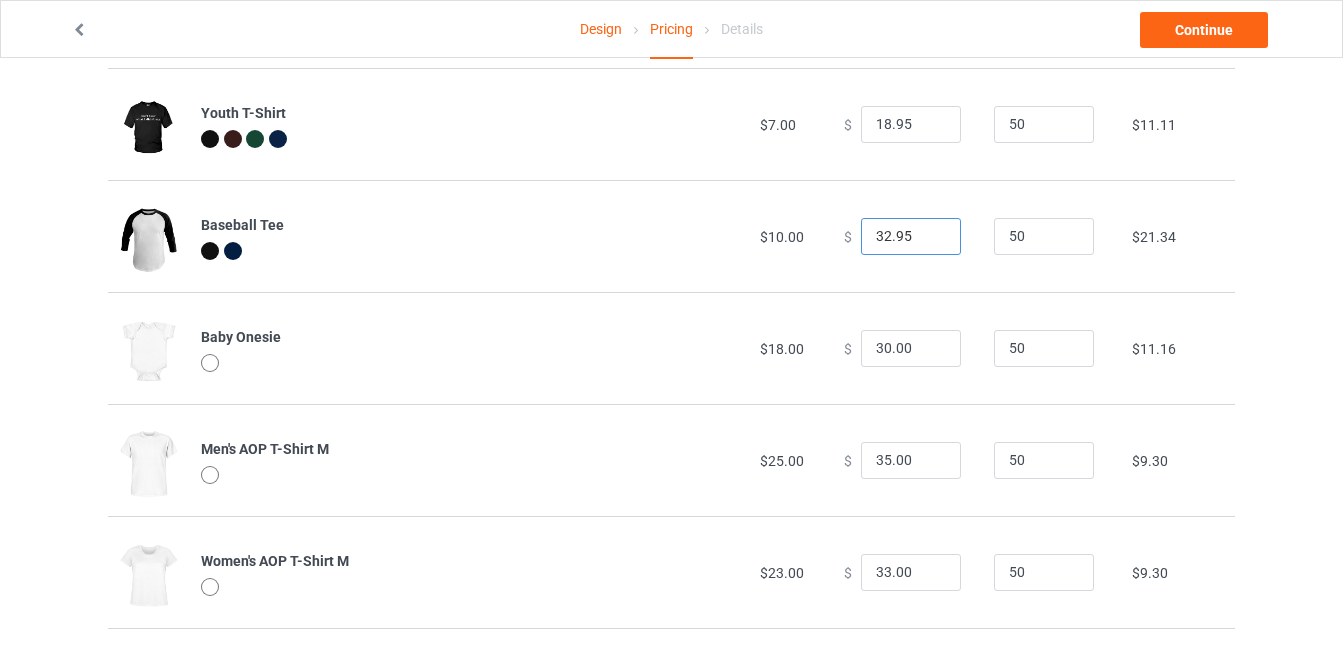 click on "32.95" at bounding box center (911, 237) 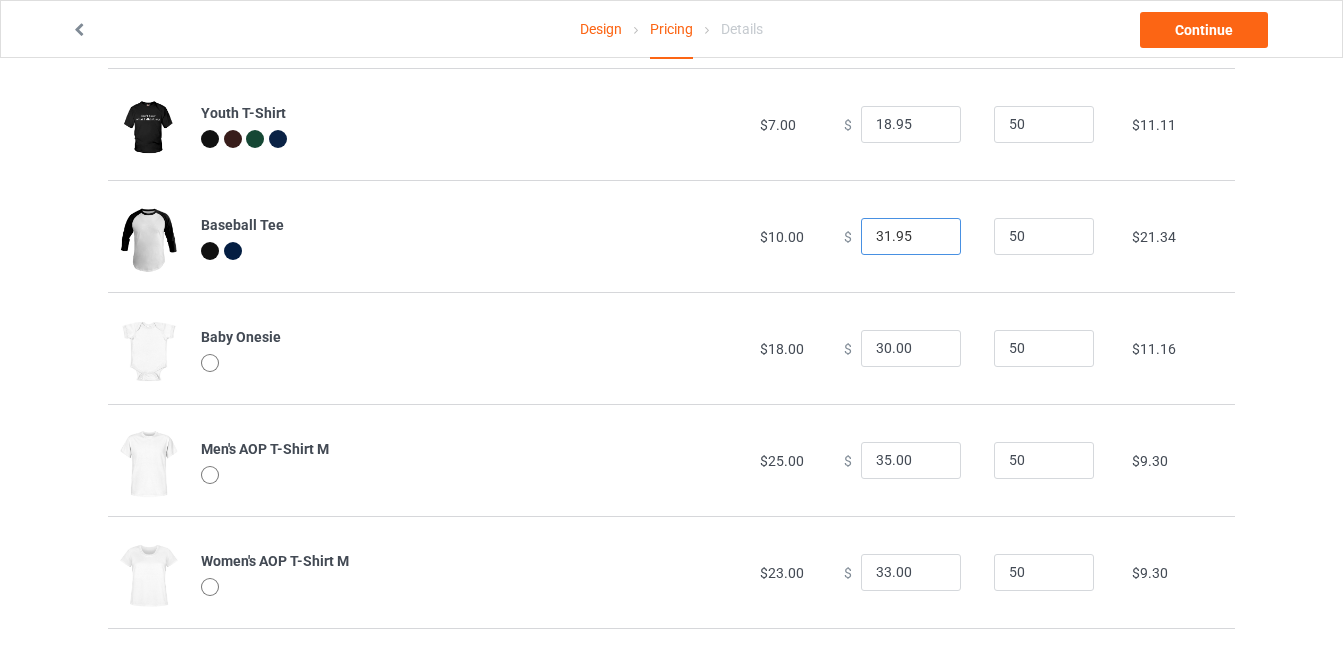 type on "31.95" 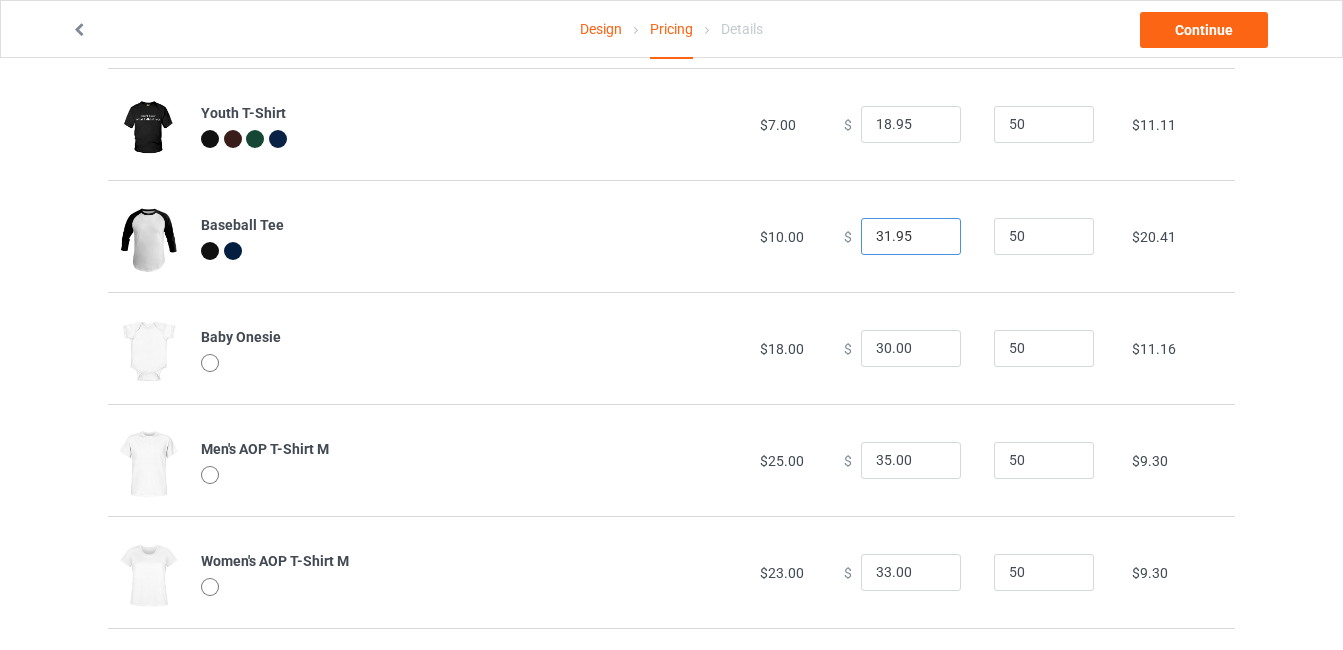scroll, scrollTop: 1183, scrollLeft: 0, axis: vertical 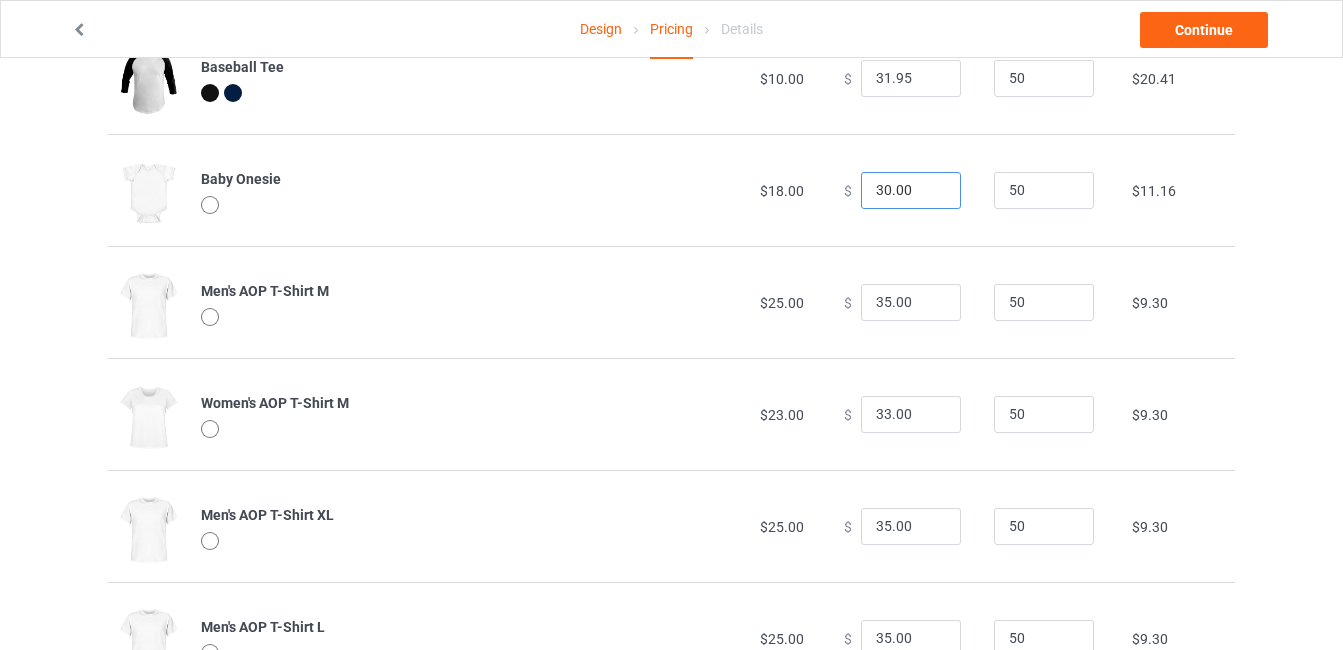 click on "[AGE]" at bounding box center [911, 191] 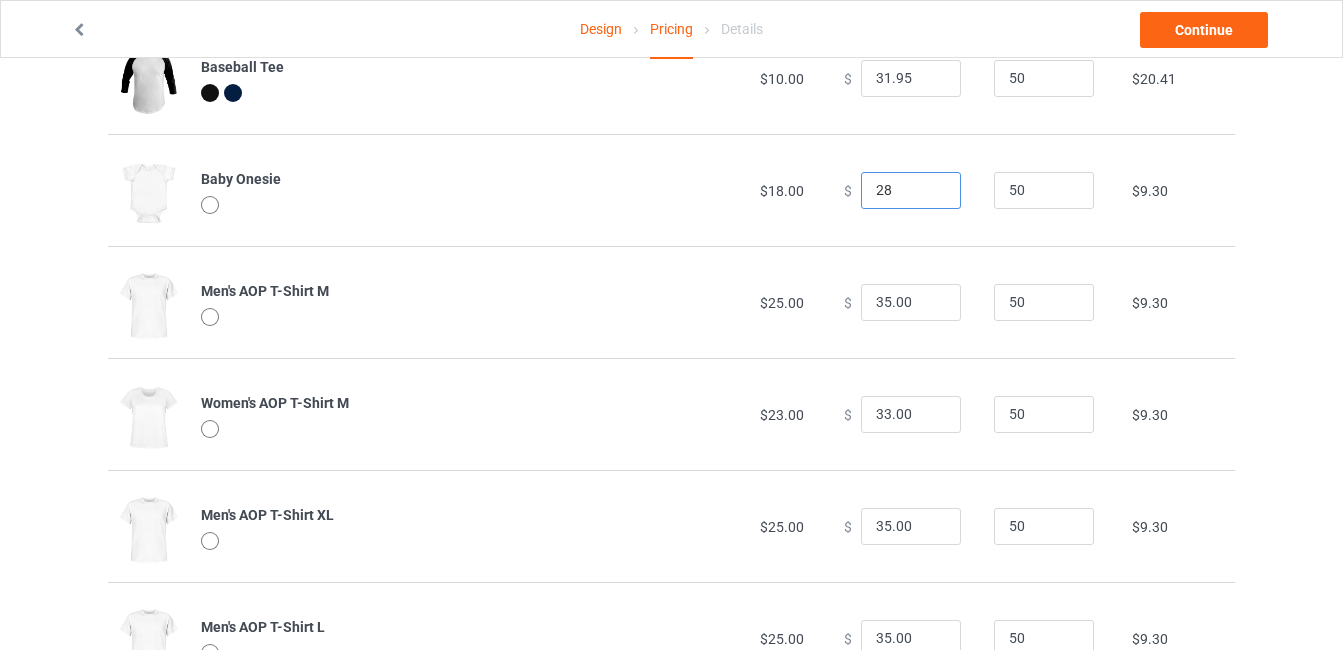 click on "28" at bounding box center (911, 191) 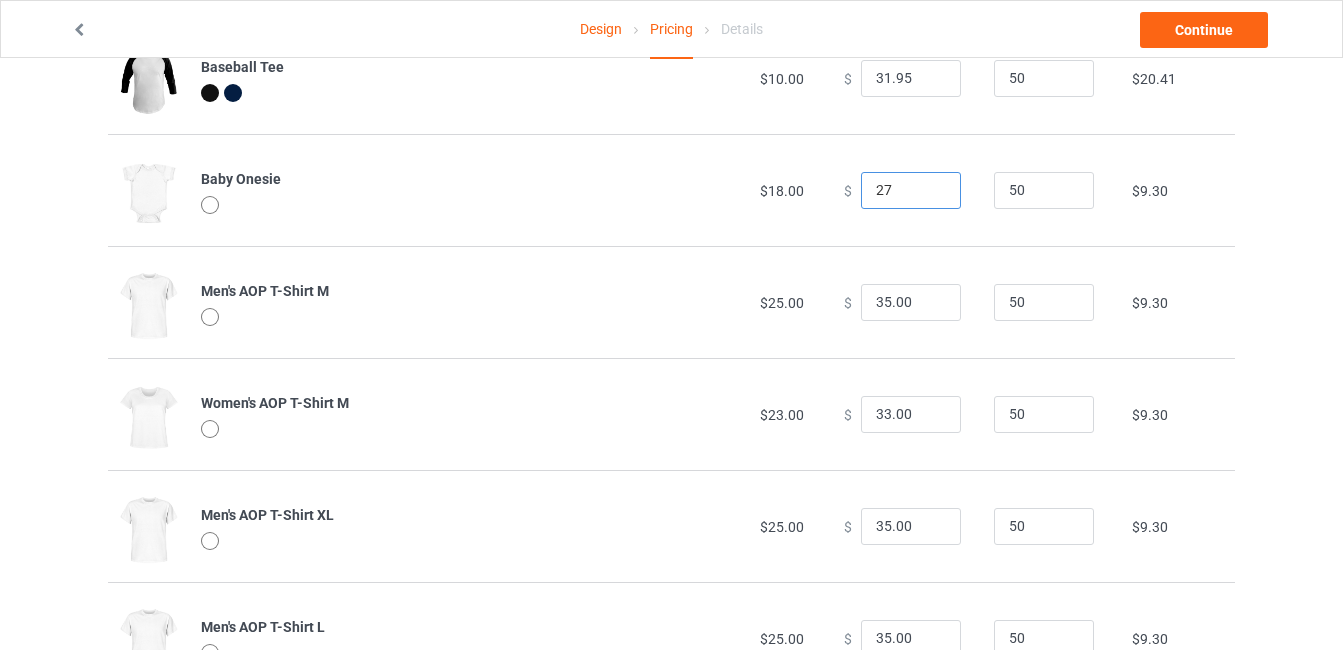 click on "27" at bounding box center (911, 191) 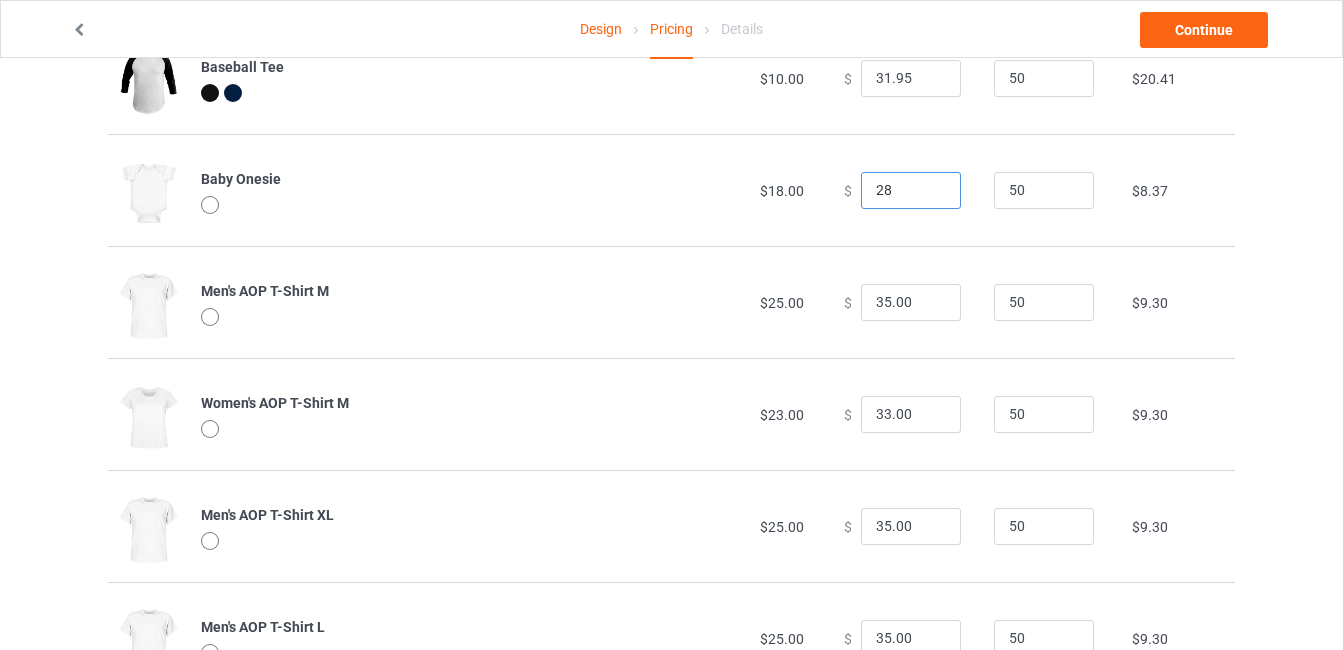 click on "28" at bounding box center (911, 191) 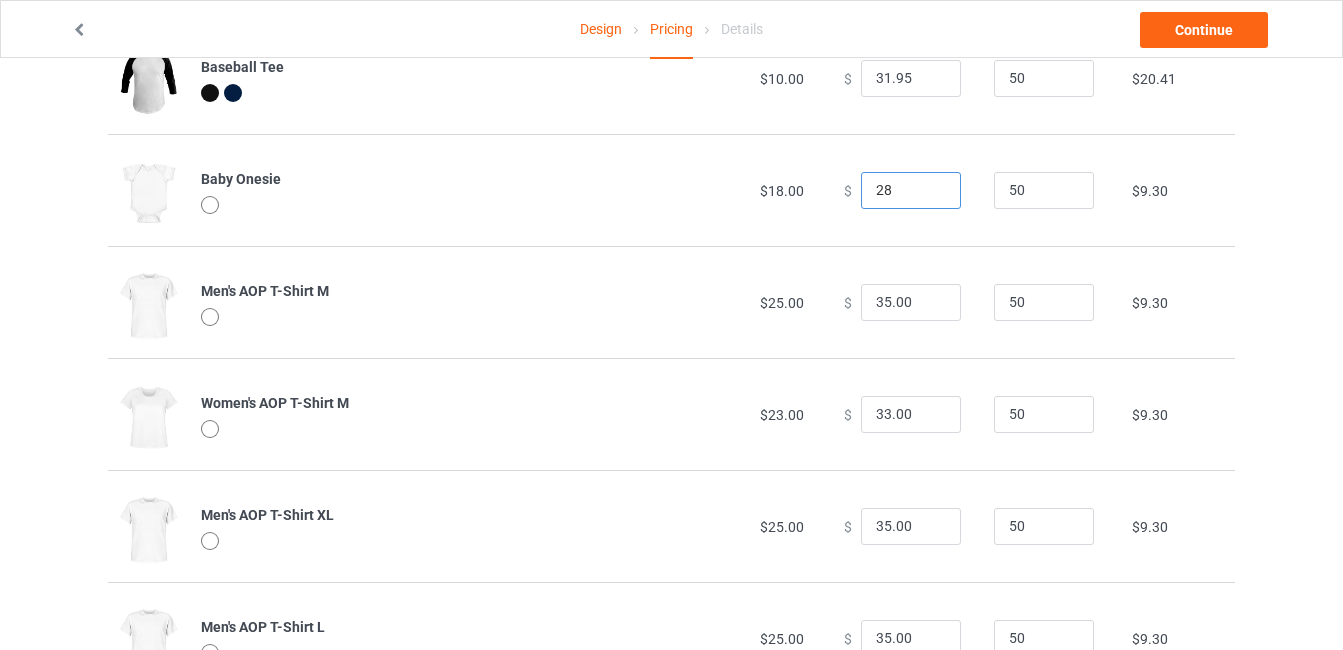 click on "[AGE]" at bounding box center (911, 191) 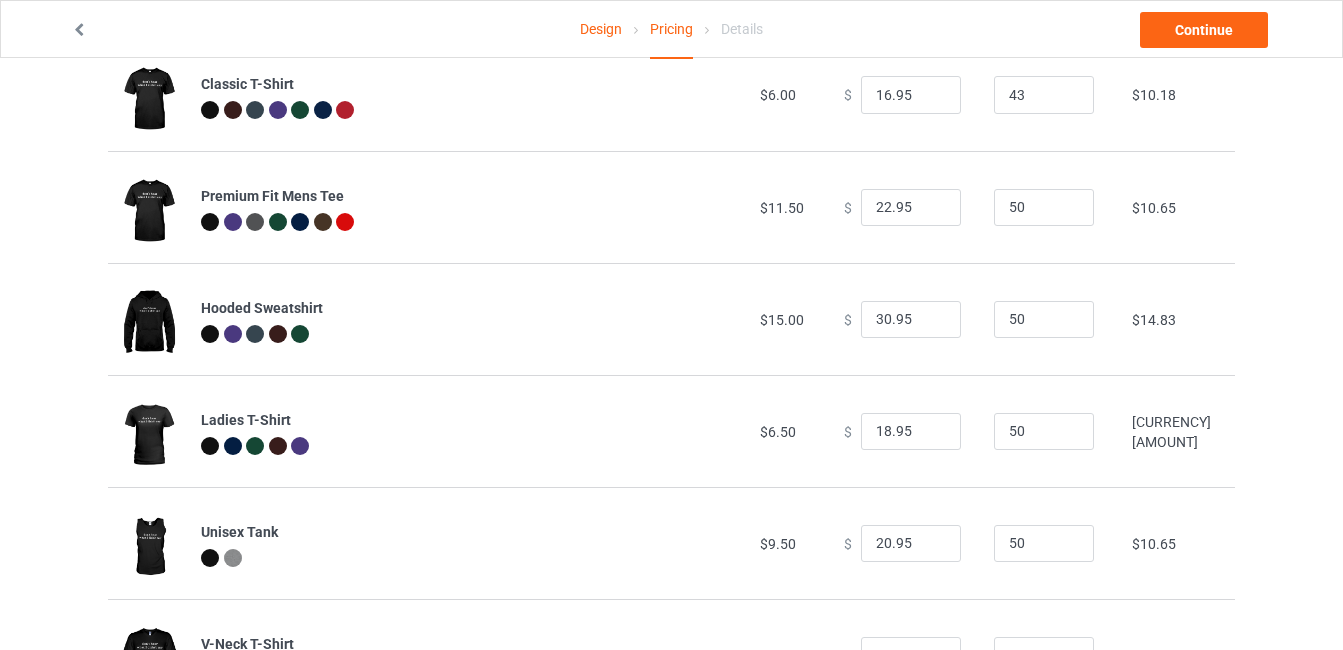 scroll, scrollTop: 149, scrollLeft: 0, axis: vertical 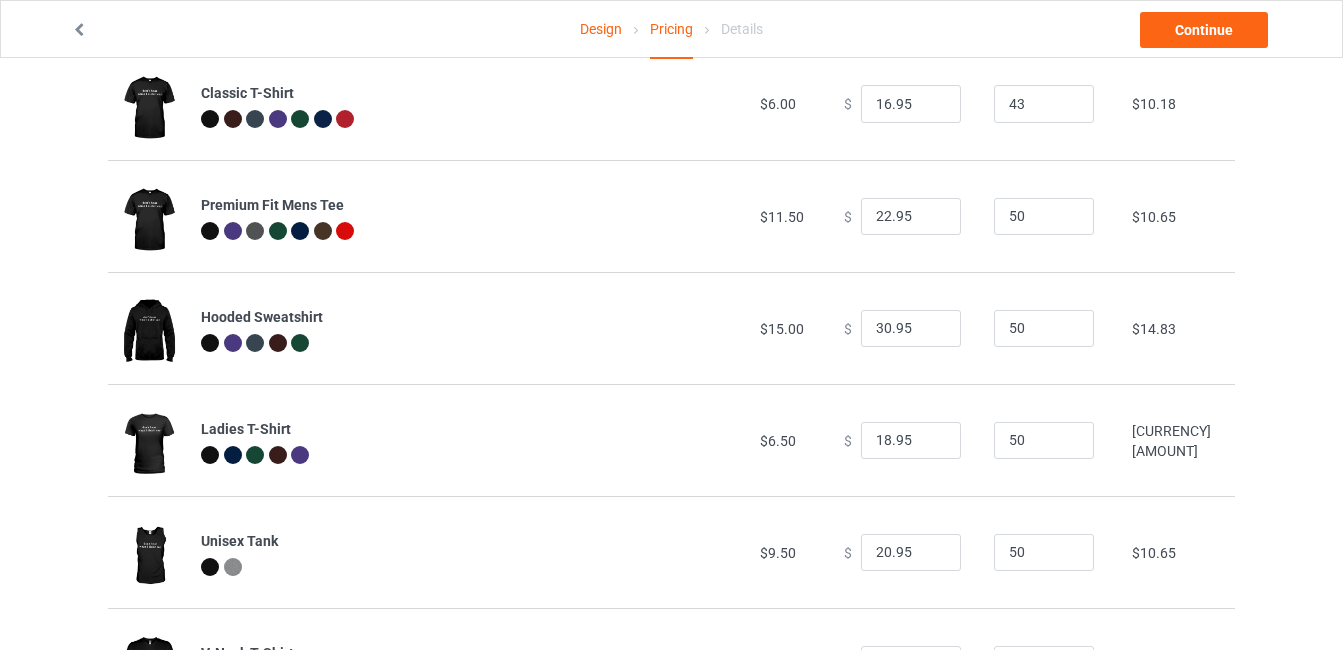 type on "29.00" 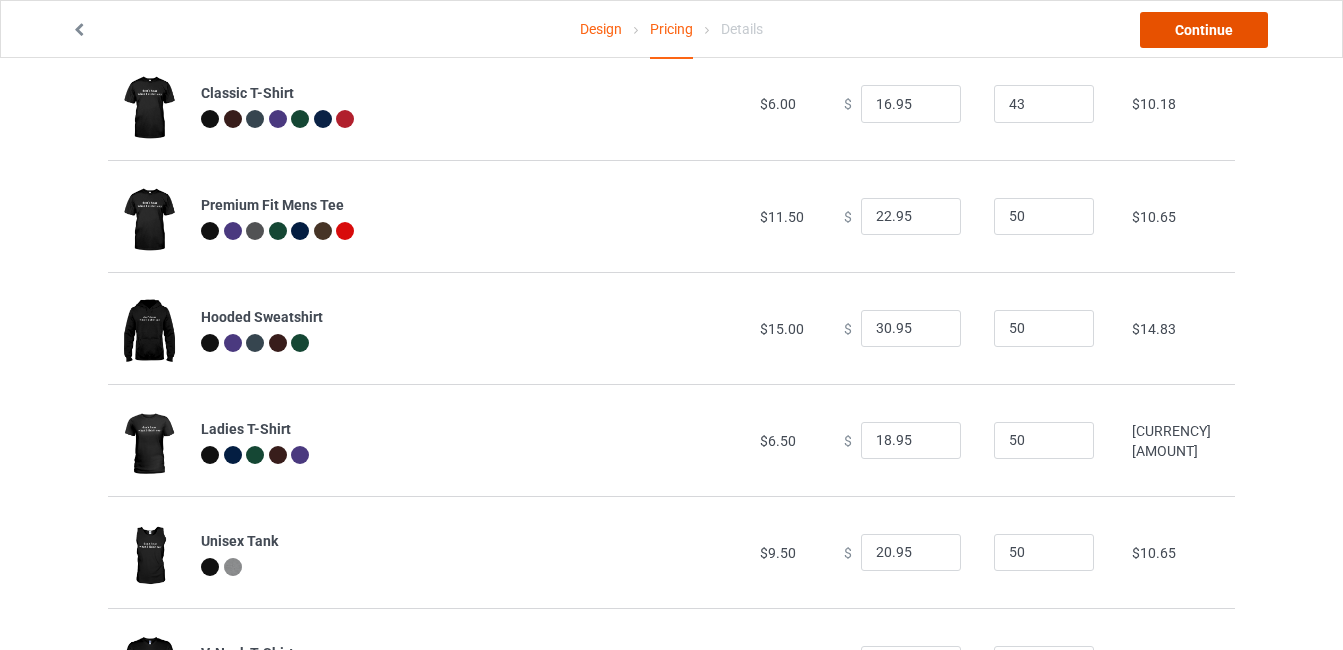 click on "Continue" at bounding box center (1204, 30) 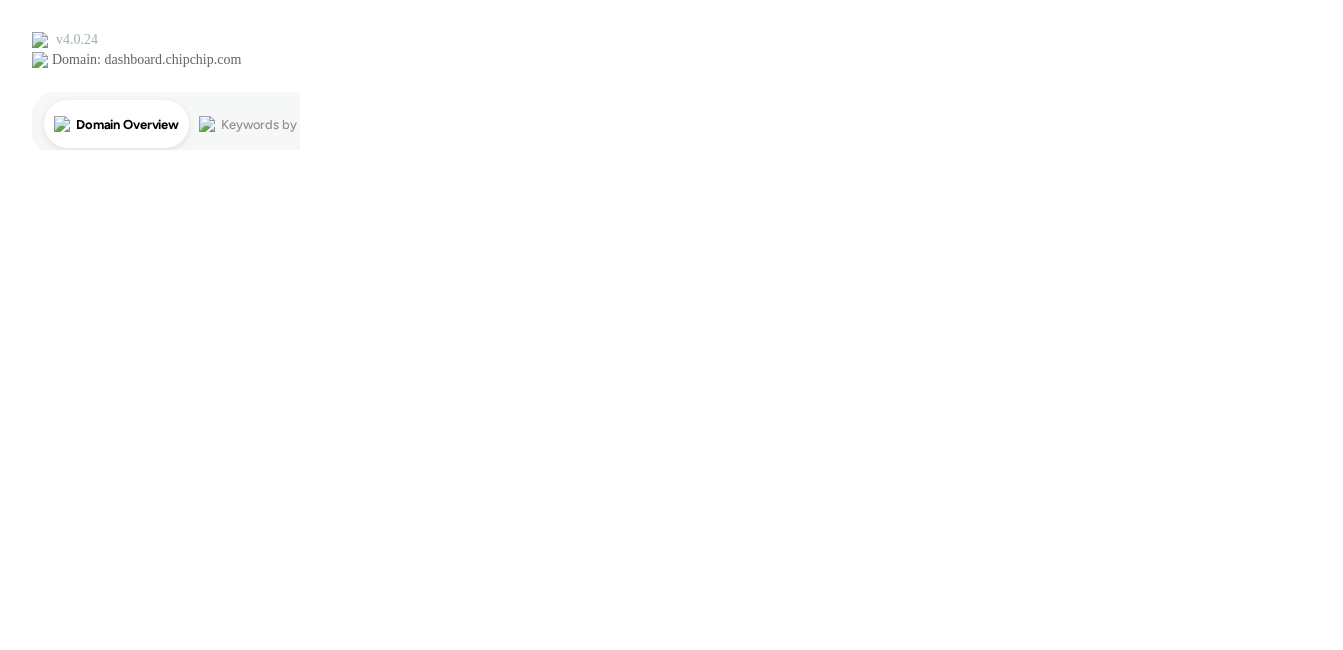 scroll, scrollTop: 0, scrollLeft: 0, axis: both 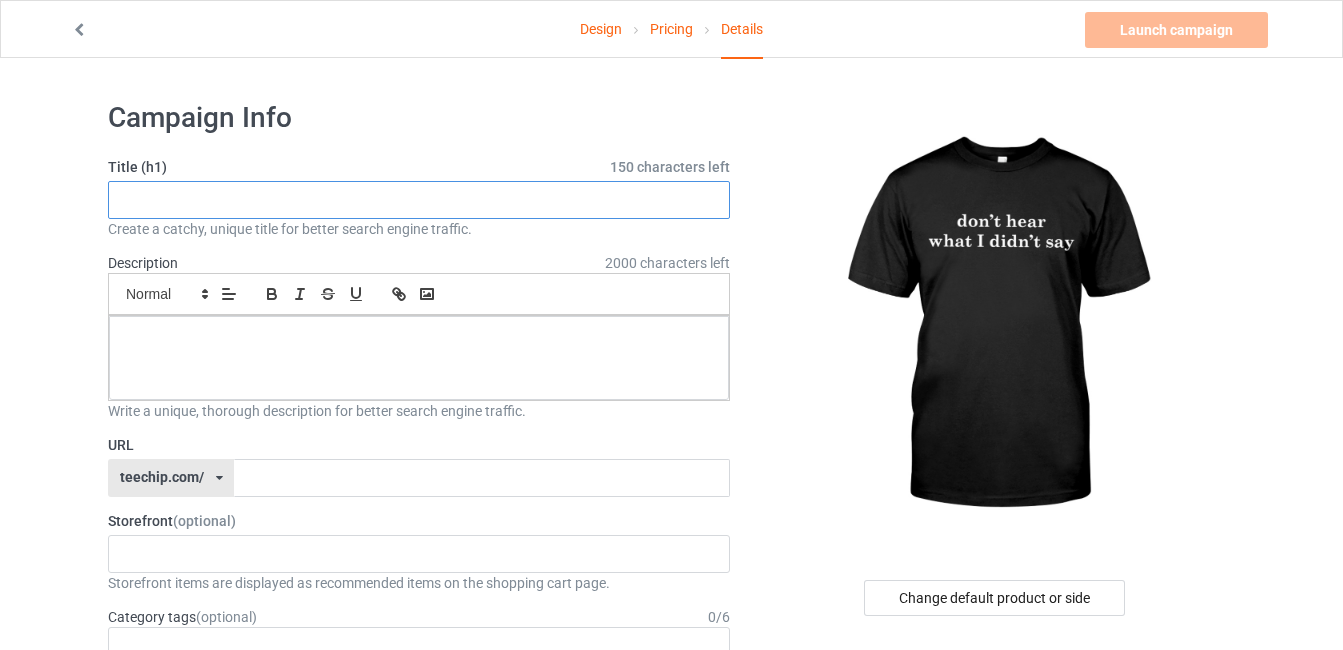 click at bounding box center [419, 200] 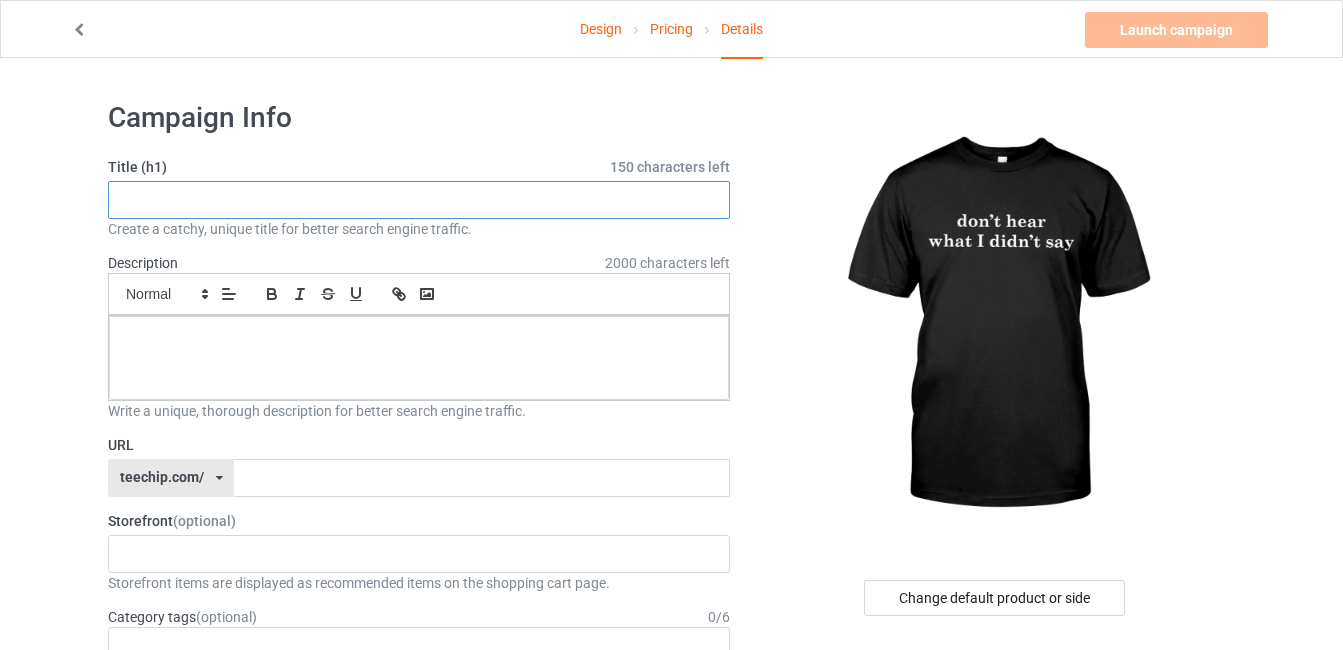 paste on "celebrate autistic kids" 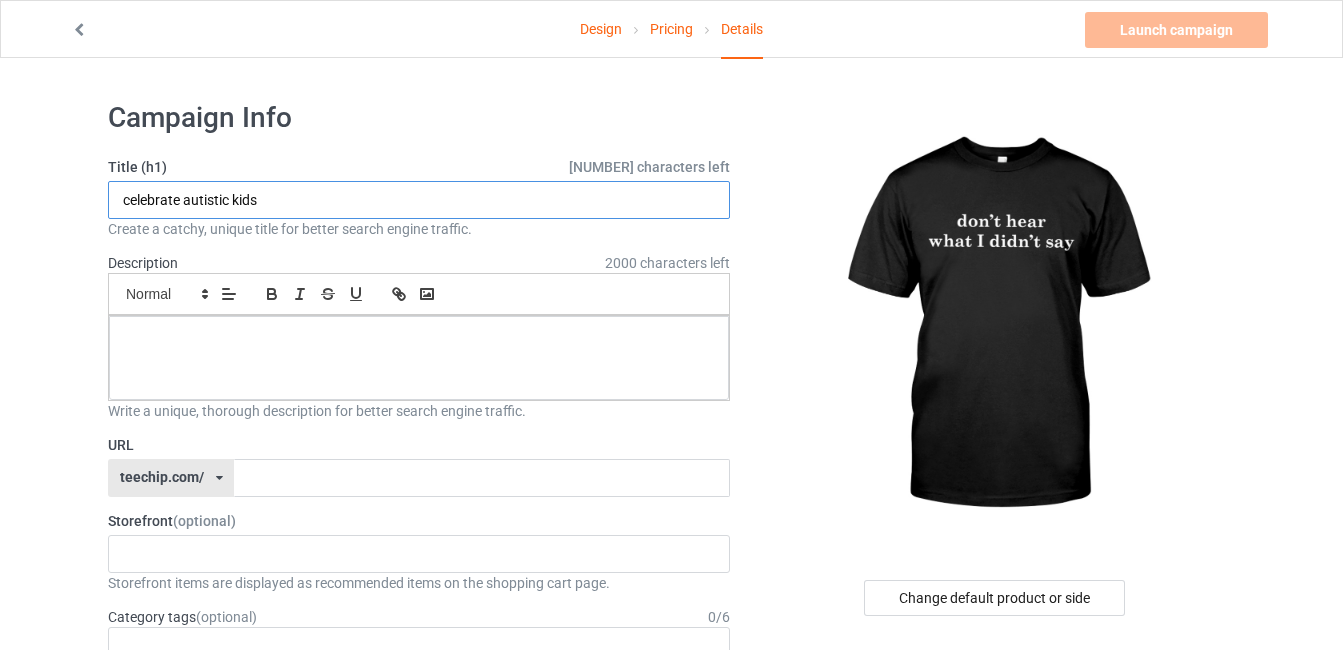 type on "celebrate autistic kids" 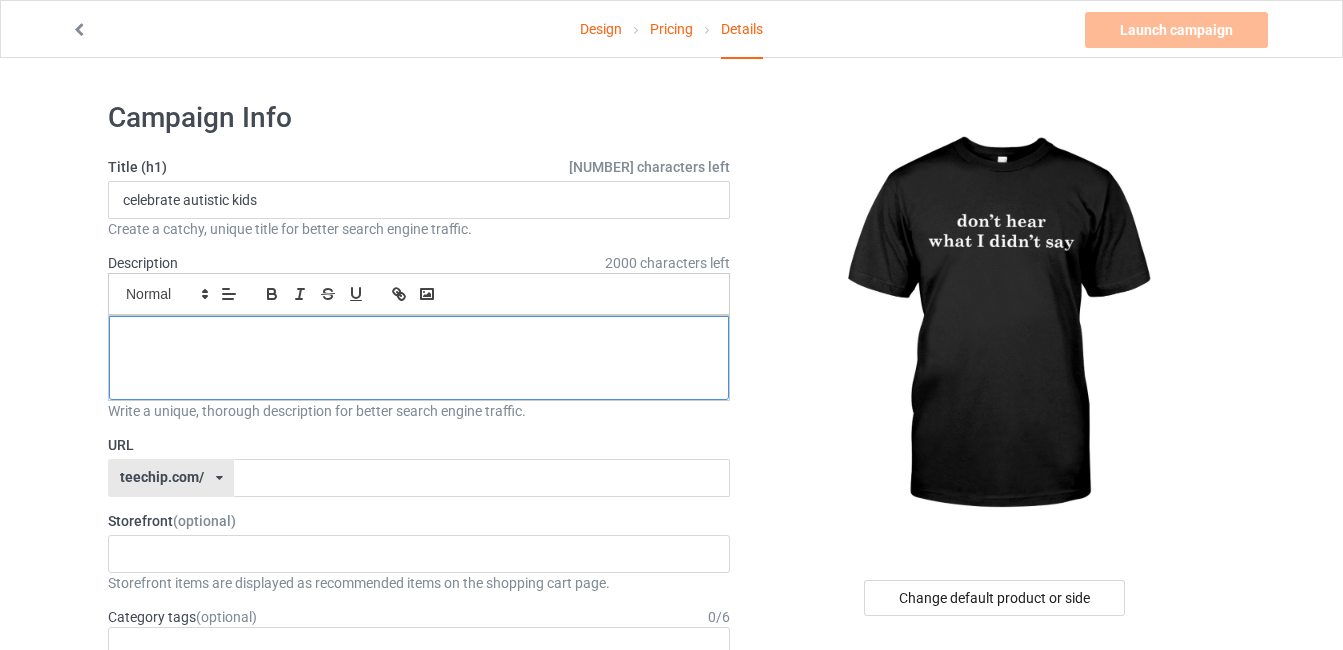 click at bounding box center (419, 338) 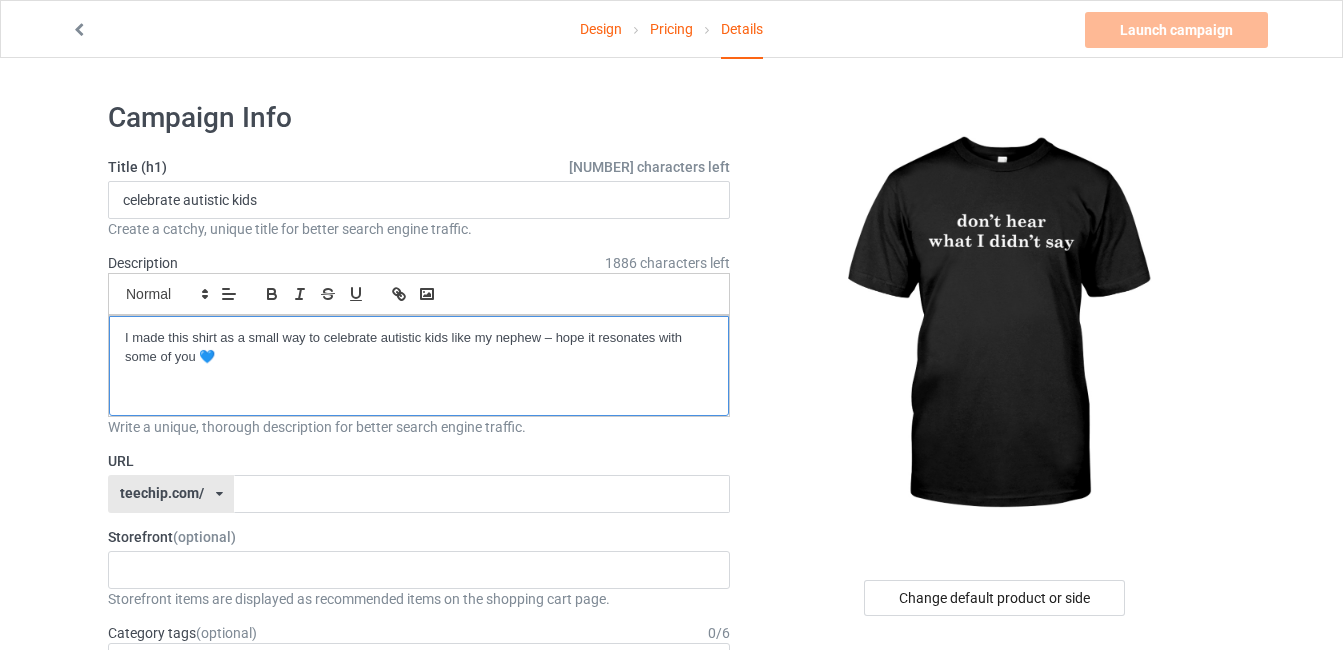scroll, scrollTop: 0, scrollLeft: 0, axis: both 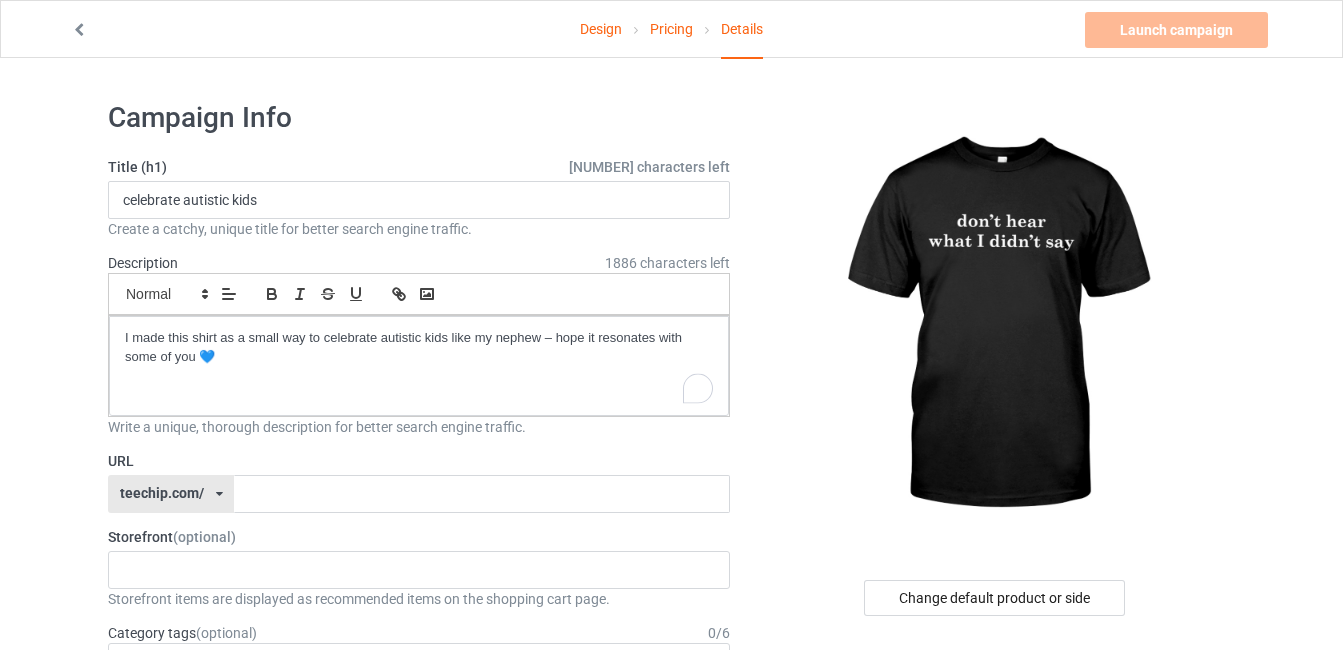 click on "teechip.com/ teechip.com/ 587d0d41cee36fd012c64a69" at bounding box center (171, 494) 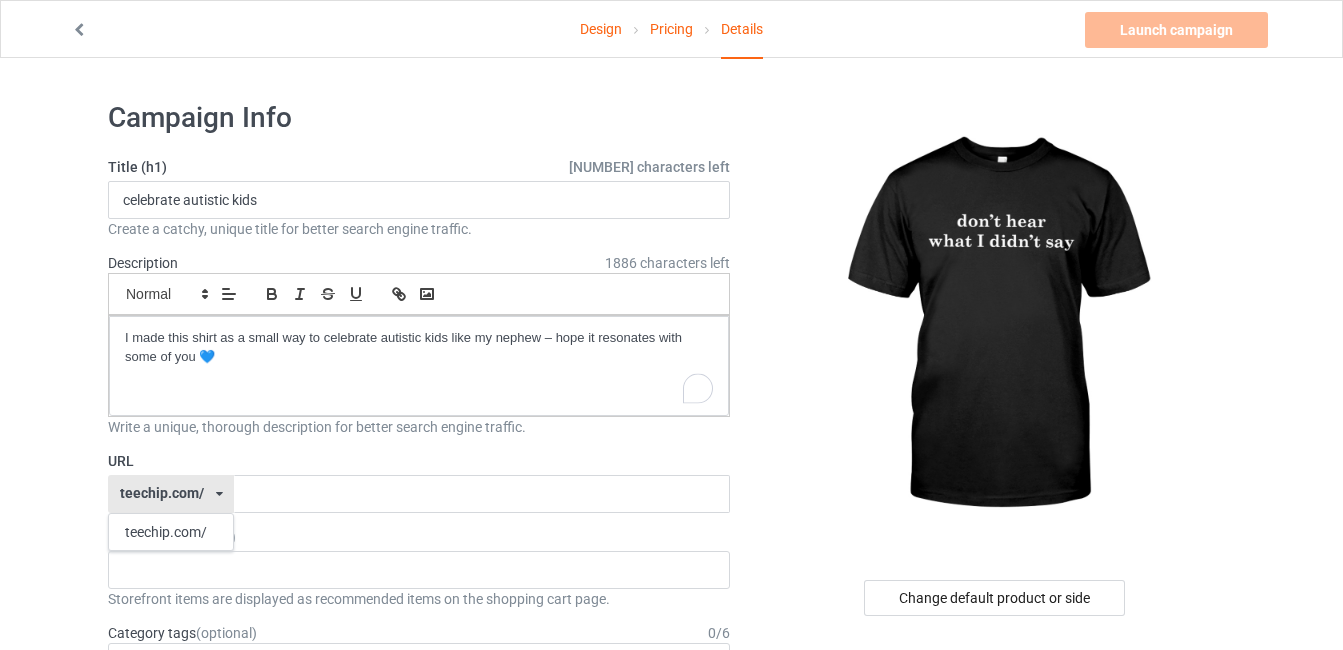 click on "teechip.com/ teechip.com/ 587d0d41cee36fd012c64a69" at bounding box center [171, 494] 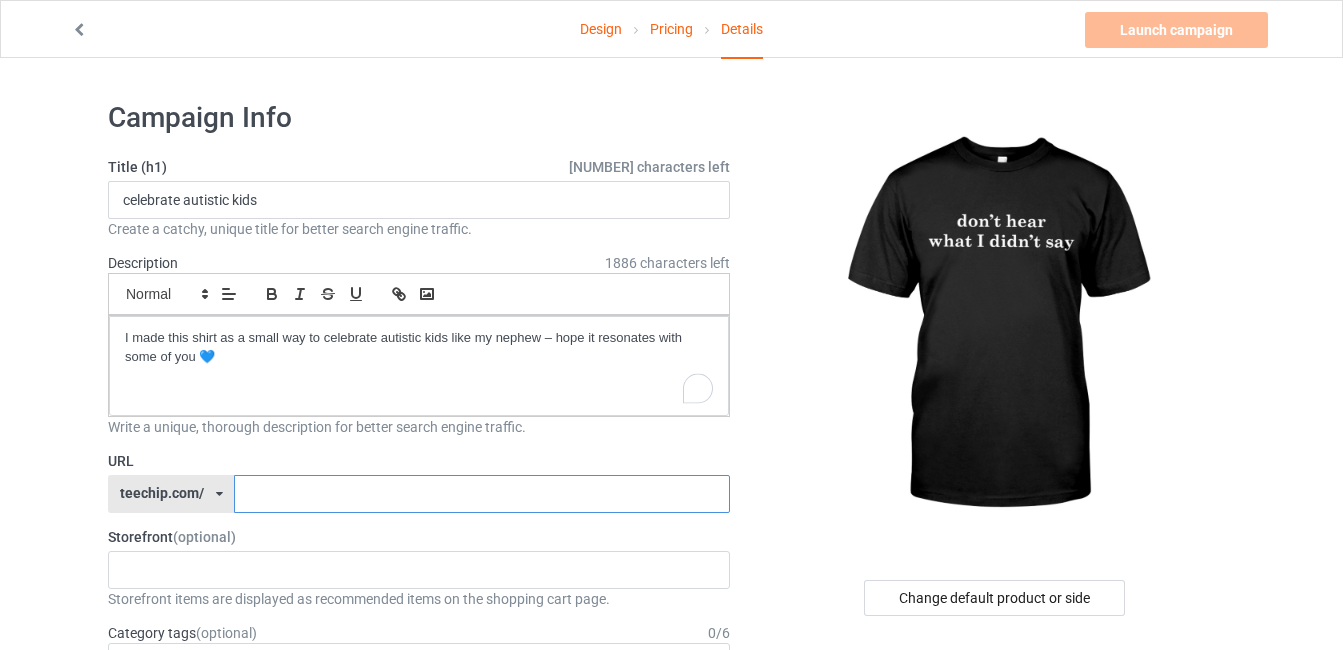 click at bounding box center (481, 494) 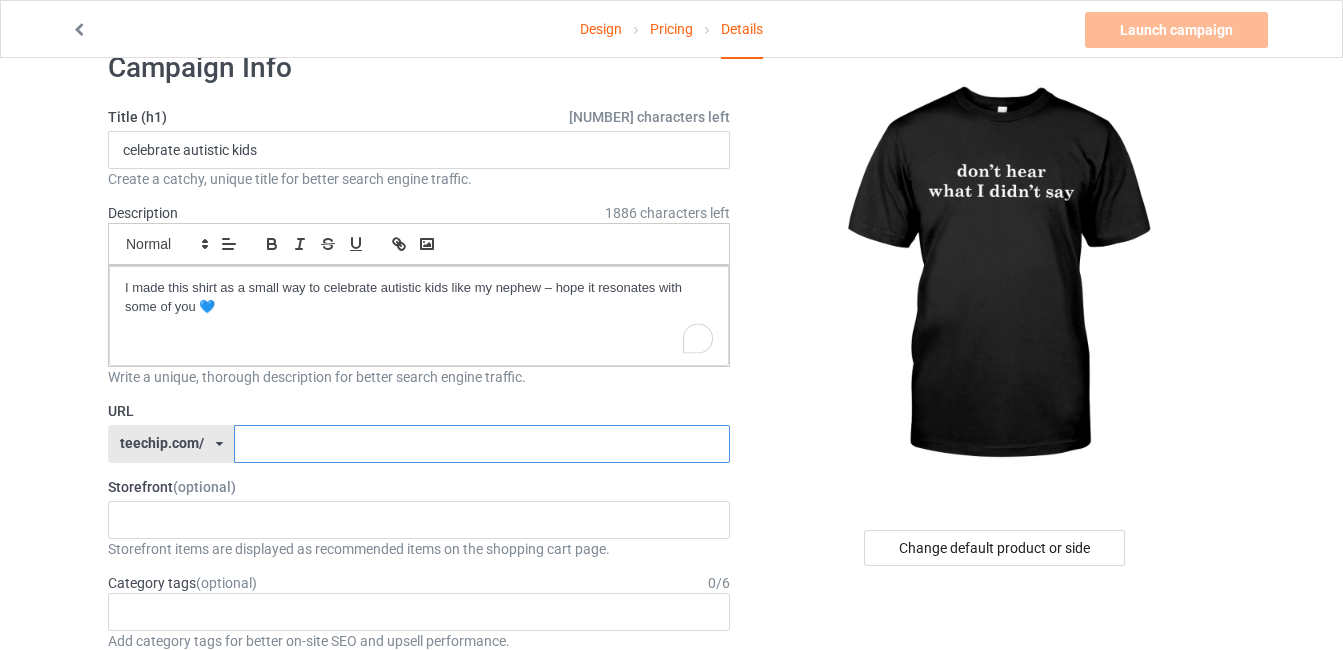 scroll, scrollTop: 53, scrollLeft: 0, axis: vertical 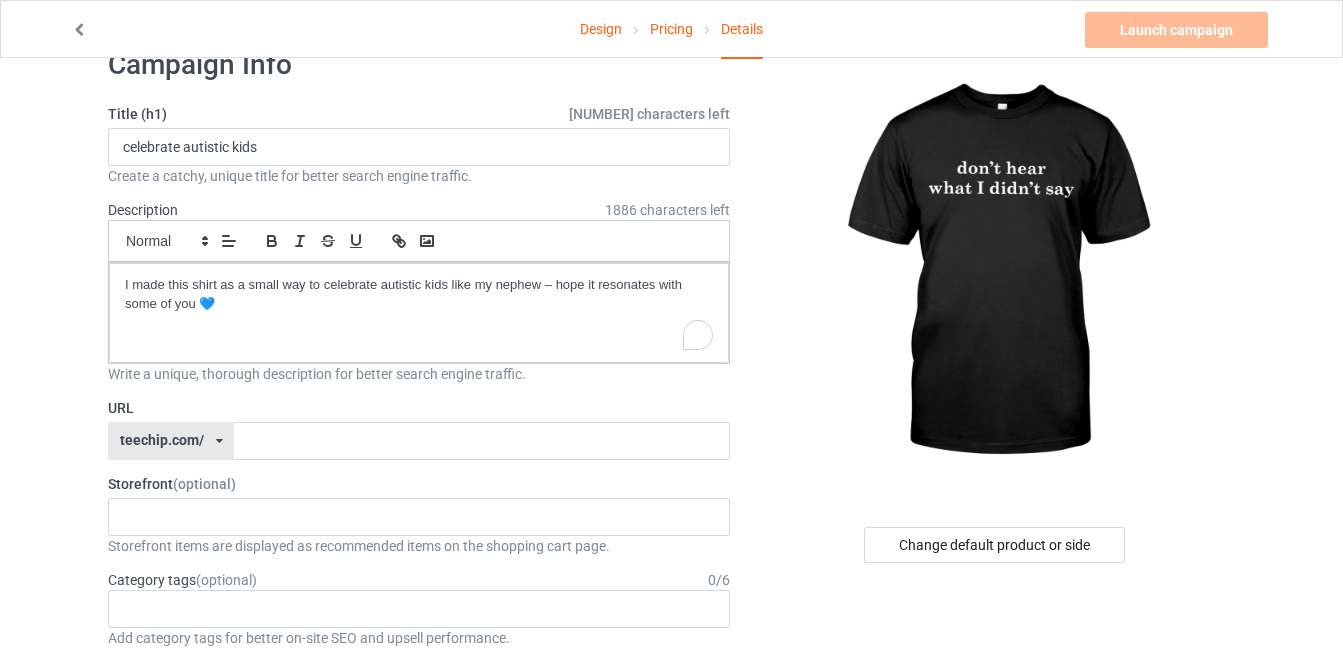 click on "Create a catchy, unique title for better search engine traffic." 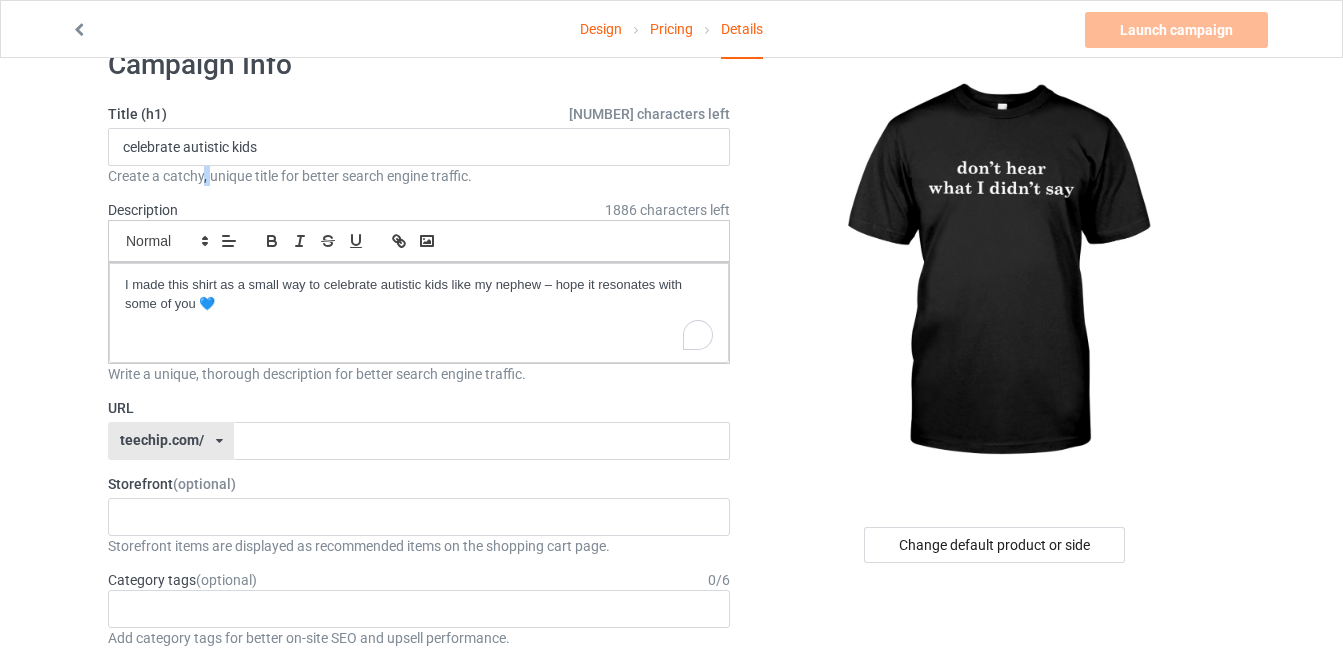 click on "Create a catchy, unique title for better search engine traffic." 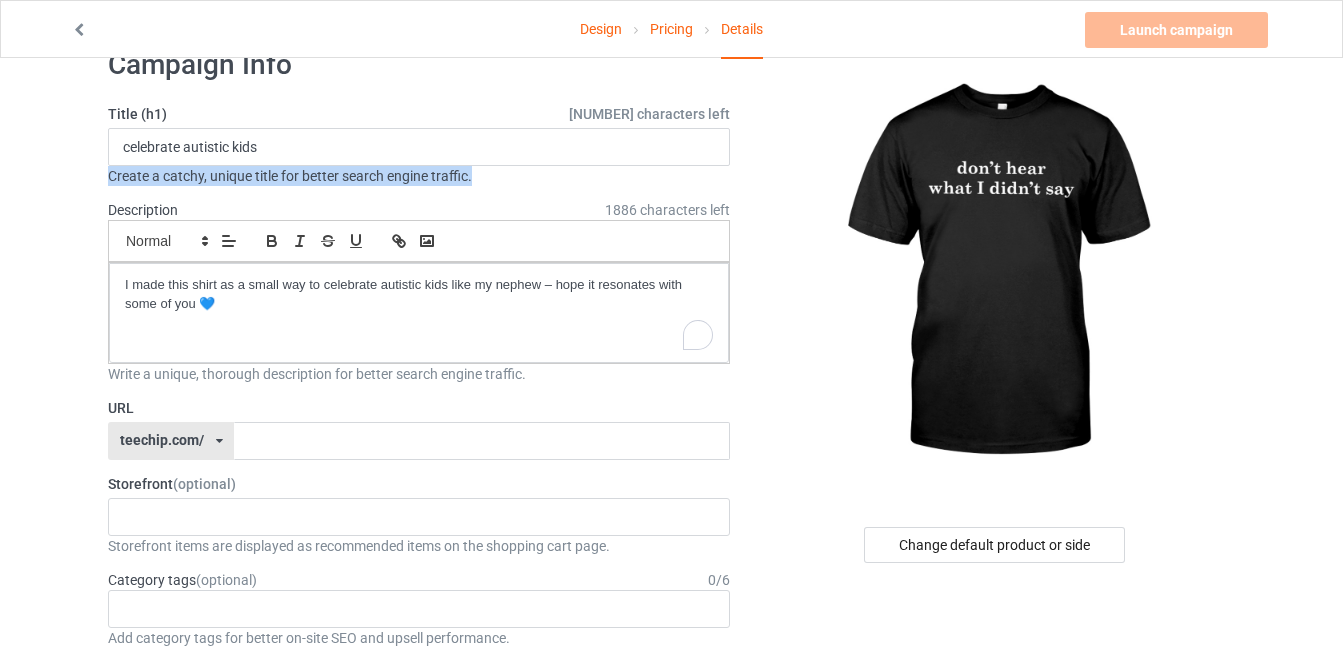 click on "Create a catchy, unique title for better search engine traffic." 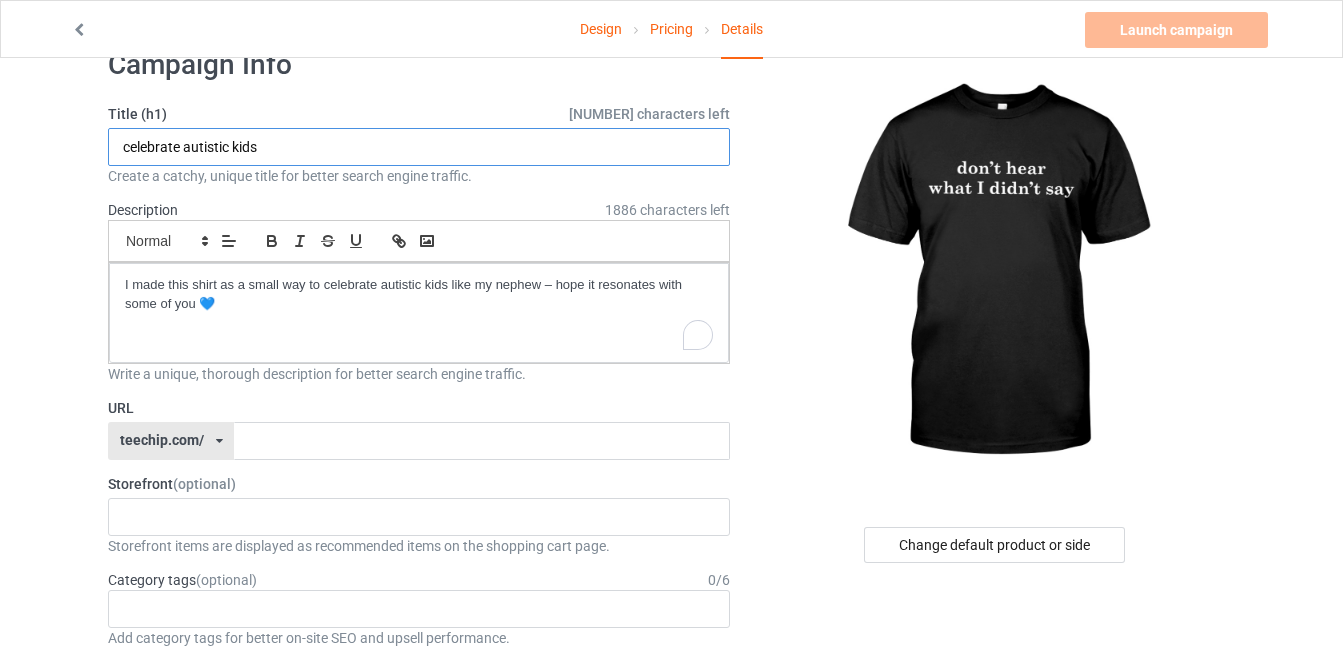 drag, startPoint x: 203, startPoint y: 166, endPoint x: 191, endPoint y: 149, distance: 20.808653 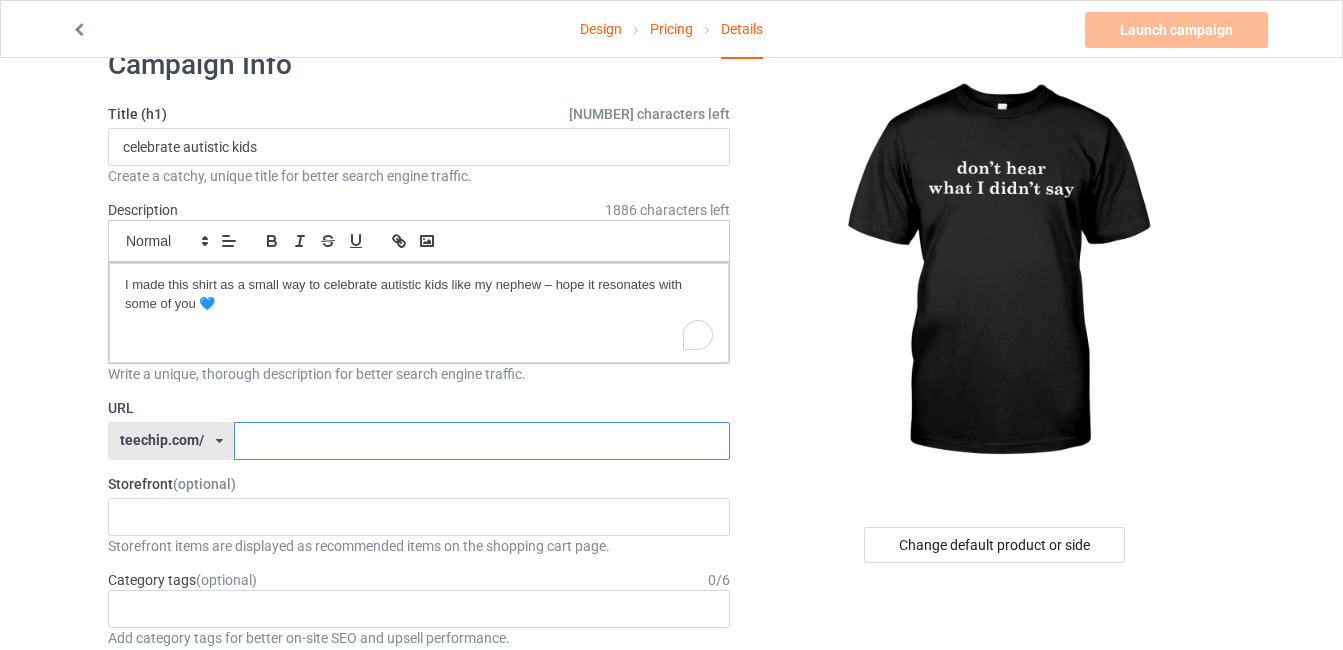 click at bounding box center (481, 441) 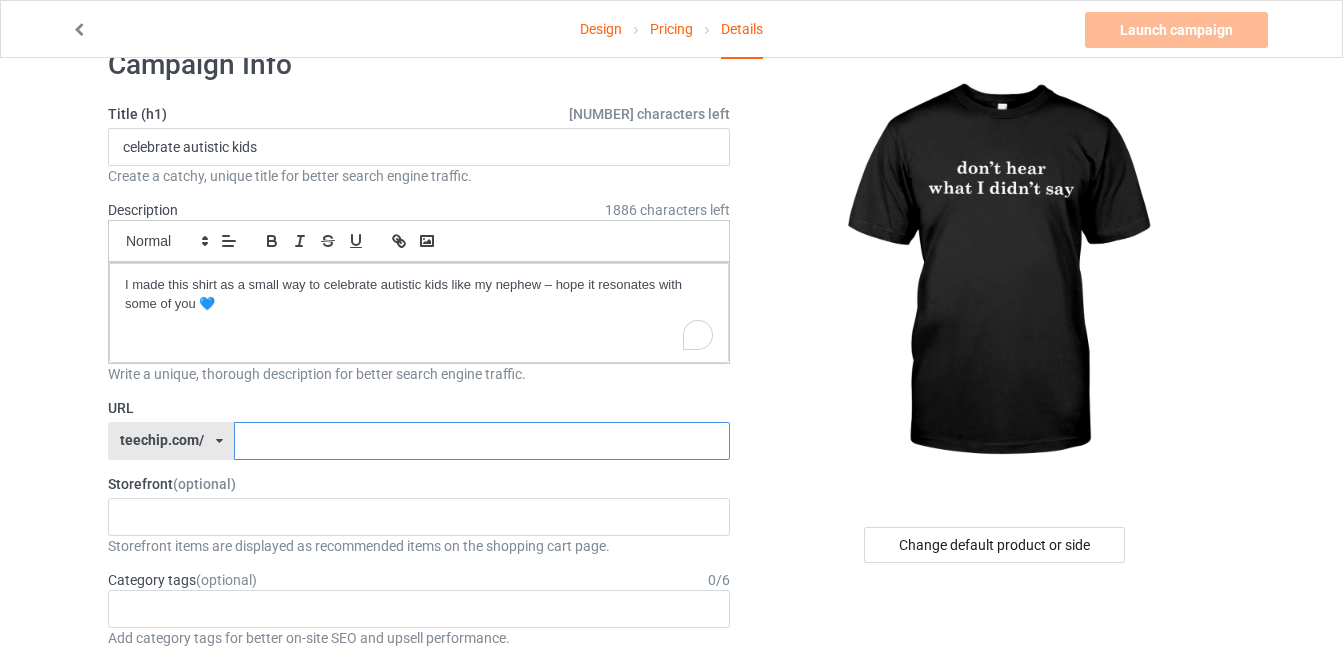paste on "celebrate autistic kids" 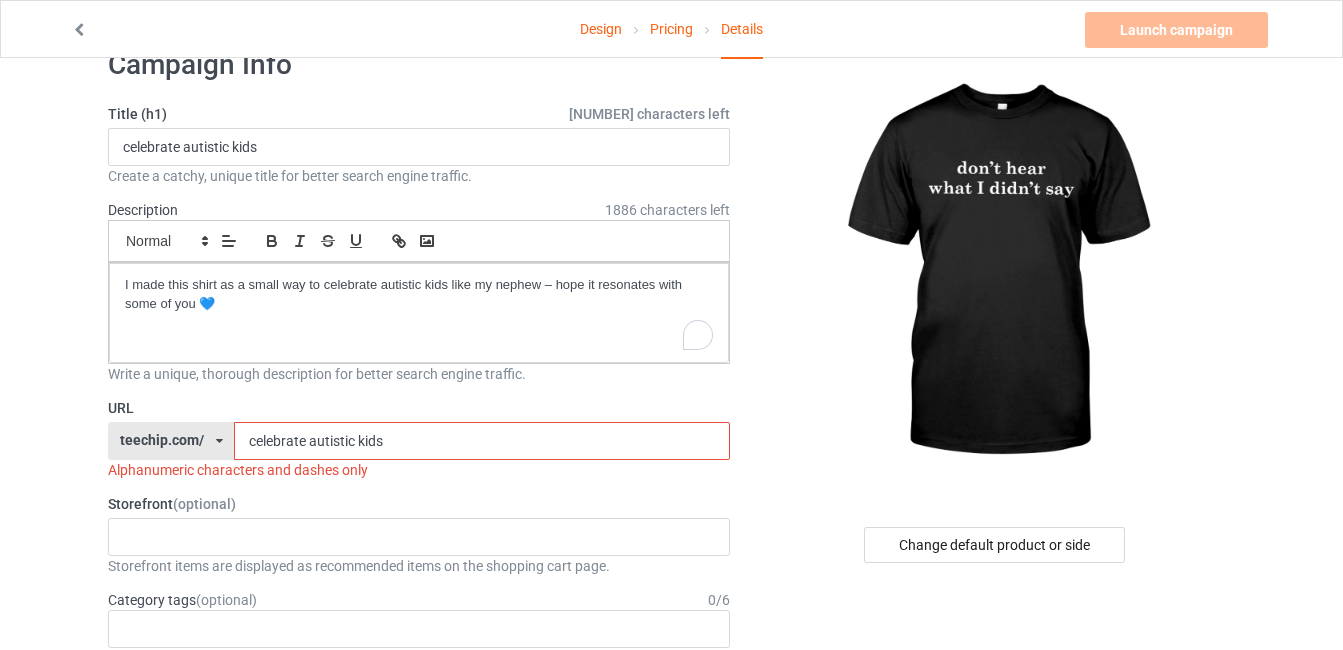 click on "celebrate autistic kids" at bounding box center (481, 441) 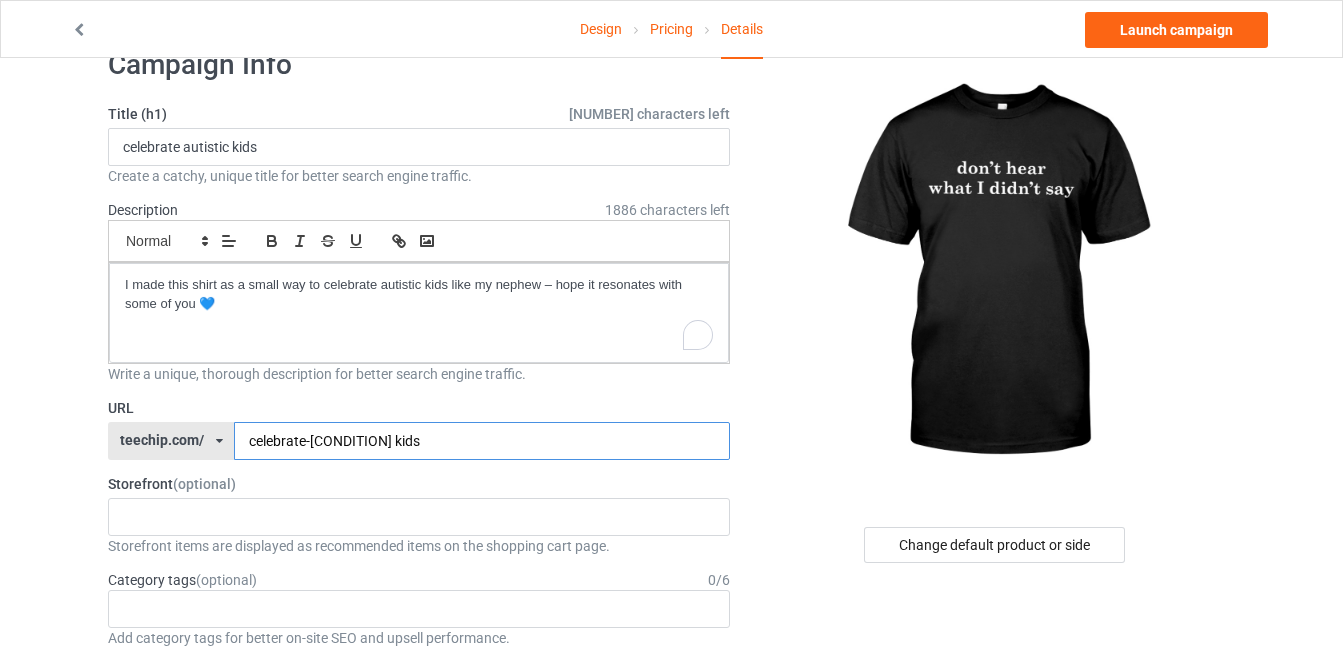 type on "celebrate-[CONDITION] kids" 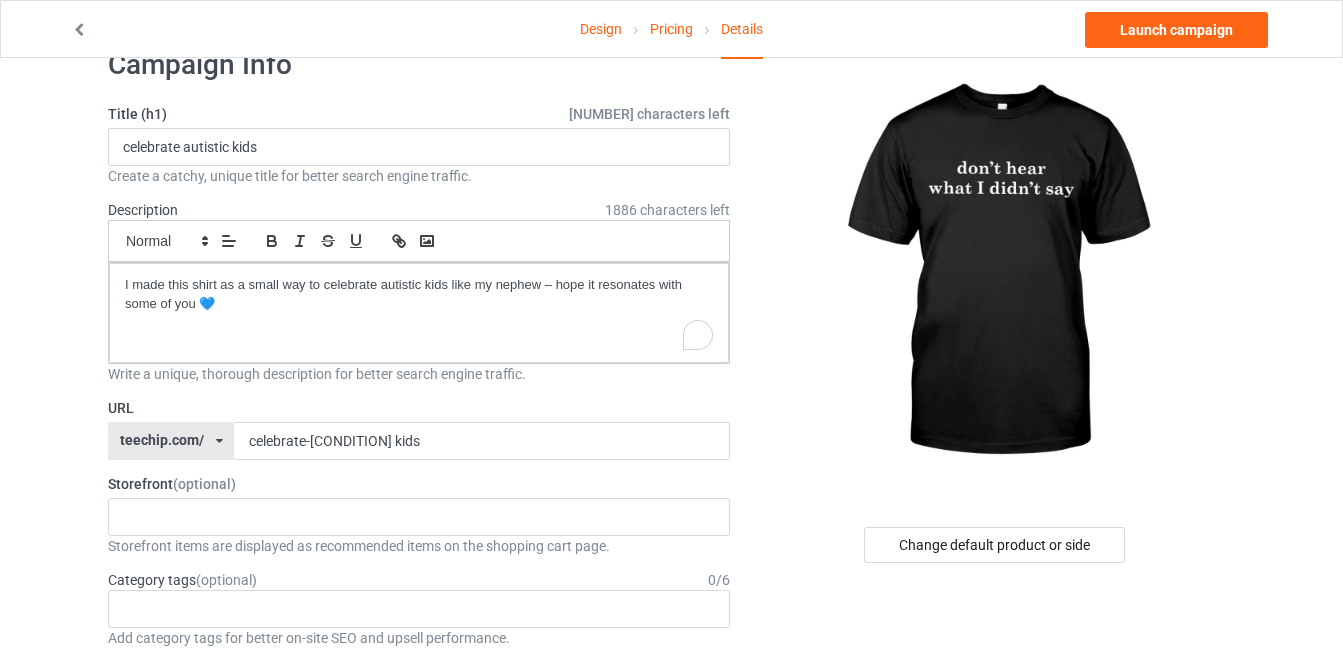 click on "Change default product or side" at bounding box center (996, 1049) 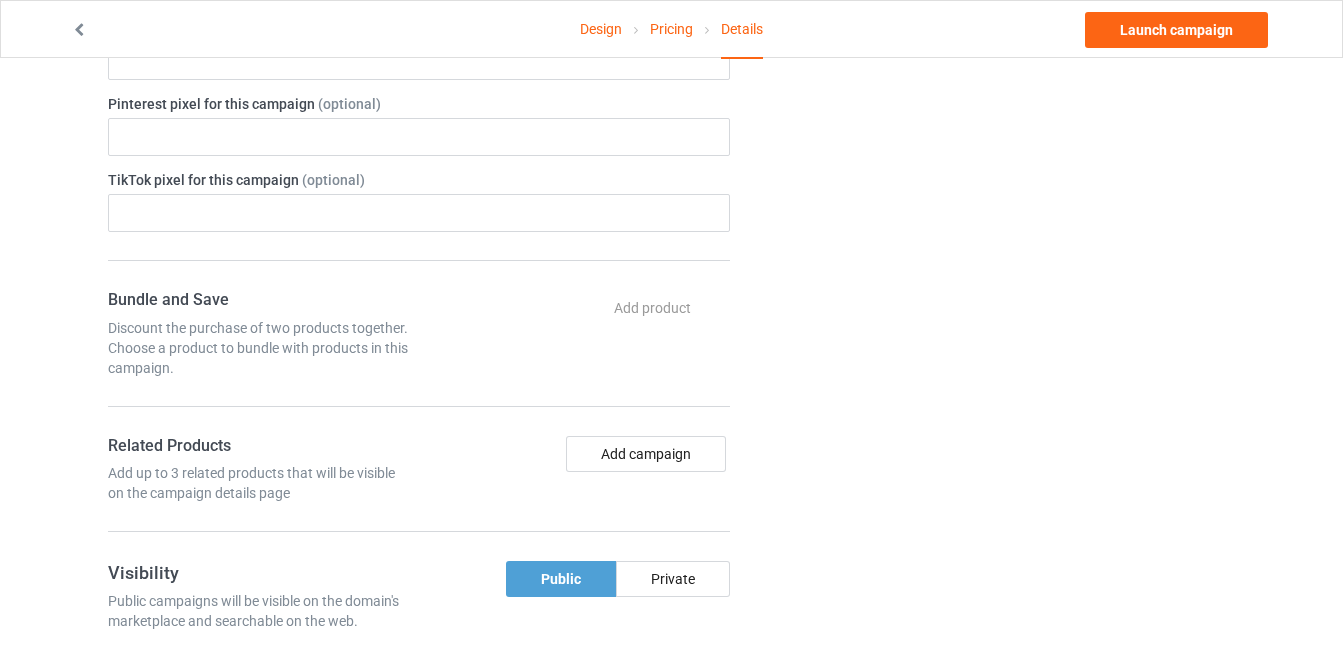 scroll, scrollTop: 864, scrollLeft: 0, axis: vertical 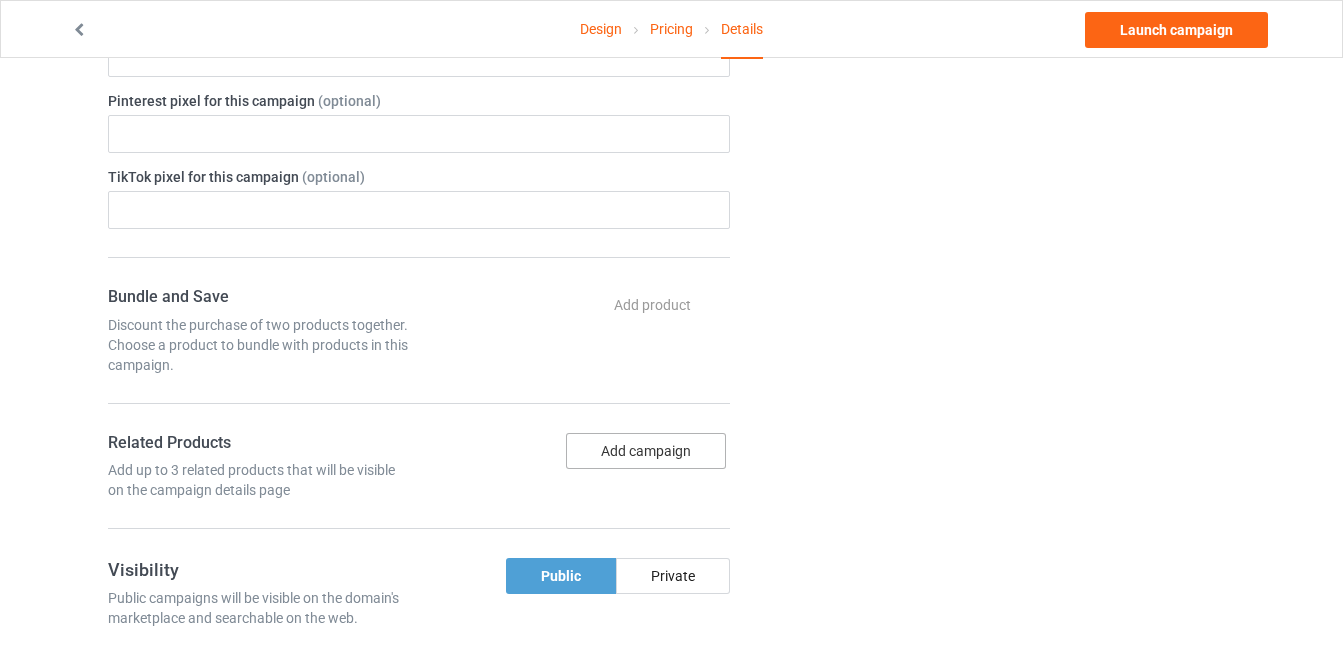 click on "Add campaign" at bounding box center (646, 451) 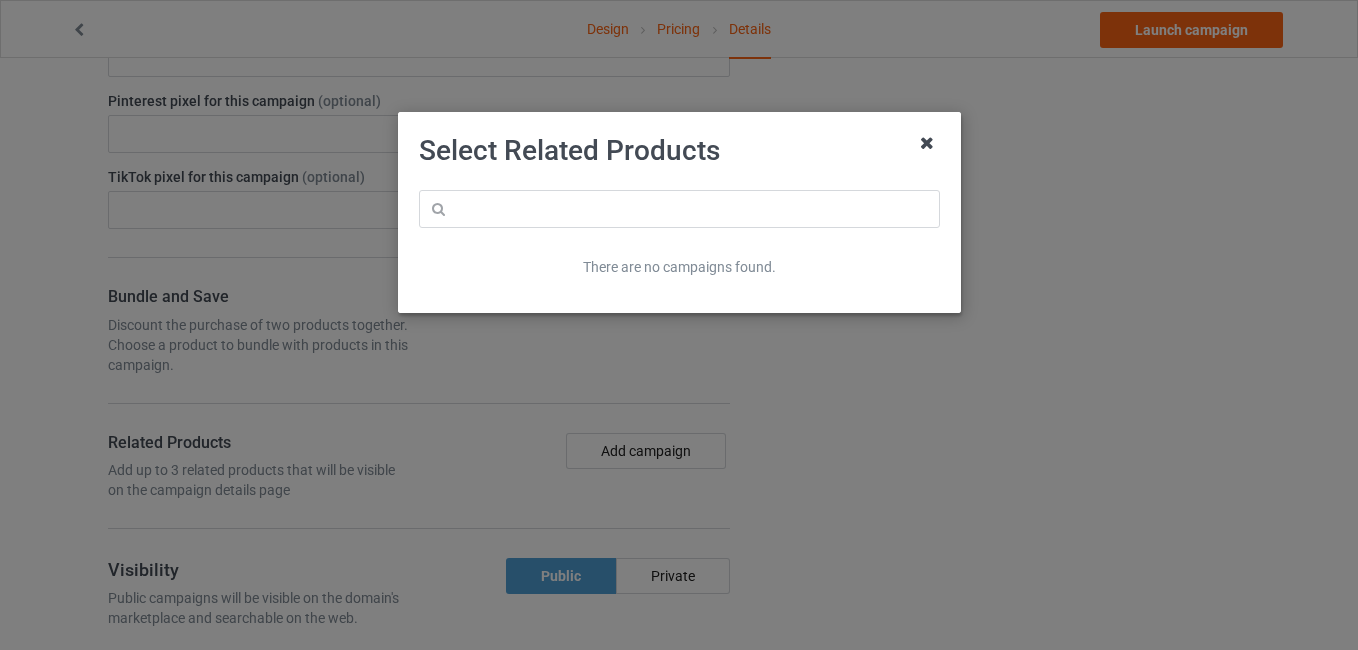 click at bounding box center [927, 143] 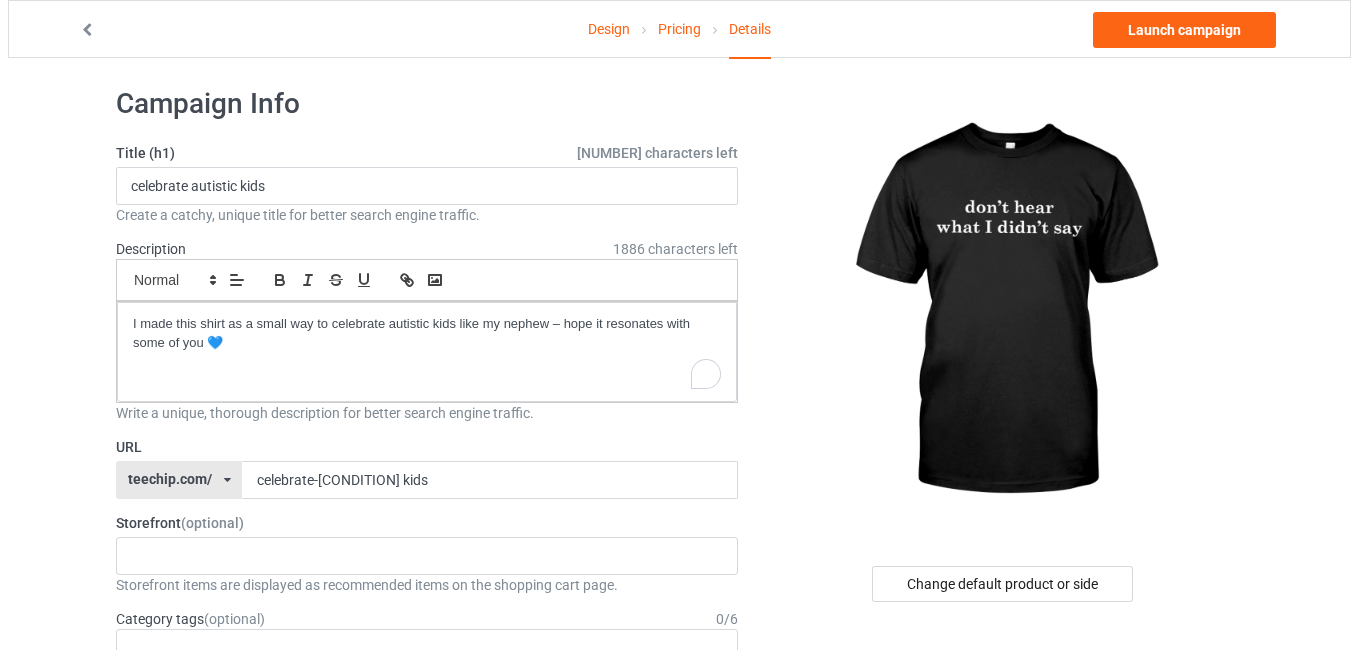 scroll, scrollTop: 0, scrollLeft: 0, axis: both 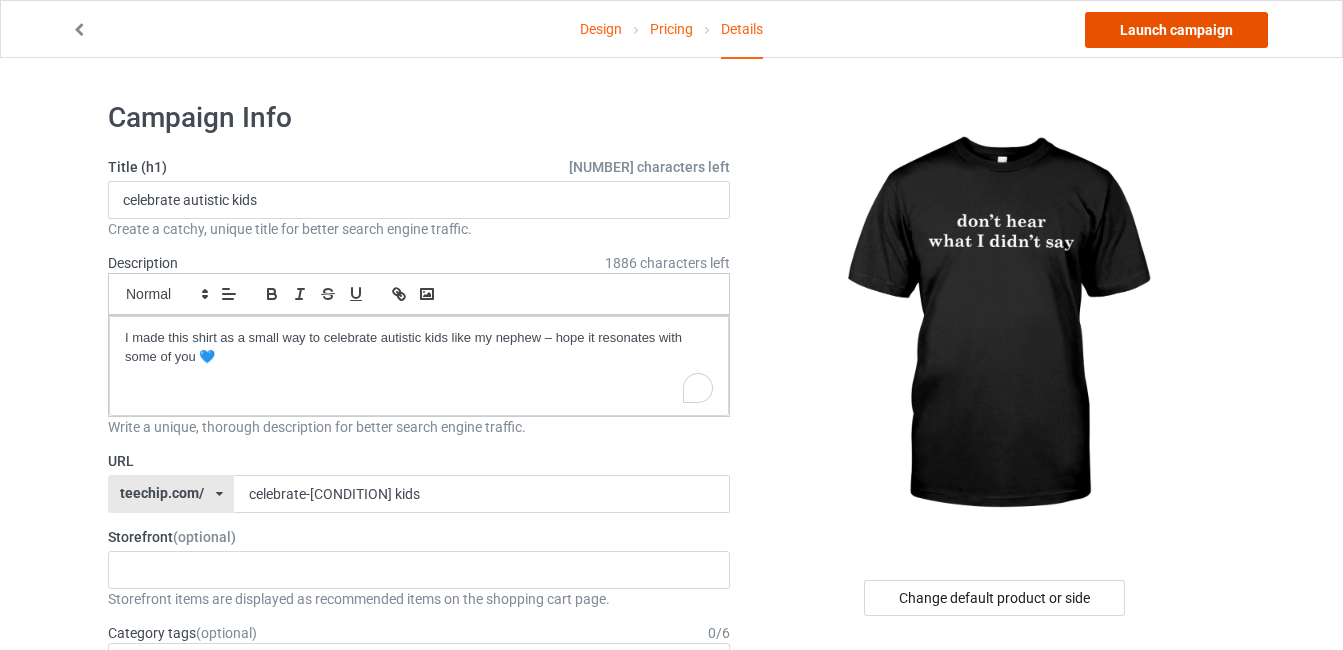 click on "Launch campaign" at bounding box center (1176, 30) 